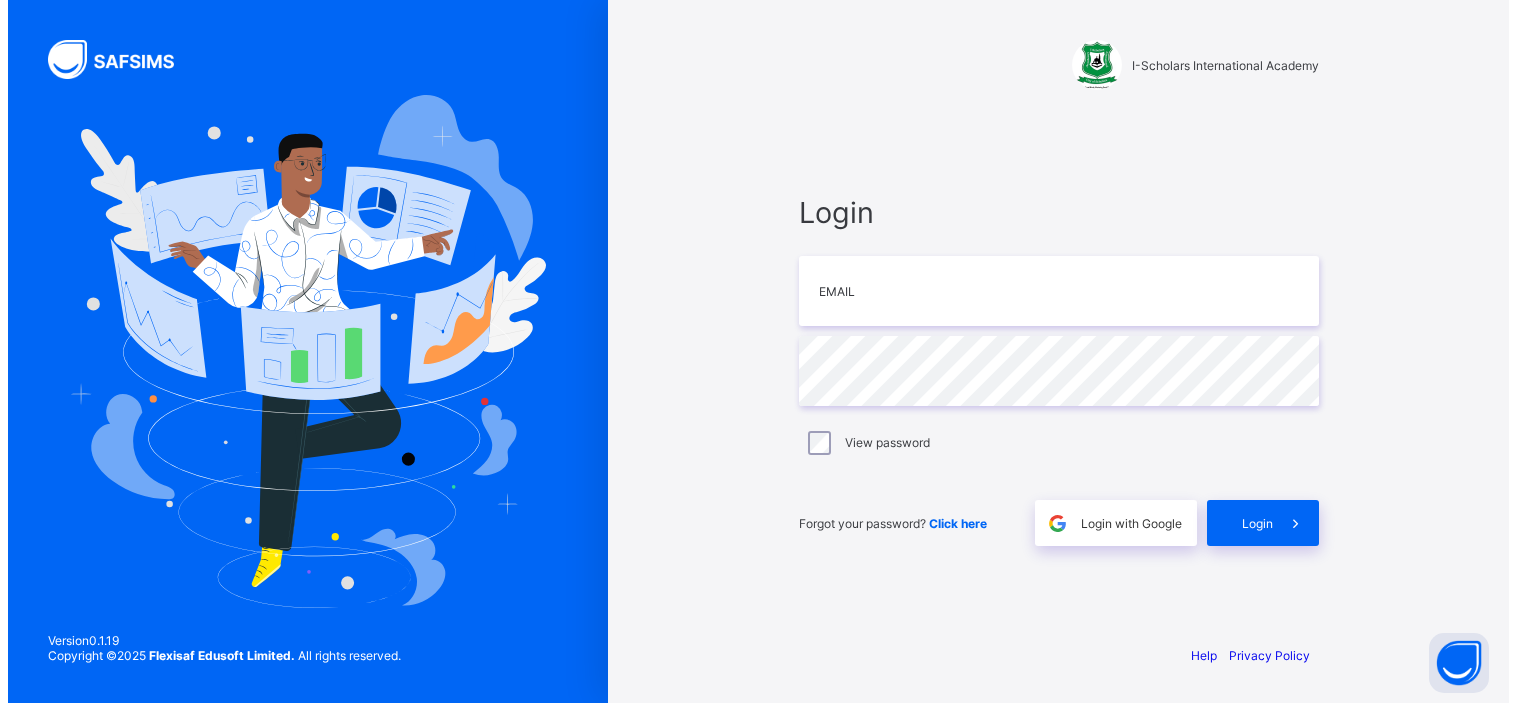 scroll, scrollTop: 0, scrollLeft: 0, axis: both 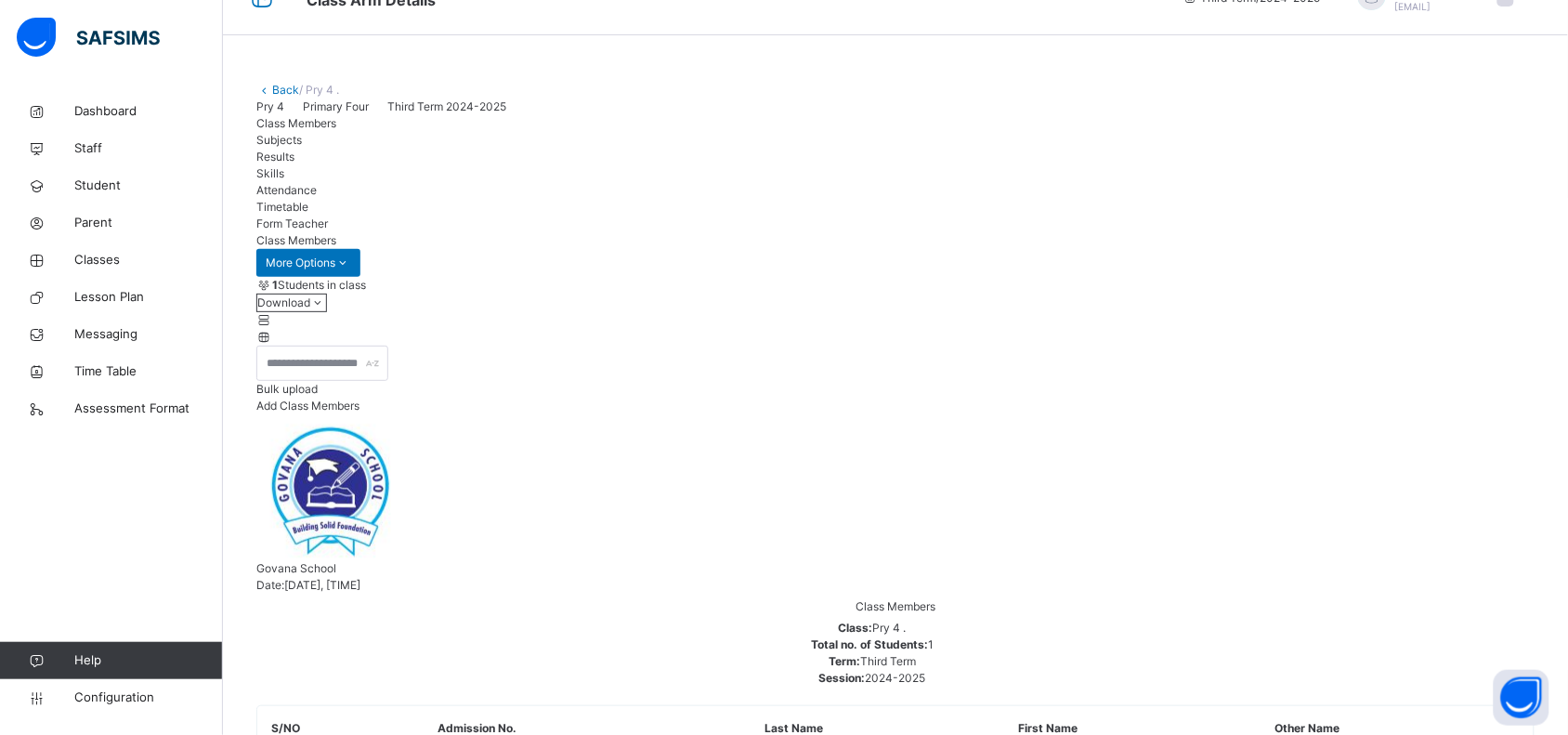 click on "Back  / Pry 4 . Pry 4  Primary Four Third Term 2024-2025 Class Members Subjects Results Skills Attendance Timetable Form Teacher Class Members More Options   1  Students in class Download Pdf Report Excel Report Bulk upload Add Class Members Govana School  Date: 3rd Aug 2025, 12:49:56 am Class Members Class:  Pry 4 . Total no. of Students:  1 Term:  Third Term Session:  2024-2025 S/NO Admission No. Last Name First Name Other Name 1 GS/25/P/00495 [LAST]  [FIRST]  [LAST] Students Actions [FIRST]  [LAST]  [LAST] GS/25/P/00495 View Profile Remove from Class Transfer Student × Add Student Students Without Class   Customers There are currently no records. Cancel Save × Remove Student From Class This action would delete   from the class. Are you sure you want to carry on? Cancel Yes, Remove Student Bulk Upload Student Upload XLSX File   Select your XLSX file from your computer to upload it using that uploader provided for you below   Drag and Drop files here Select your Excel file Browse file Maximum size 2.5mb" at bounding box center (895, 762) 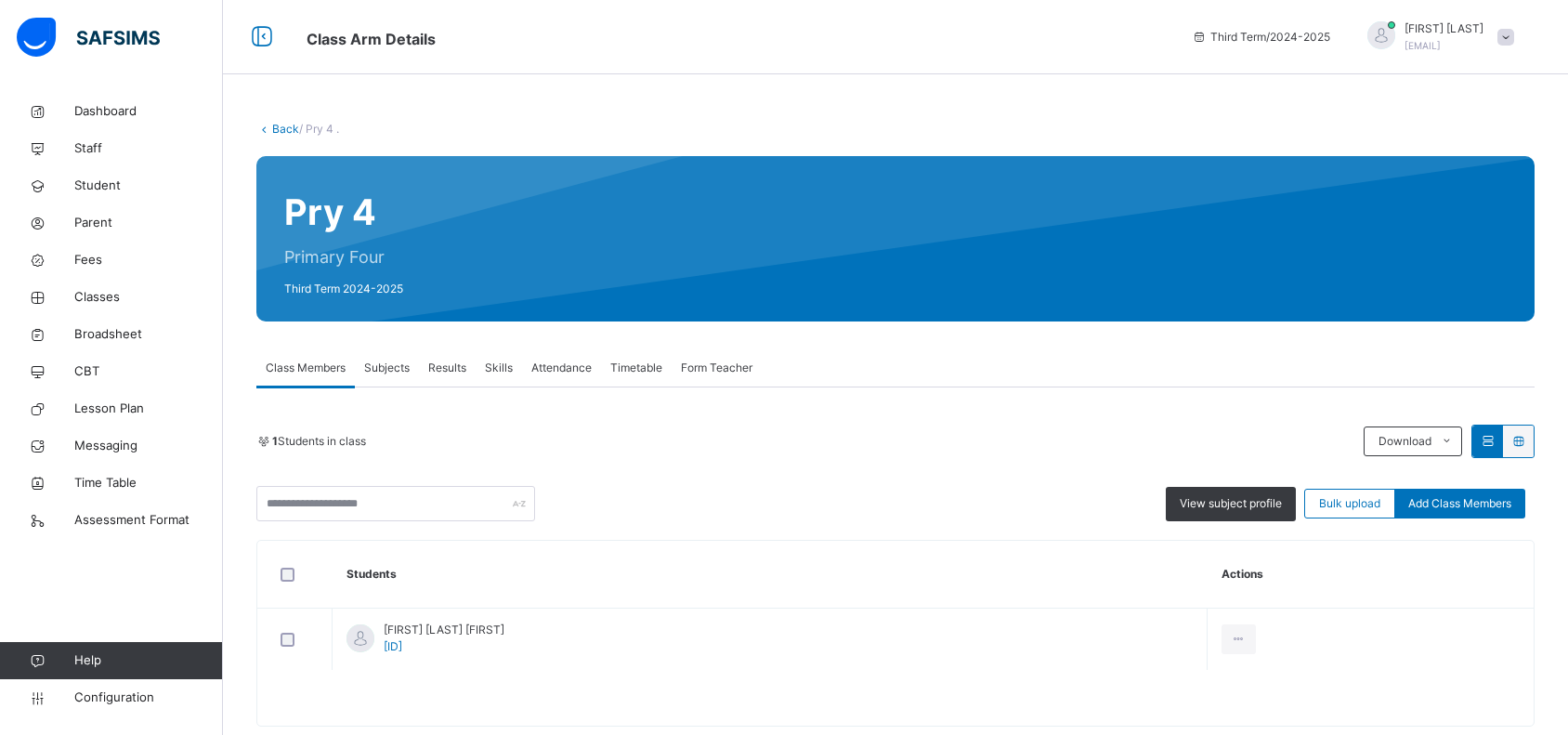 scroll, scrollTop: 0, scrollLeft: 0, axis: both 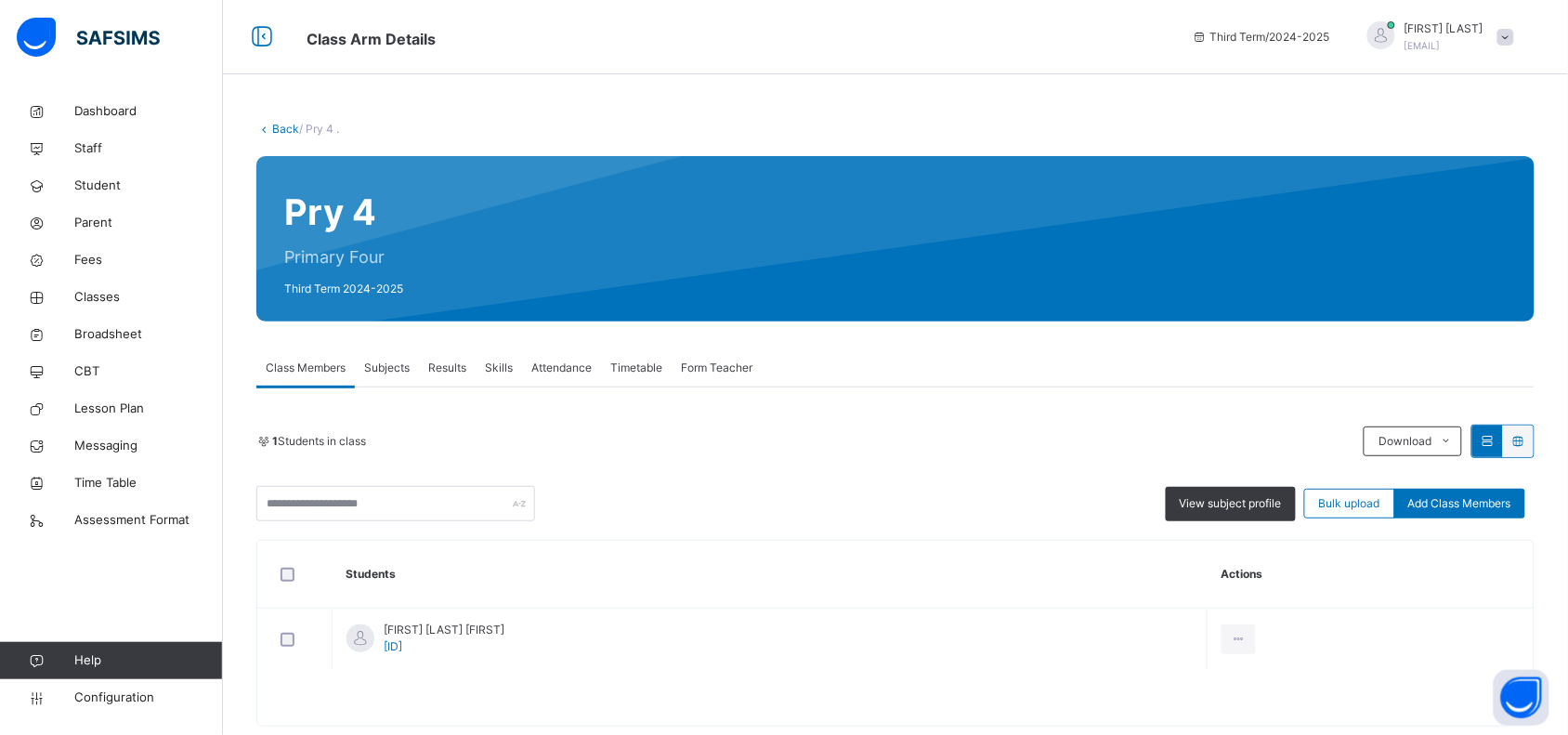 click on "Subjects" at bounding box center [386, 368] 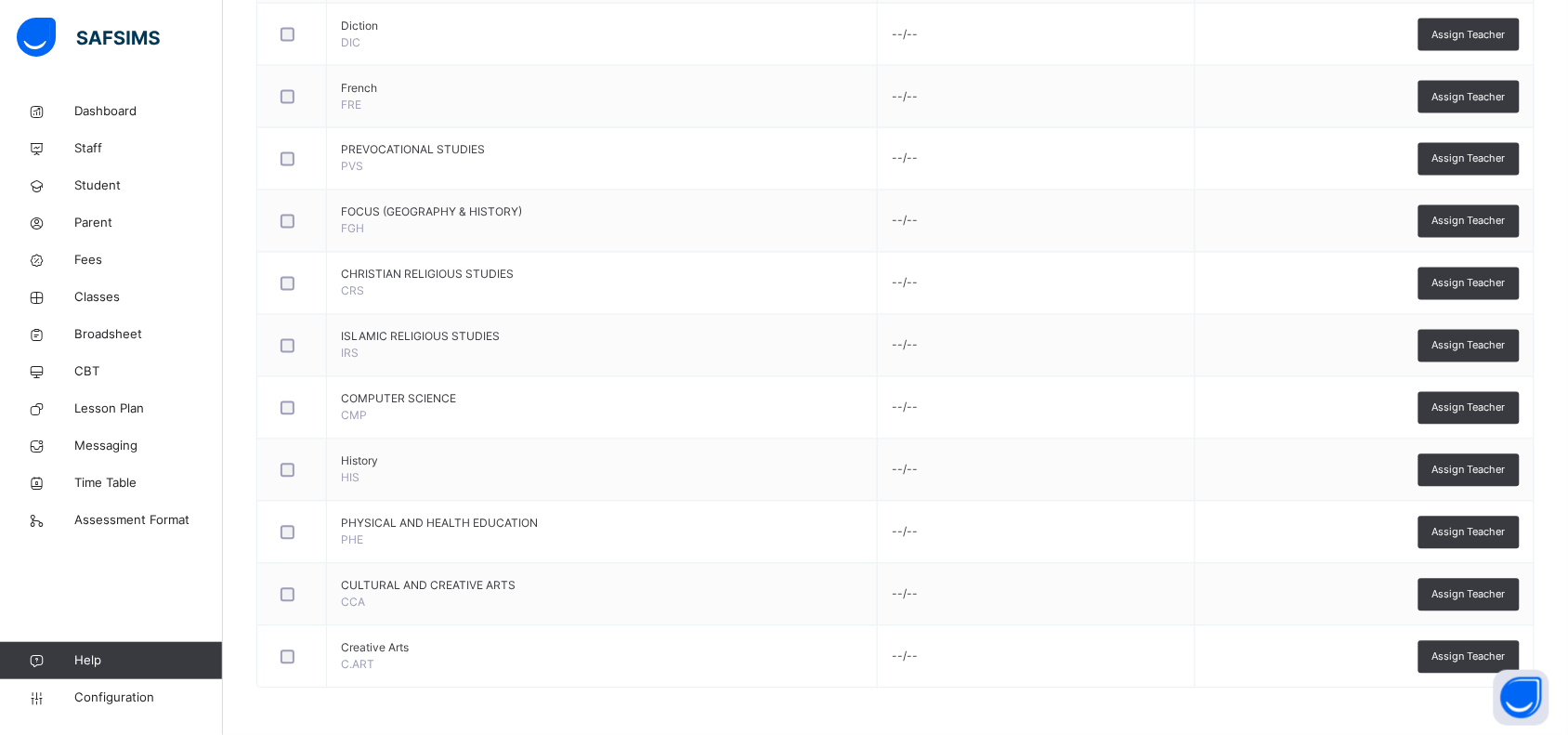 scroll, scrollTop: 0, scrollLeft: 0, axis: both 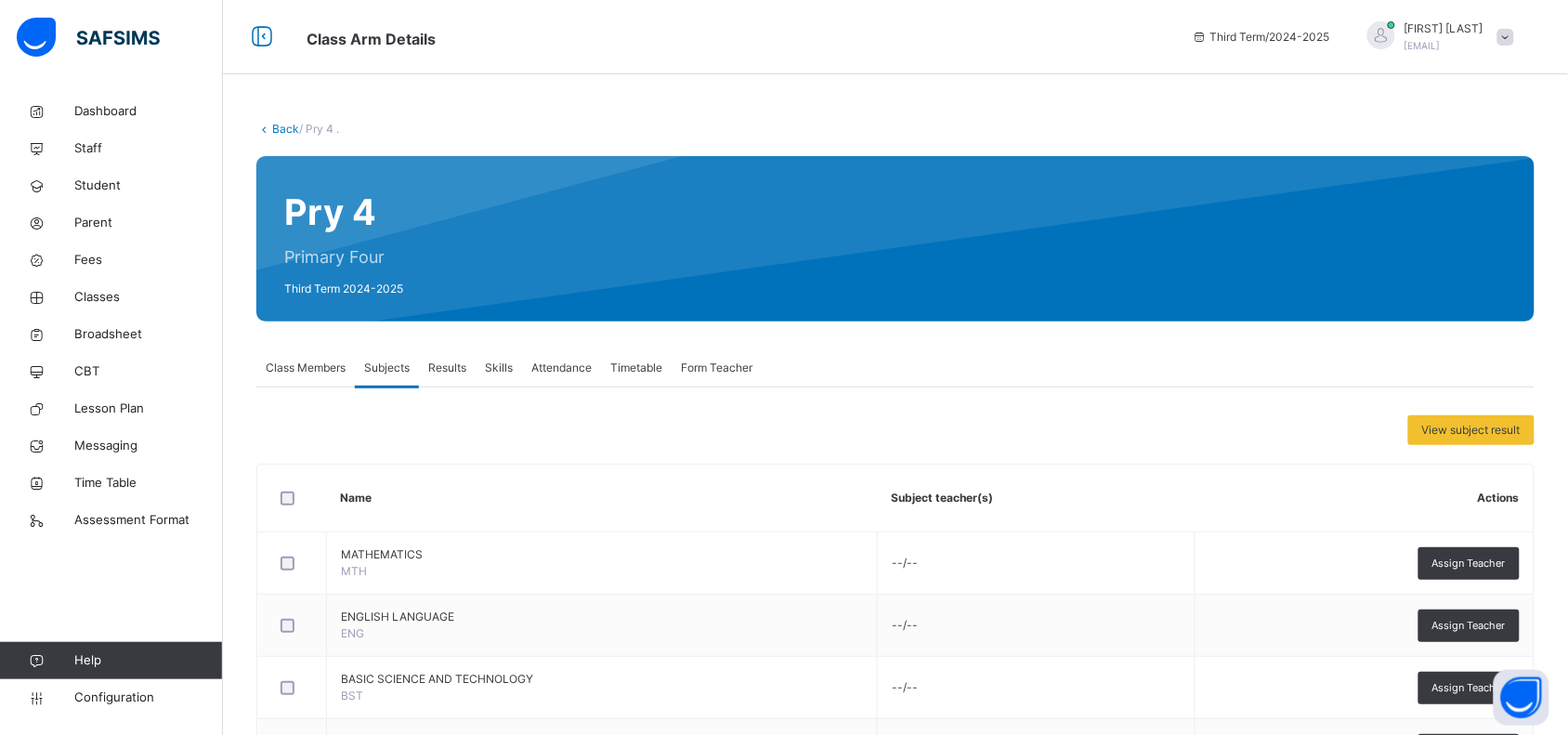 click on "Back" at bounding box center (285, 128) 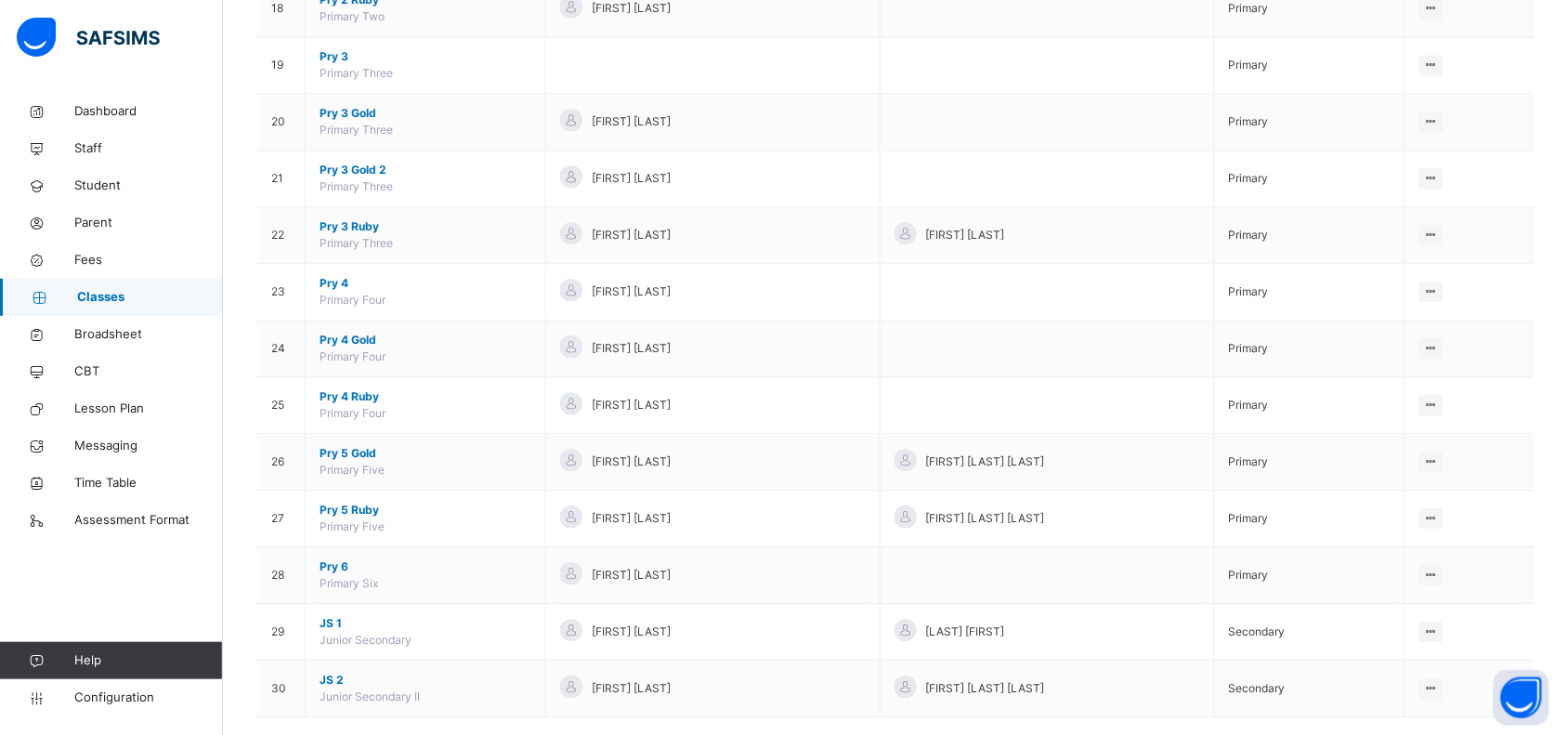 scroll, scrollTop: 1239, scrollLeft: 0, axis: vertical 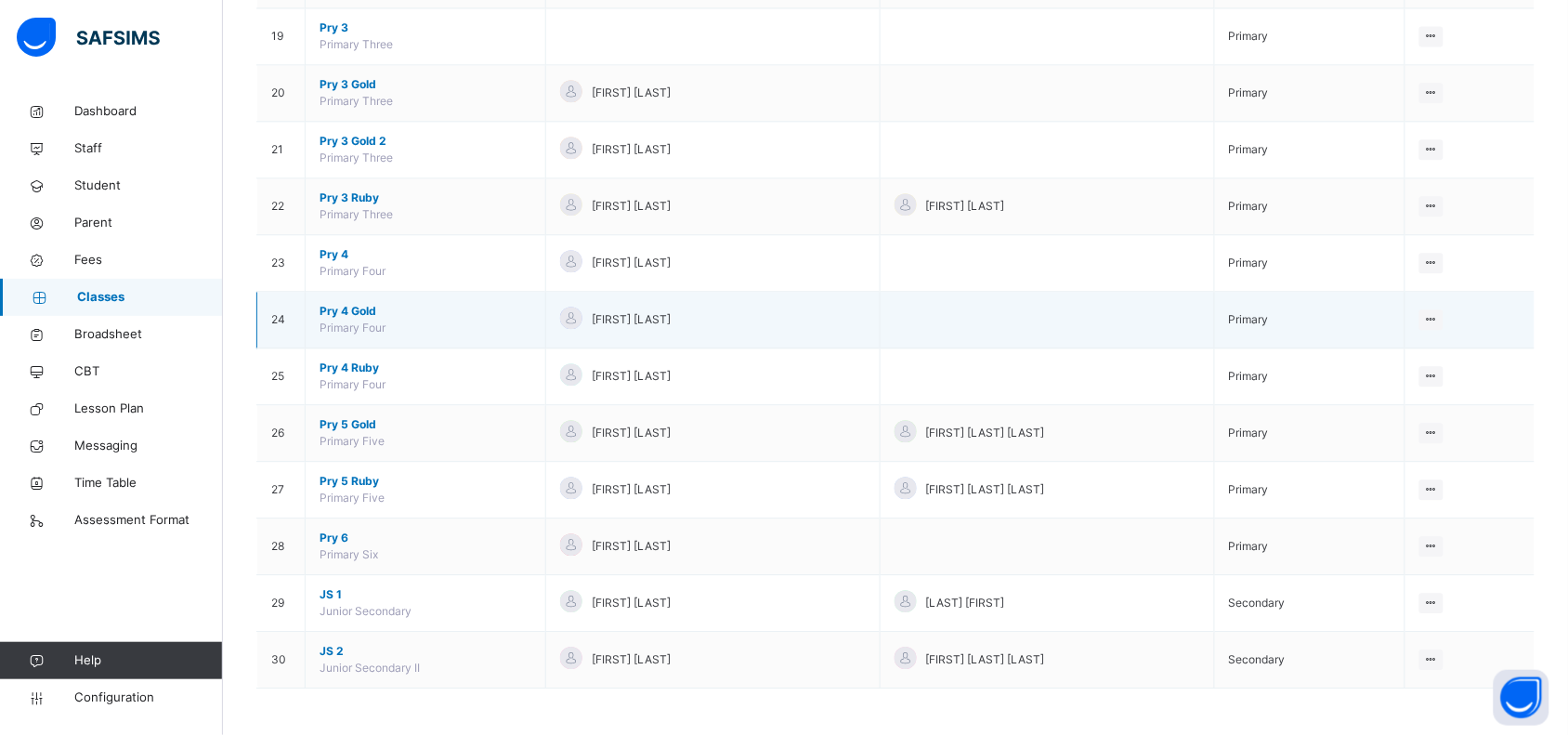 click on "Pry 4   Gold" at bounding box center [425, 311] 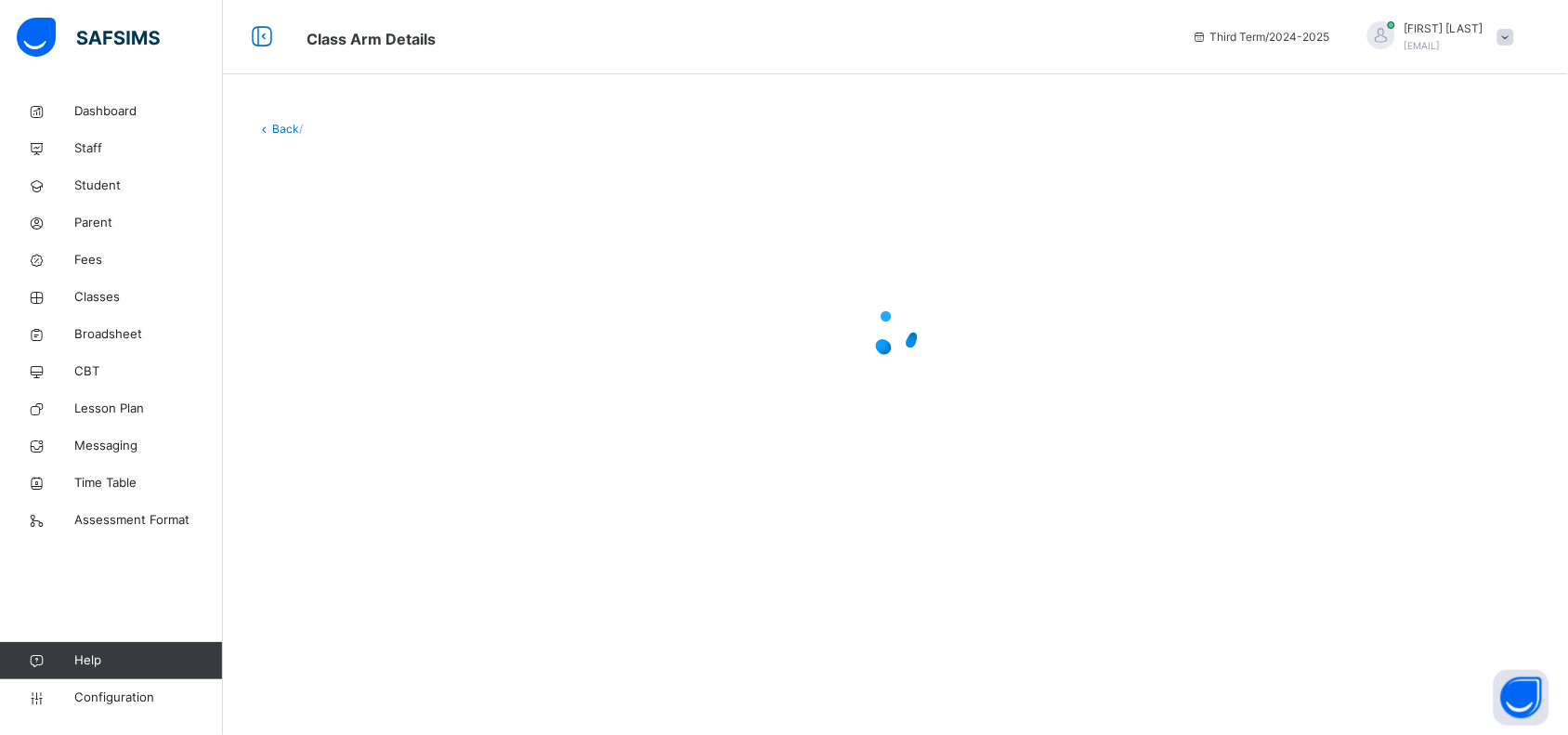 scroll, scrollTop: 0, scrollLeft: 0, axis: both 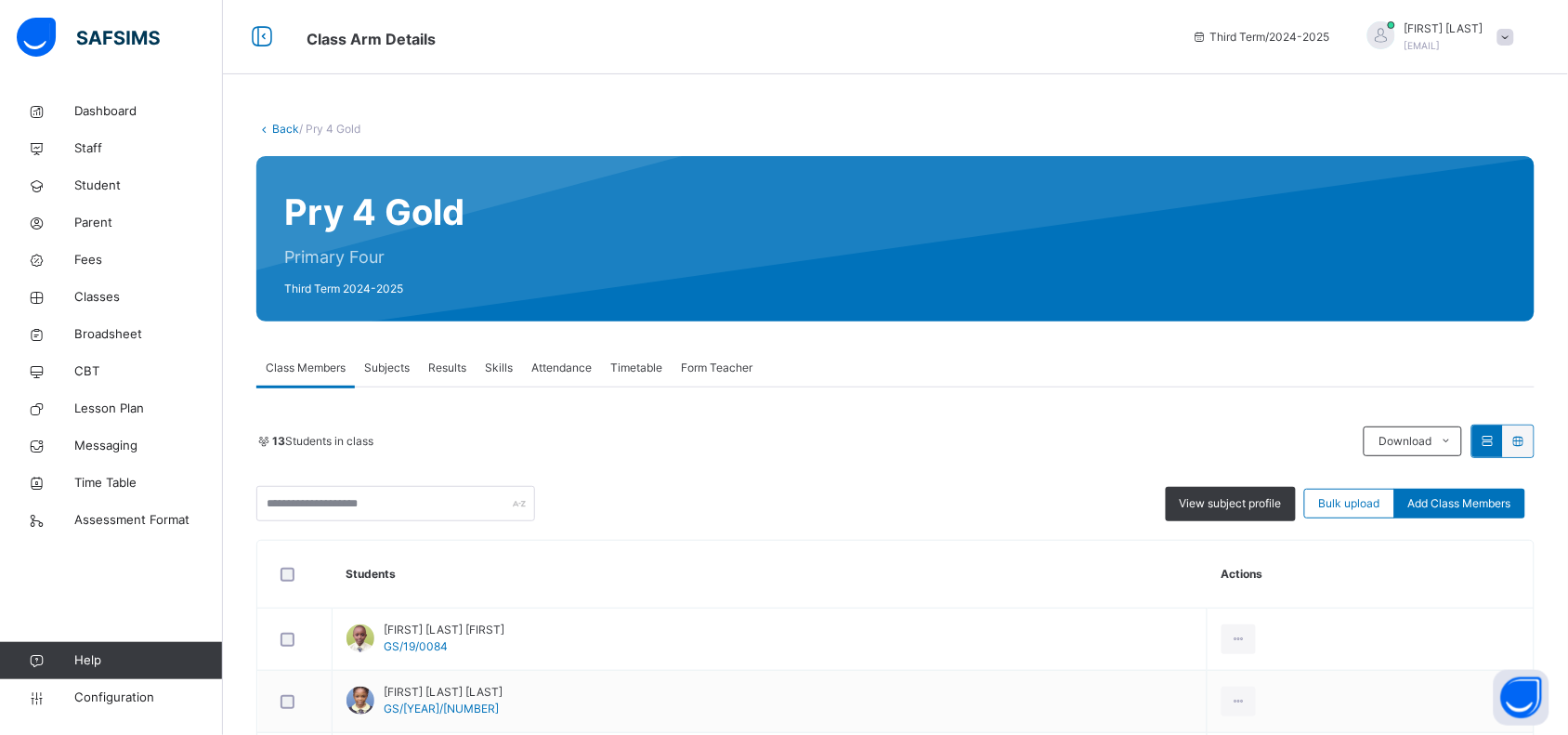 click on "Subjects" at bounding box center (386, 368) 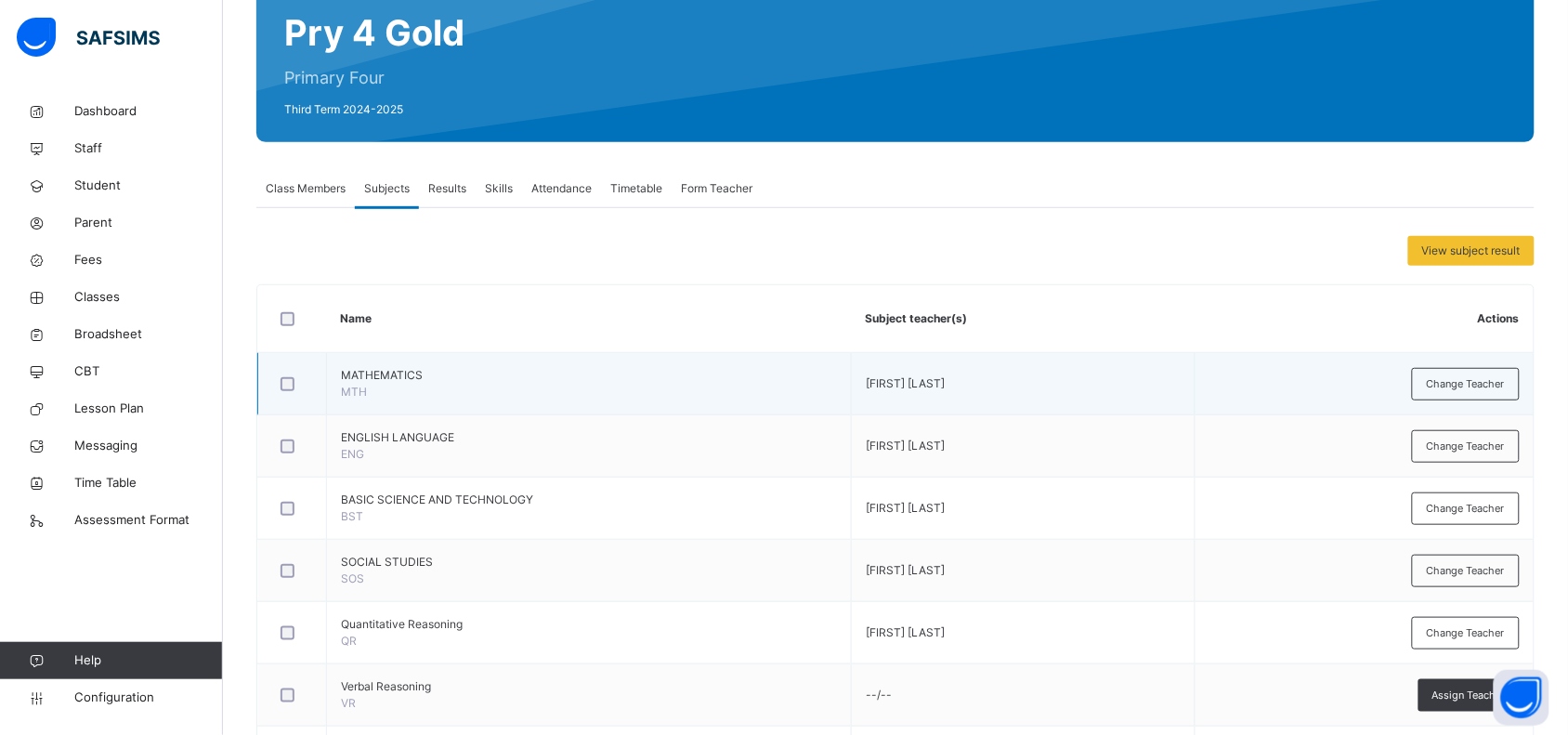 scroll, scrollTop: 178, scrollLeft: 0, axis: vertical 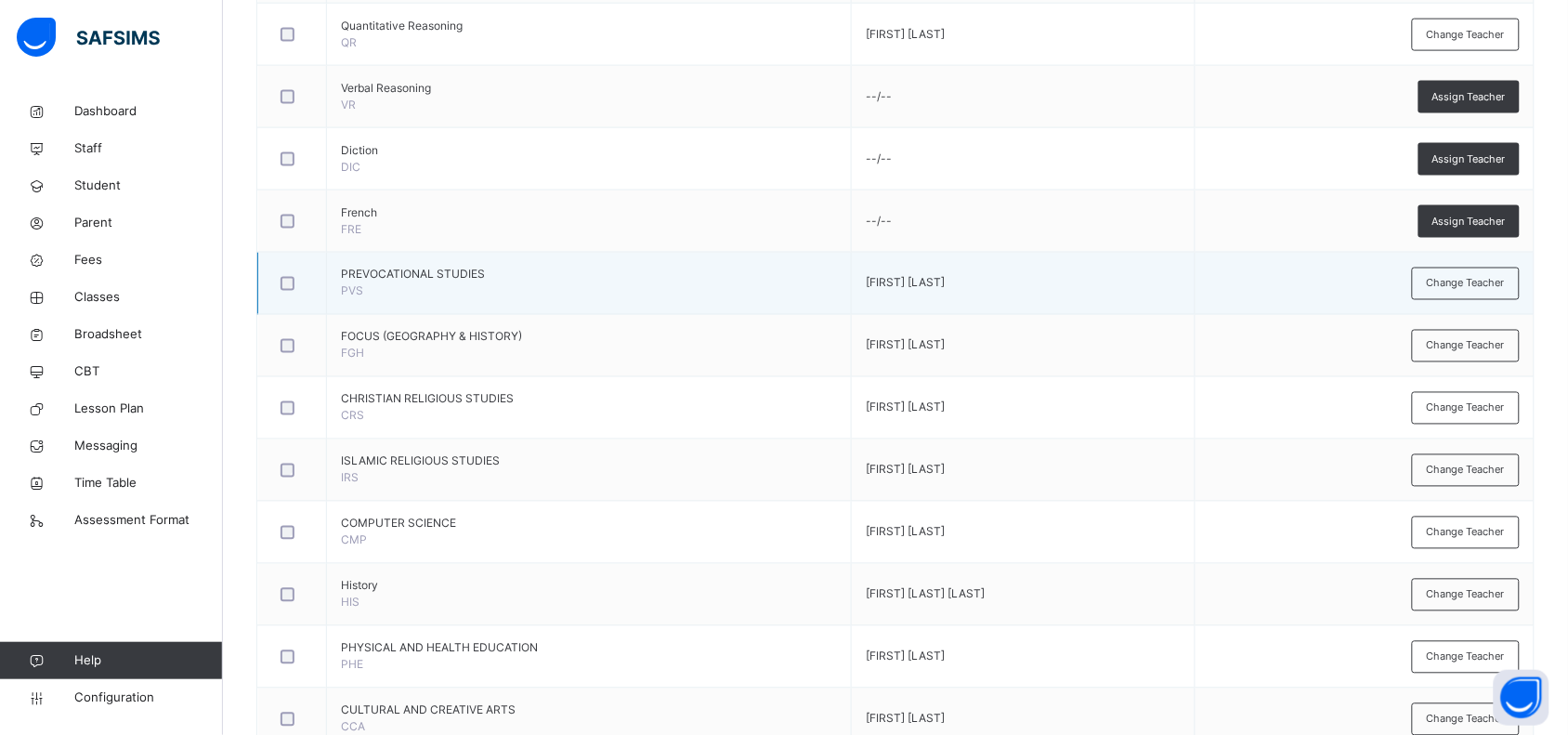click at bounding box center [292, 283] 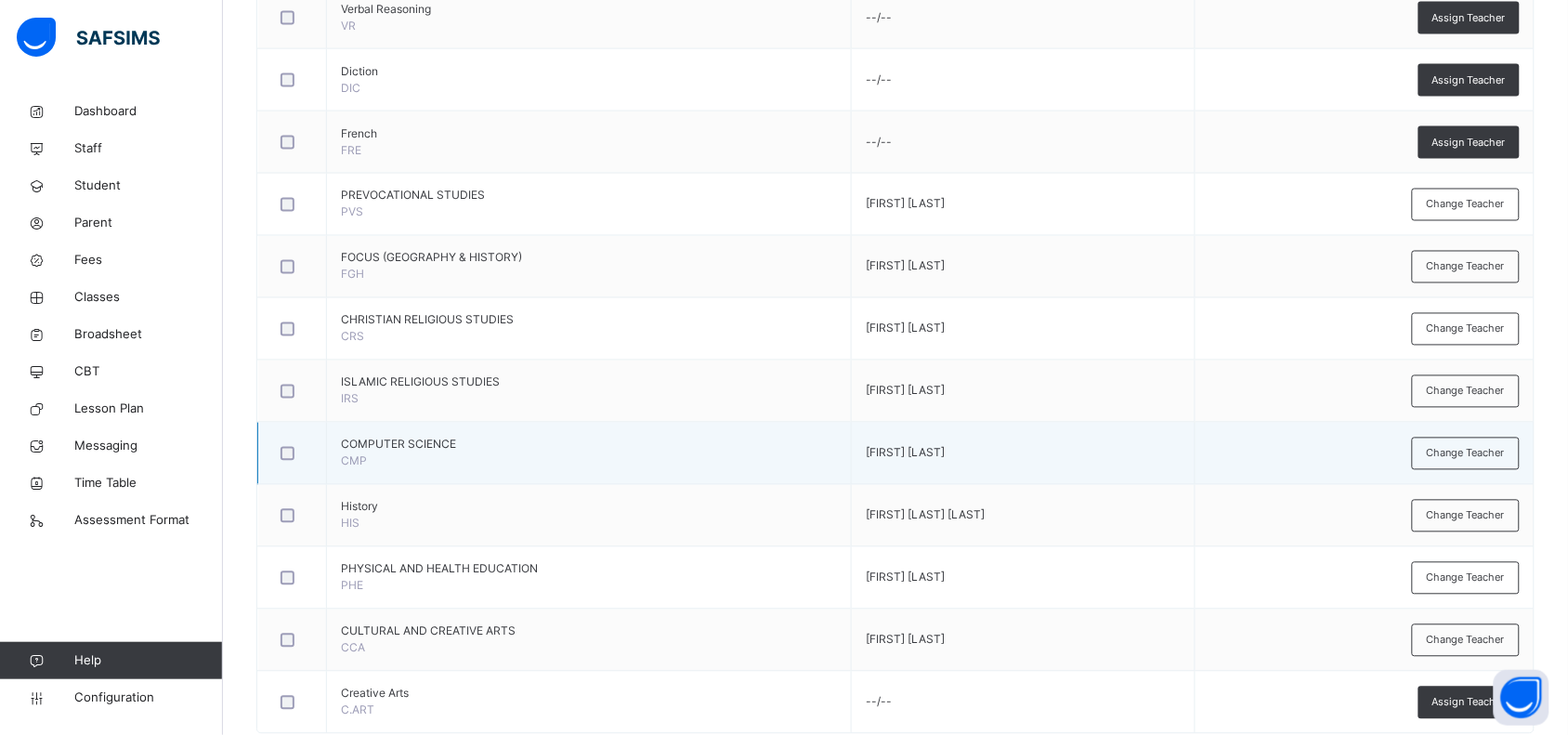 scroll, scrollTop: 906, scrollLeft: 0, axis: vertical 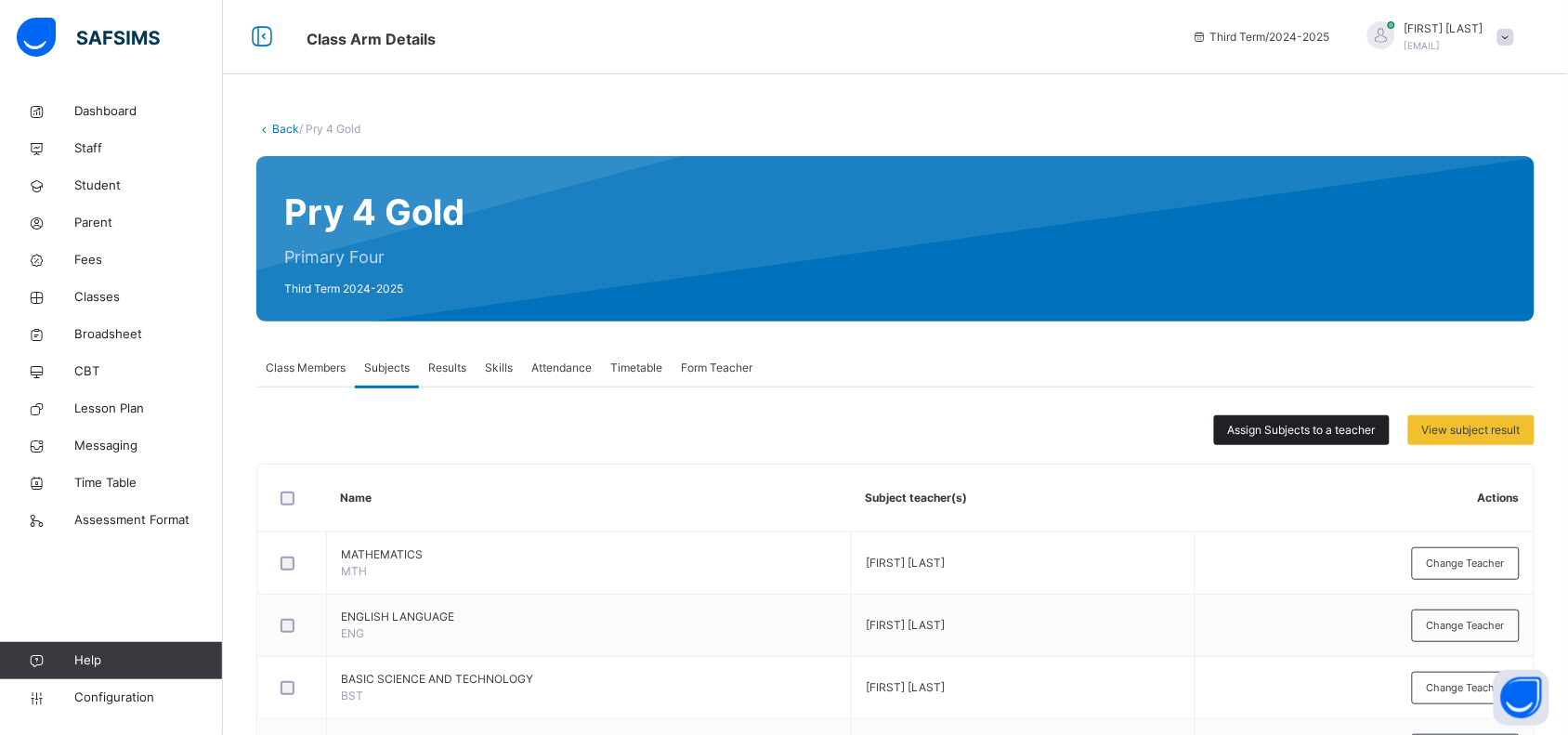 click on "Assign Subjects to a teacher" at bounding box center (1301, 430) 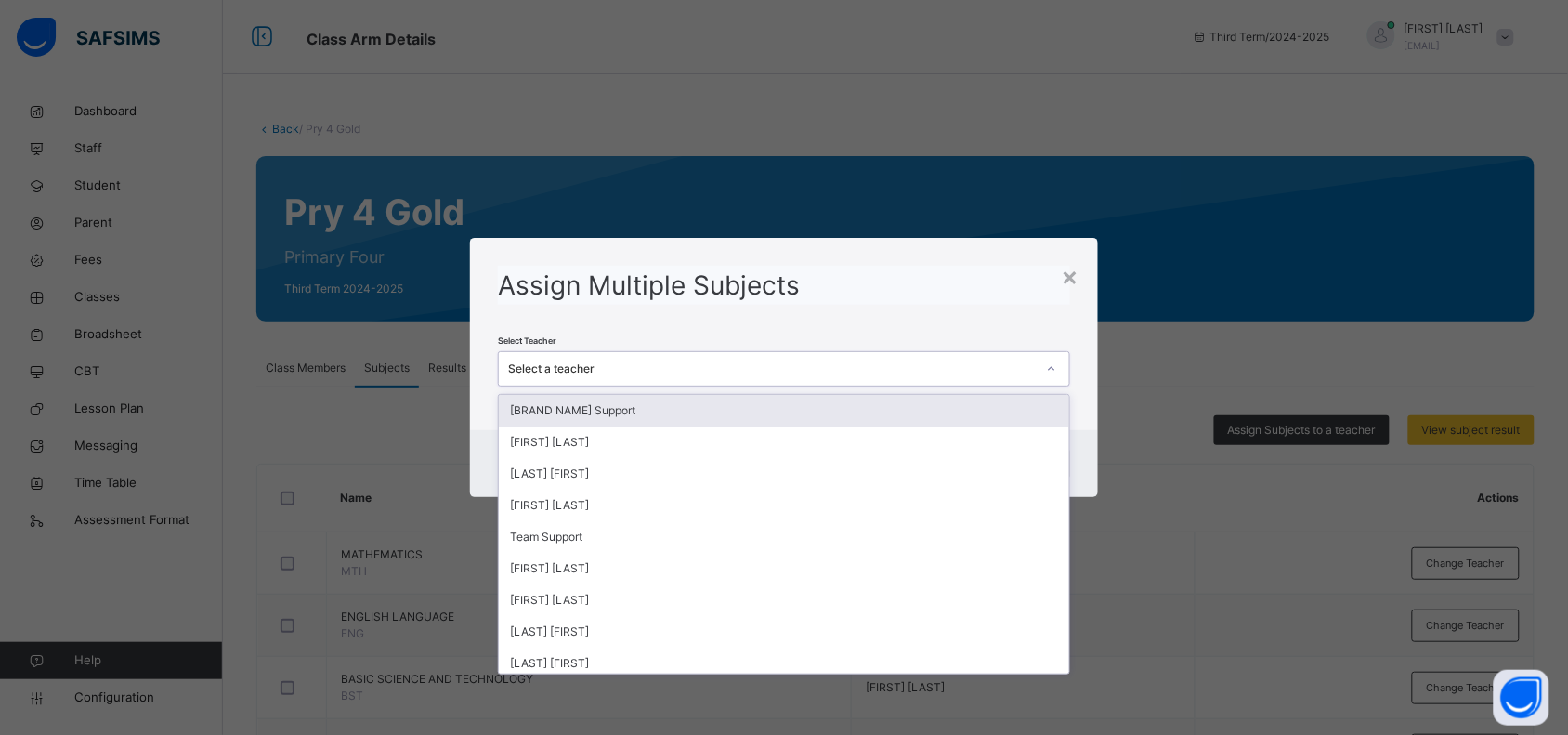 click on "Select a teacher" at bounding box center [771, 369] 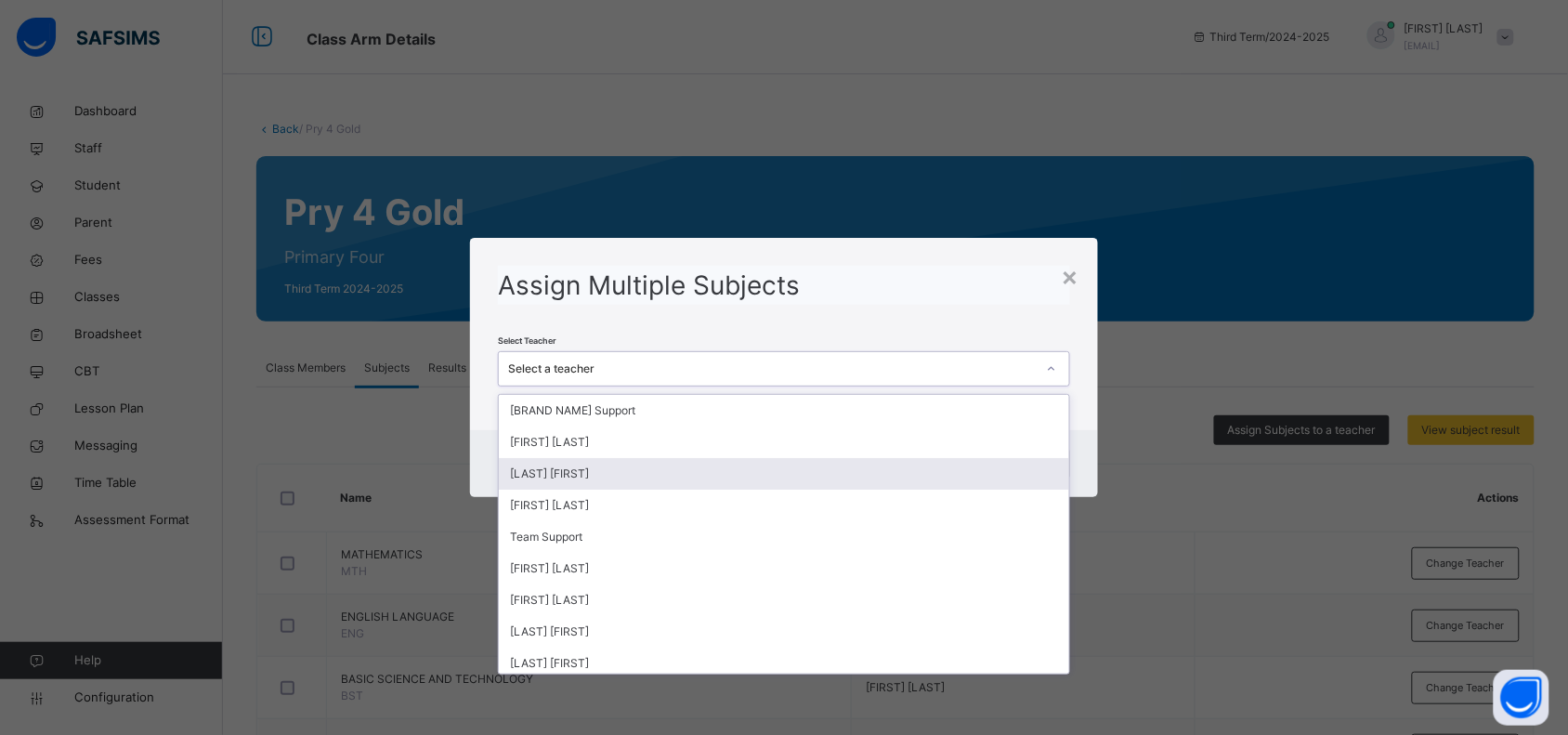 click on "[LAST] [FIRST]" at bounding box center (783, 474) 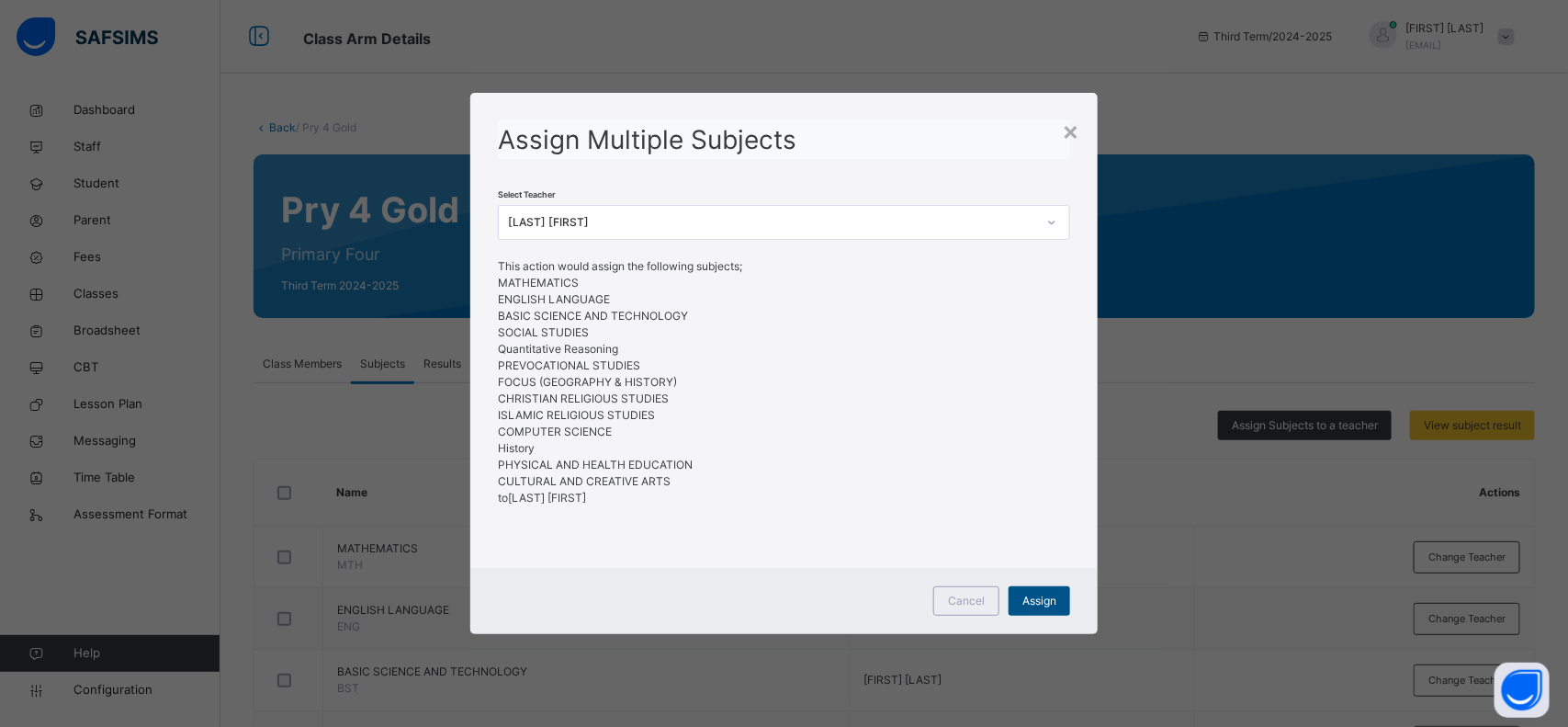 click on "Assign" at bounding box center [1039, 601] 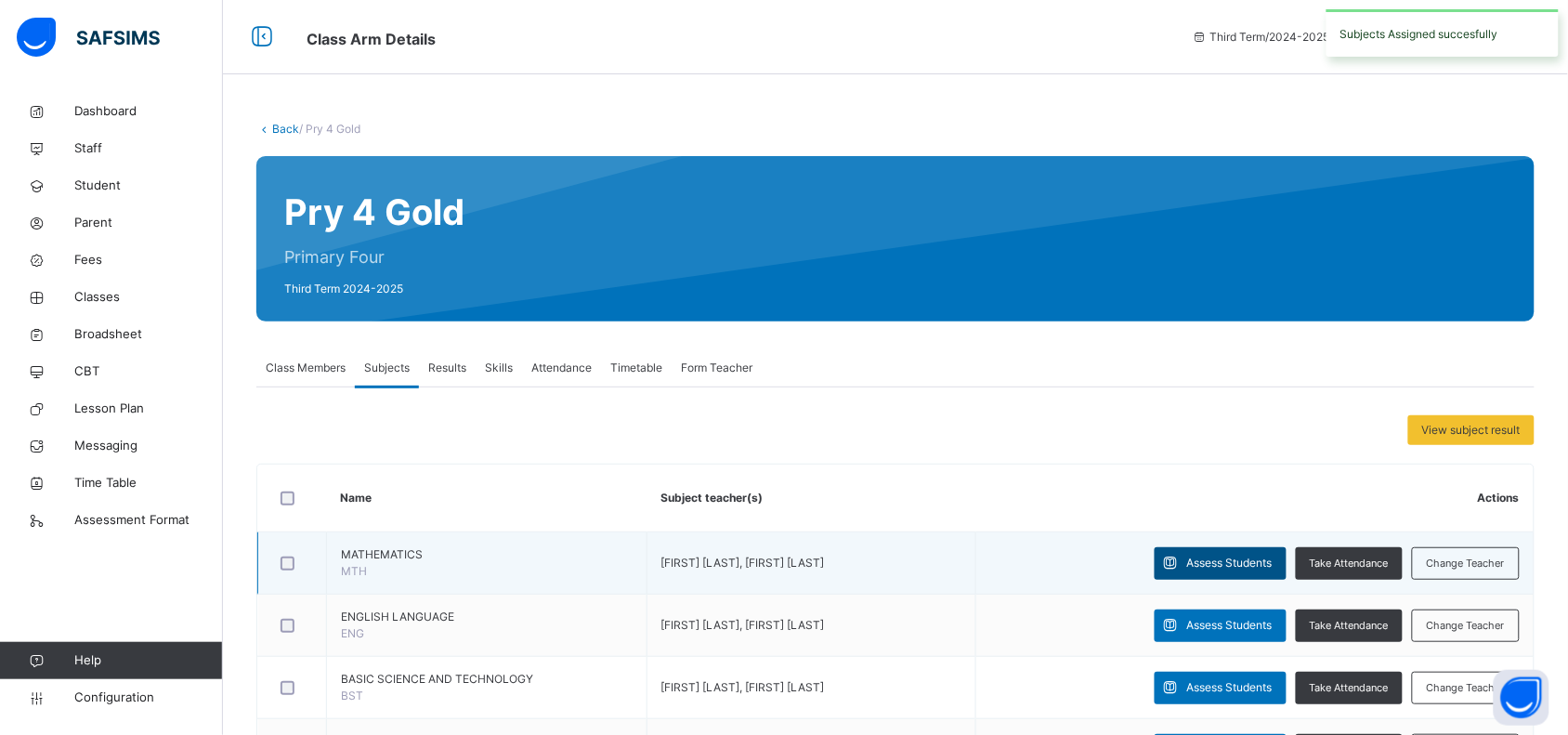 click on "Assess Students" at bounding box center (1230, 563) 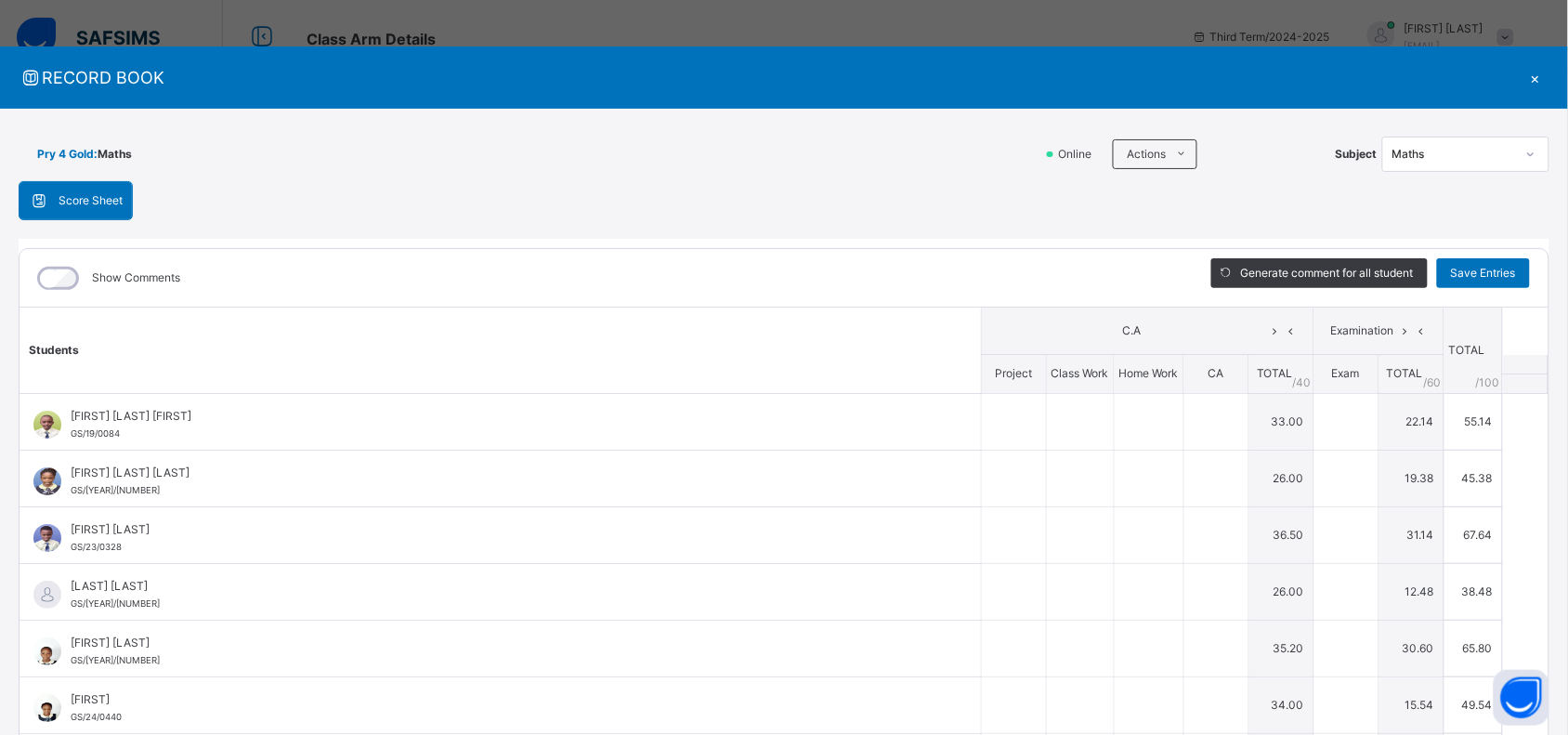 type on "**" 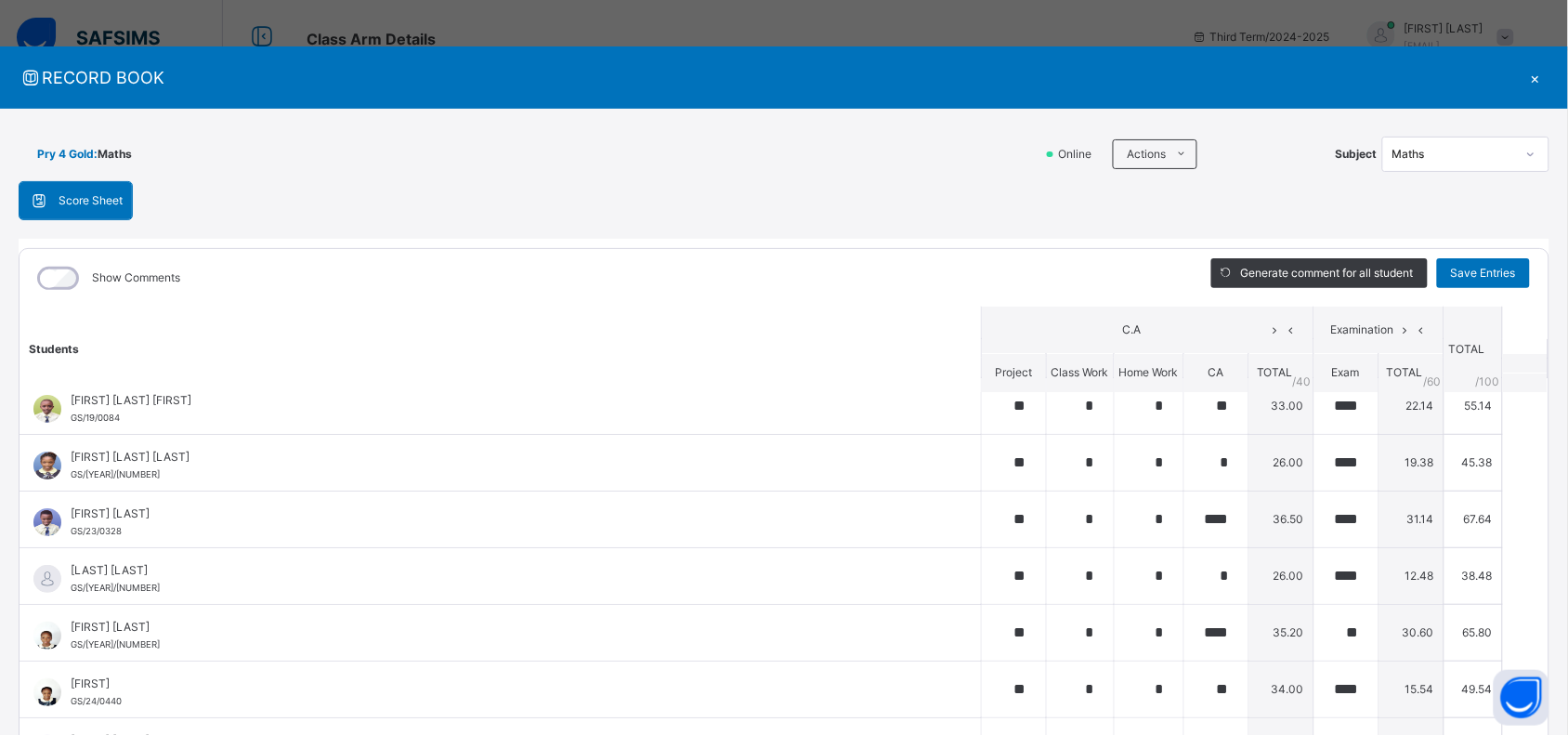 scroll, scrollTop: 0, scrollLeft: 0, axis: both 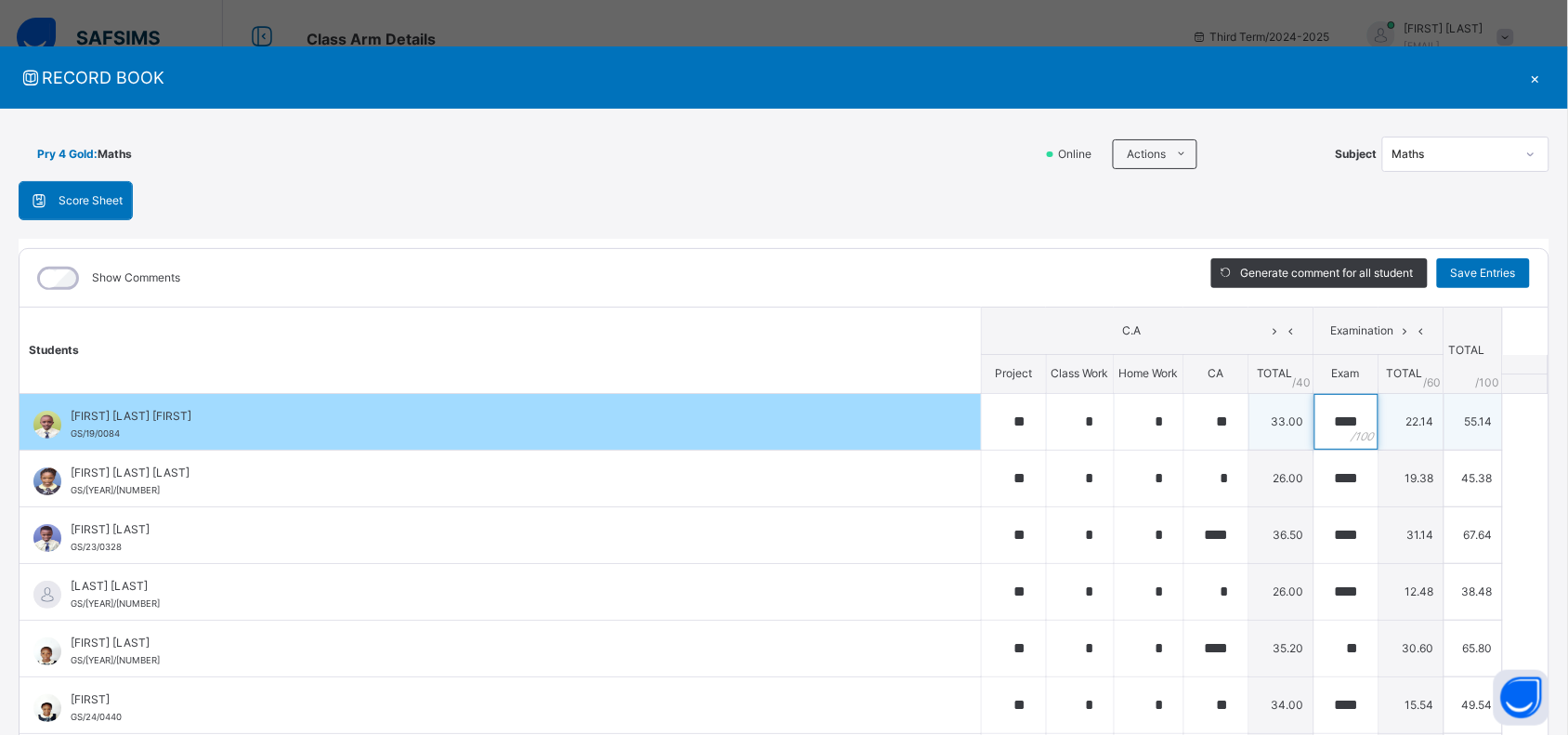 click on "****" at bounding box center (1346, 422) 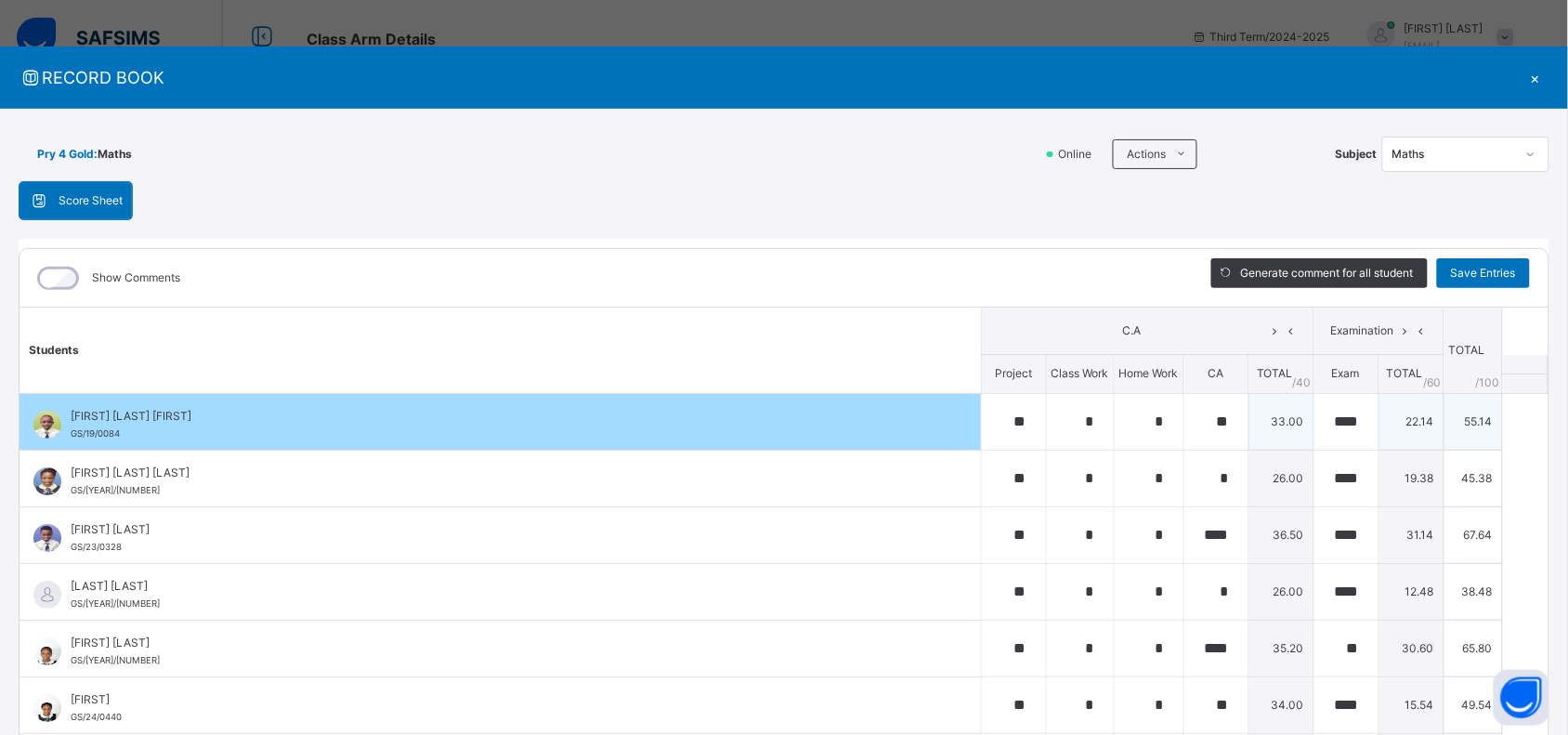 click on "****" at bounding box center [1346, 422] 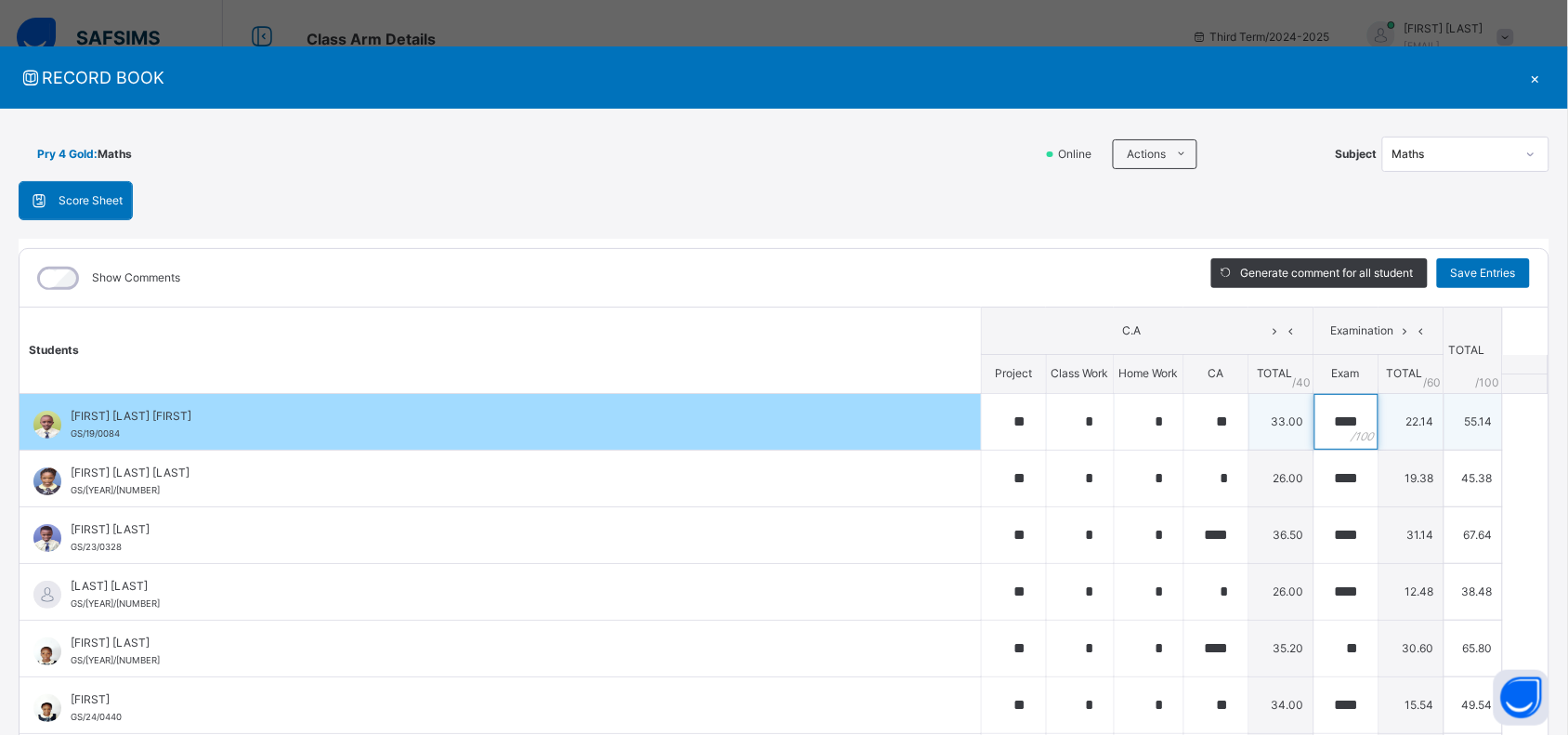 click on "****" at bounding box center [1346, 422] 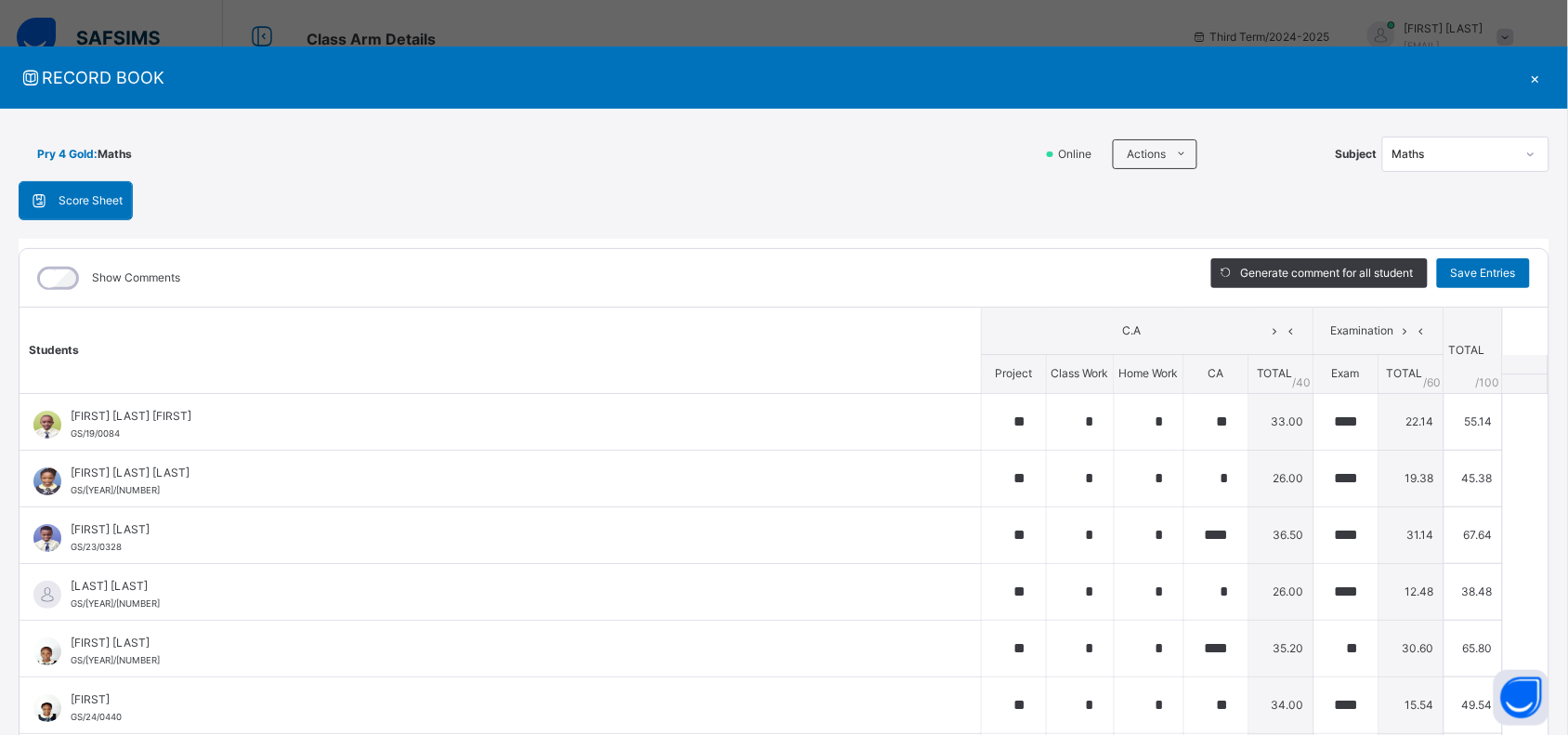 click on "Score Sheet" at bounding box center (90, 201) 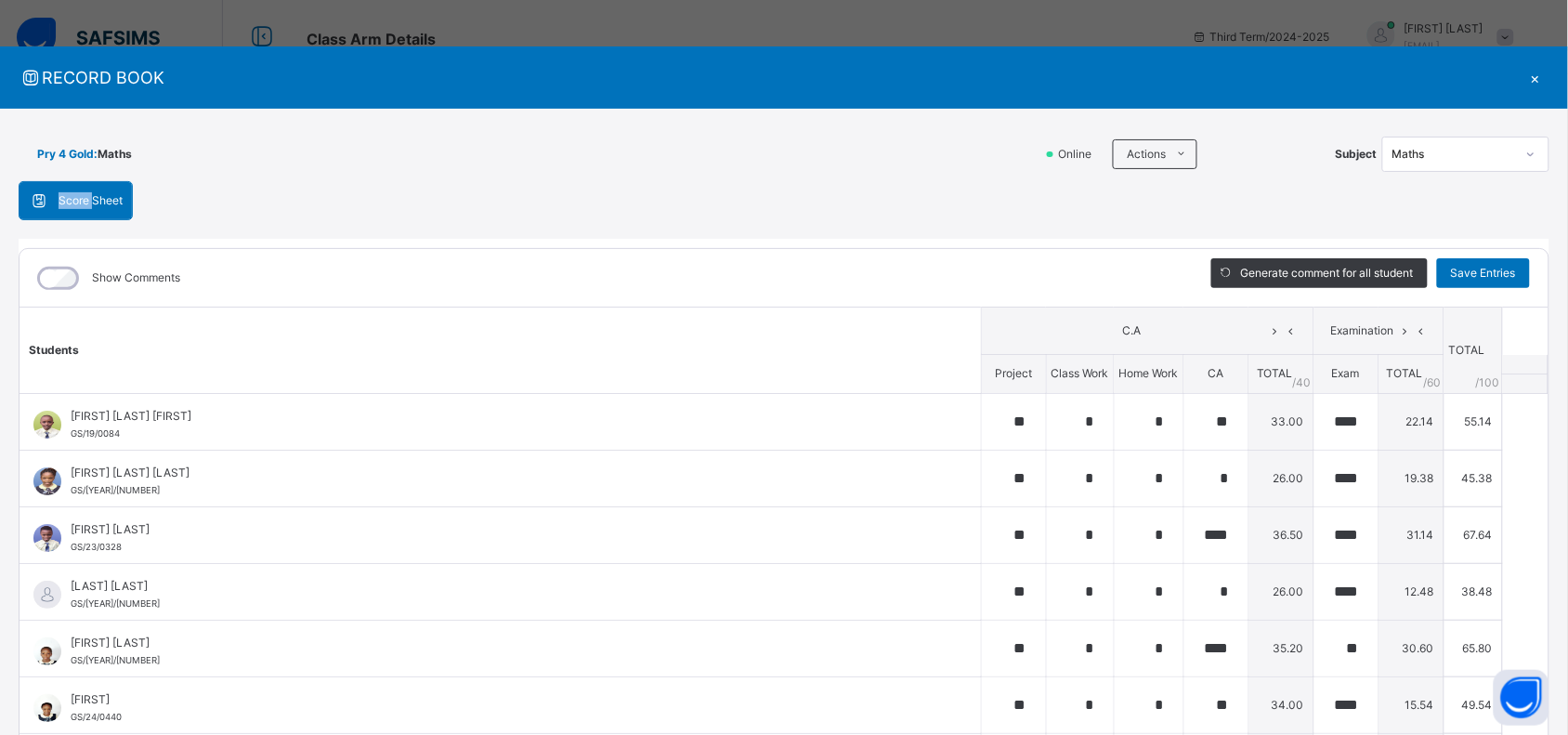click on "Score Sheet" at bounding box center [90, 201] 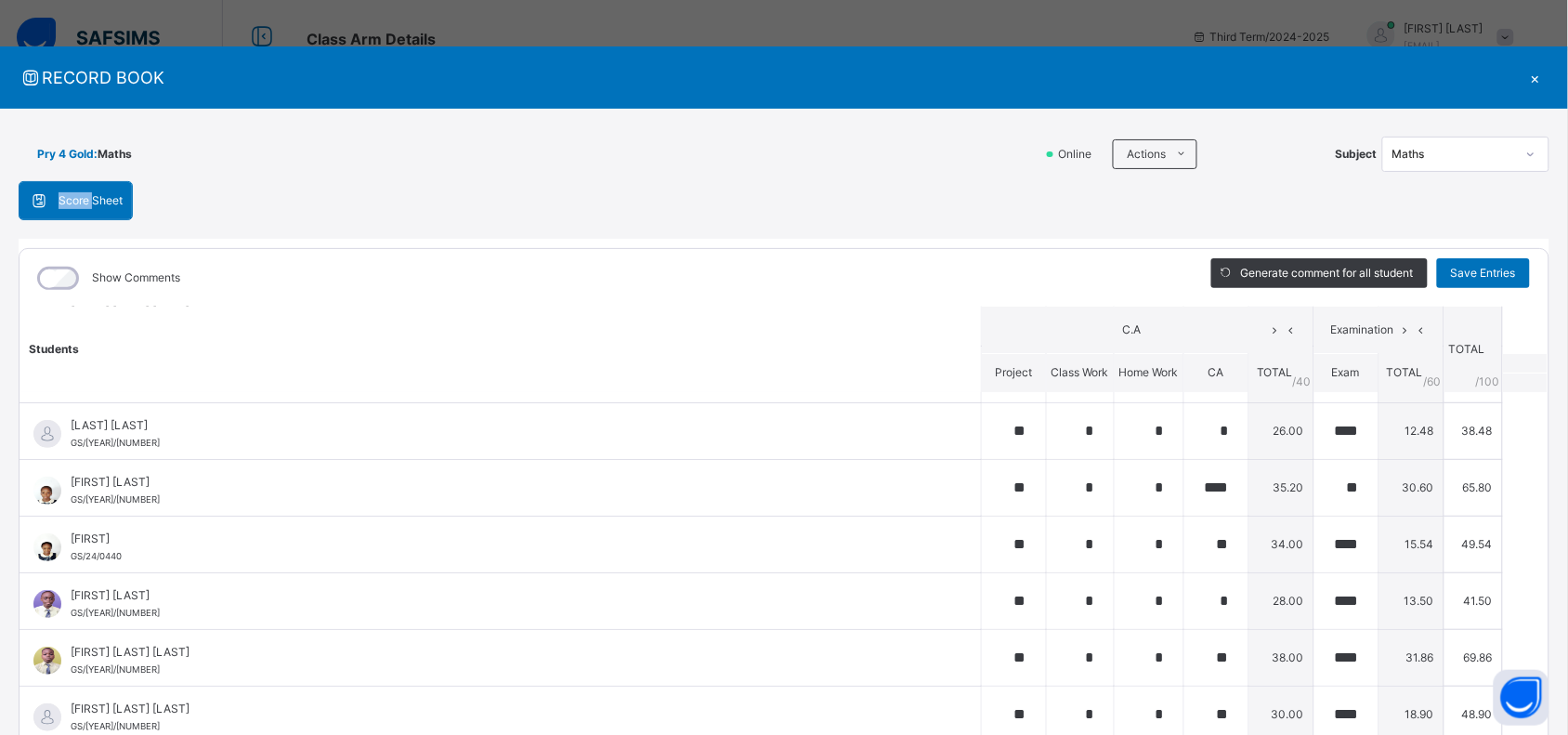 scroll, scrollTop: 0, scrollLeft: 0, axis: both 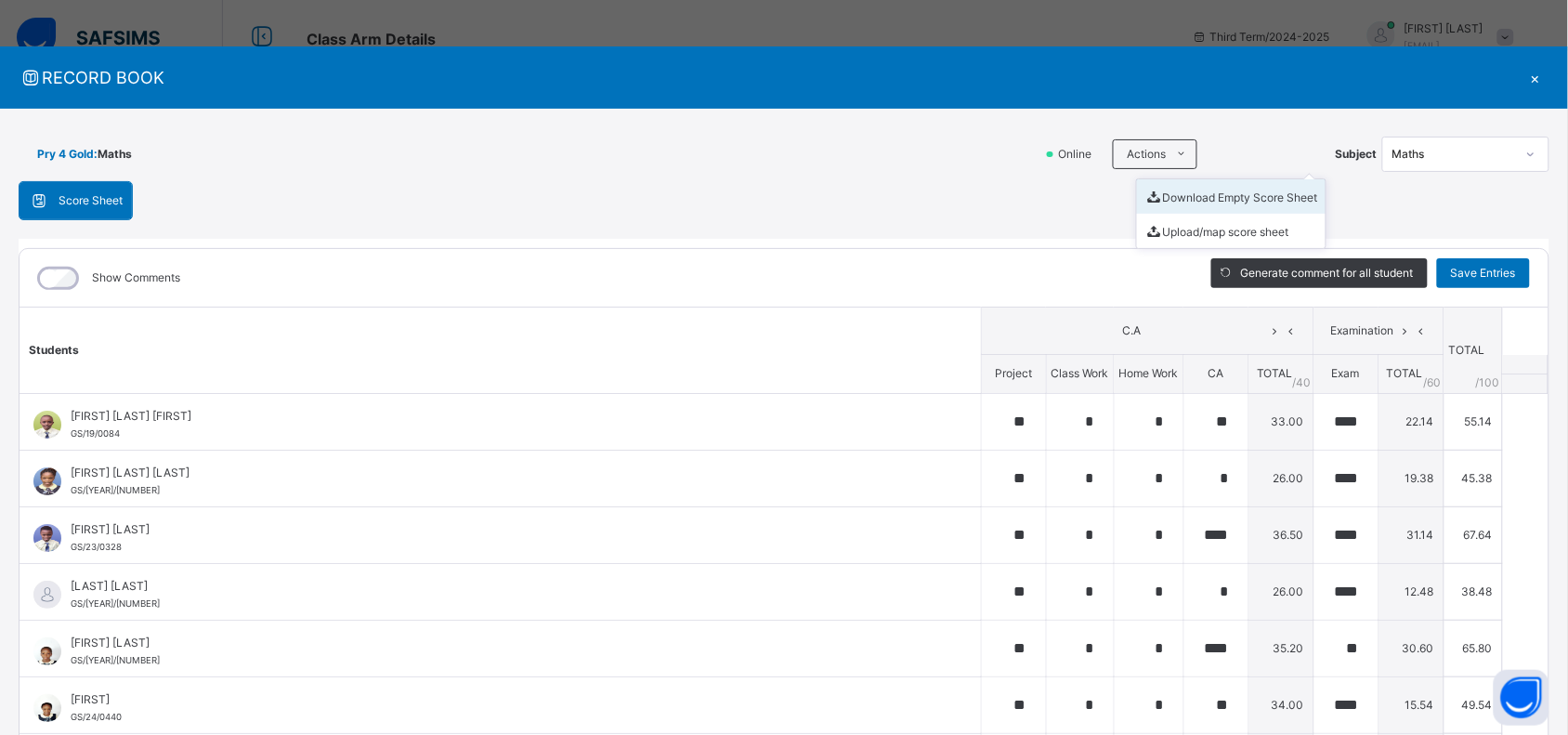 click on "Download Empty Score Sheet" at bounding box center (1231, 196) 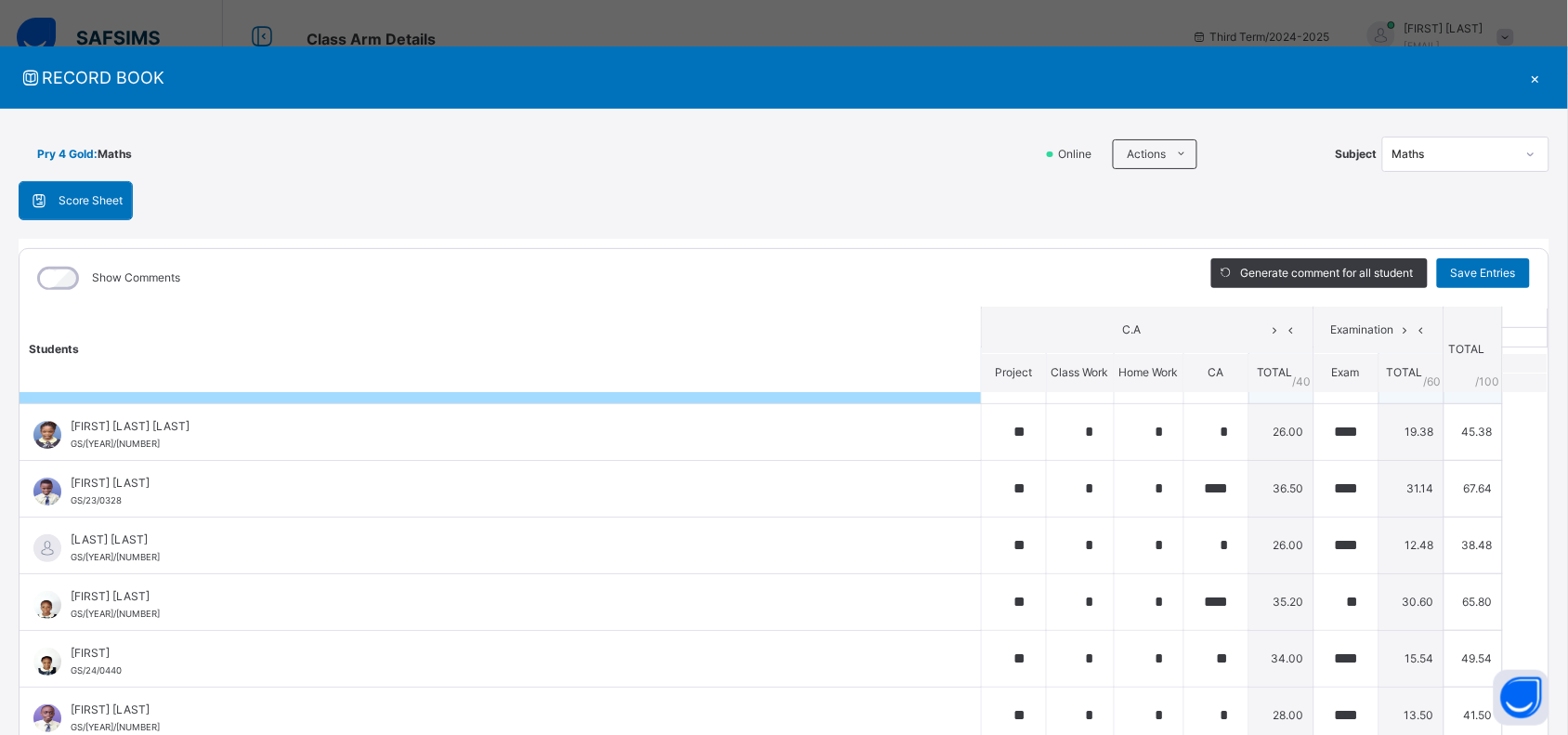 scroll, scrollTop: 0, scrollLeft: 0, axis: both 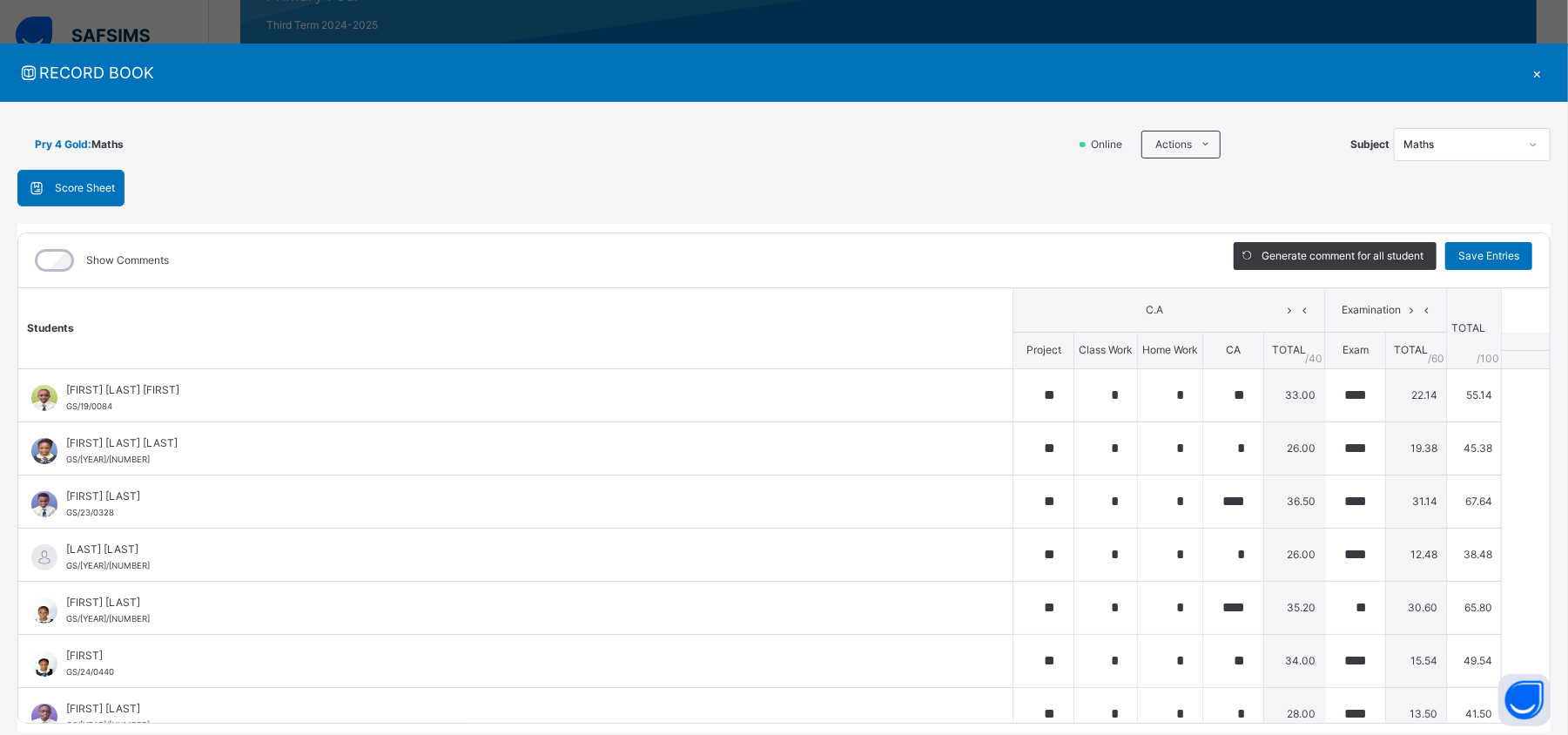 click on "Score Sheet Score Sheet Show Comments   Generate comment for all student   Save Entries Class Level:  Pry 4   Gold Subject:  Maths Session:  2024/2025 Session Session:  Third Term Students C.A Examination TOTAL /100 Comment Project Class Work Home Work CA TOTAL / 40 Exam TOTAL / 60 [FIRST] [LAST] GS/19/0084 [FIRST] [LAST] ** * * ** 33.00 **** 22.14 55.14 Generate comment 0 / 250   ×   Subject Teacher’s Comment Generate and see in full the comment developed by the AI with an option to regenerate the comment JS [FIRST] [LAST]   GS/19/0084   Total 55.14  / 100.00 Sims Bot   Regenerate     Use this comment   [FIRST] [LAST] GS/21/0174 [FIRST] [LAST] ** * * * 26.00 **** 19.38 45.38 Generate comment 0 / 250   ×   Subject Teacher’s Comment Generate and see in full the comment developed by the AI with an option to regenerate the comment JS [FIRST] [LAST]   GS/21/0174   Total 45.38  / 100.00 Sims Bot" at bounding box center (784, 451) 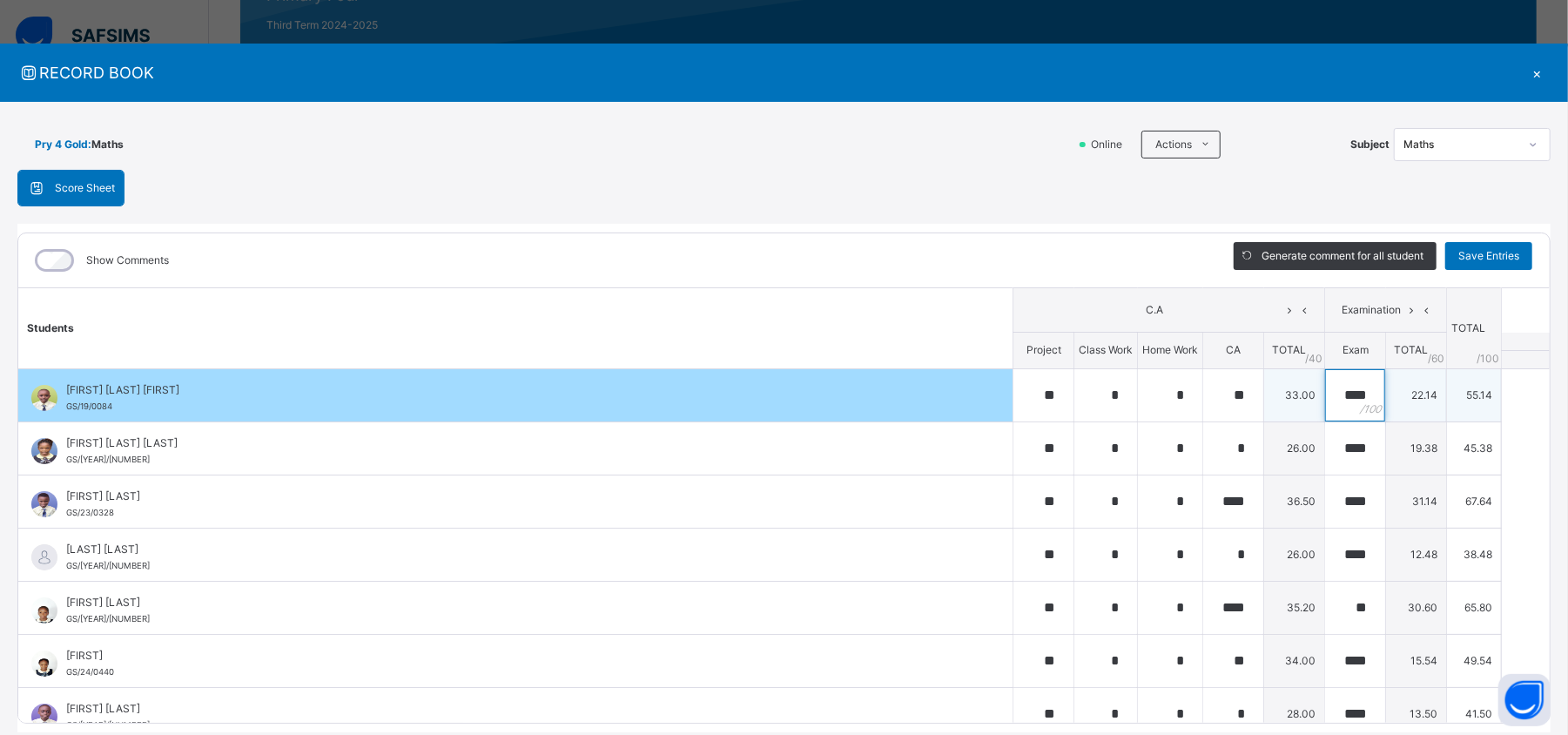 click on "****" at bounding box center (1355, 395) 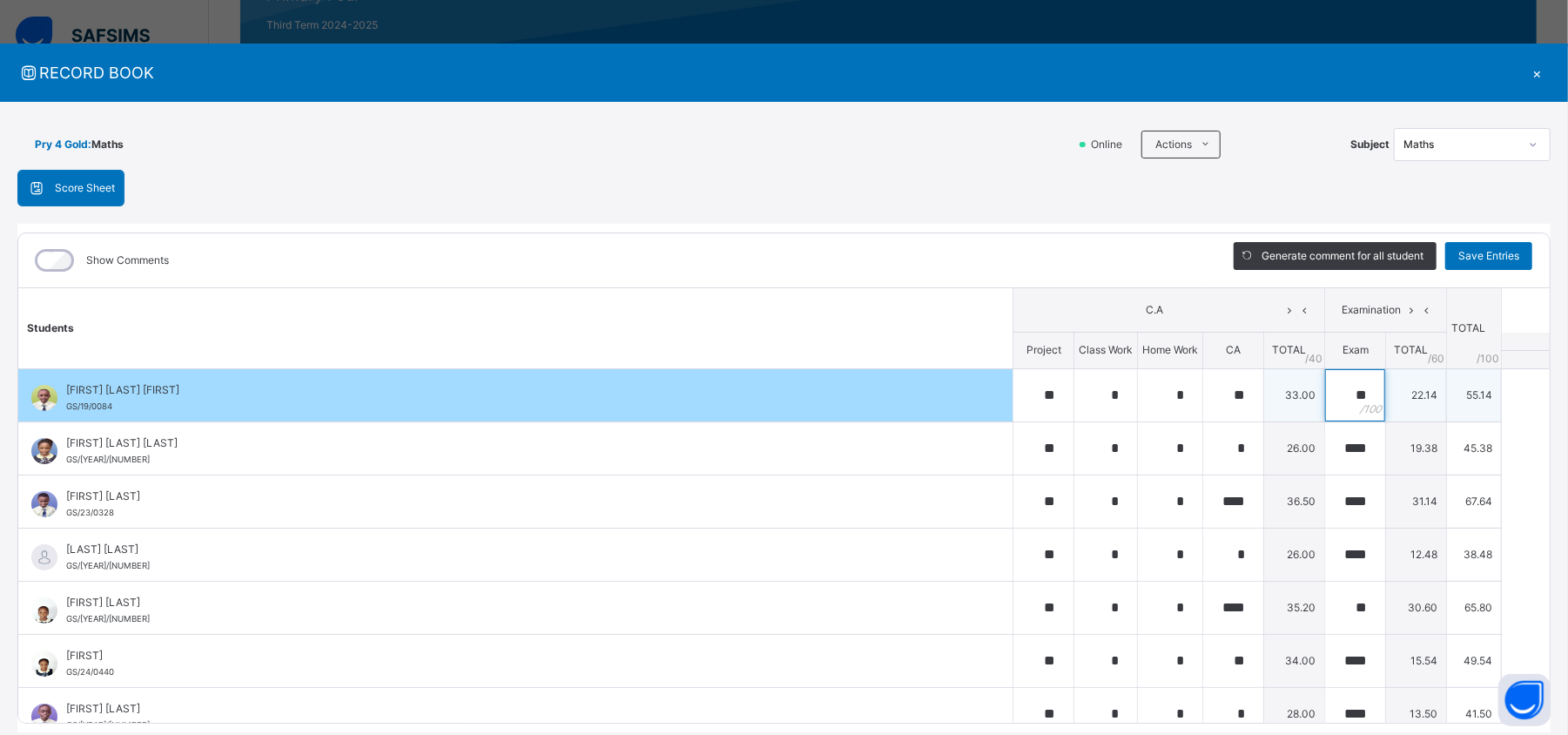 type on "*" 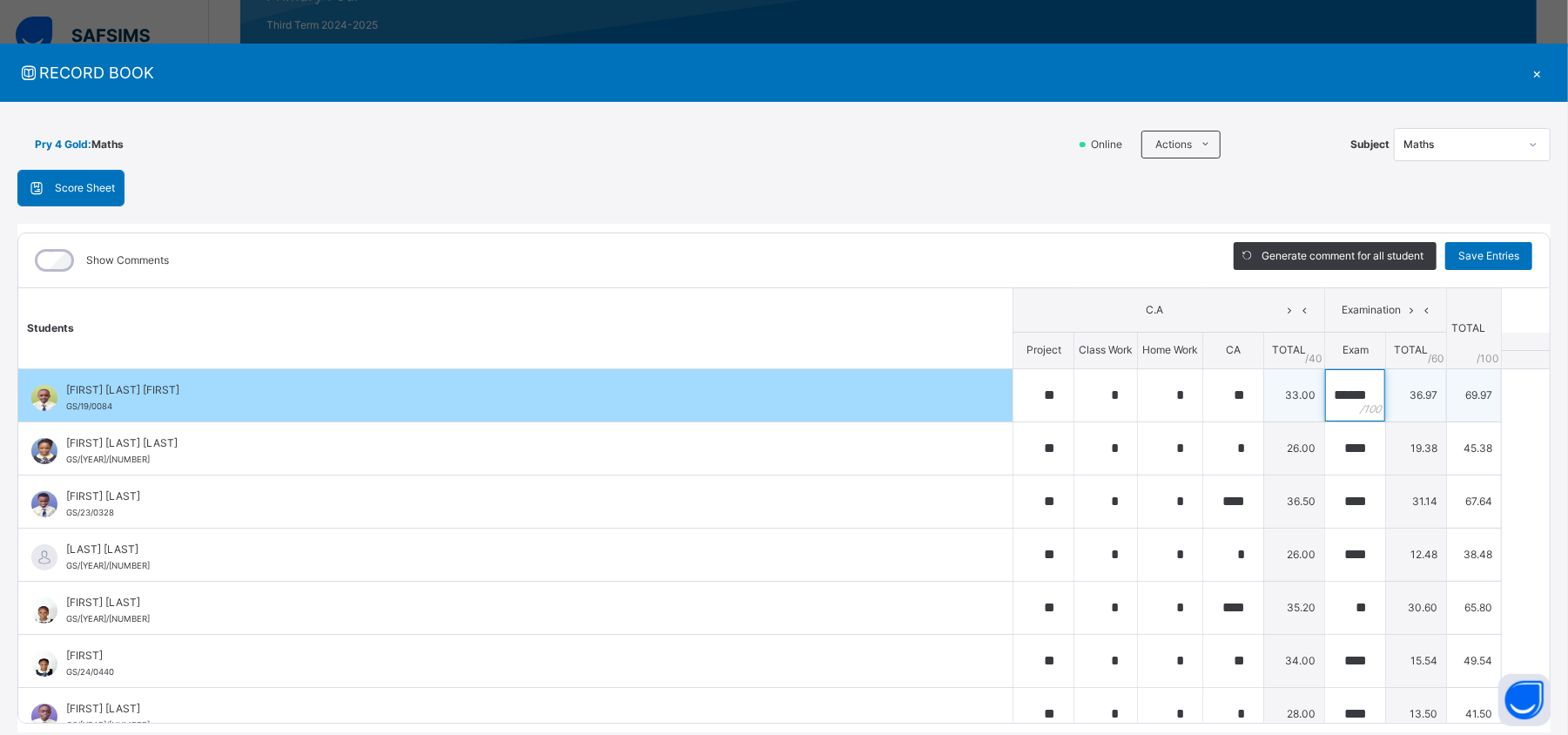 scroll, scrollTop: 0, scrollLeft: 10, axis: horizontal 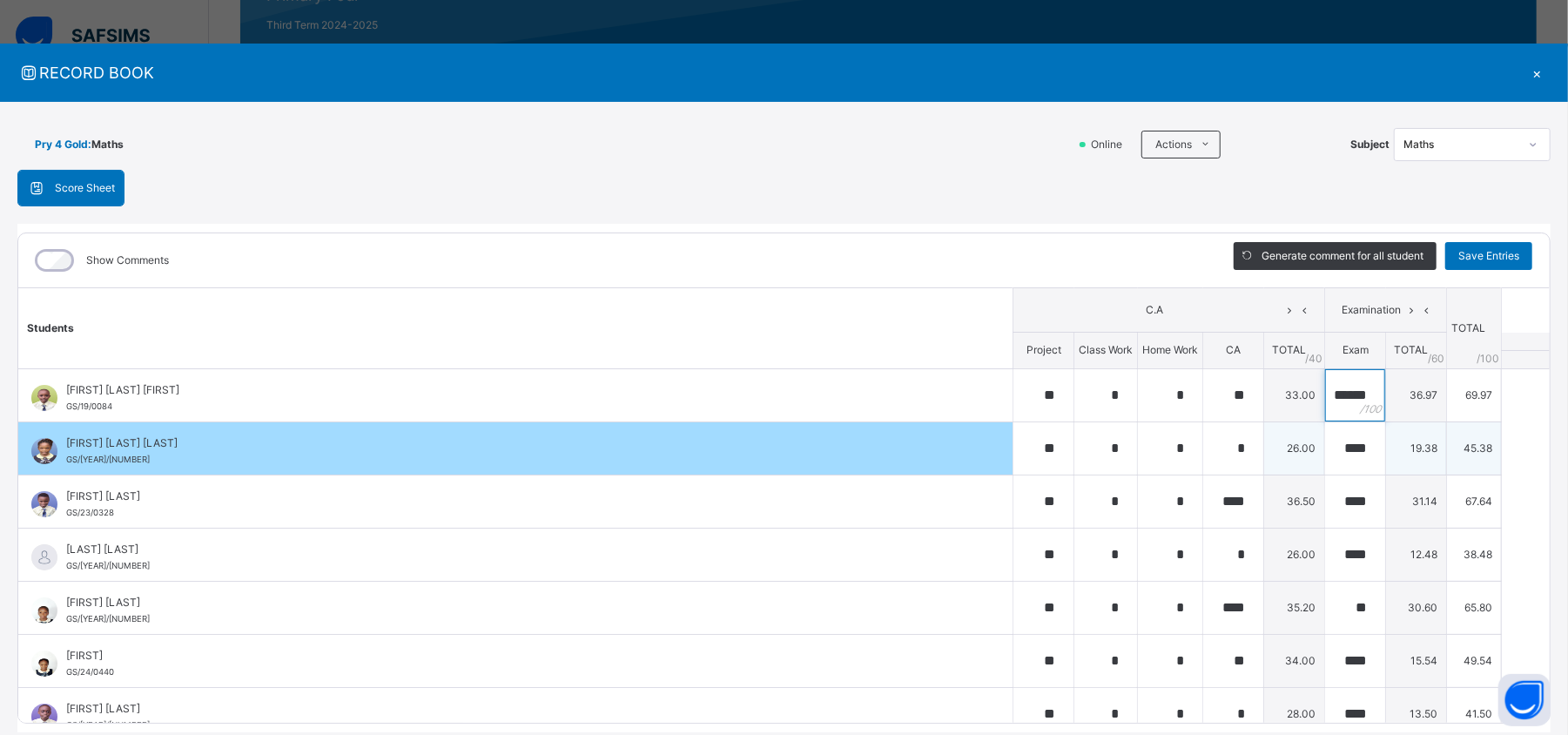 type on "******" 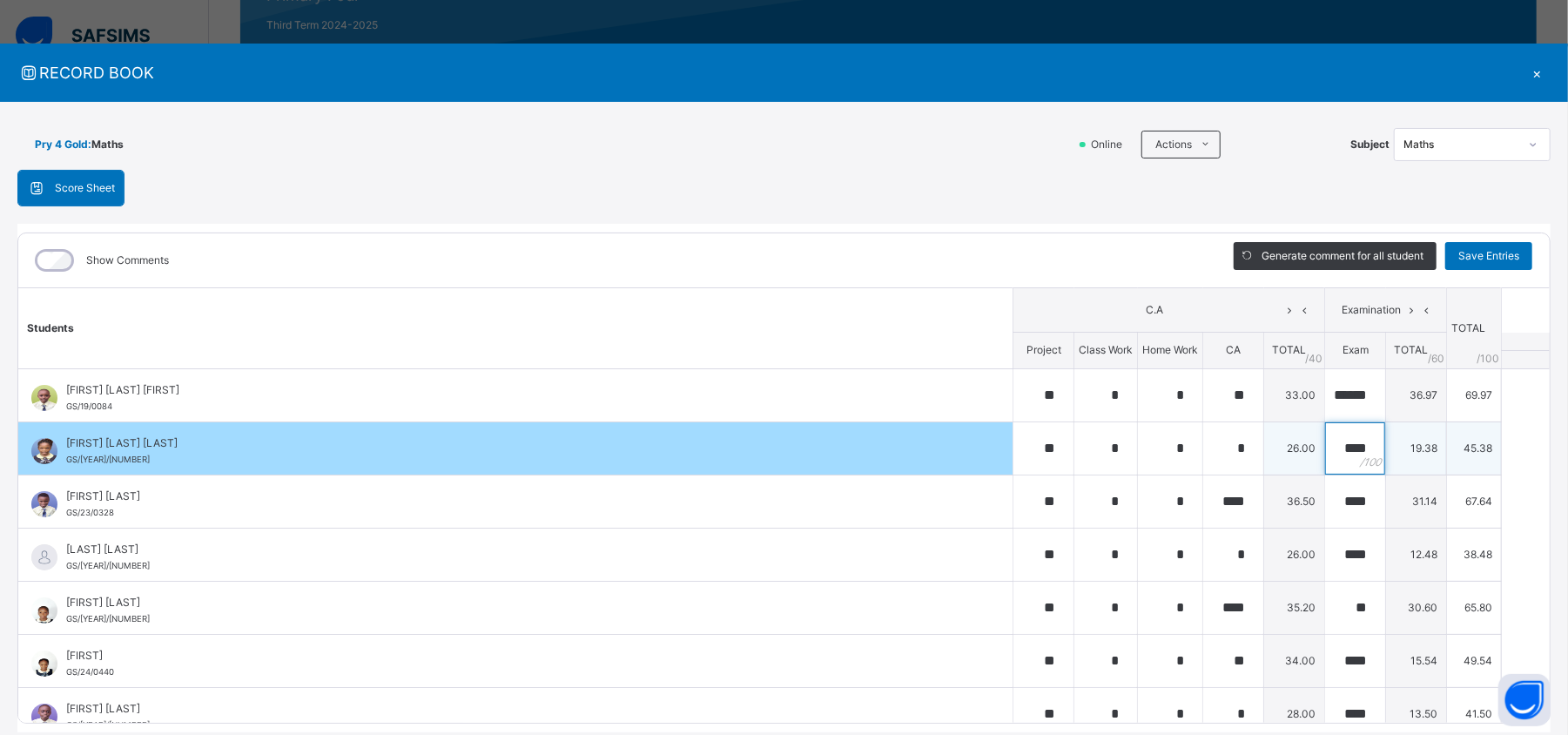 scroll, scrollTop: 0, scrollLeft: 0, axis: both 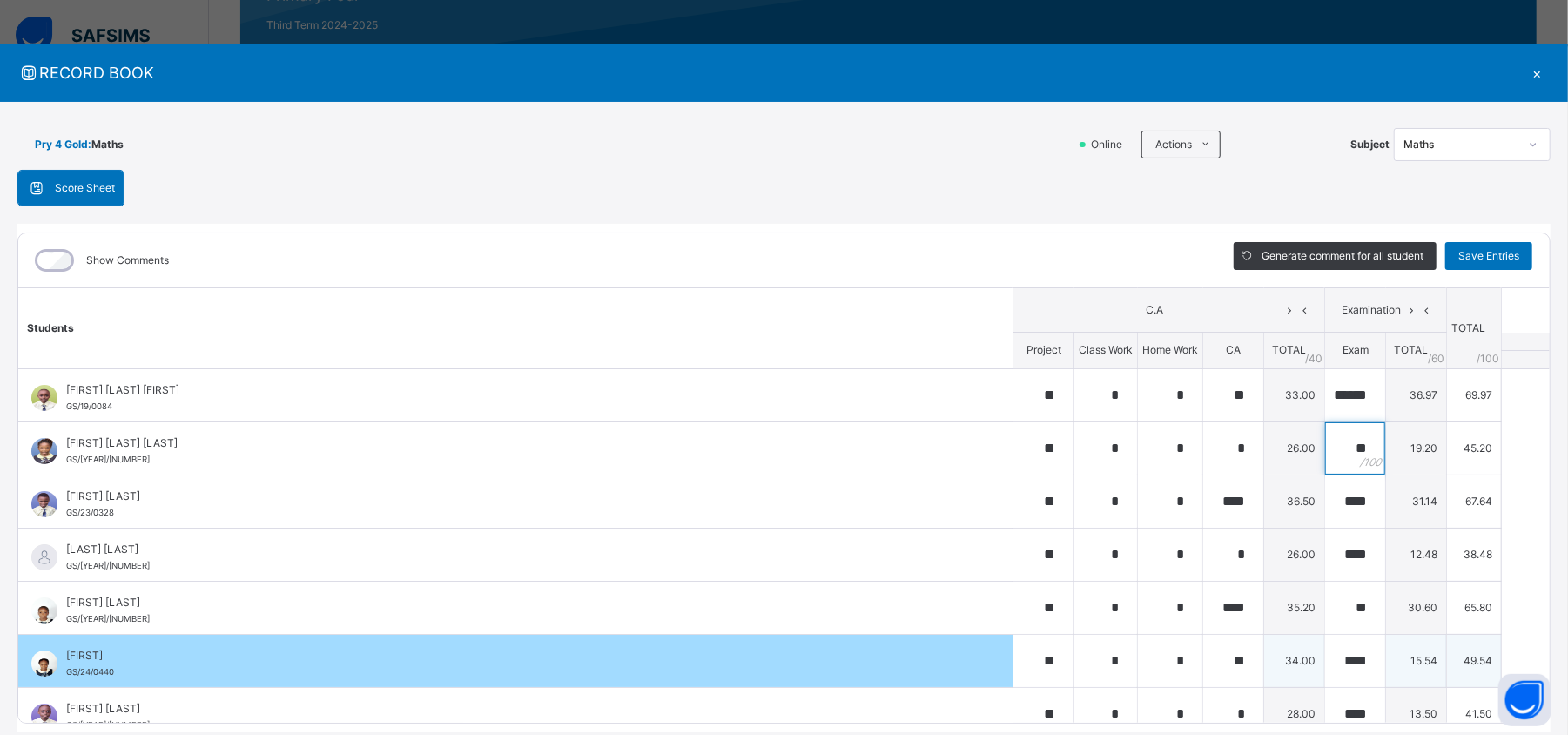 type on "*" 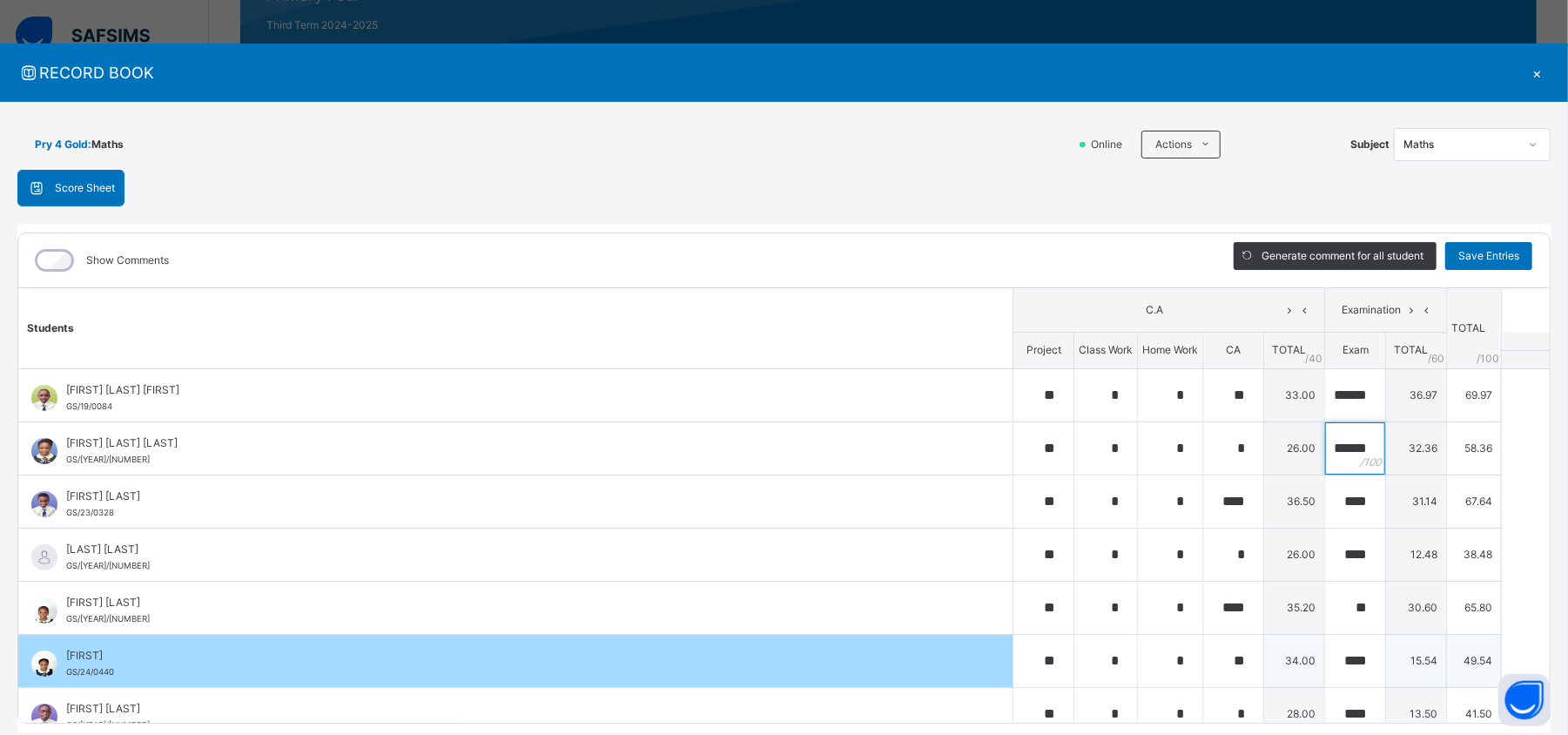 scroll, scrollTop: 0, scrollLeft: 11, axis: horizontal 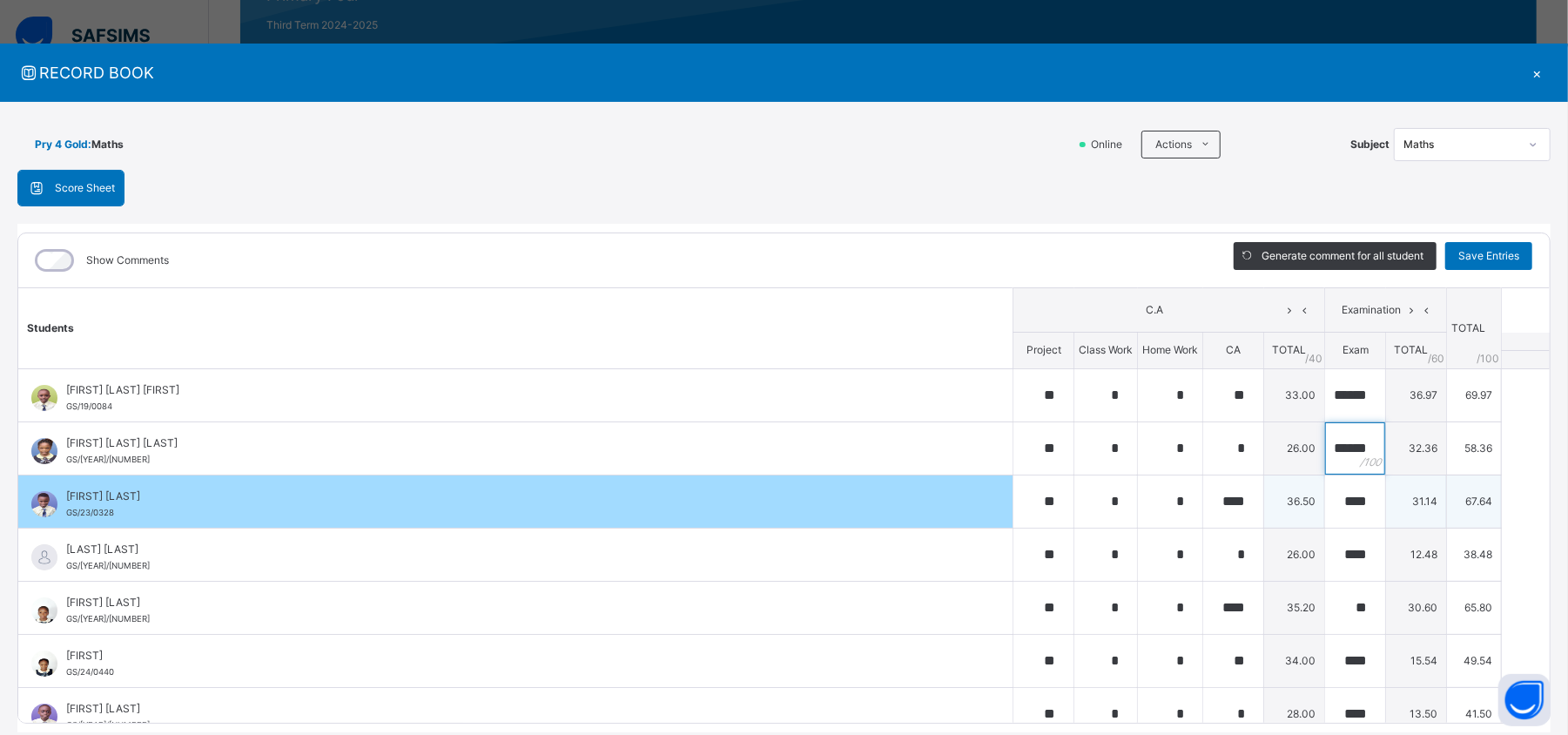 type on "******" 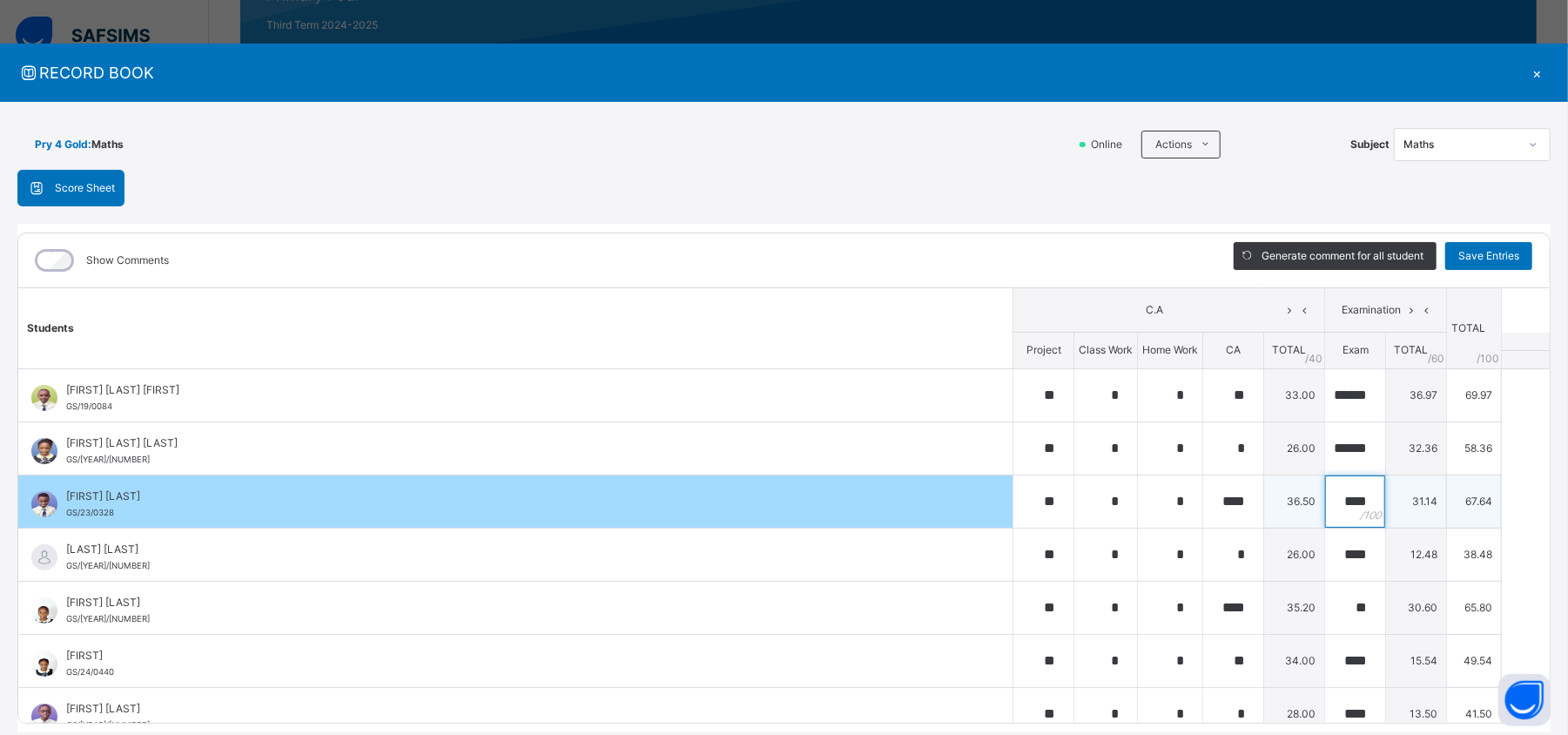scroll, scrollTop: 0, scrollLeft: 0, axis: both 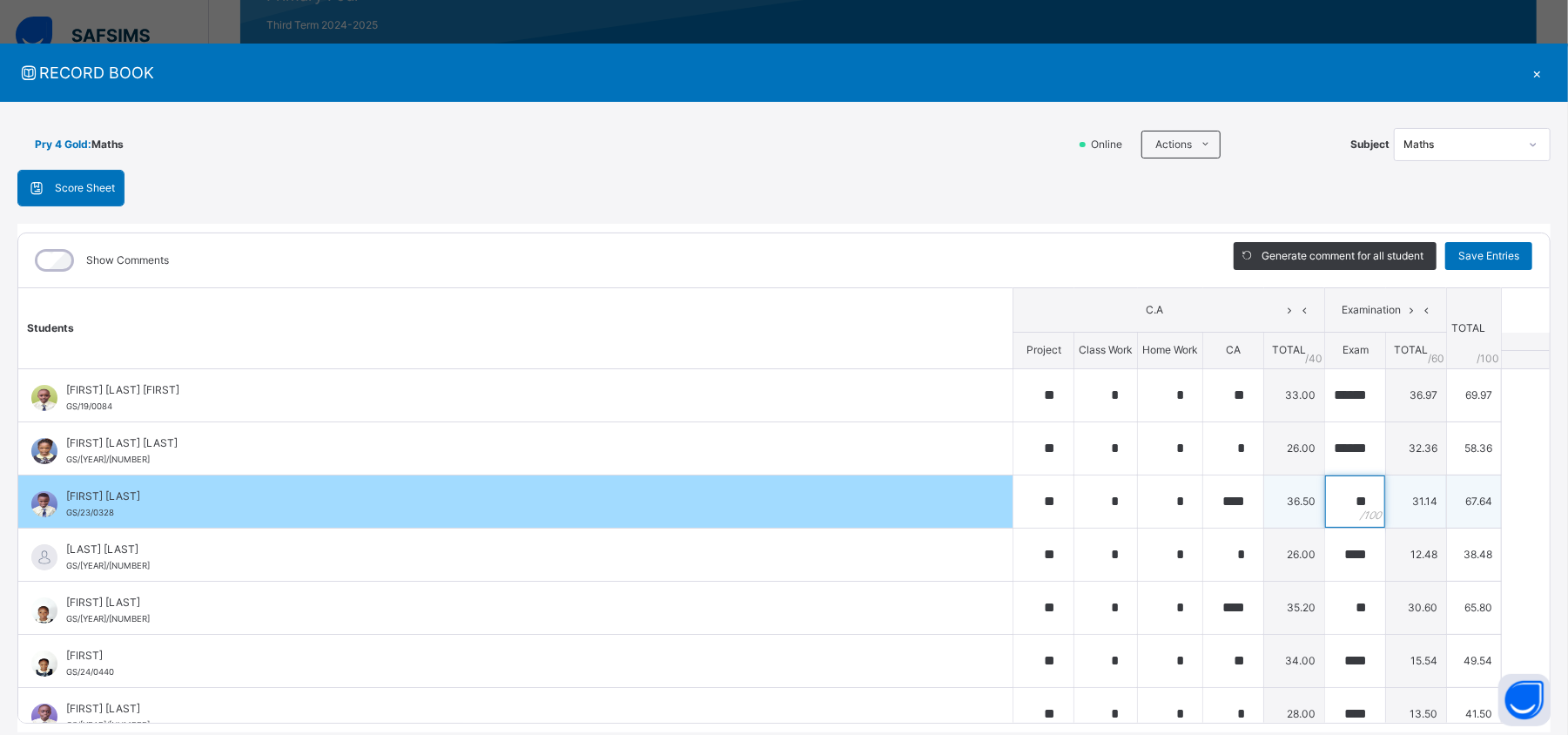 type on "*" 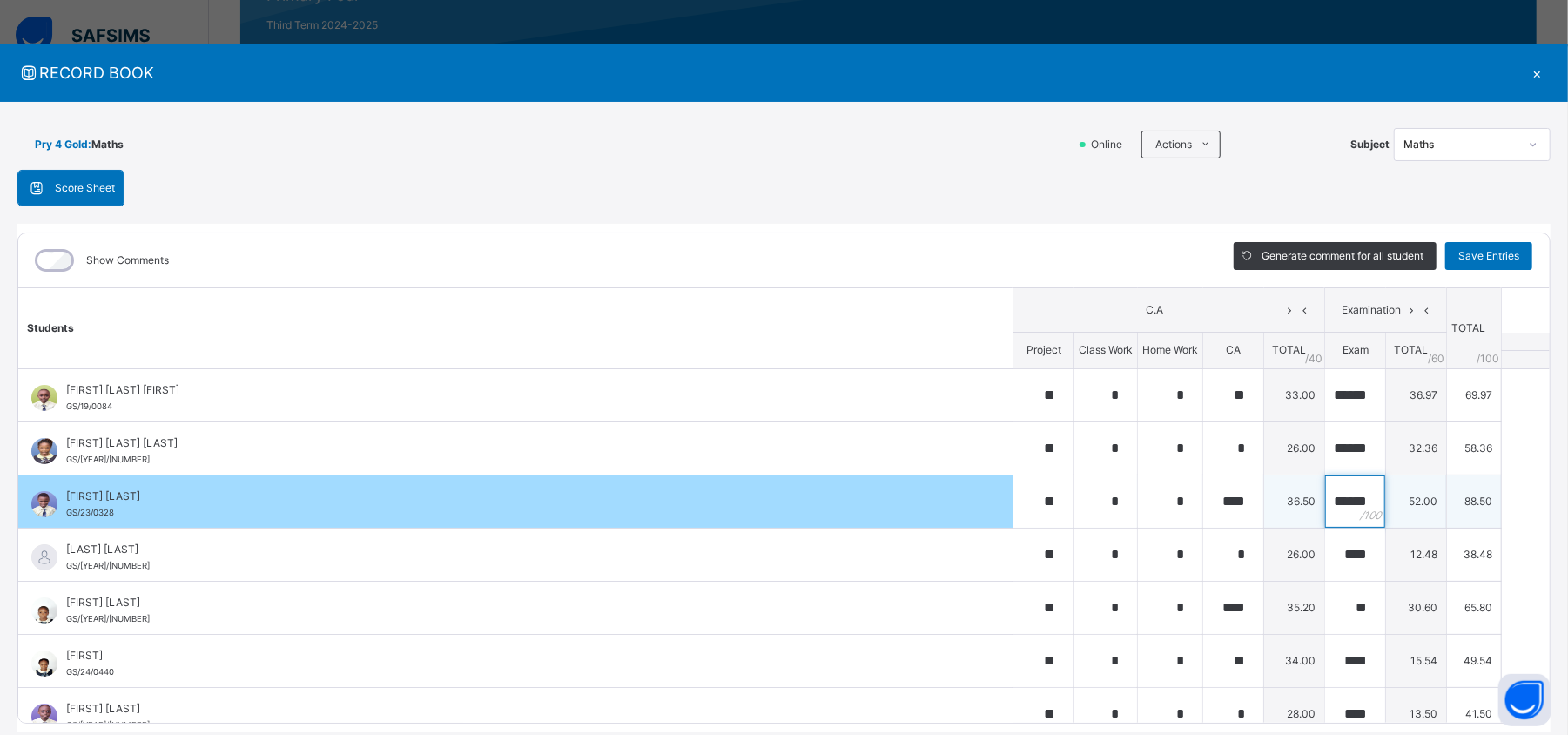 scroll, scrollTop: 0, scrollLeft: 11, axis: horizontal 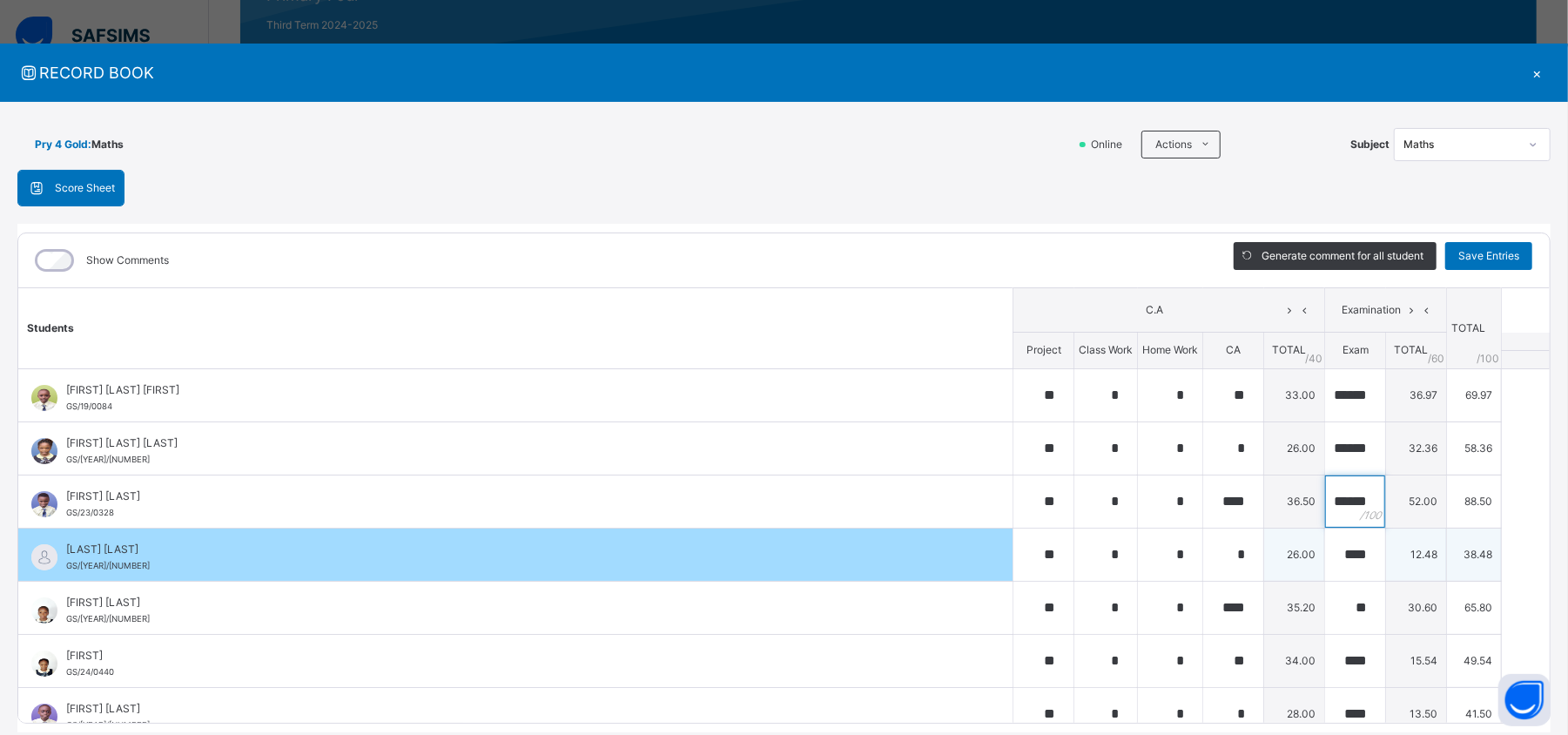 type on "******" 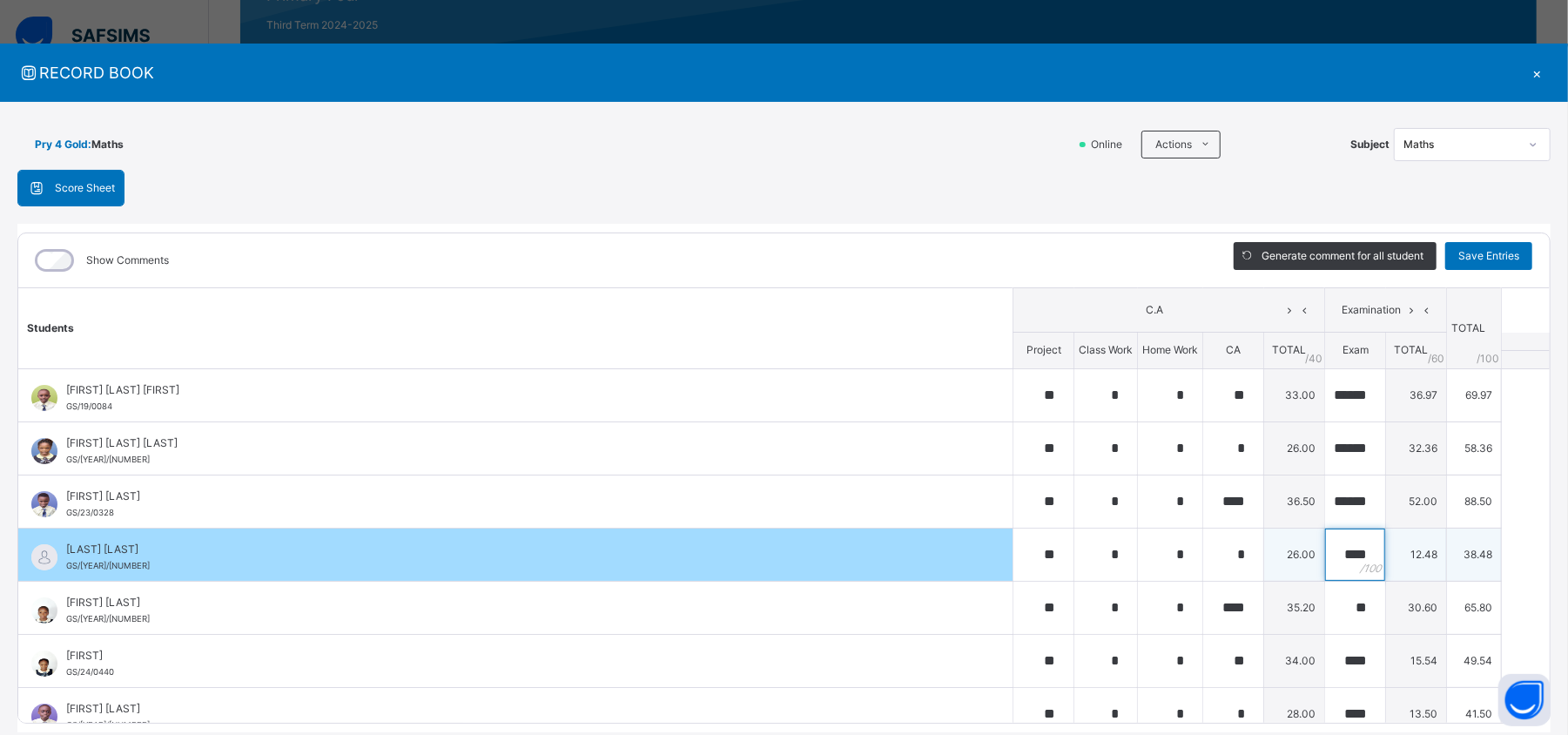 scroll, scrollTop: 0, scrollLeft: 0, axis: both 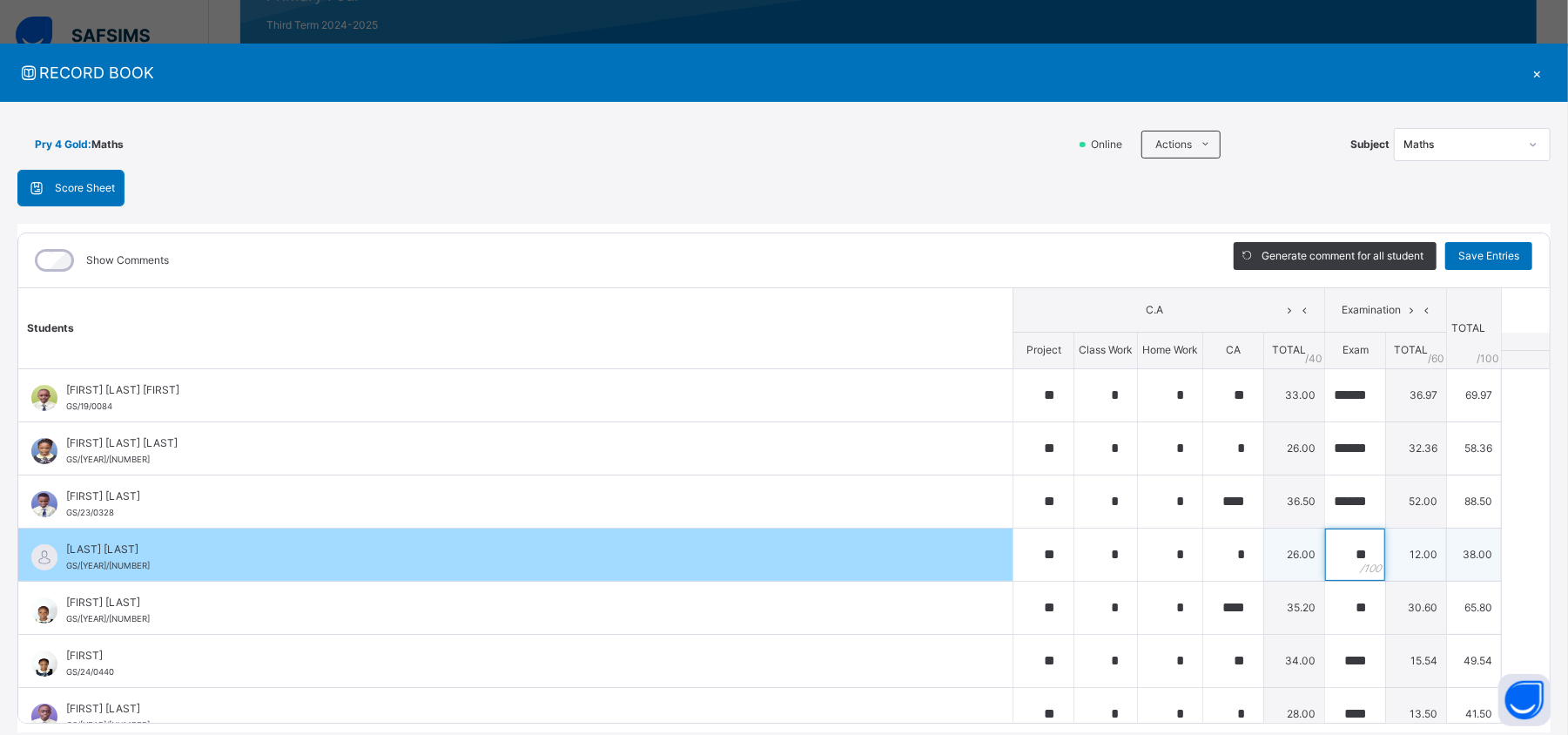 type on "*" 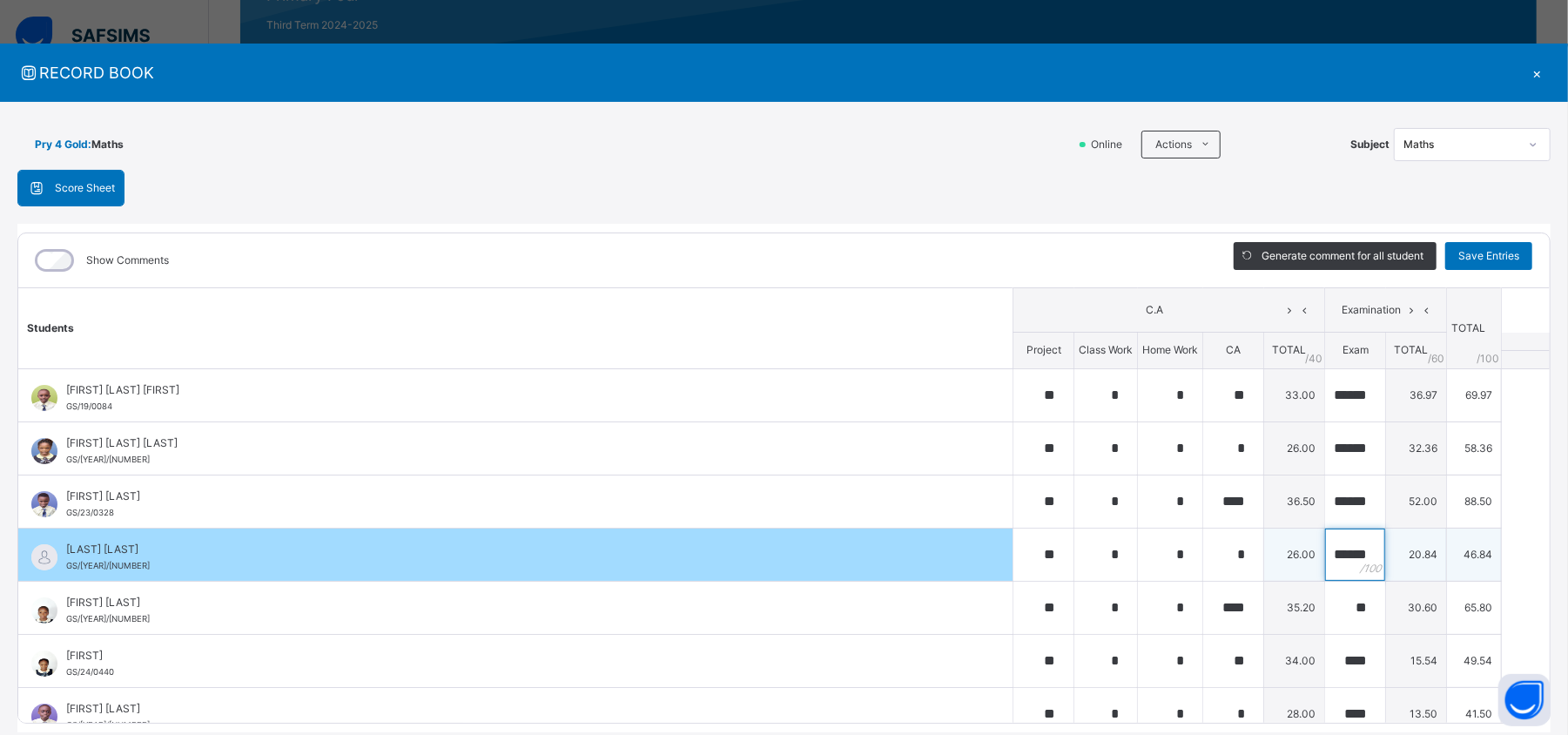 scroll, scrollTop: 0, scrollLeft: 12, axis: horizontal 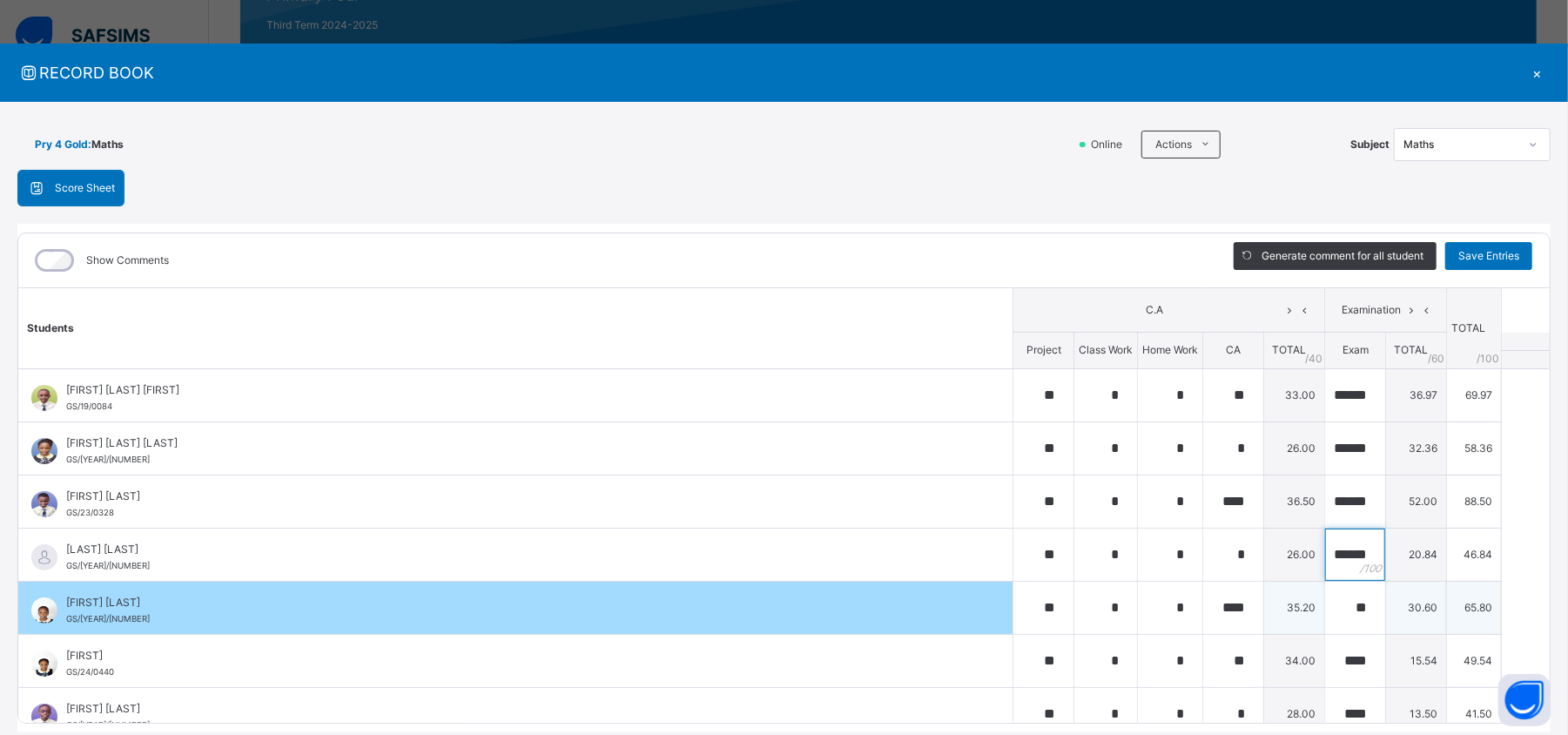 type on "******" 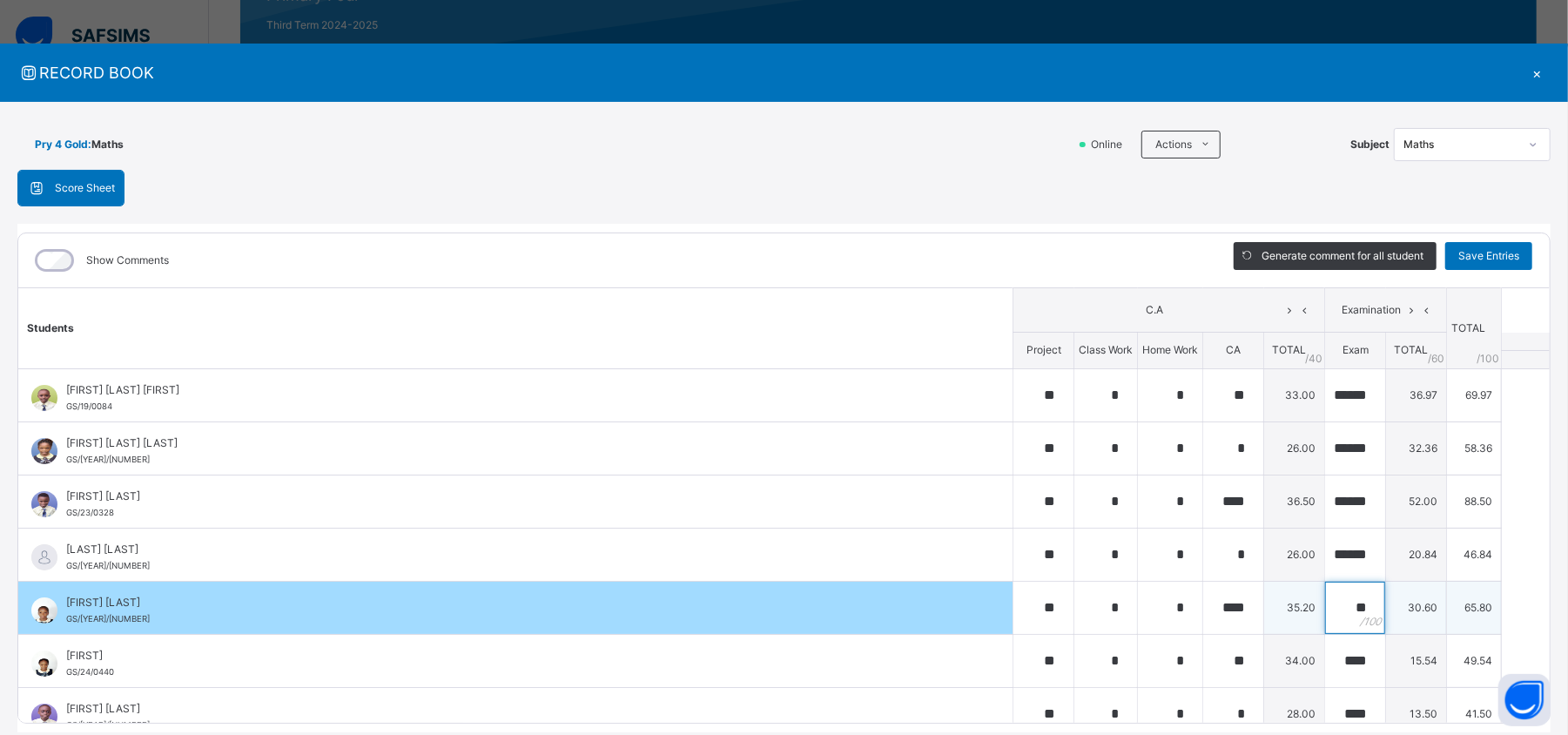 scroll, scrollTop: 0, scrollLeft: 0, axis: both 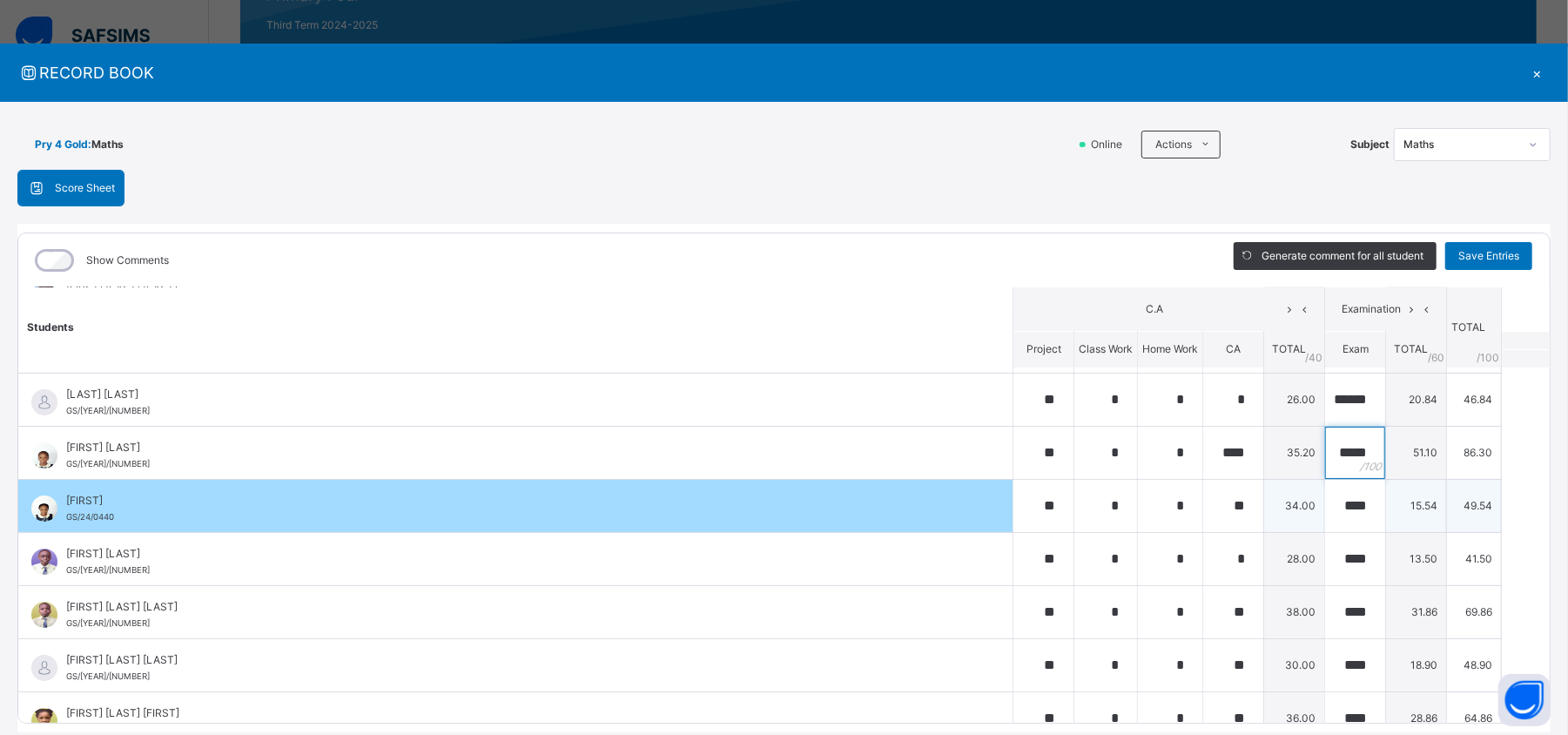 type on "*****" 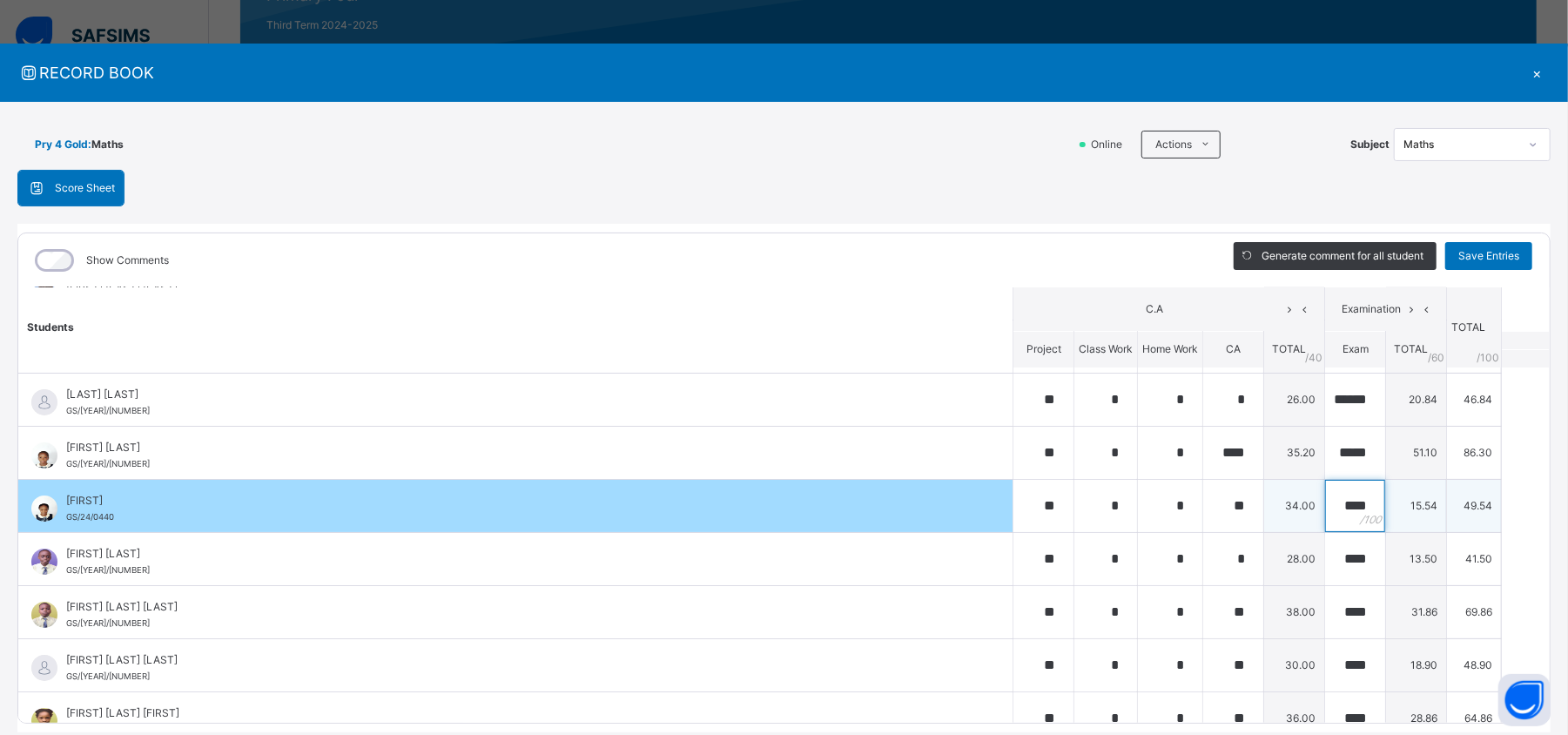 click on "****" at bounding box center (1355, 506) 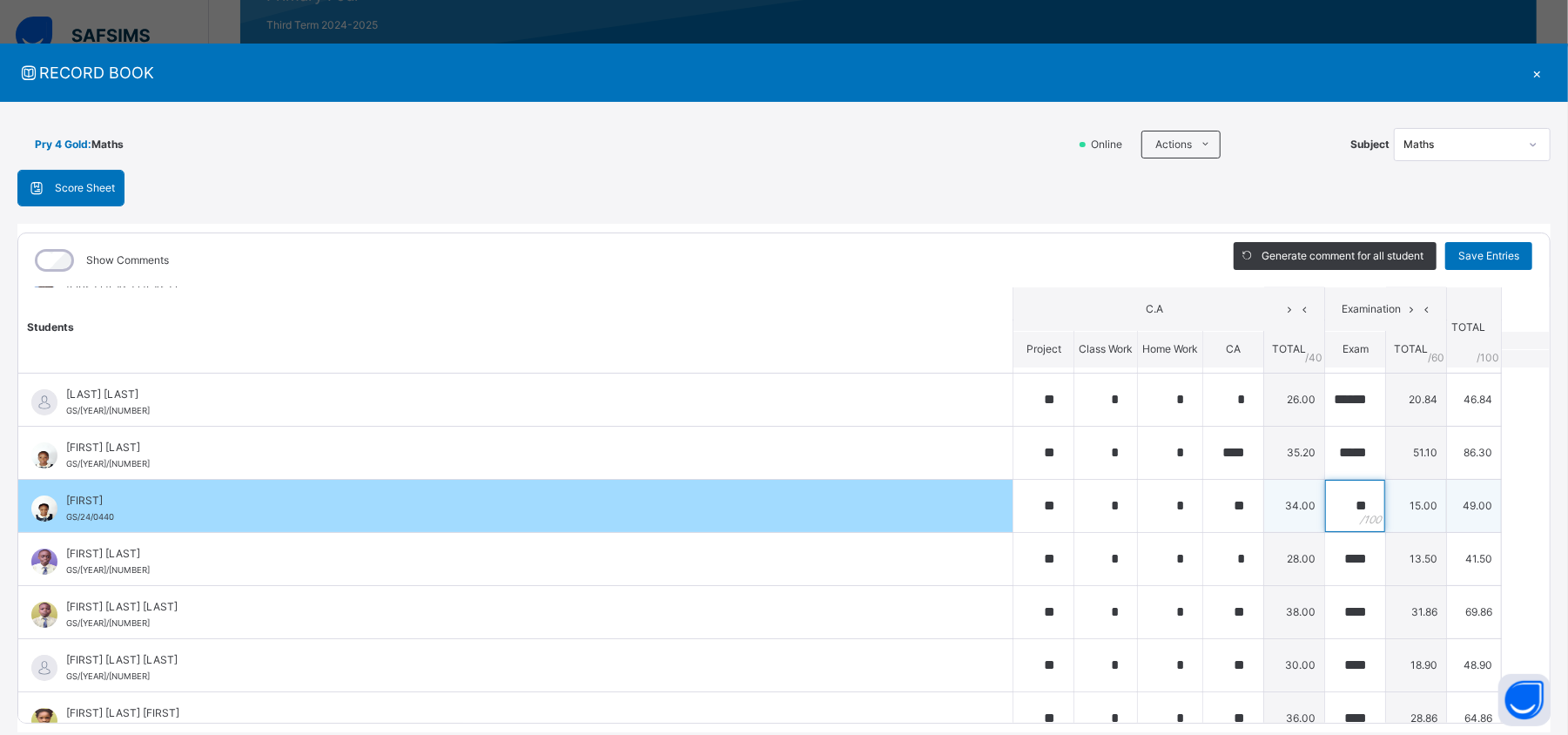 type on "*" 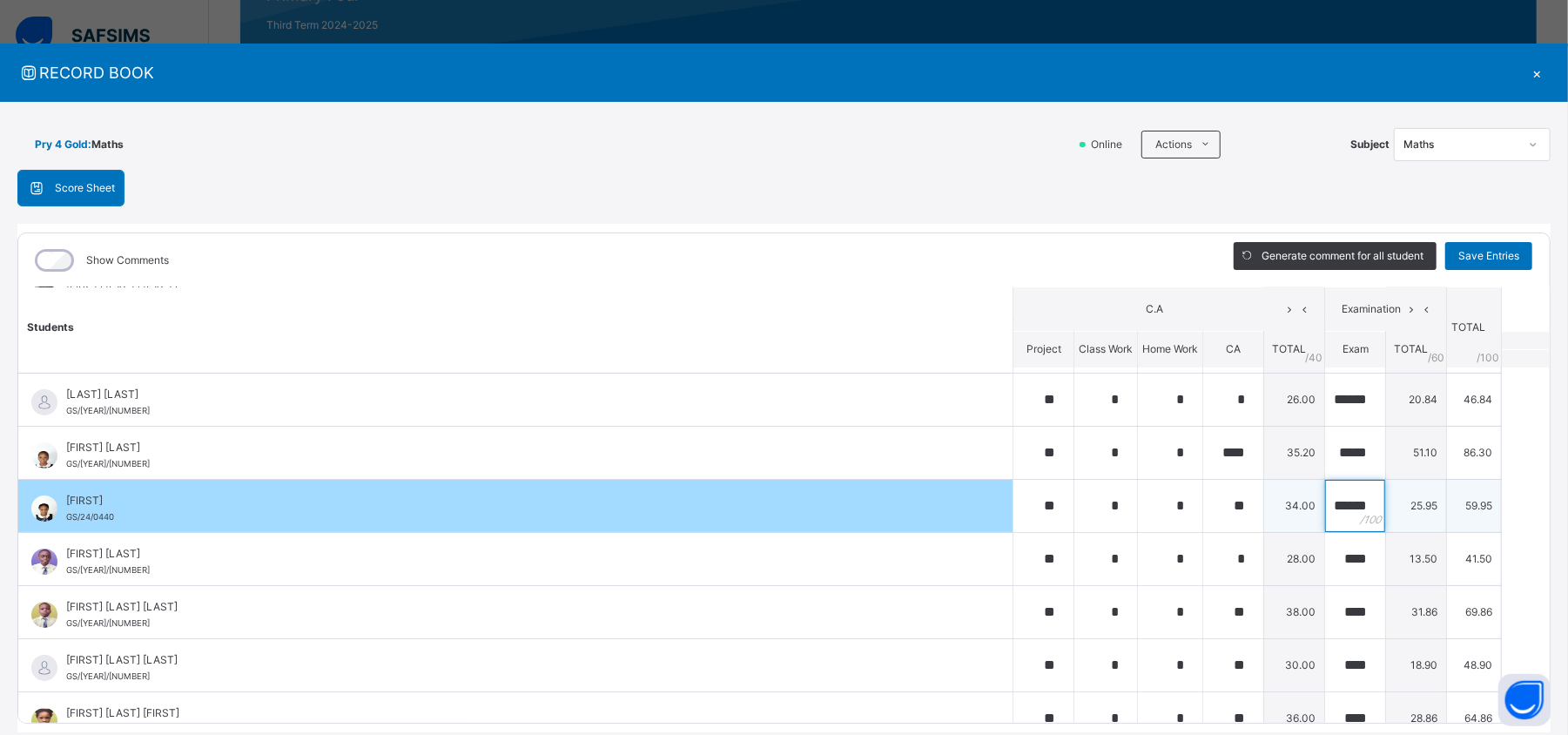 scroll, scrollTop: 0, scrollLeft: 14, axis: horizontal 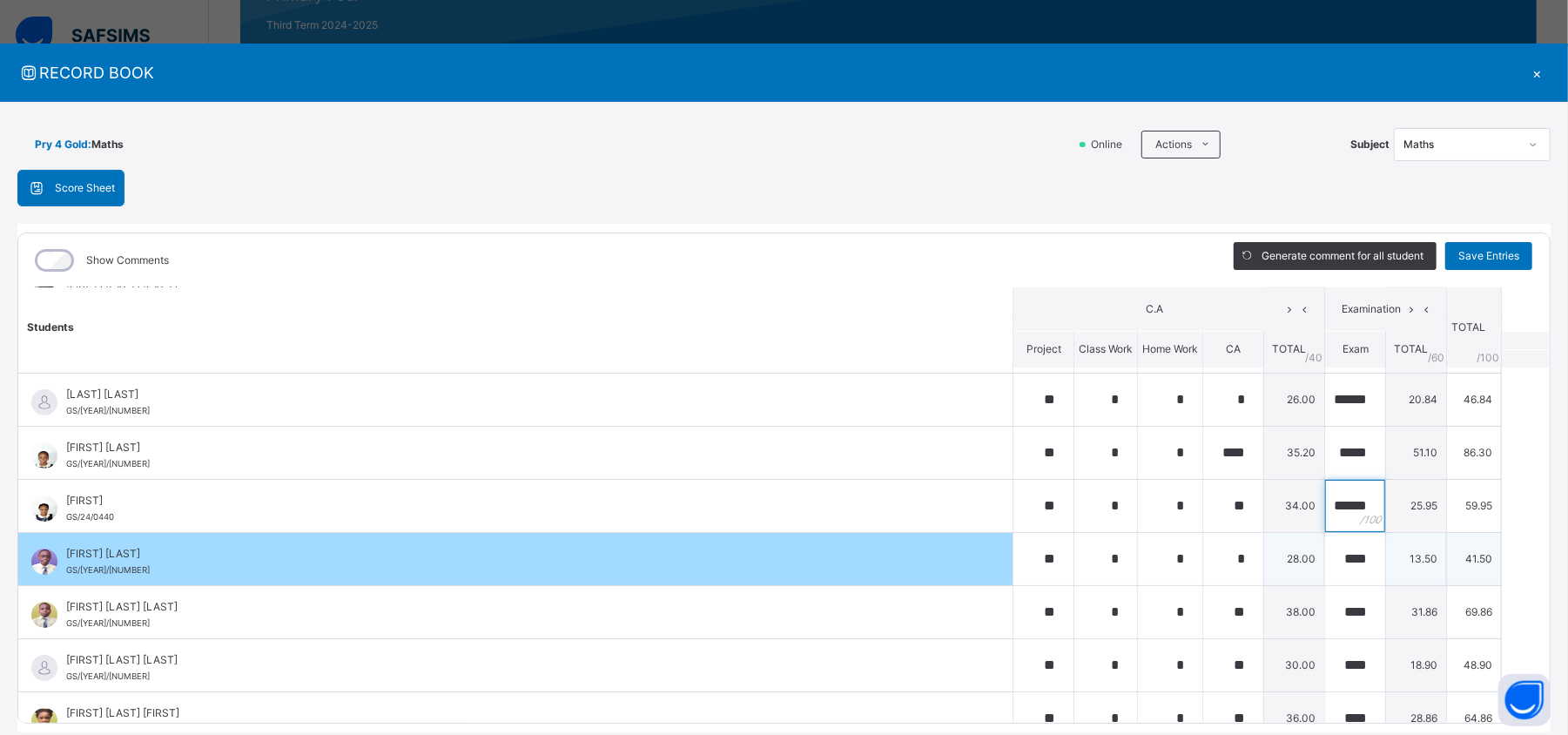 type on "******" 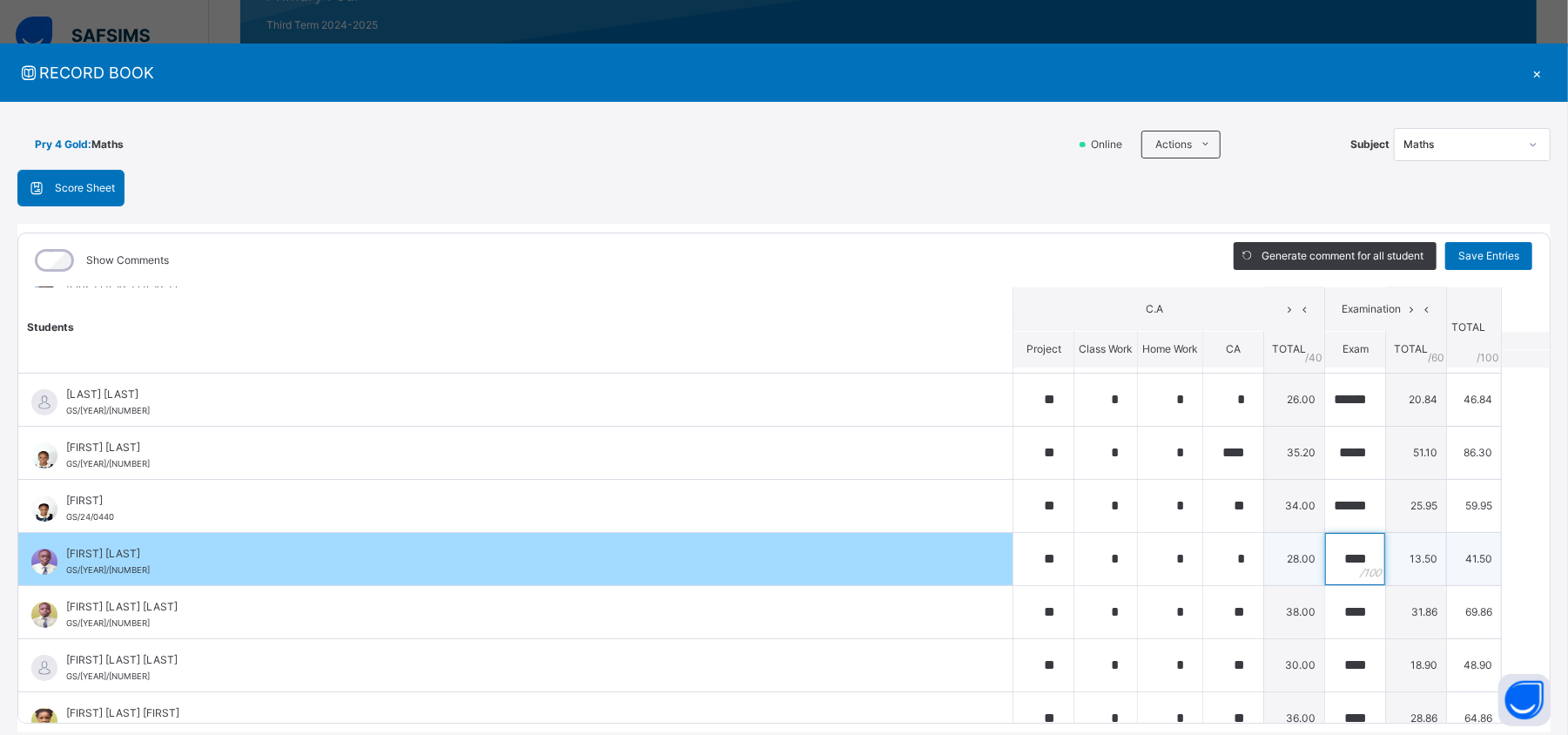 scroll, scrollTop: 0, scrollLeft: 0, axis: both 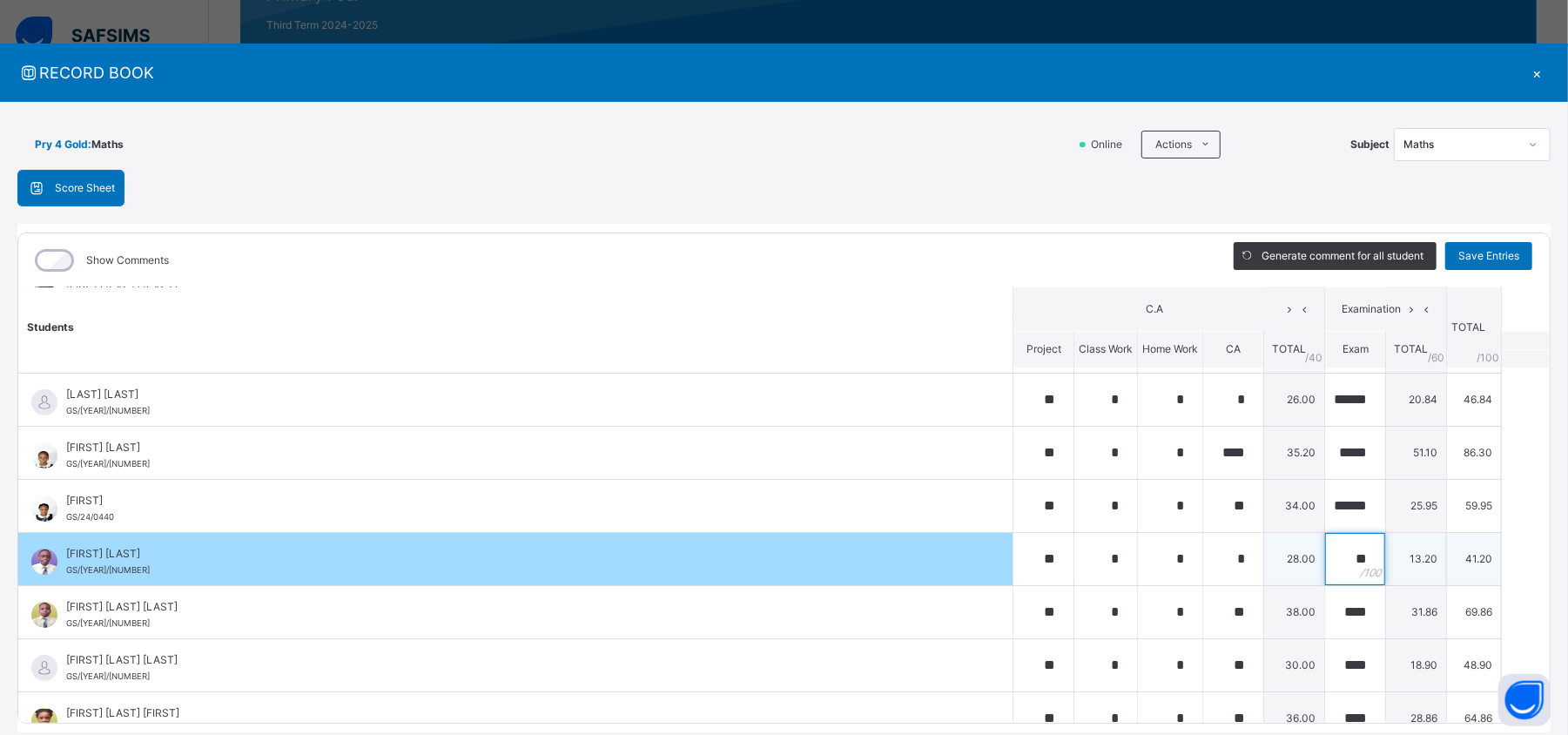 type on "*" 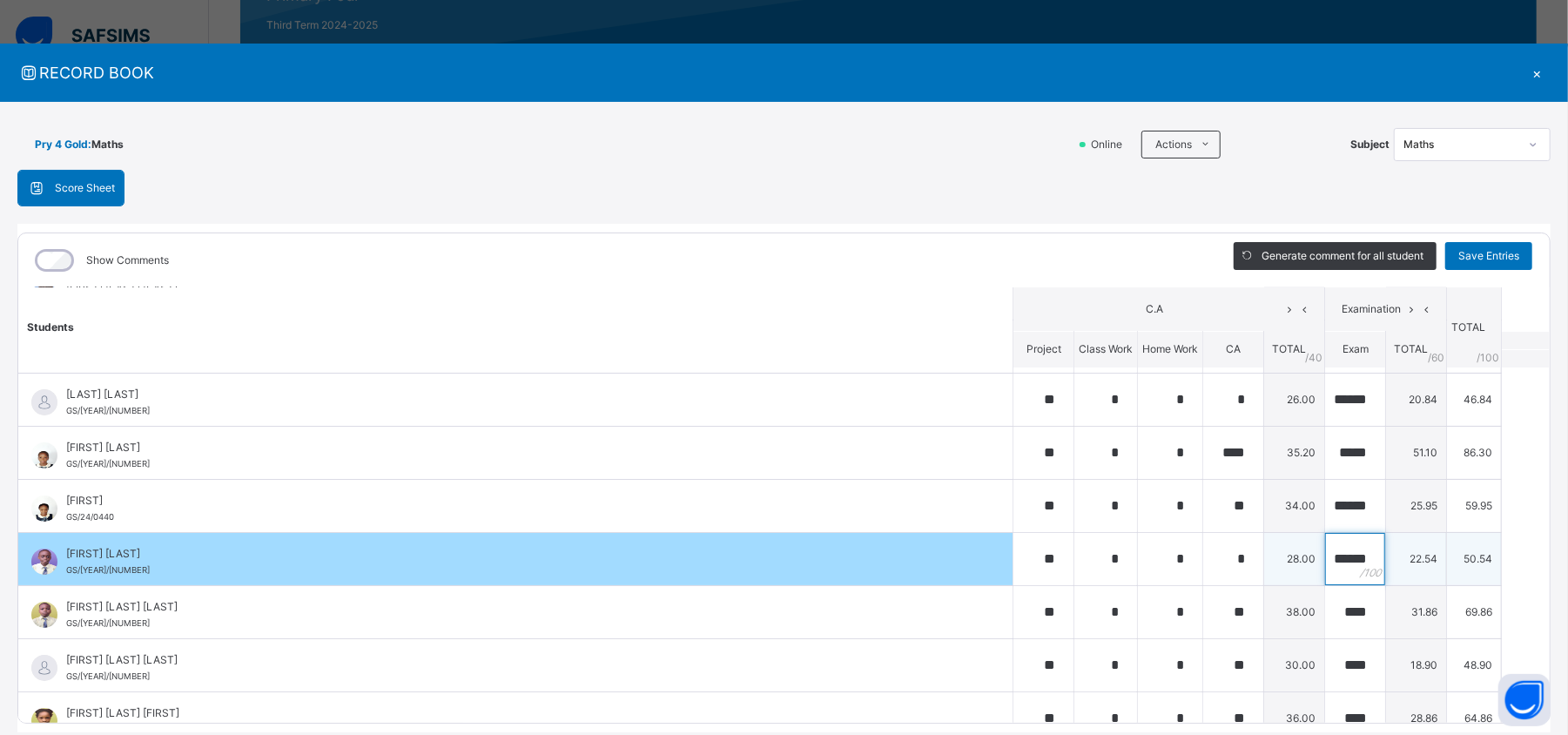 scroll, scrollTop: 0, scrollLeft: 9, axis: horizontal 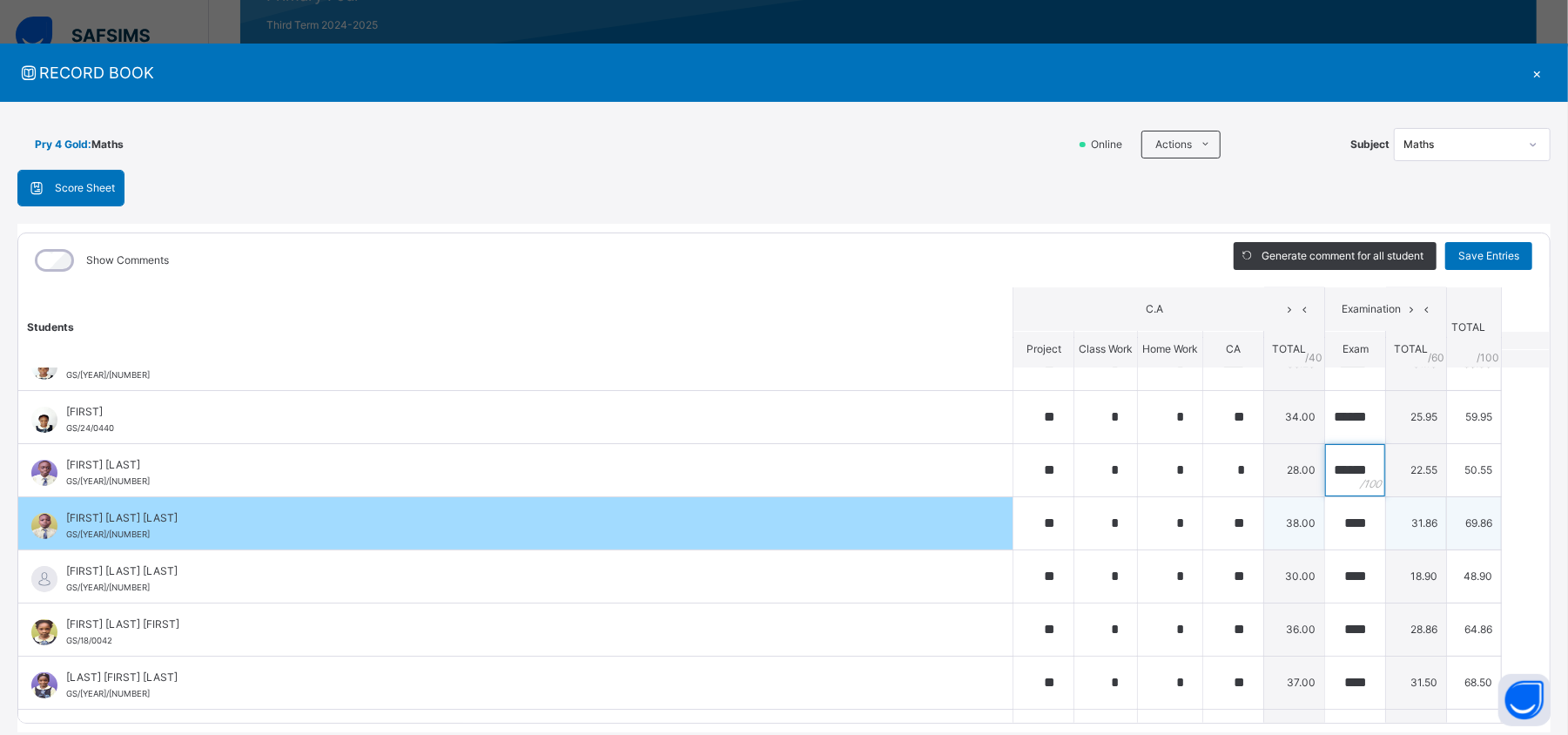 type on "******" 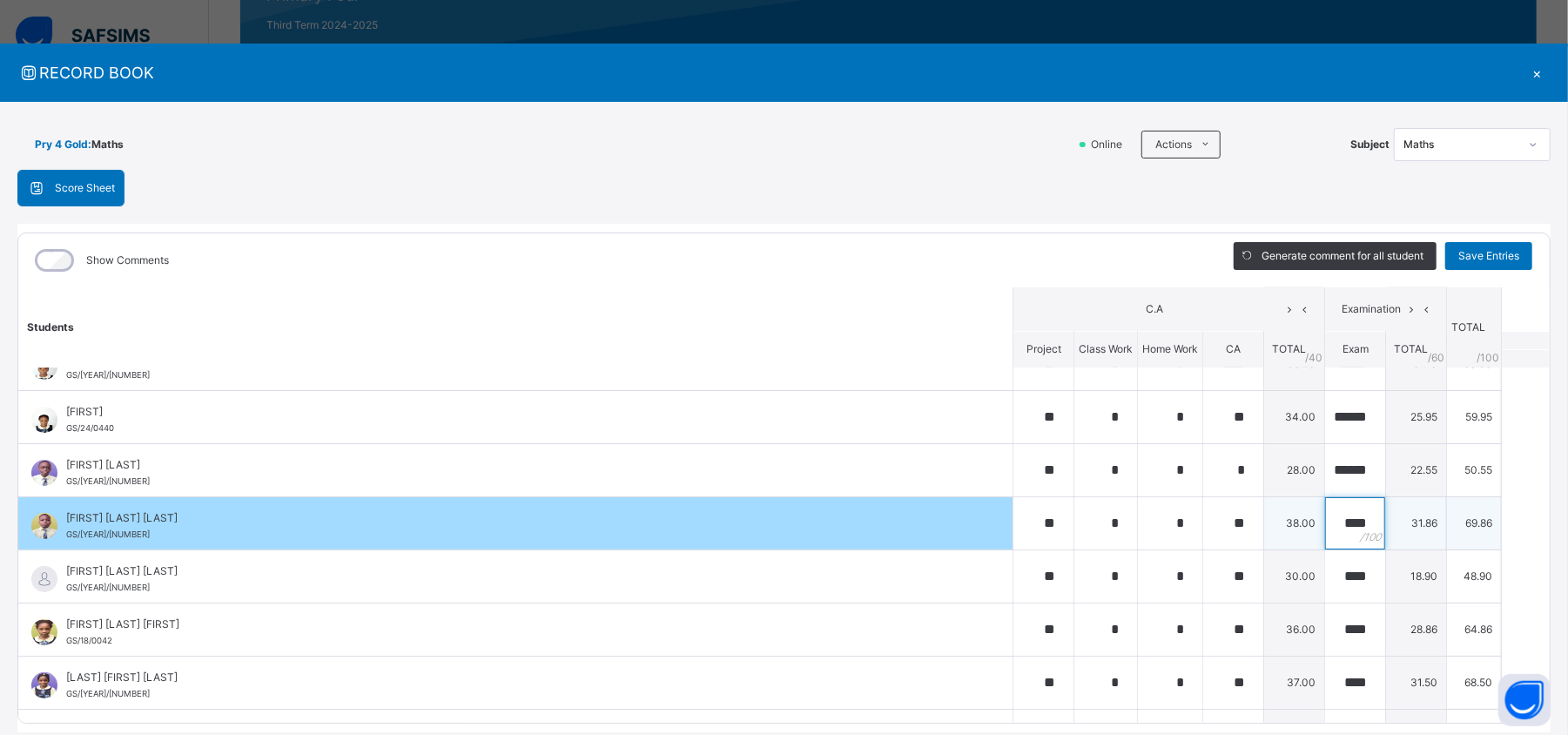 scroll, scrollTop: 0, scrollLeft: 0, axis: both 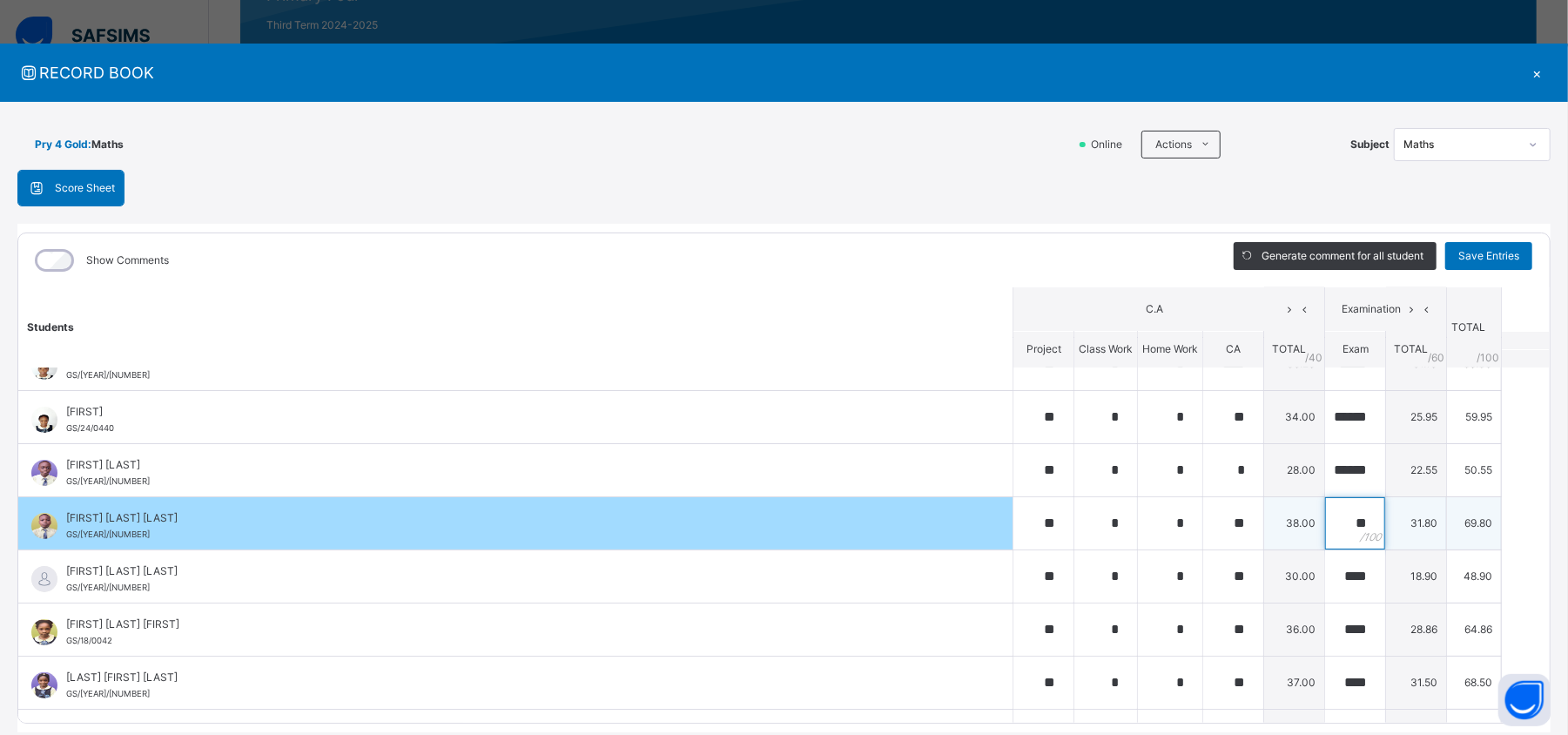 type on "*" 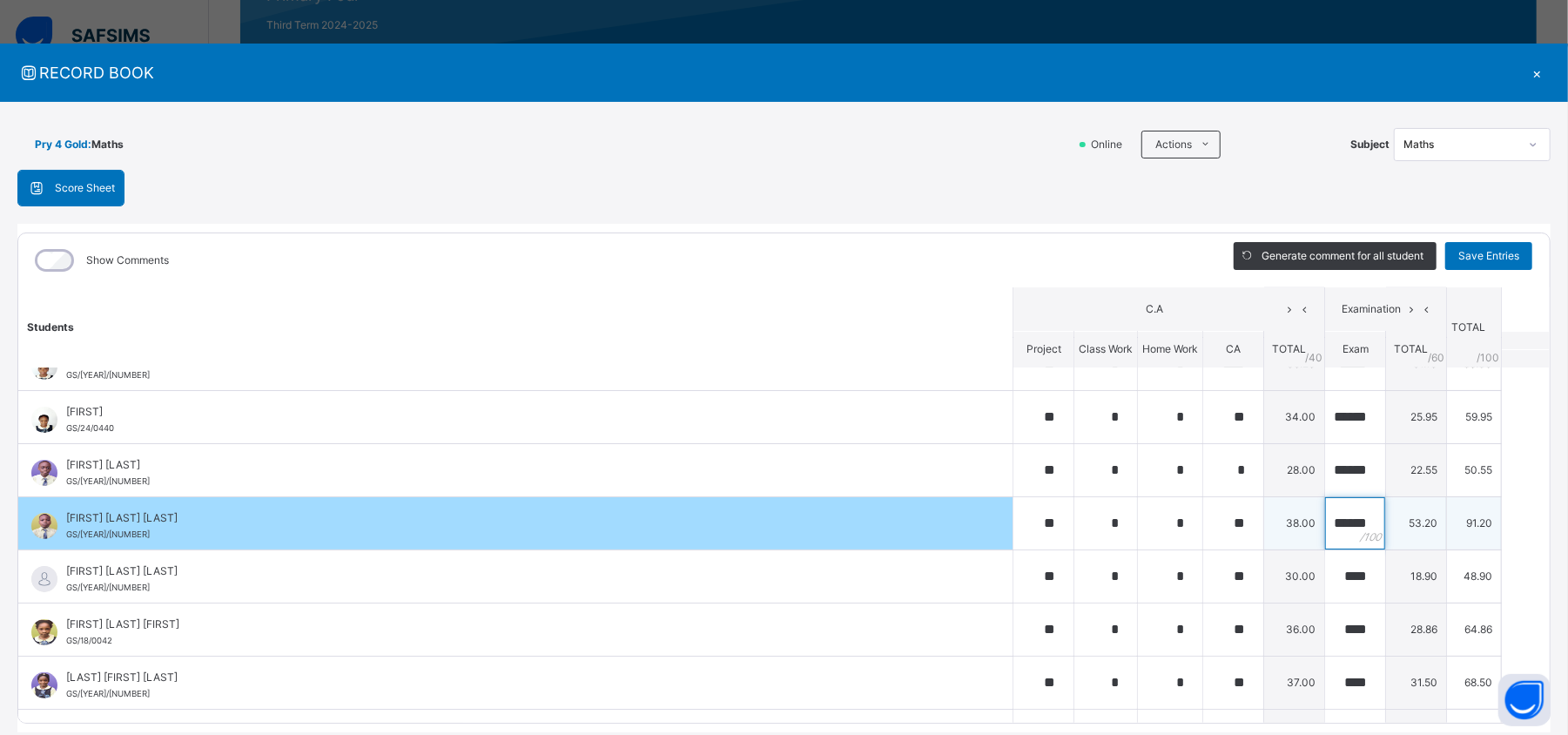 scroll, scrollTop: 0, scrollLeft: 11, axis: horizontal 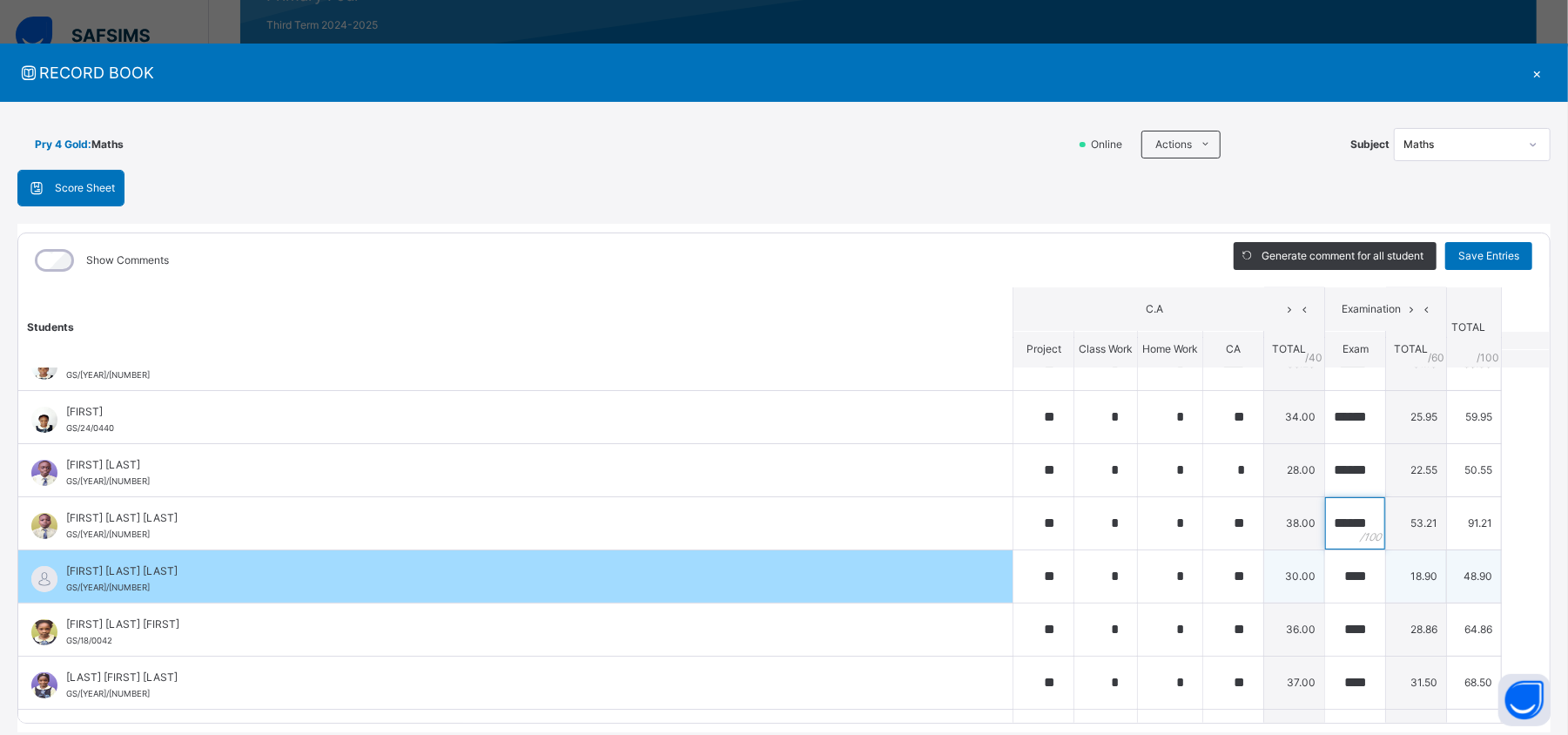 type on "******" 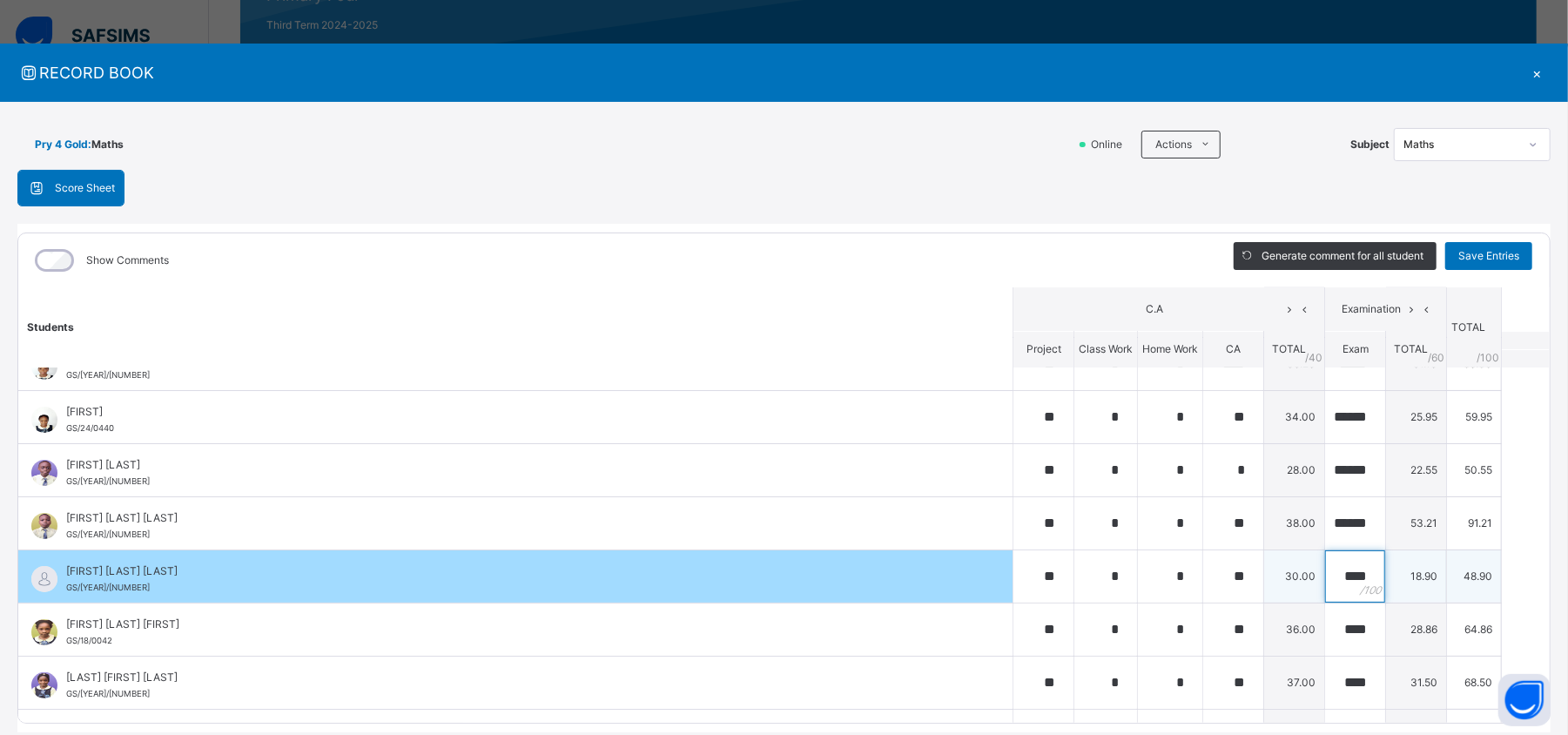 scroll, scrollTop: 0, scrollLeft: 0, axis: both 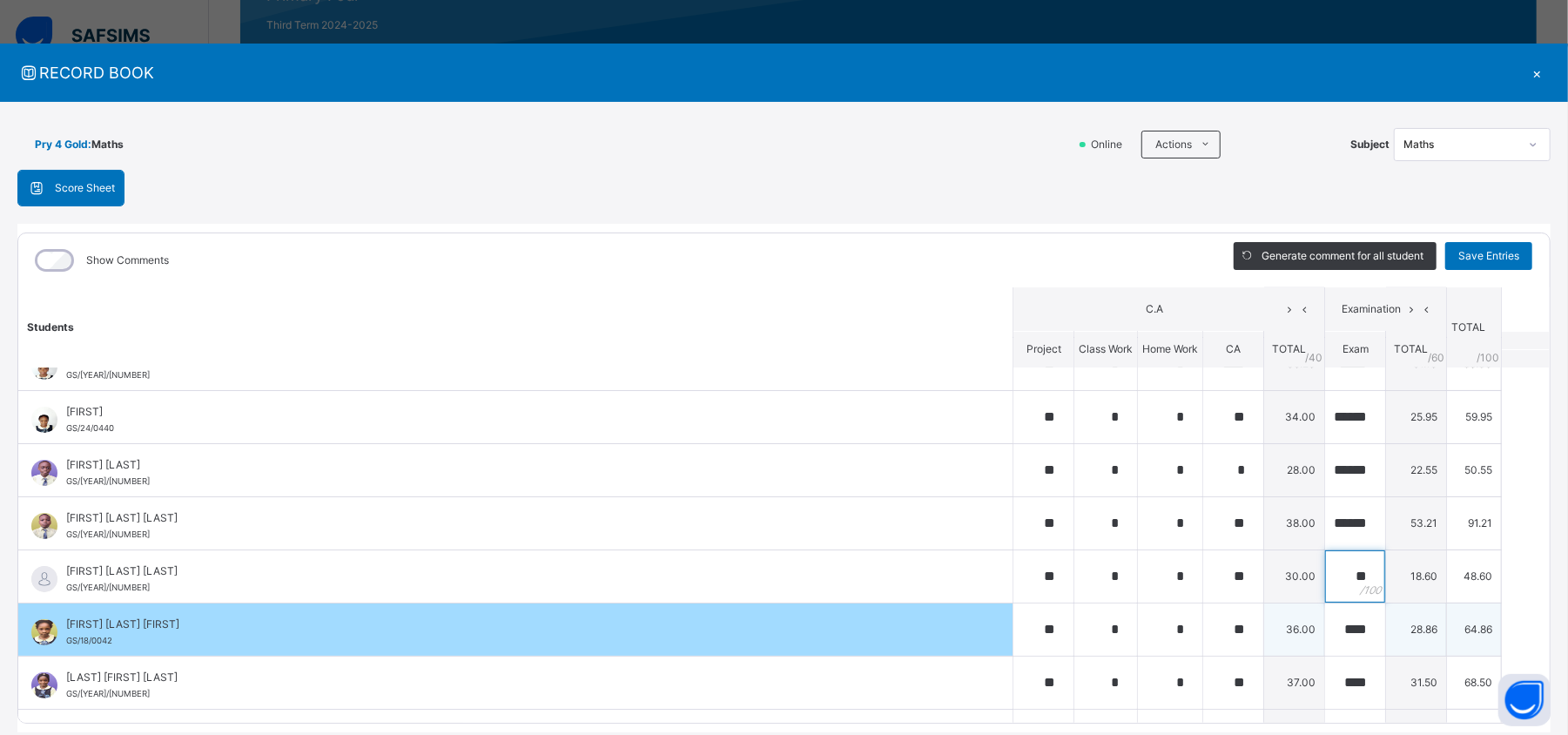 type on "*" 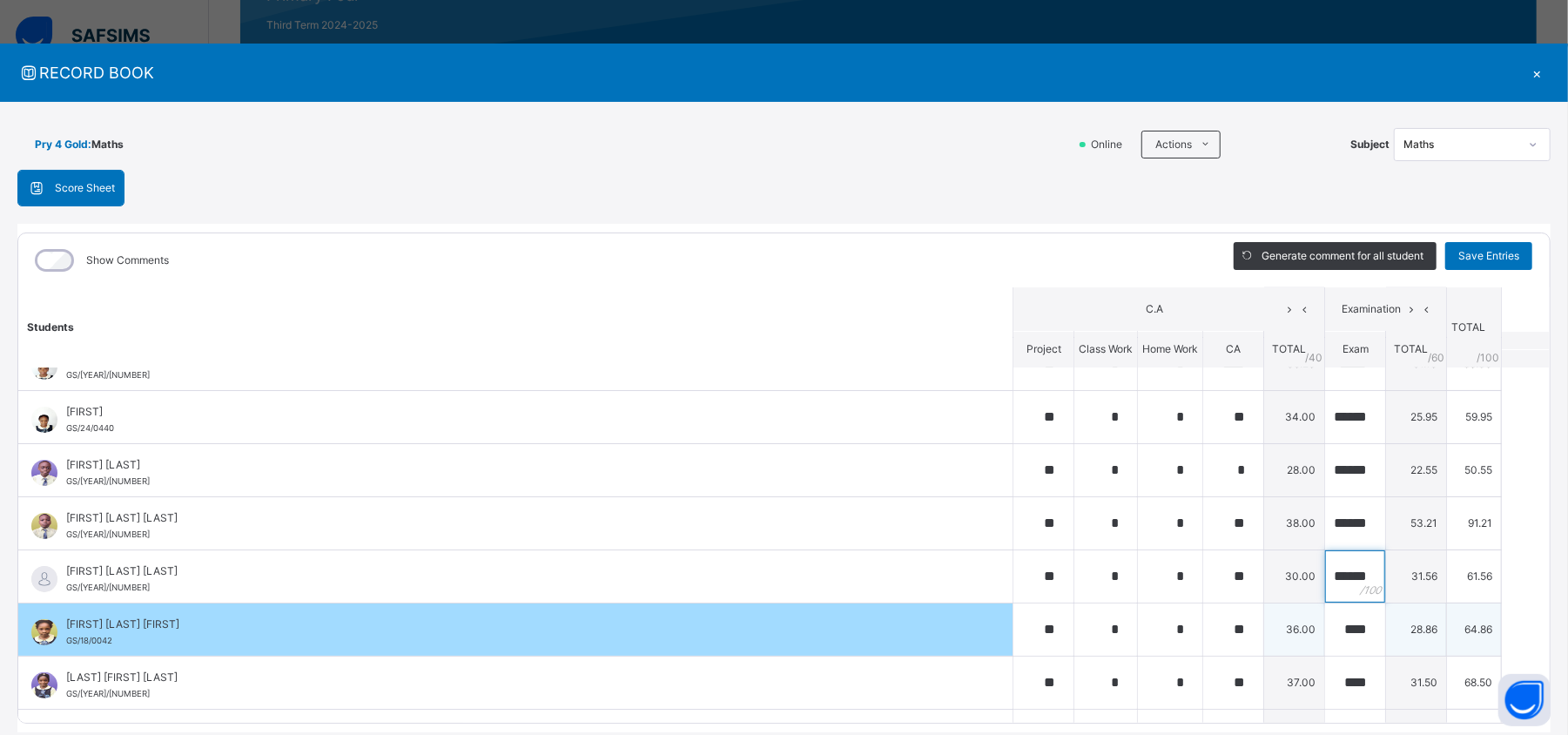 scroll, scrollTop: 0, scrollLeft: 12, axis: horizontal 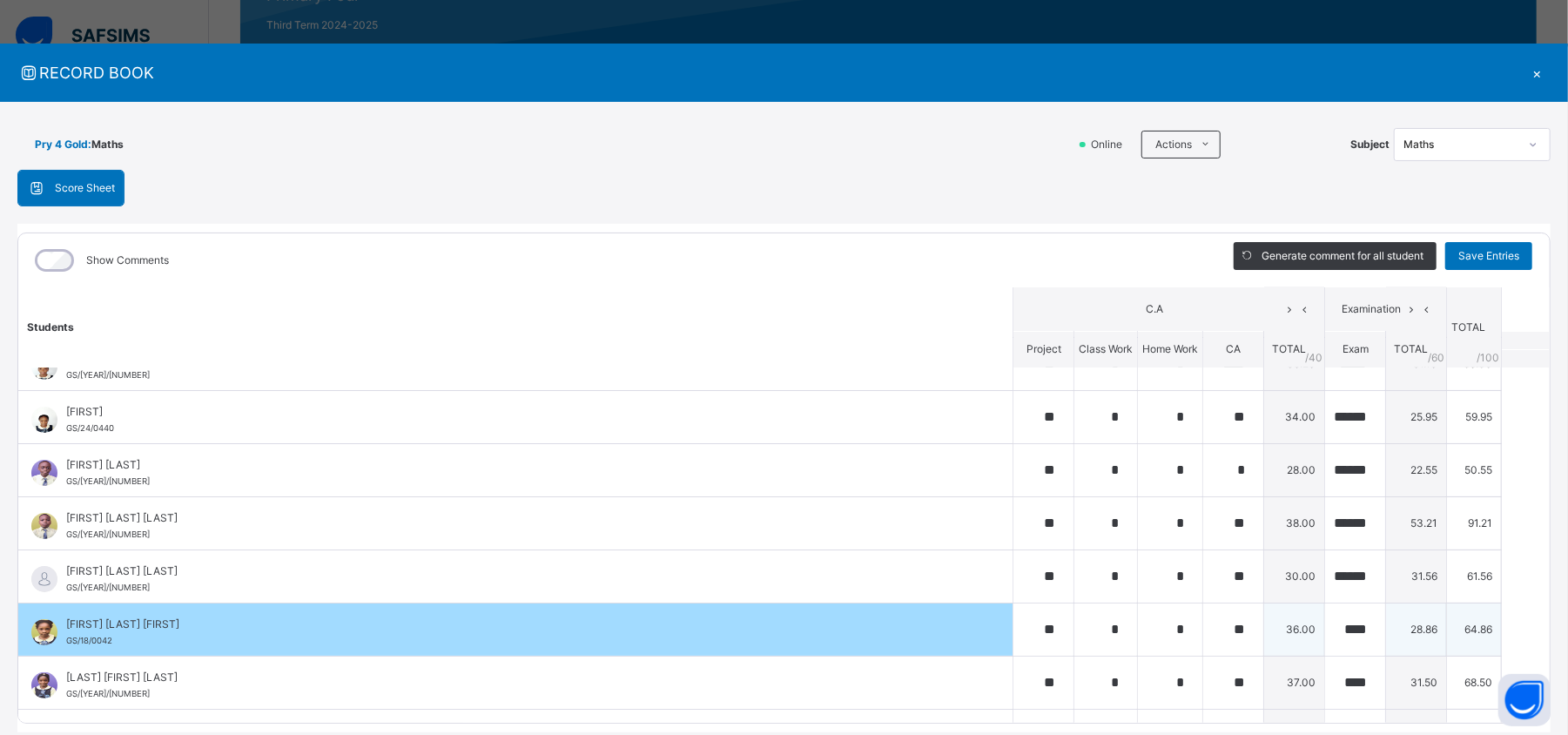 click on "28.86" at bounding box center (1417, 629) 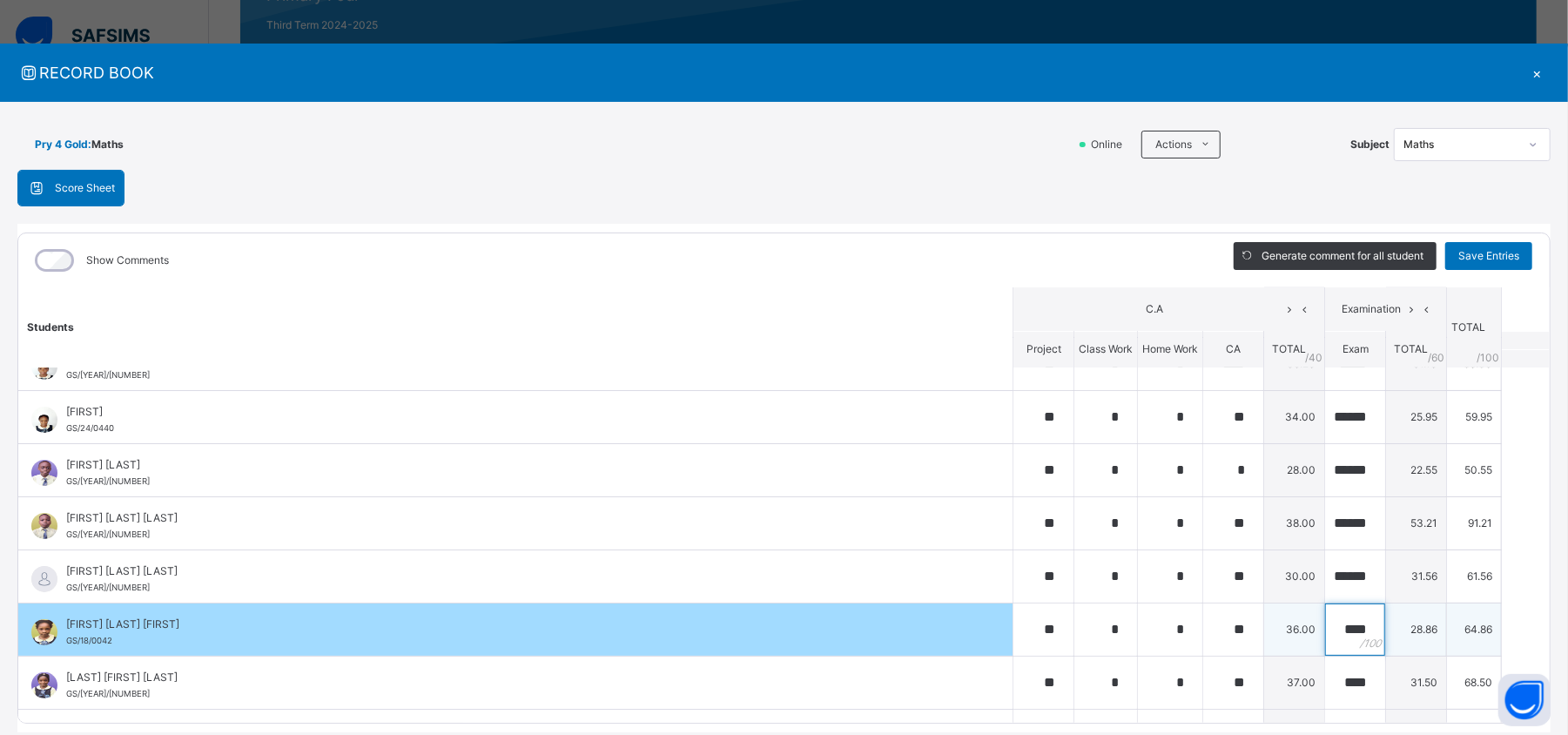 click on "****" at bounding box center (1355, 630) 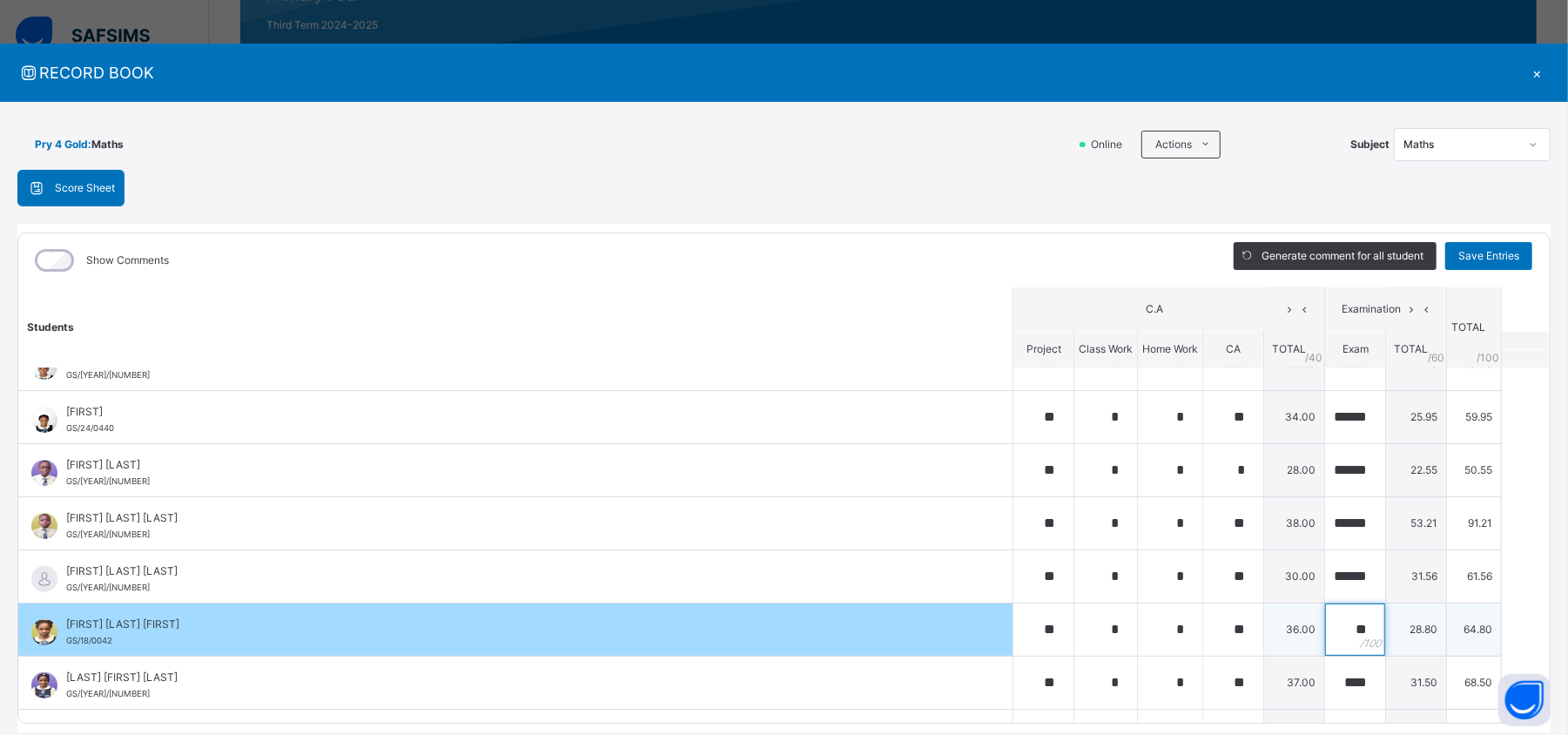 type on "*" 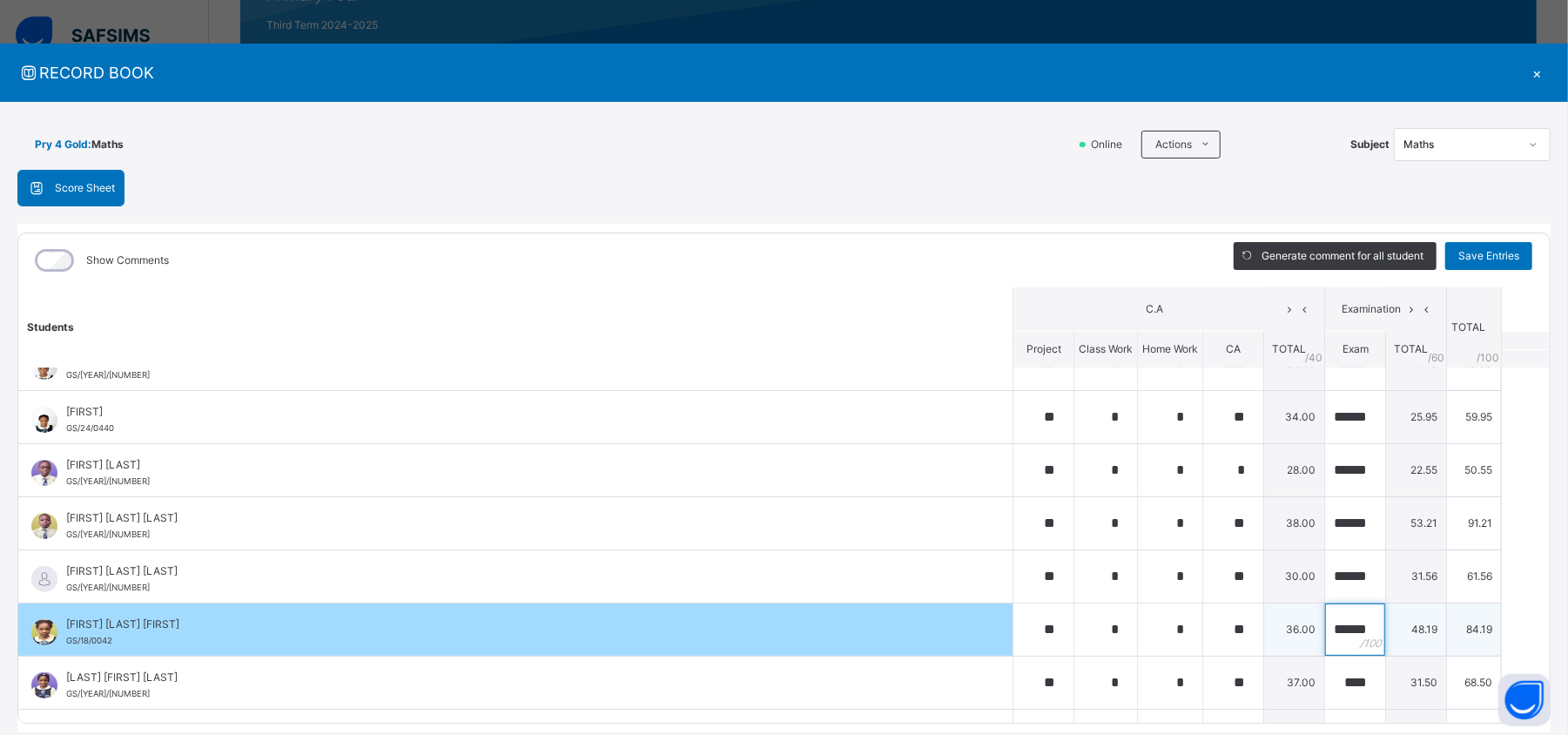 scroll, scrollTop: 0, scrollLeft: 11, axis: horizontal 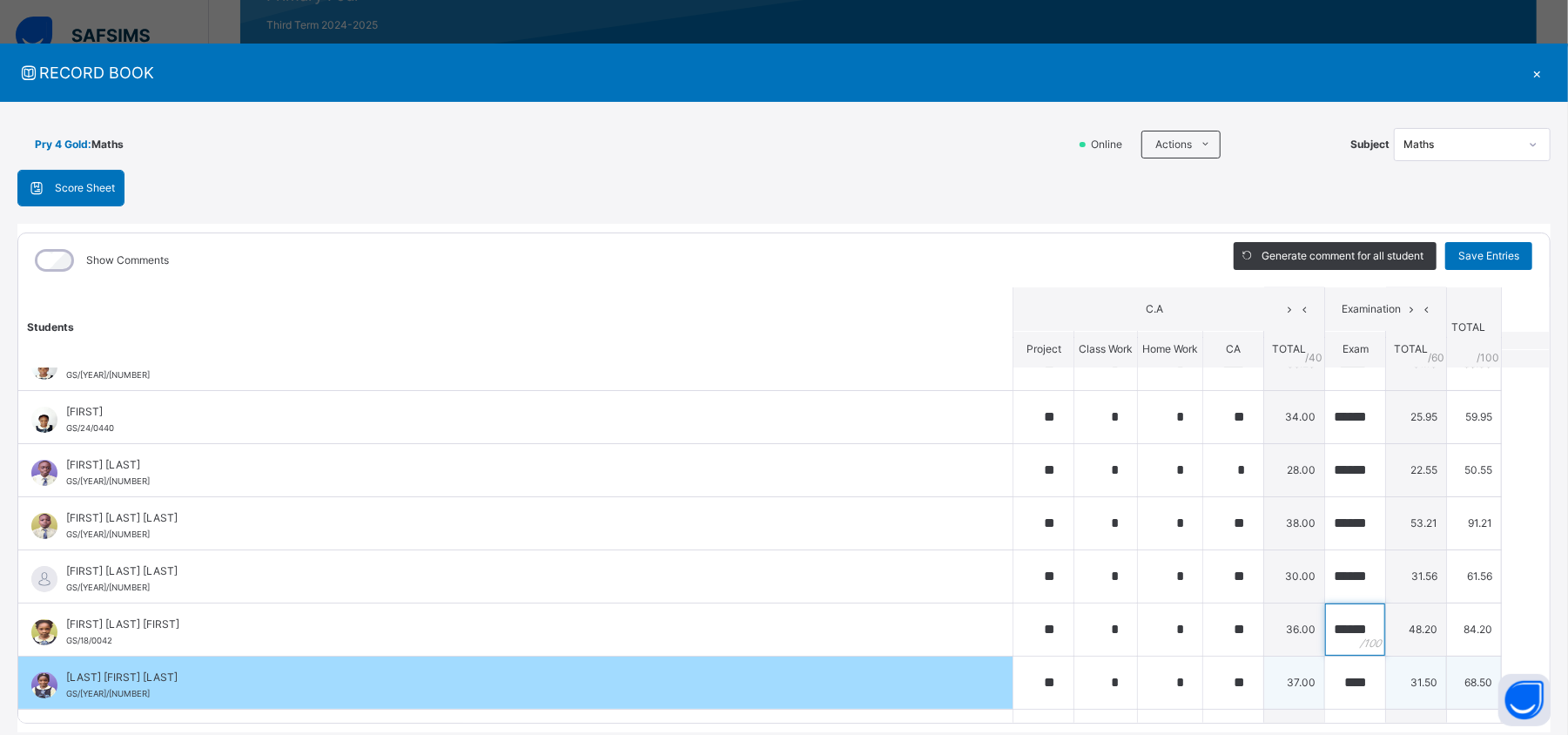 type on "******" 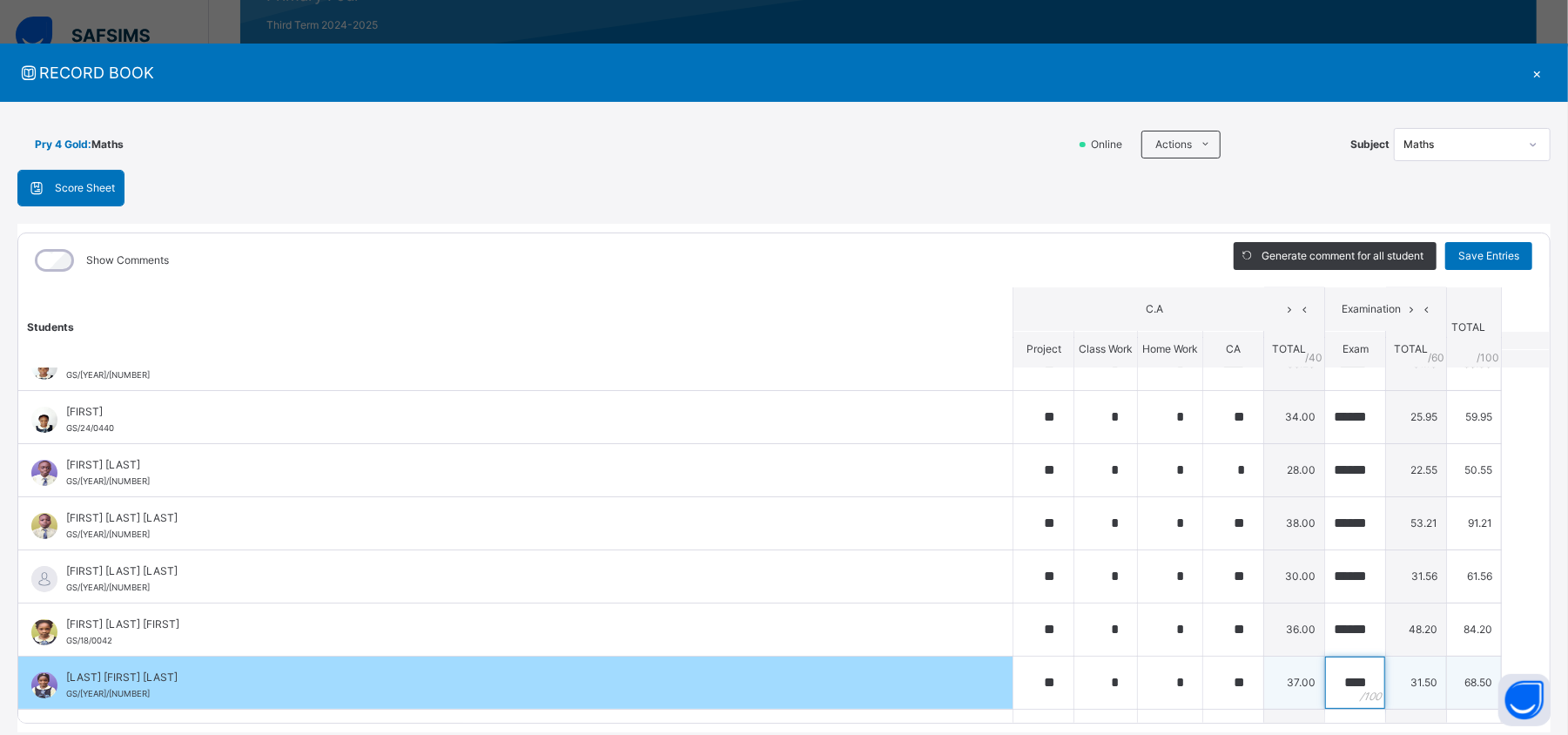 scroll, scrollTop: 0, scrollLeft: 0, axis: both 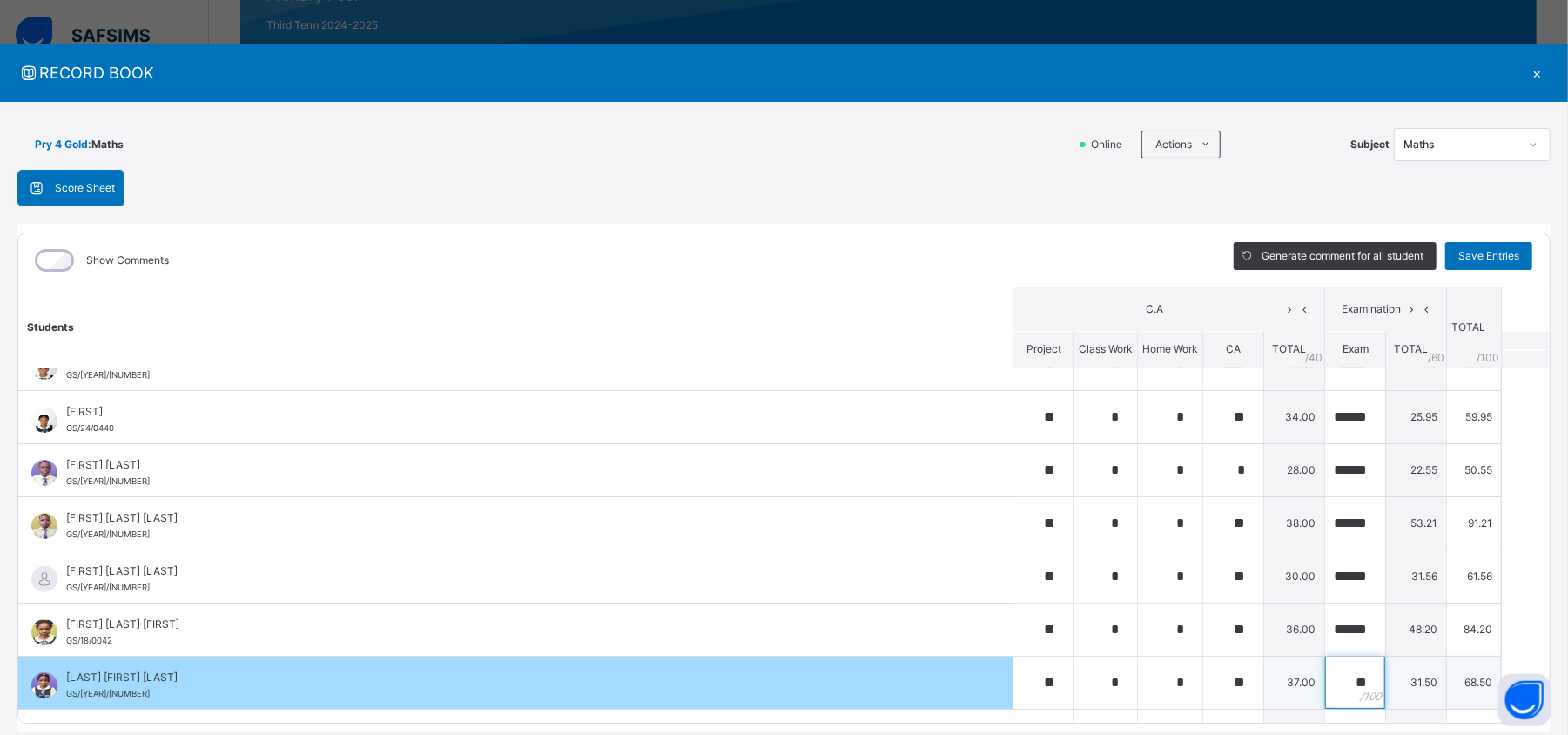 type on "*" 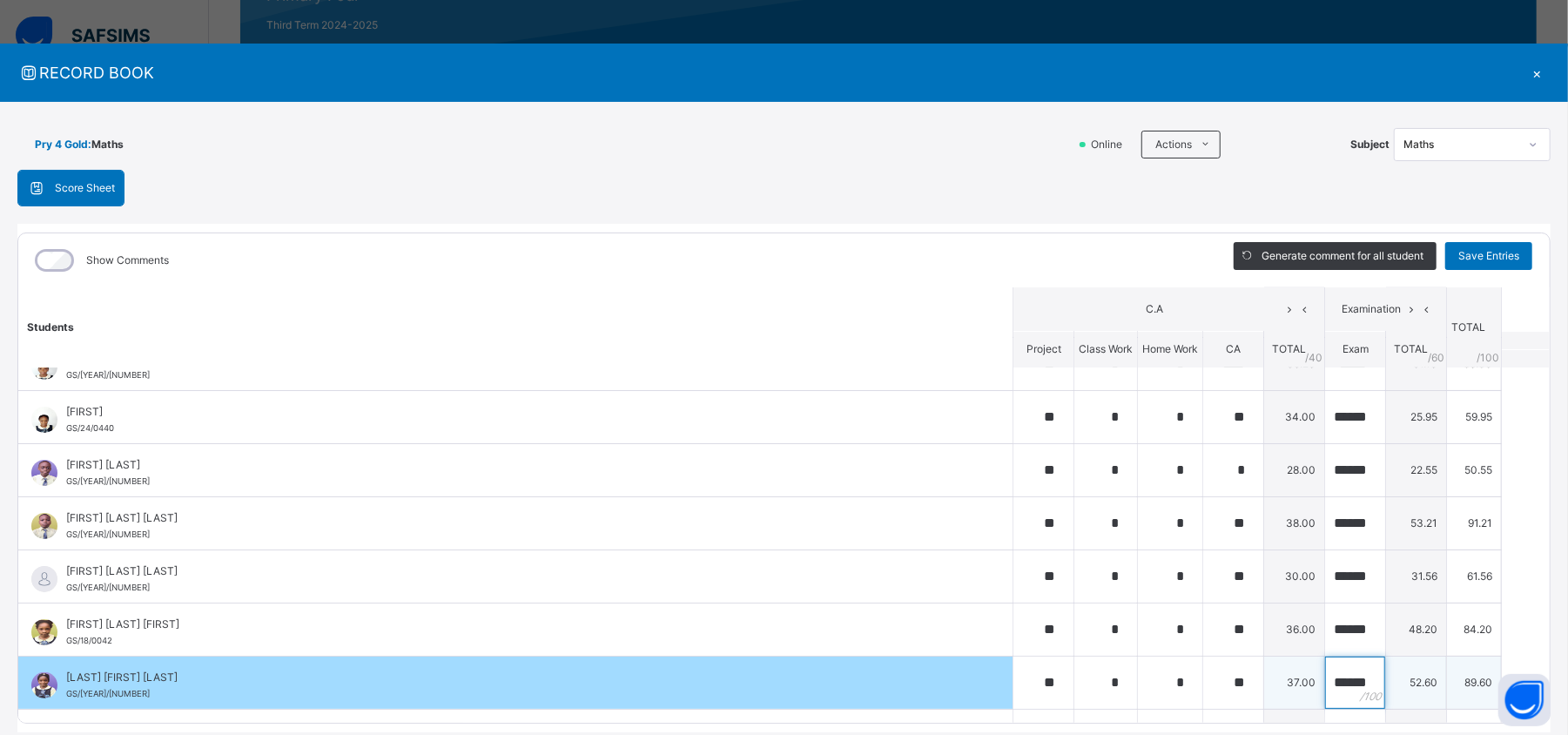 scroll, scrollTop: 0, scrollLeft: 9, axis: horizontal 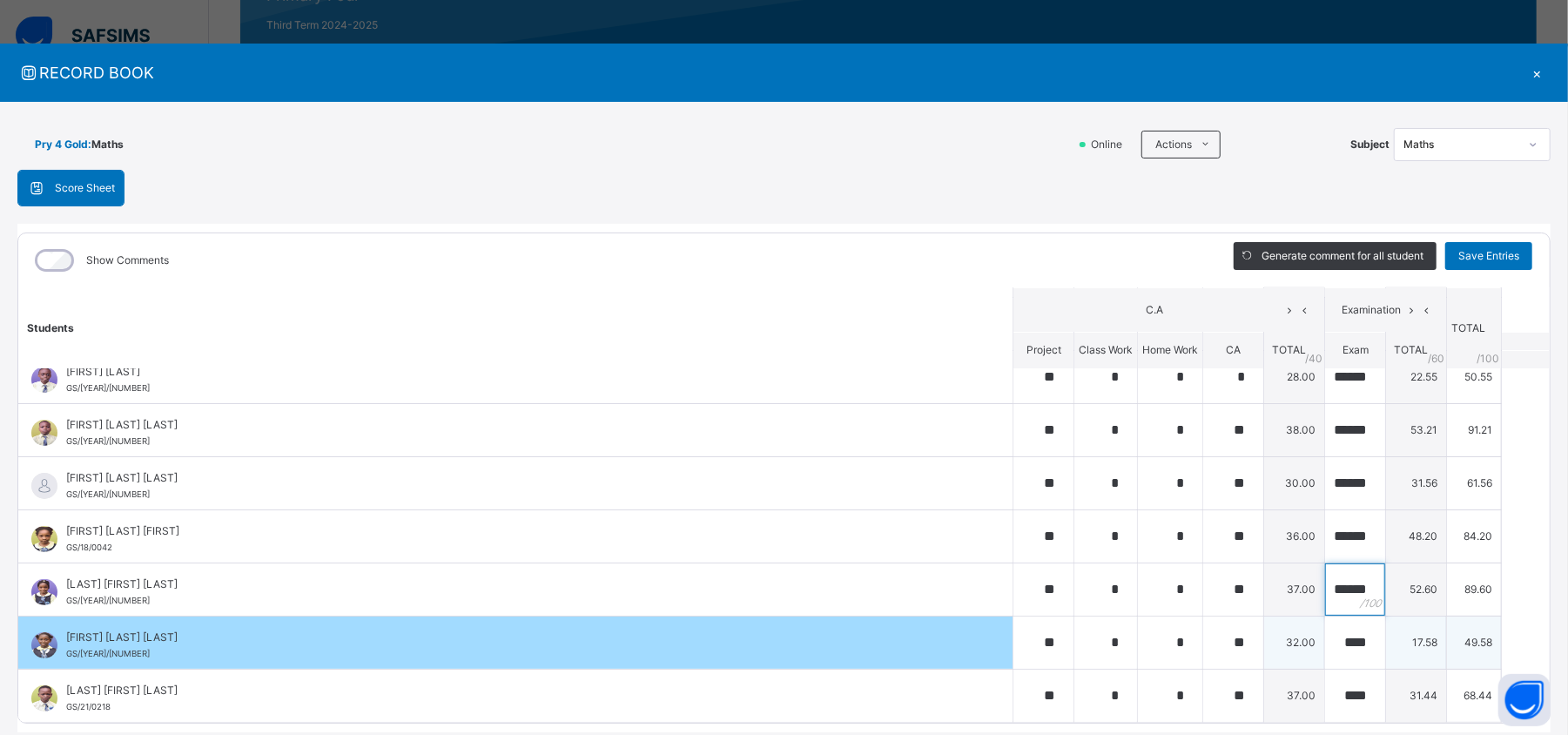 type on "******" 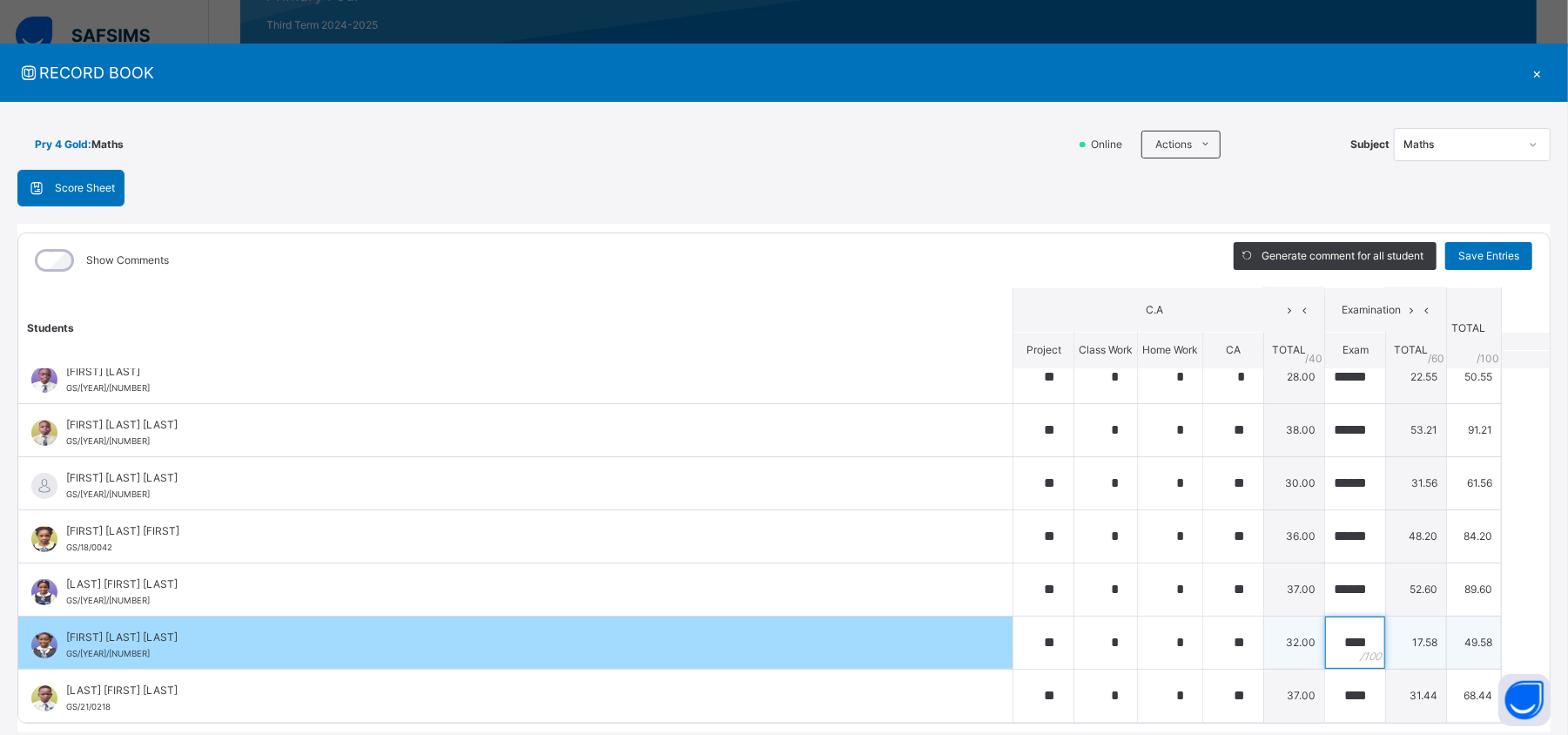scroll, scrollTop: 0, scrollLeft: 0, axis: both 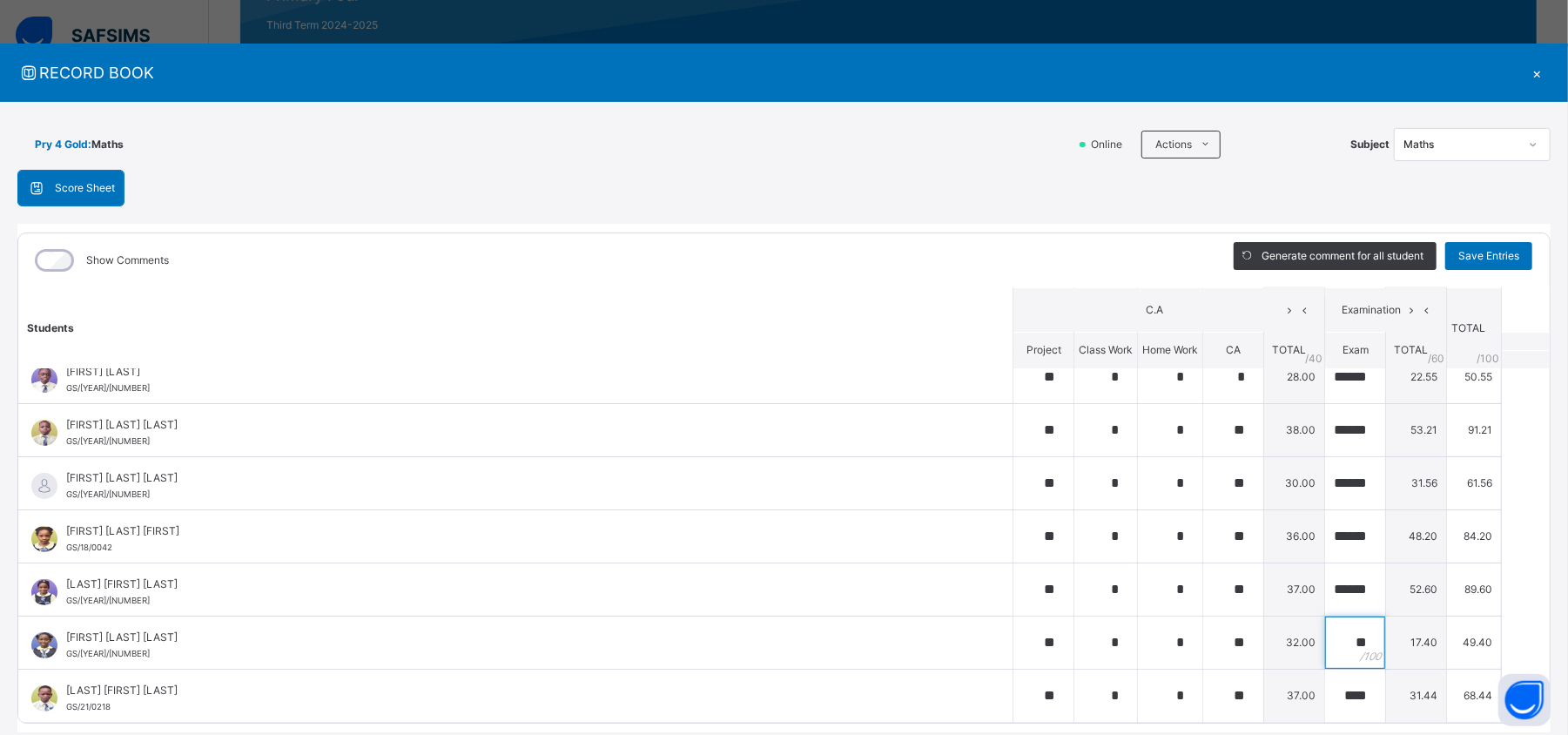 type on "*" 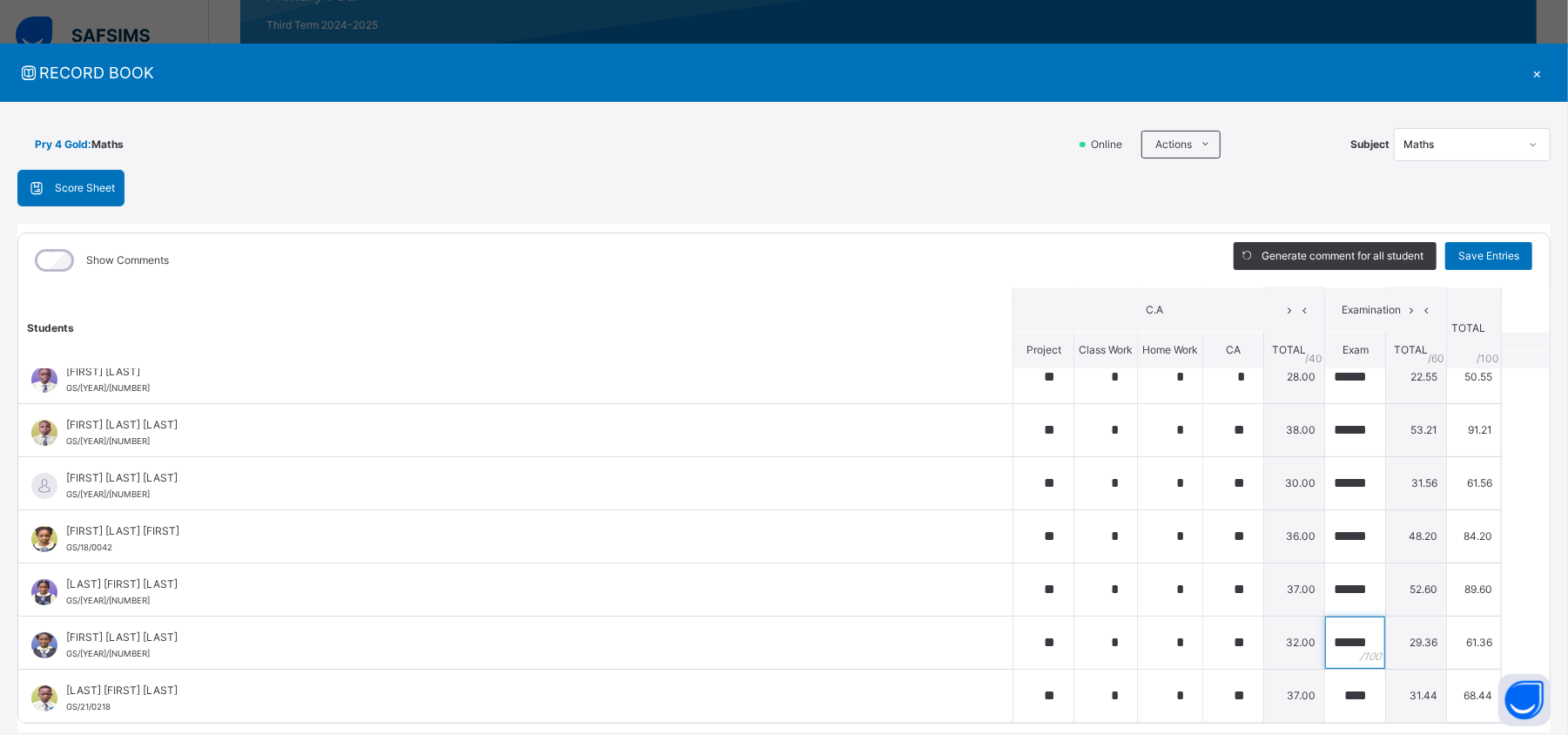 scroll, scrollTop: 0, scrollLeft: 11, axis: horizontal 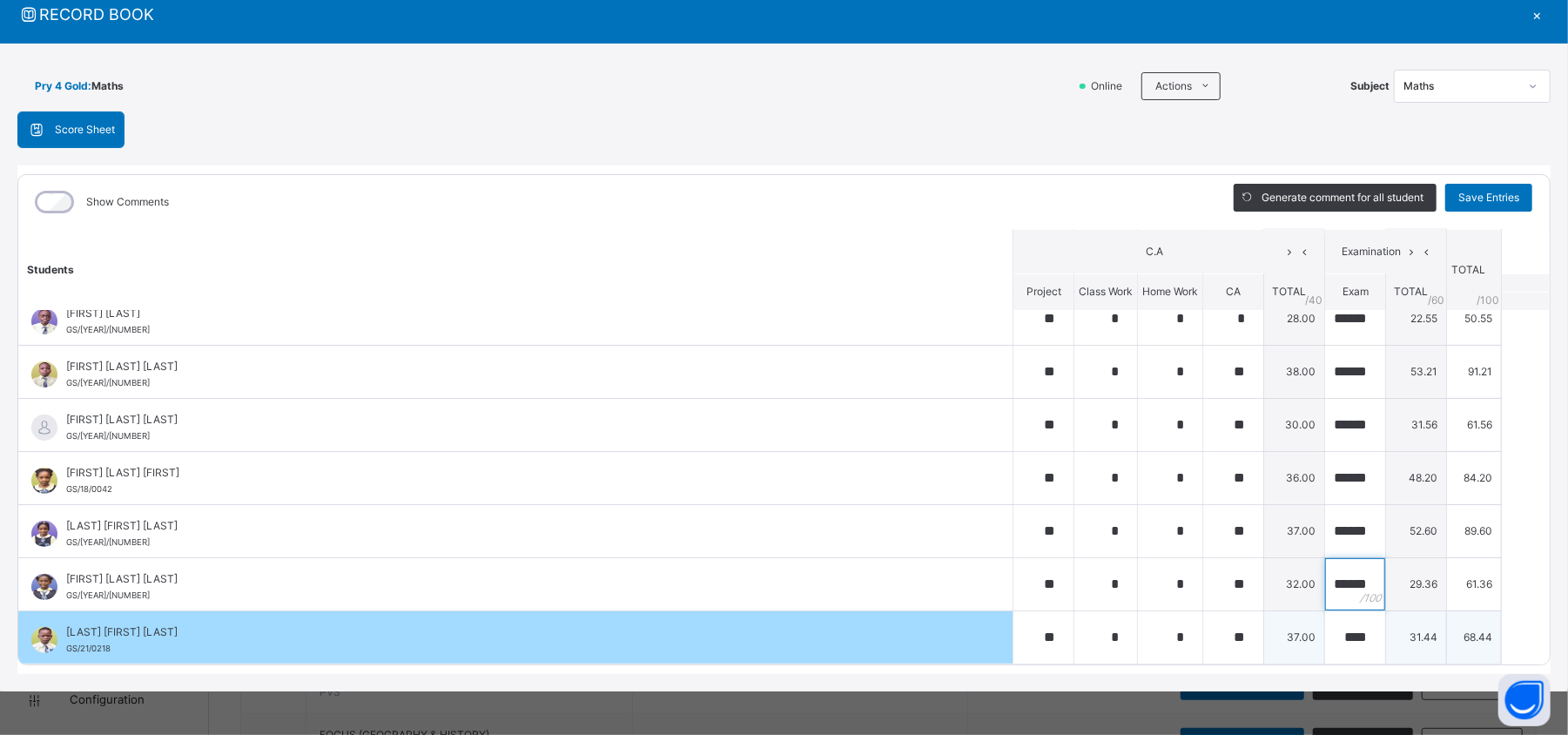 type on "******" 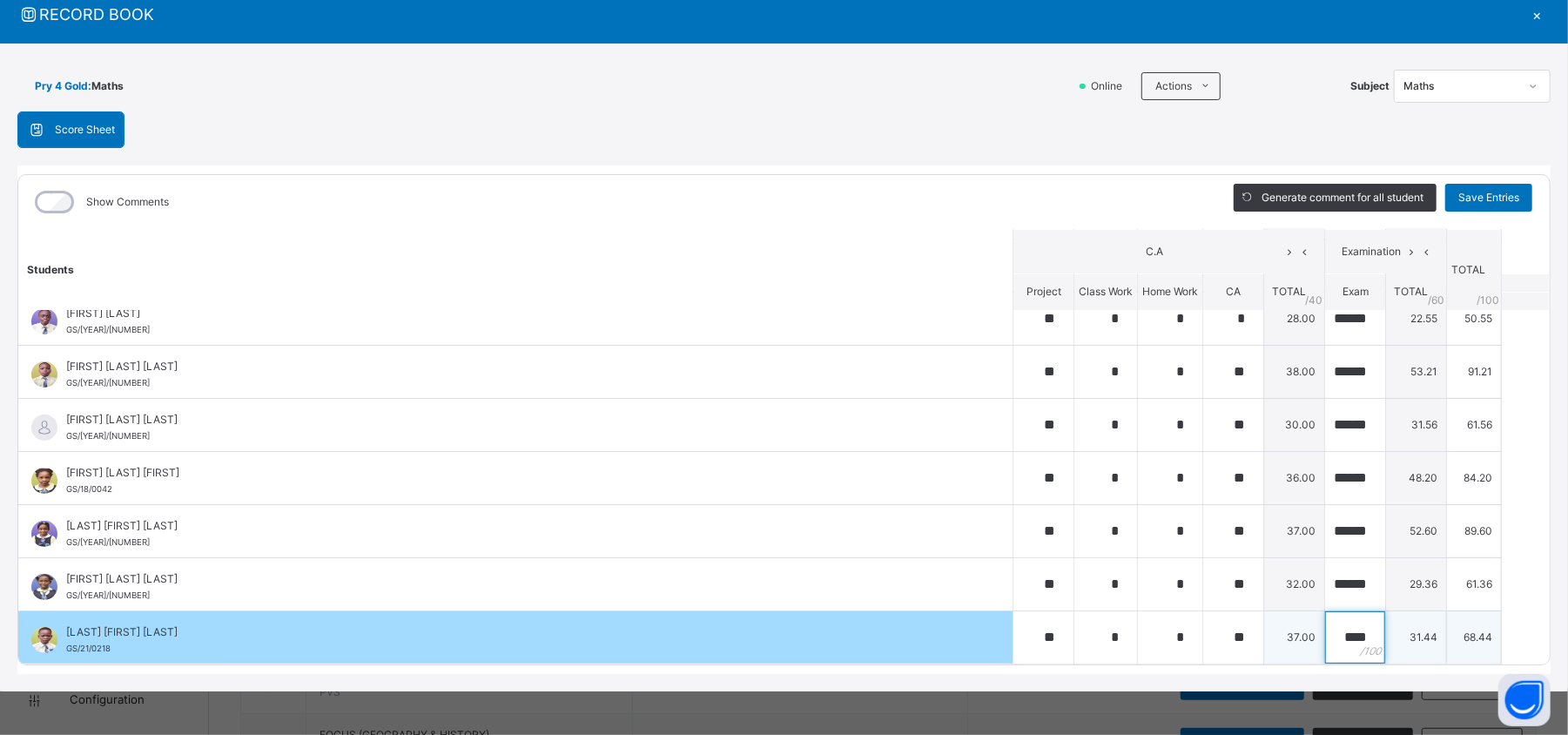 scroll, scrollTop: 0, scrollLeft: 0, axis: both 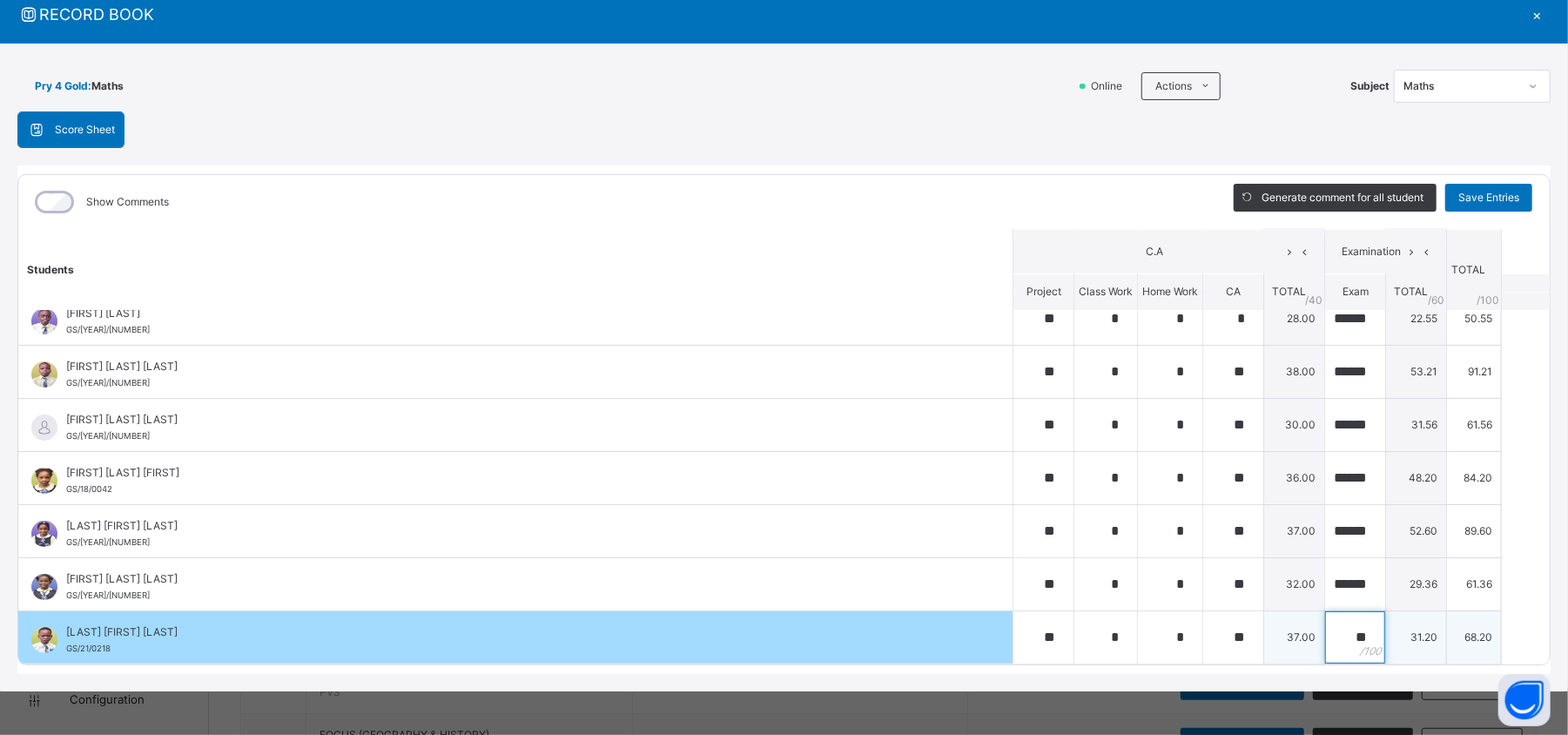 type on "*" 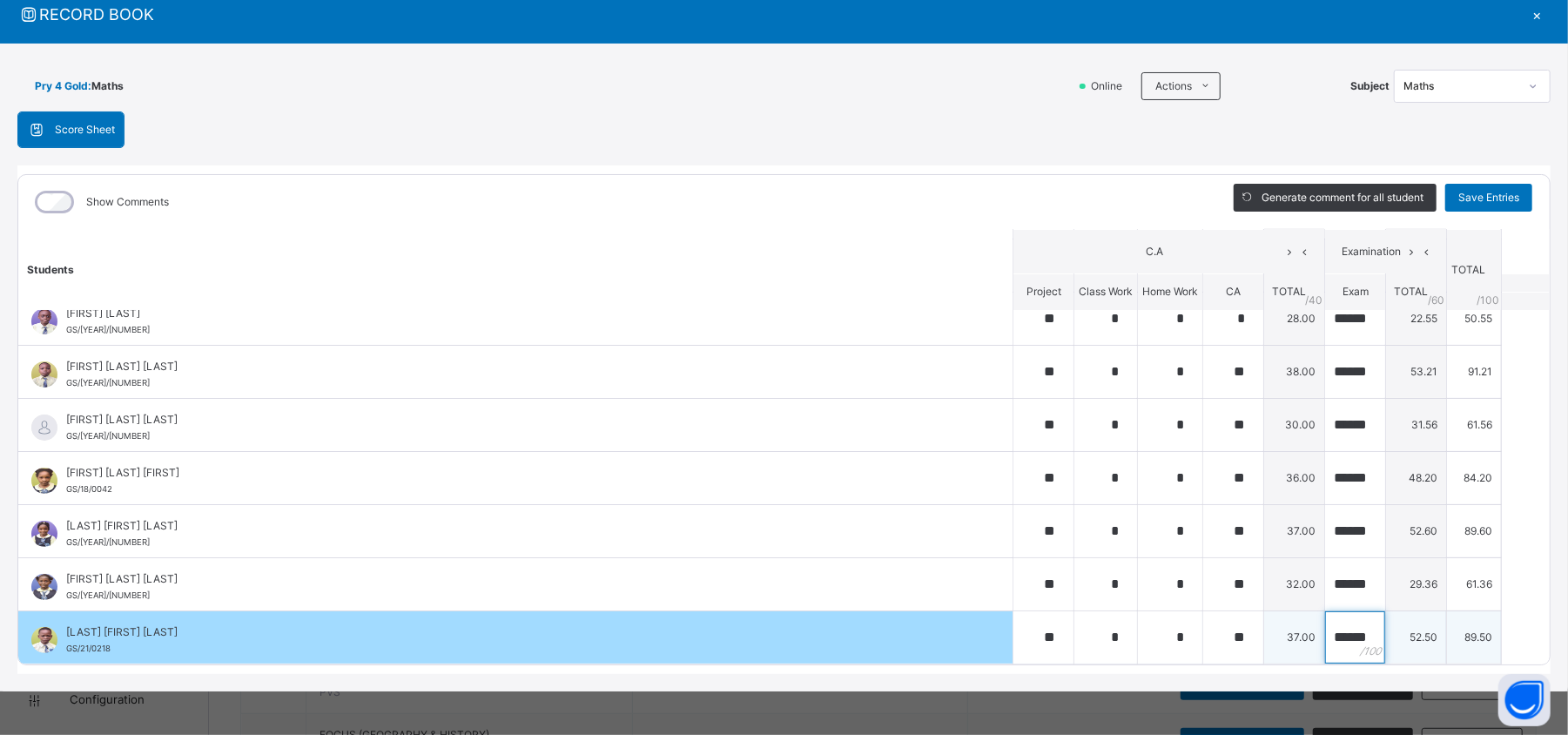 scroll, scrollTop: 0, scrollLeft: 10, axis: horizontal 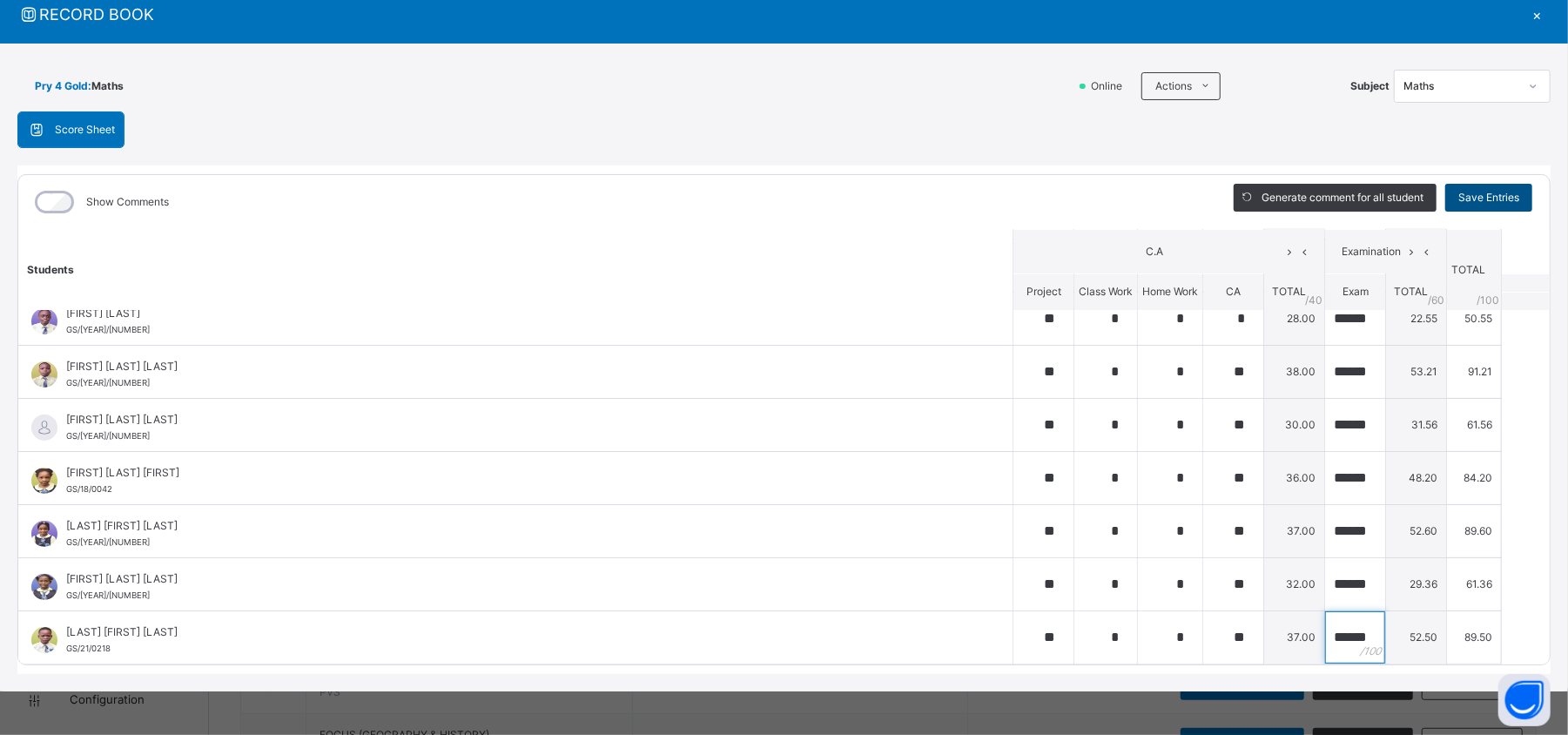type on "******" 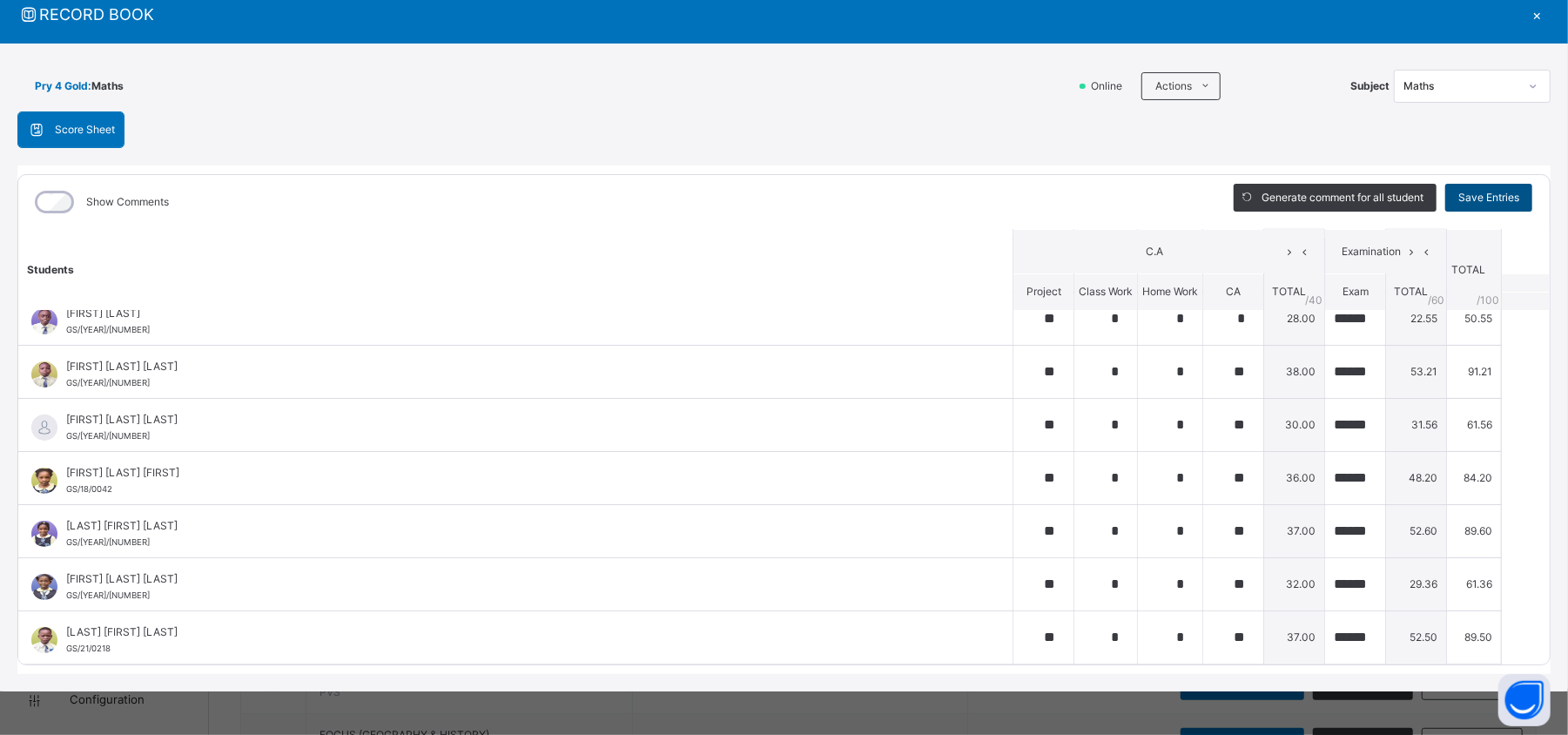 scroll, scrollTop: 0, scrollLeft: 0, axis: both 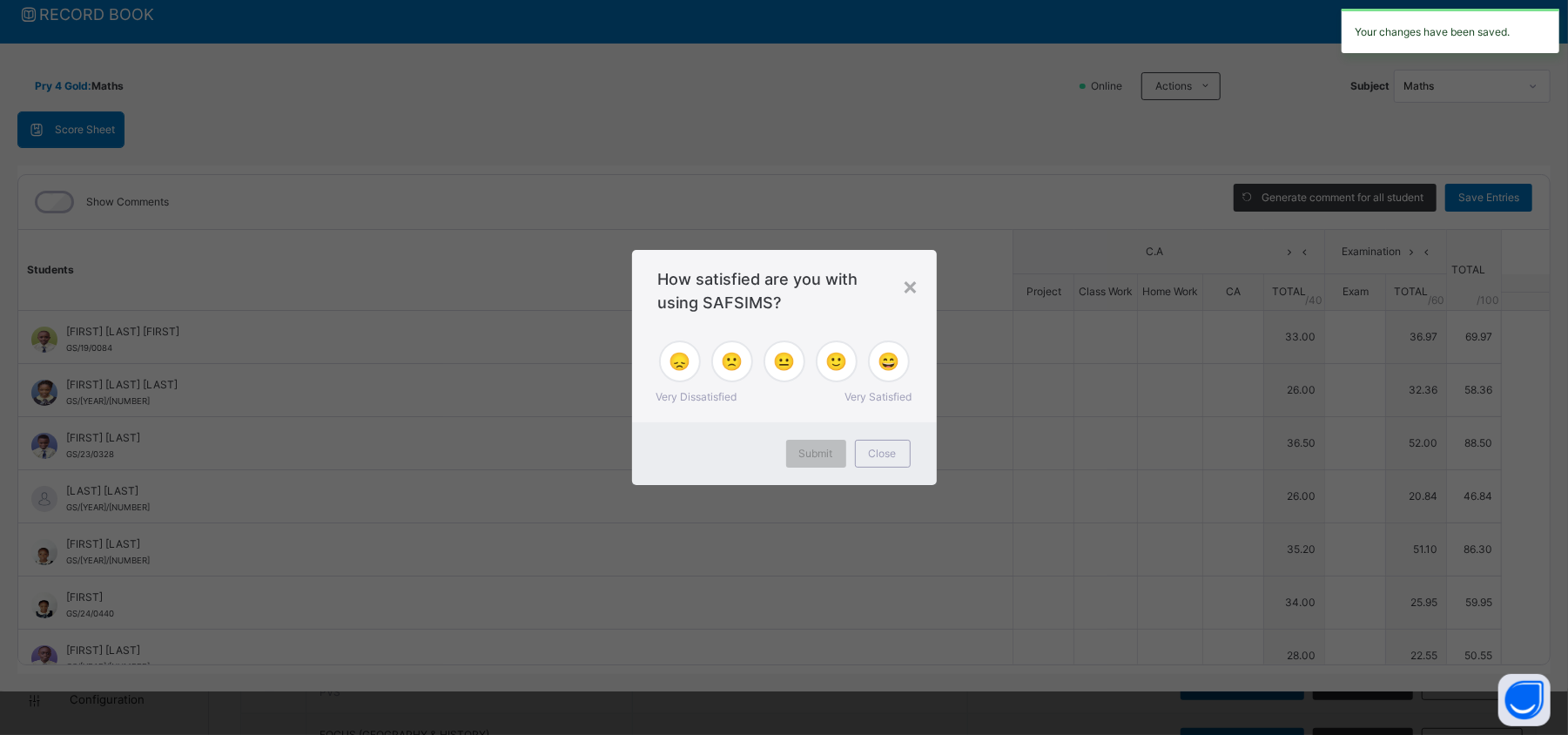 type on "**" 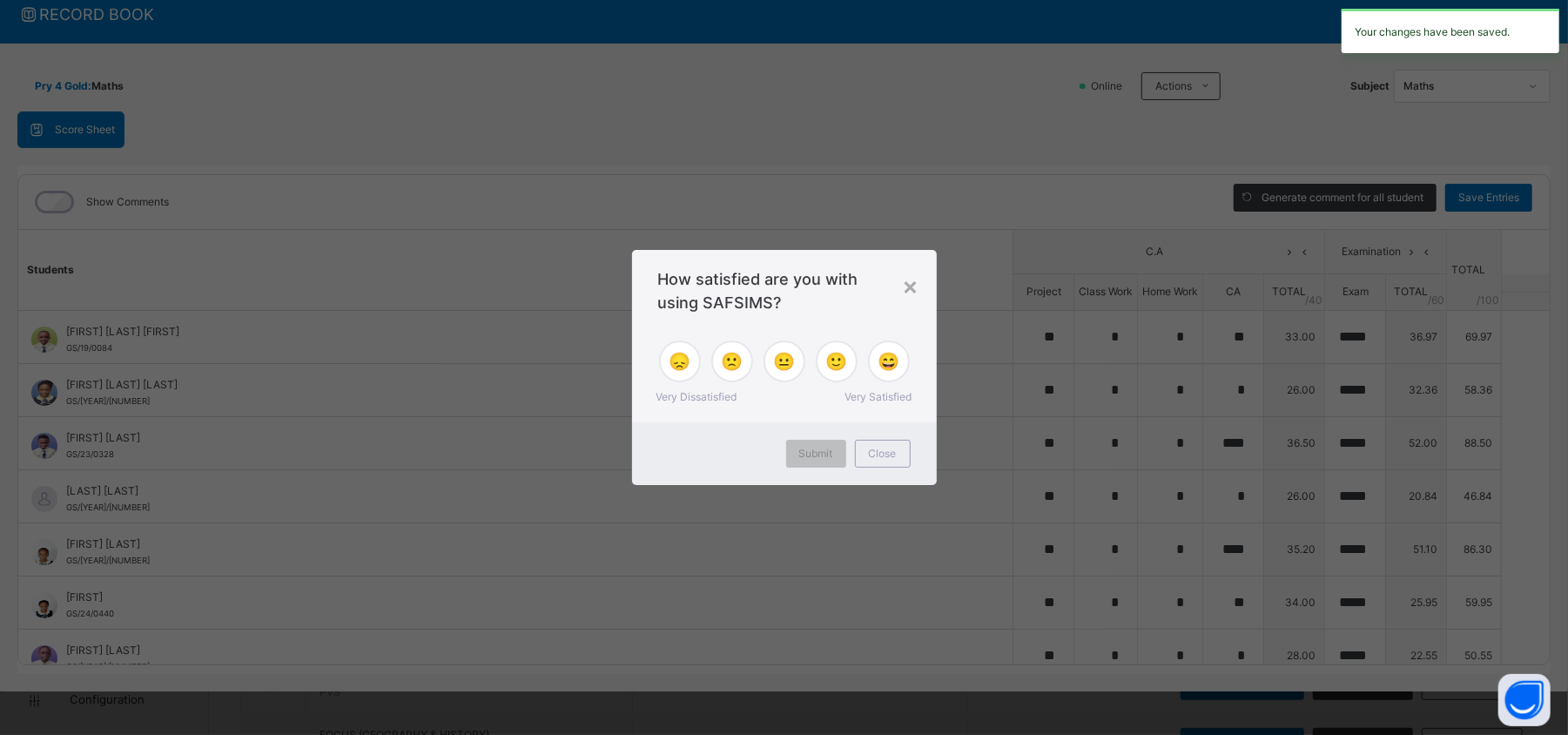 click on "×" at bounding box center [911, 286] 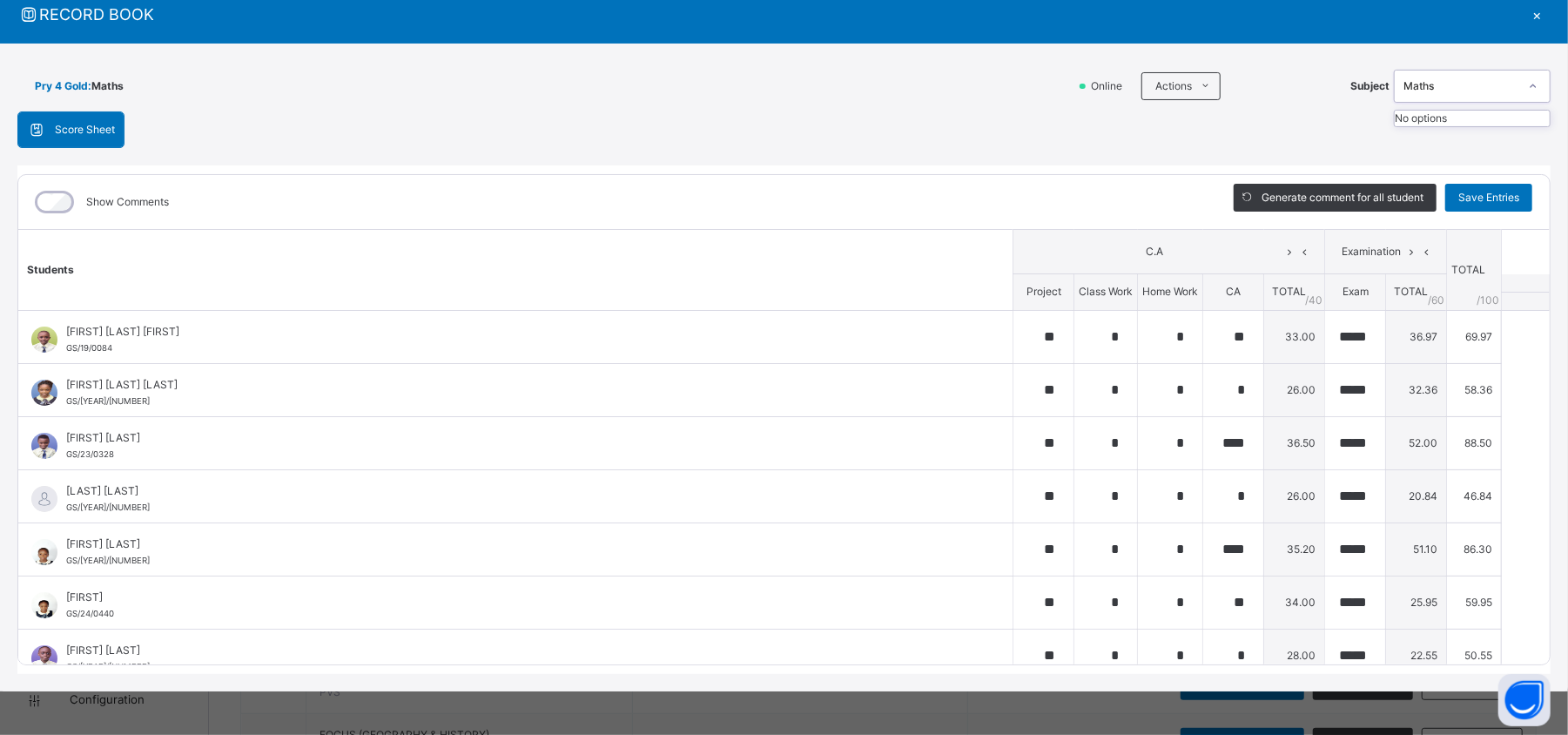 click on "Maths" at bounding box center [1461, 86] 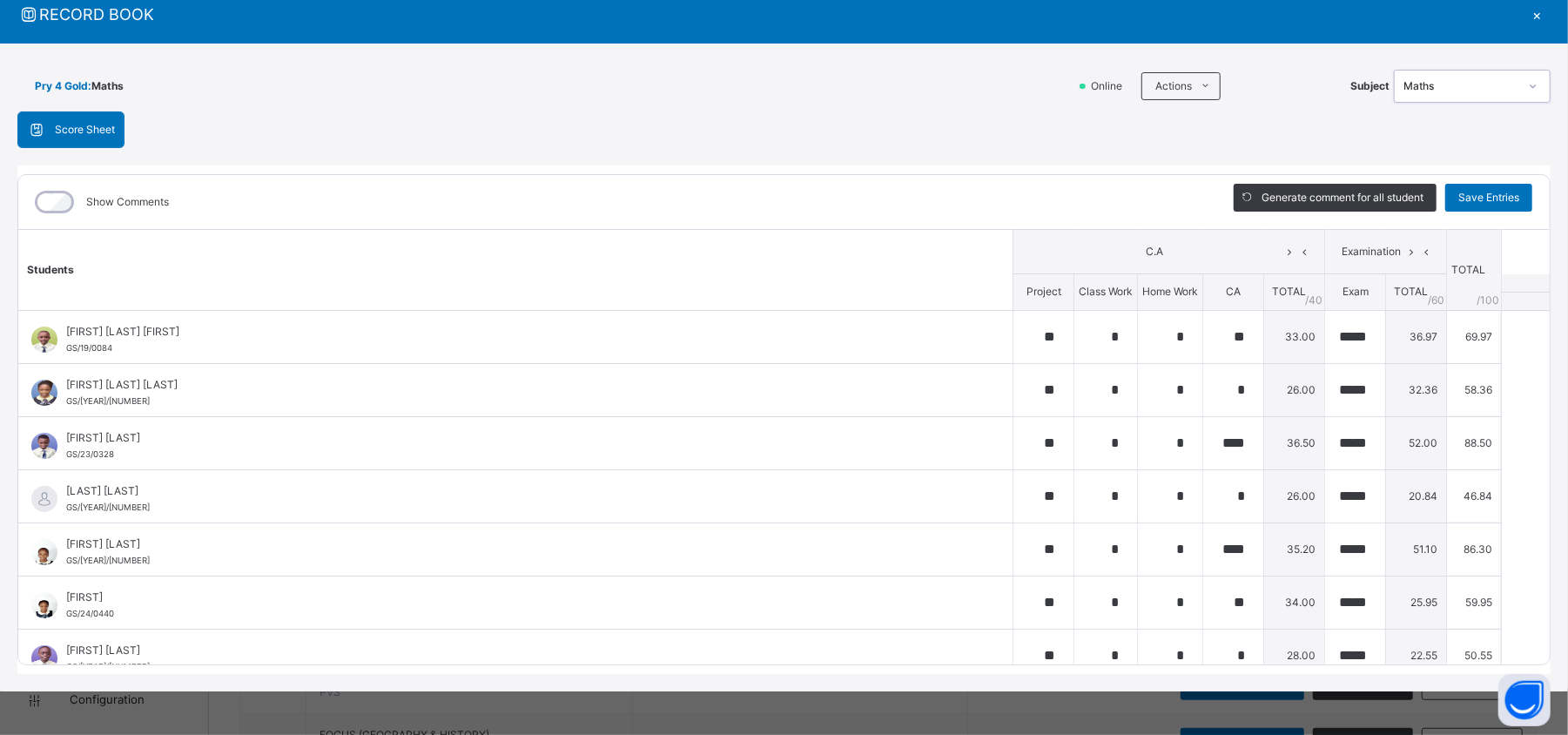 click at bounding box center [1533, 86] 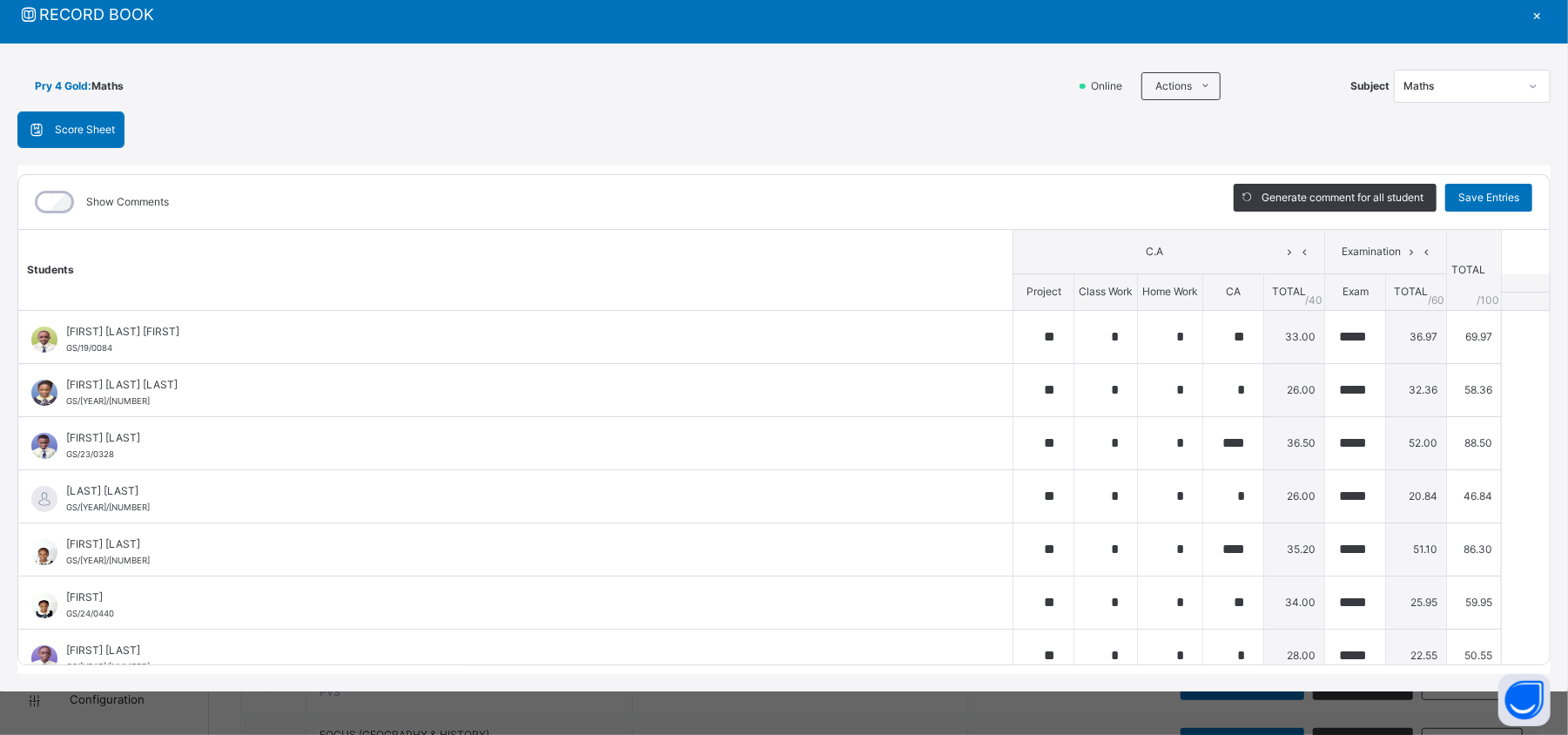 click on "×" at bounding box center (1538, 14) 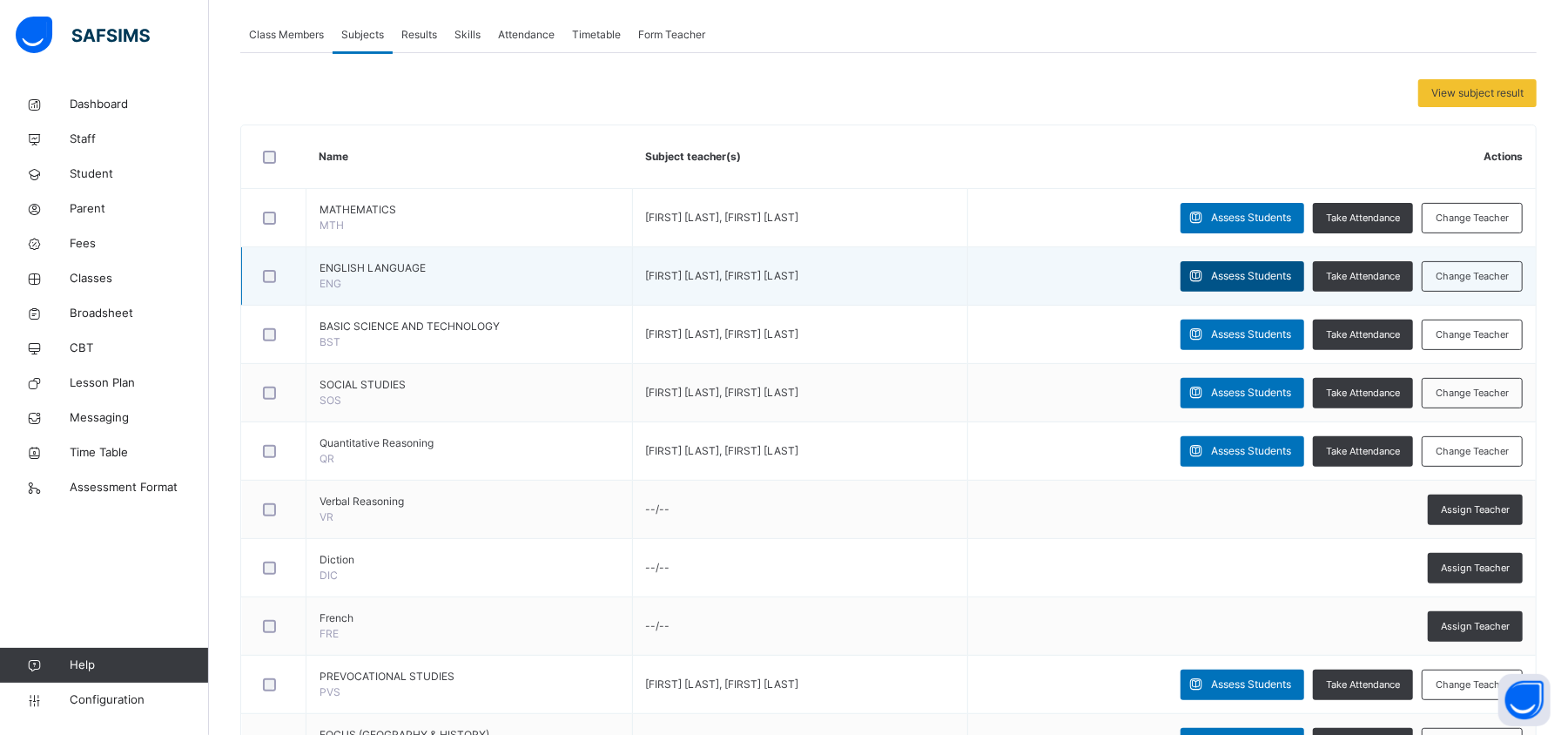 click on "Assess Students" at bounding box center (1251, 276) 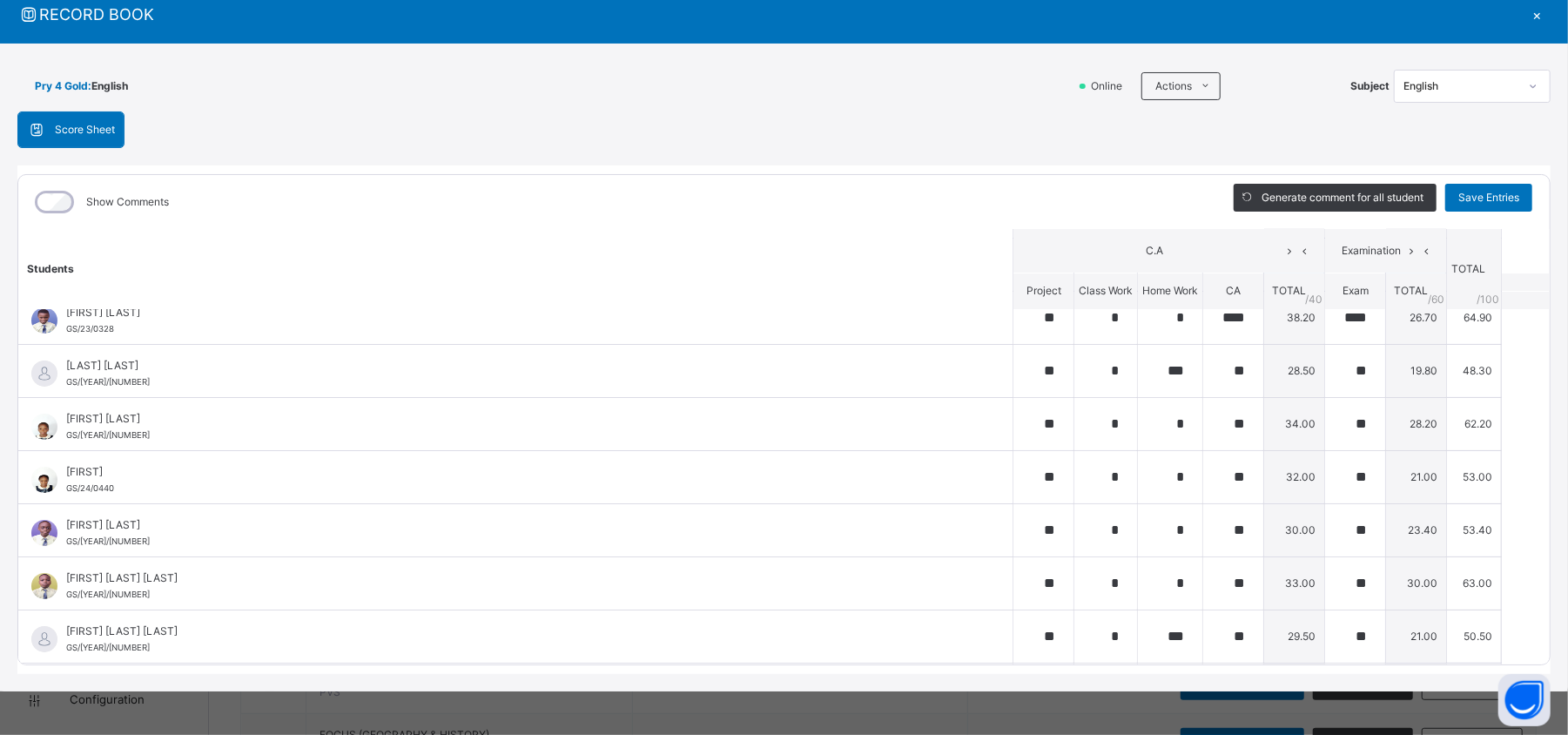 scroll, scrollTop: 0, scrollLeft: 0, axis: both 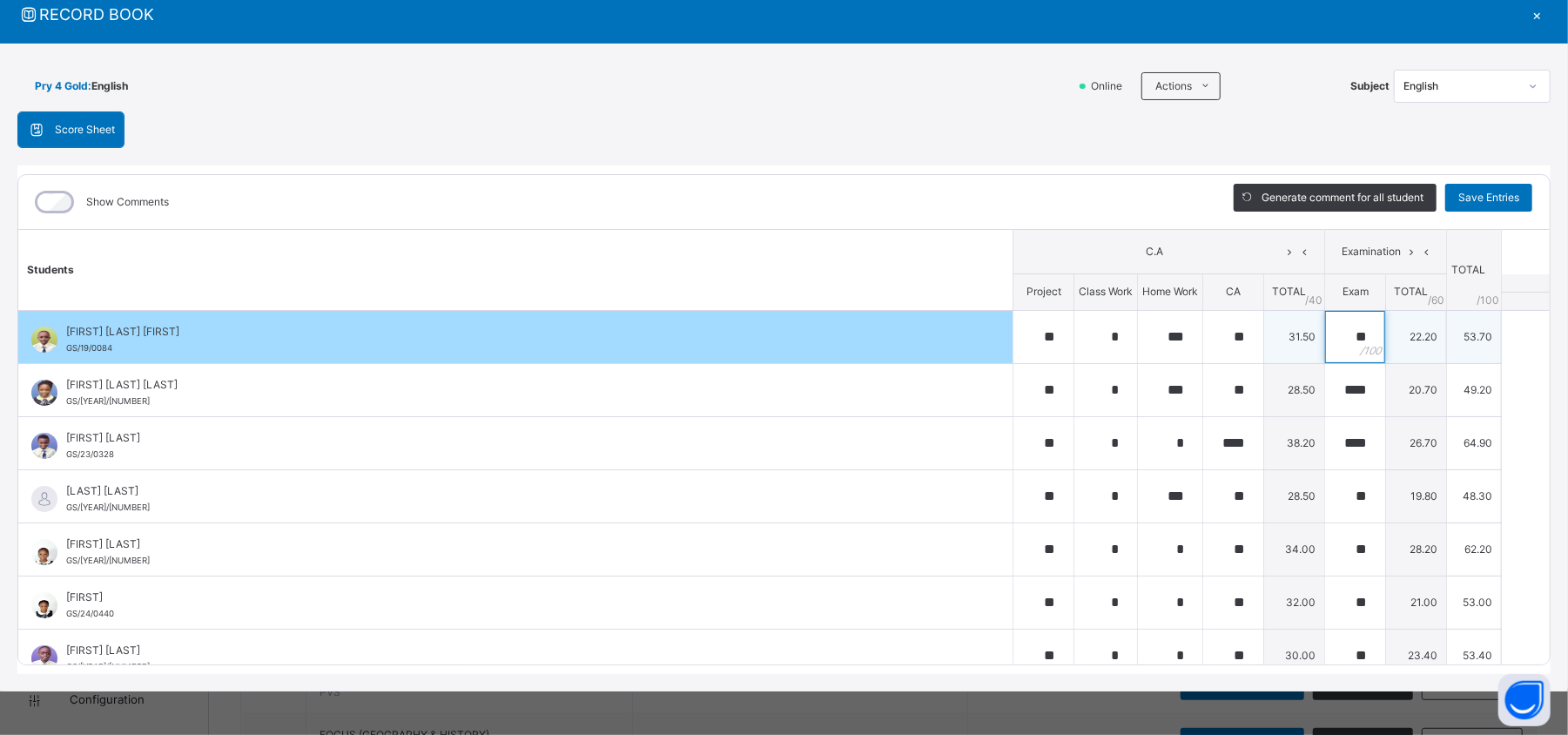 click on "**" at bounding box center (1355, 337) 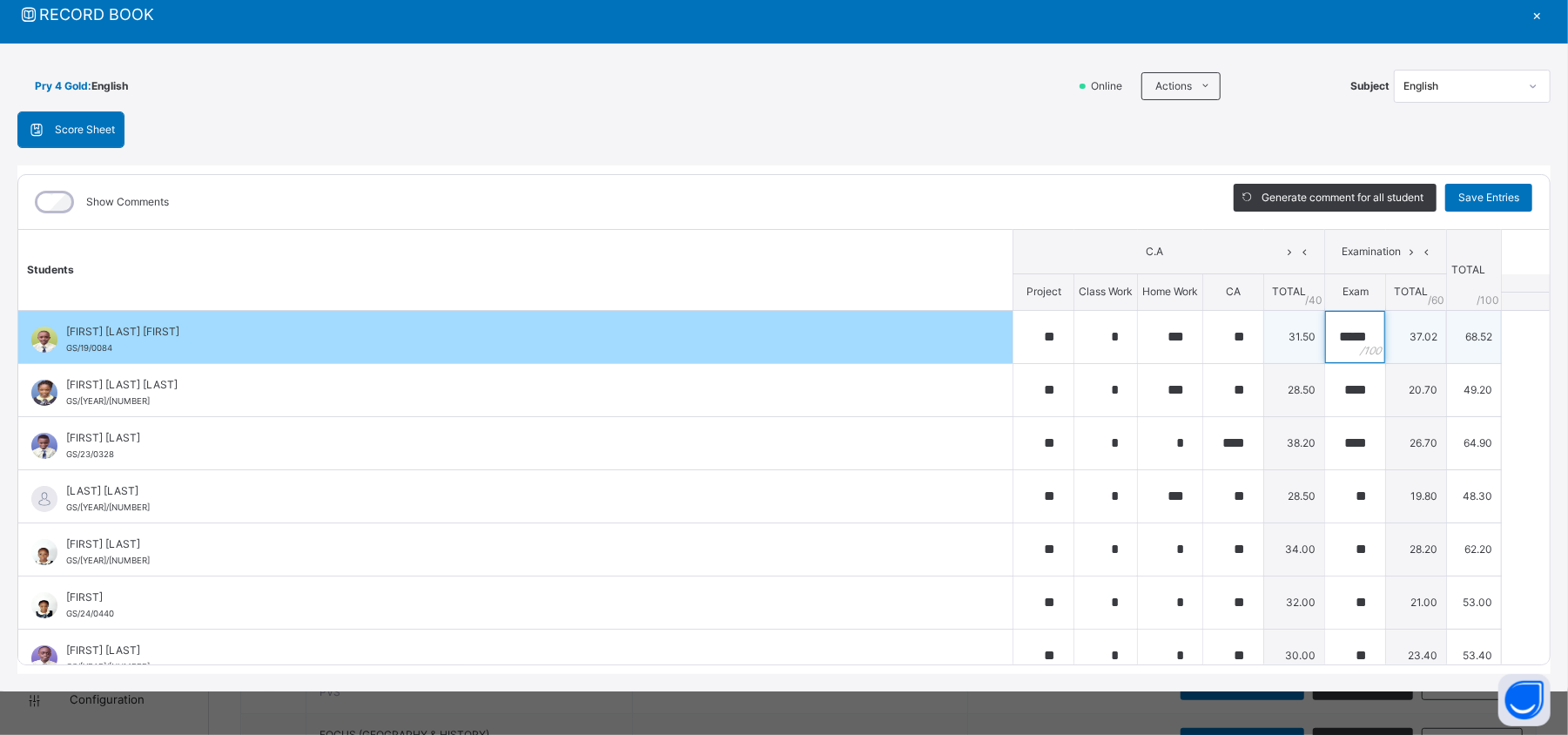 scroll, scrollTop: 0, scrollLeft: 1, axis: horizontal 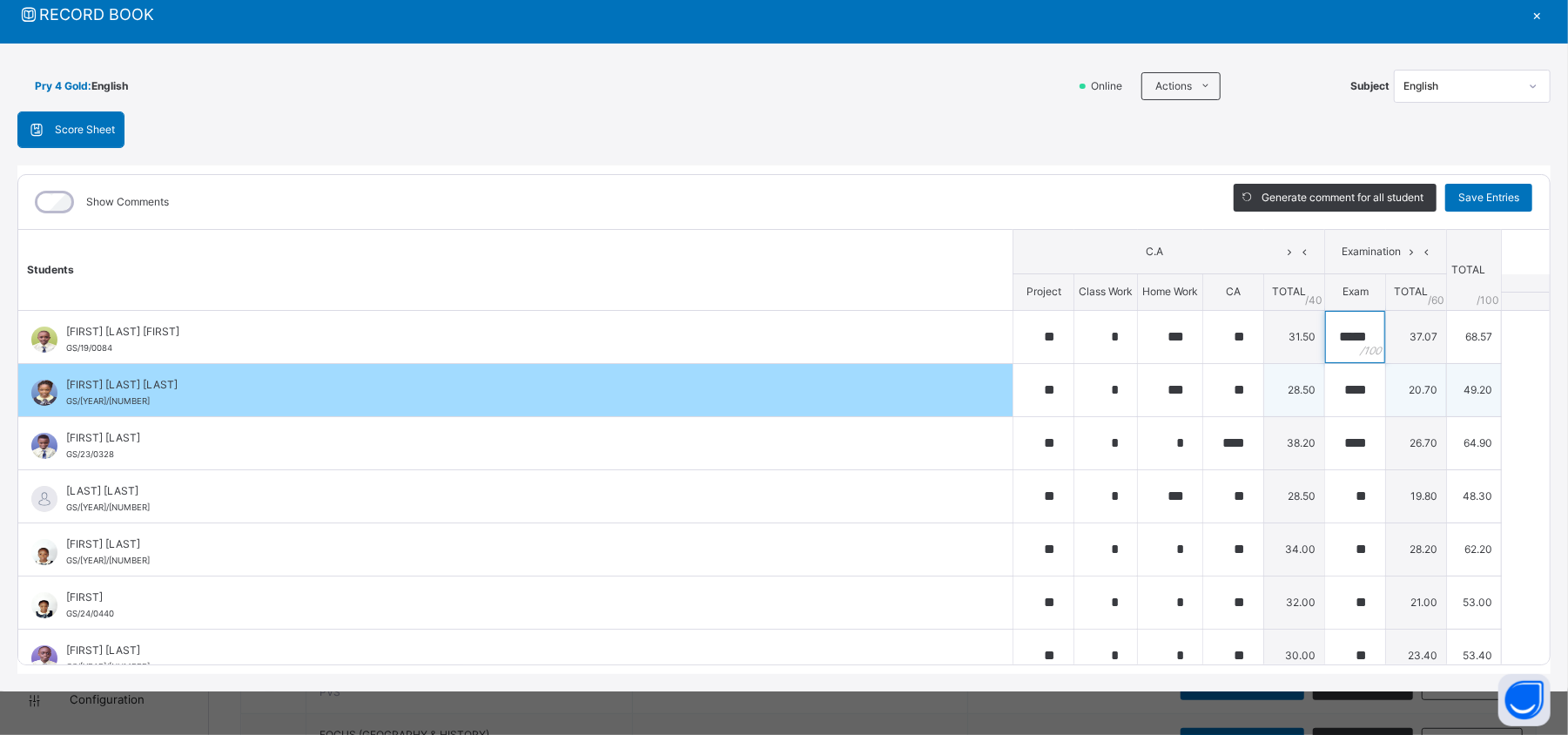 type on "*****" 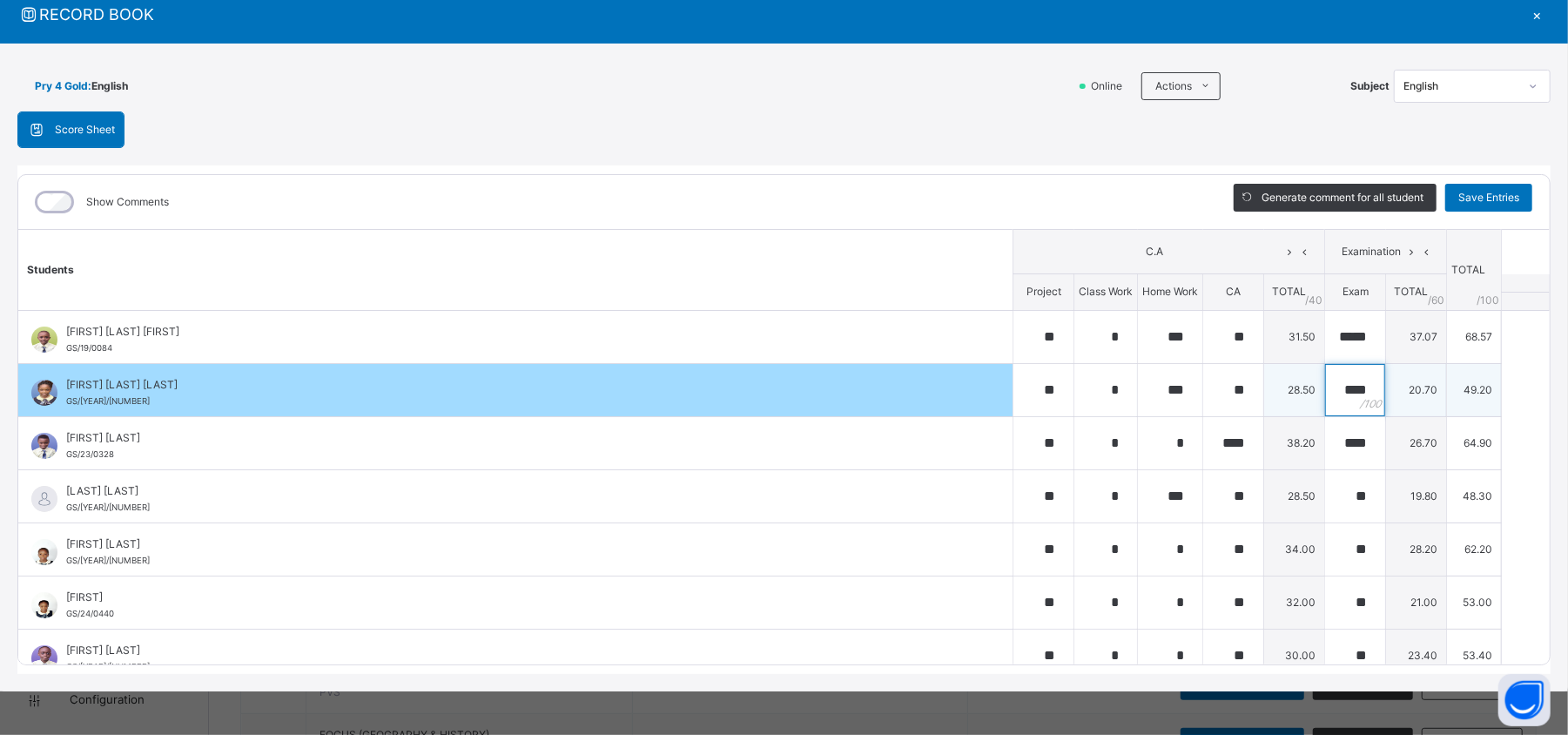 scroll, scrollTop: 0, scrollLeft: 0, axis: both 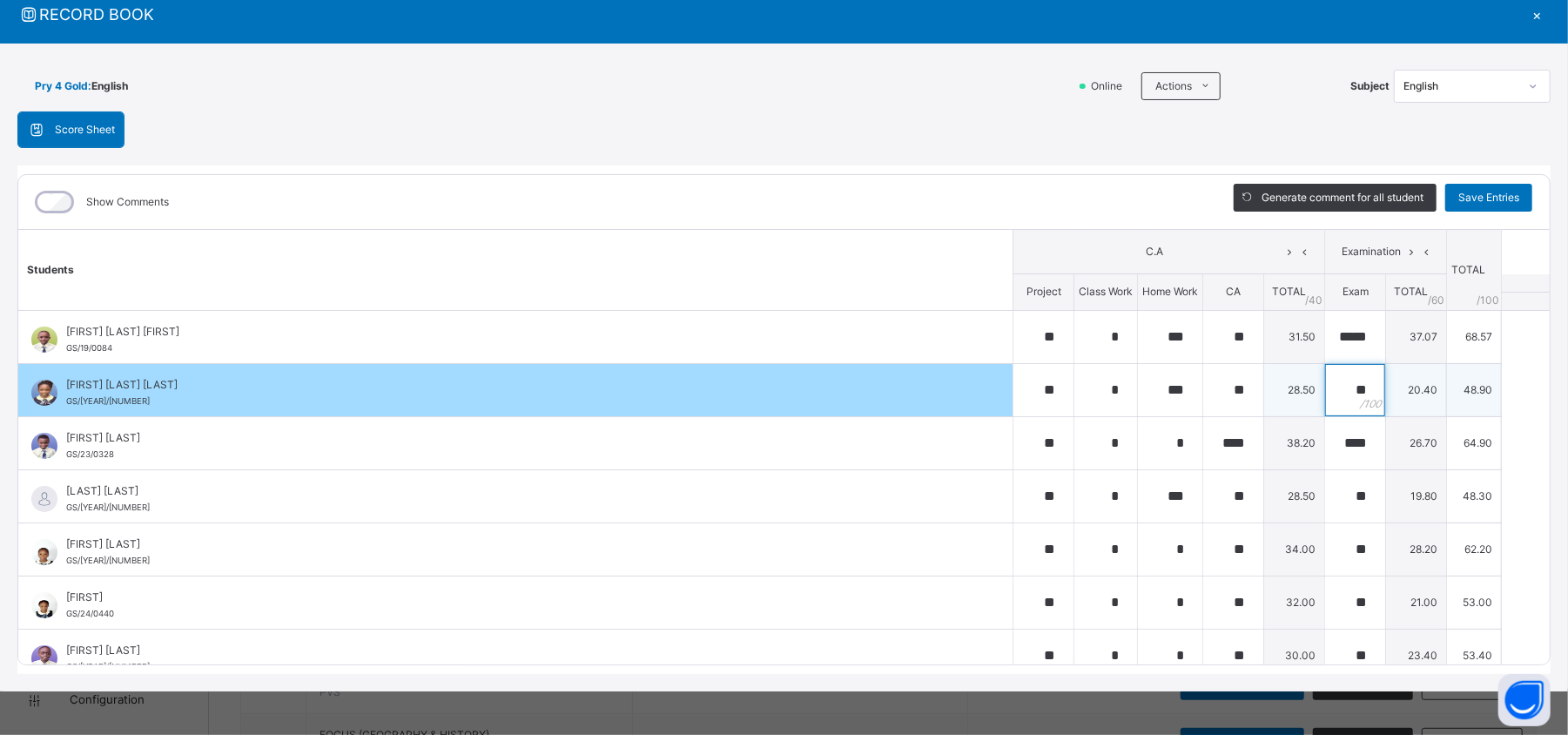 type on "*" 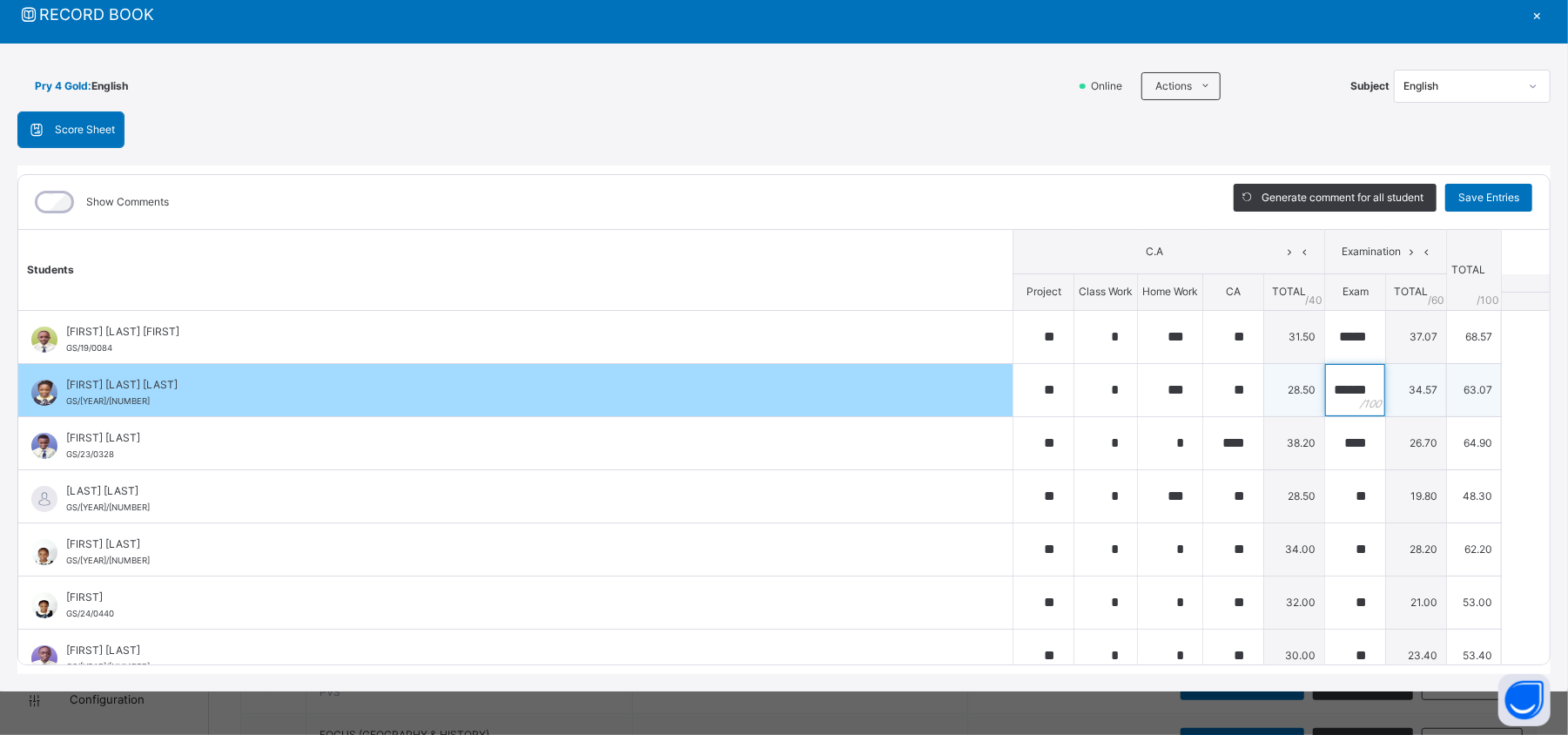scroll, scrollTop: 0, scrollLeft: 8, axis: horizontal 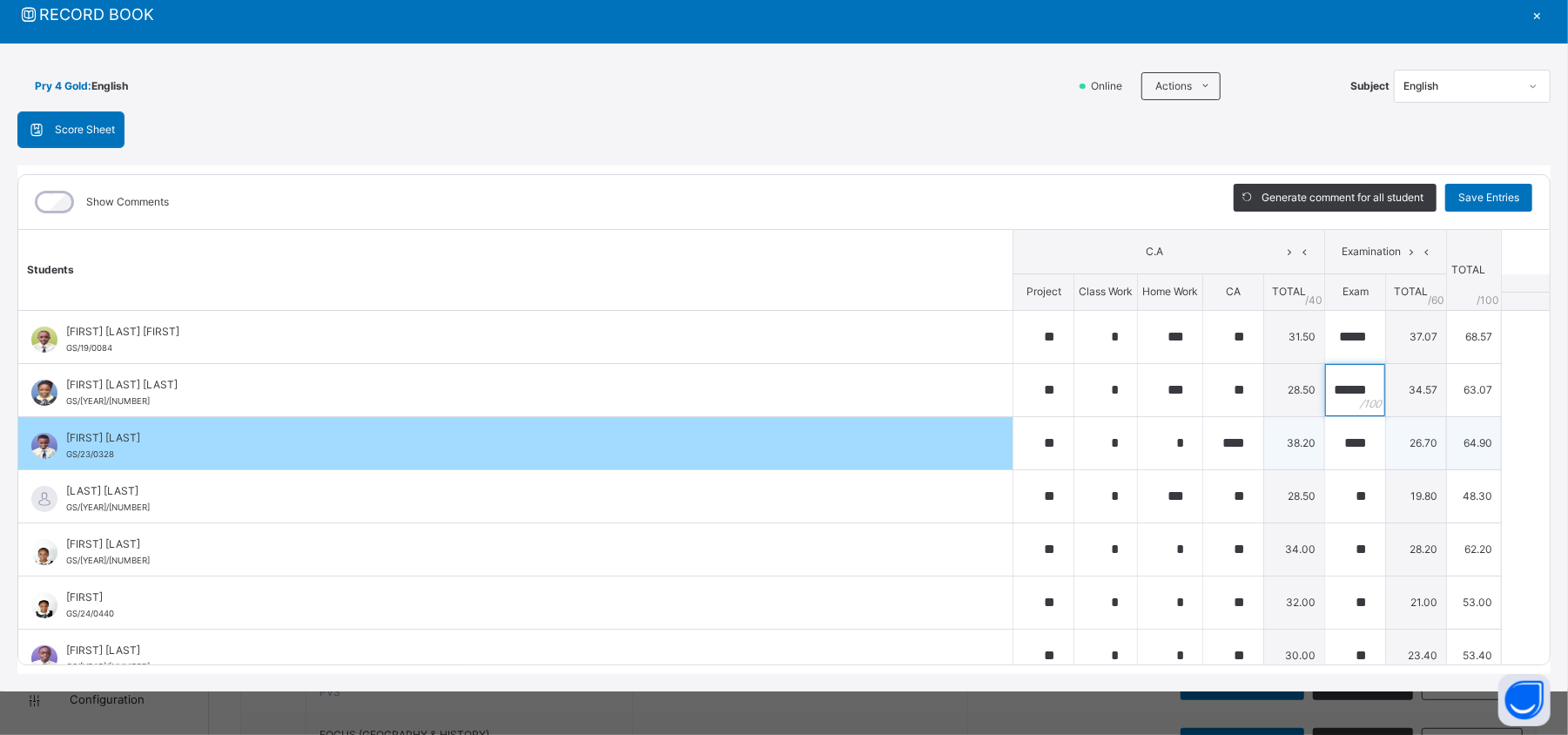 type on "******" 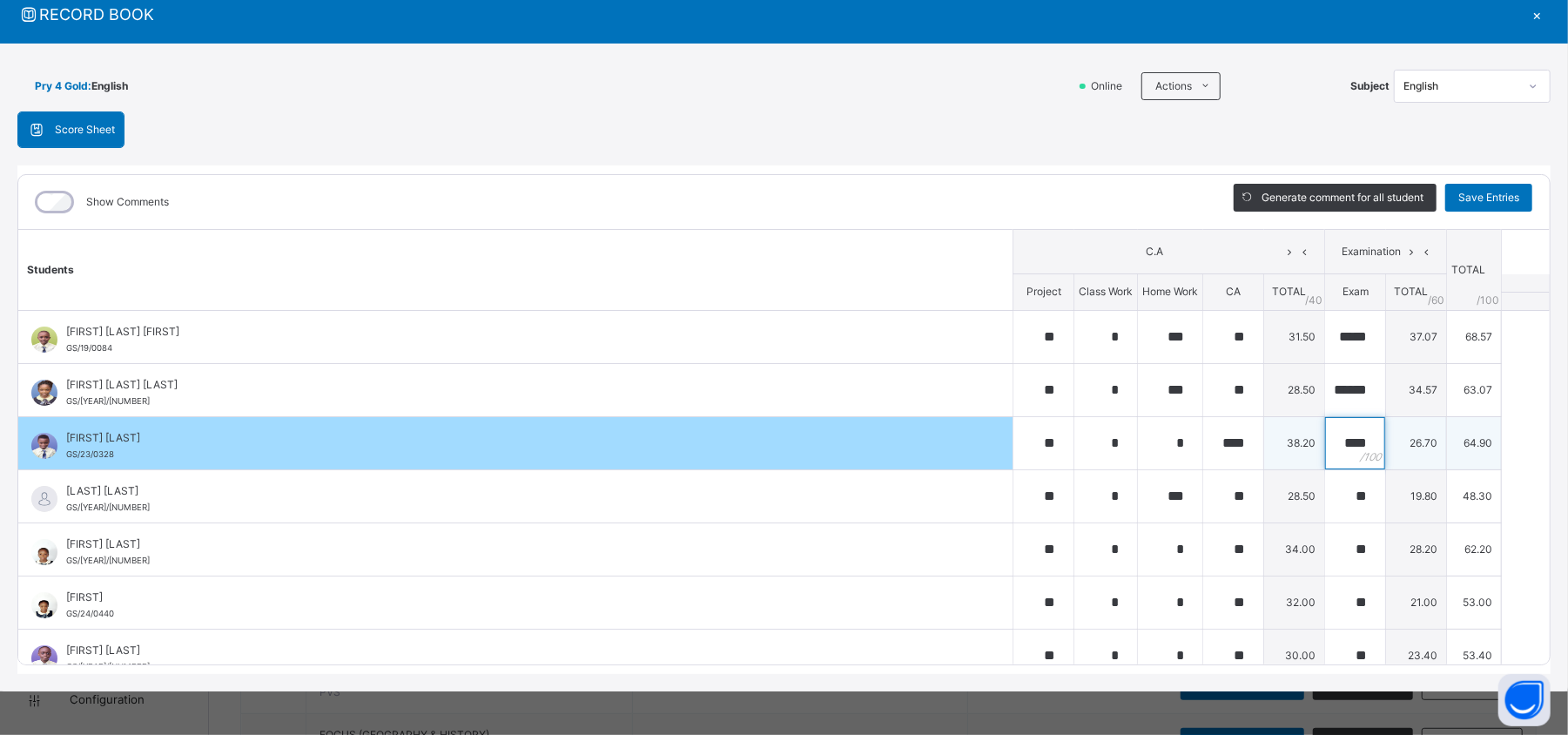 scroll, scrollTop: 0, scrollLeft: 0, axis: both 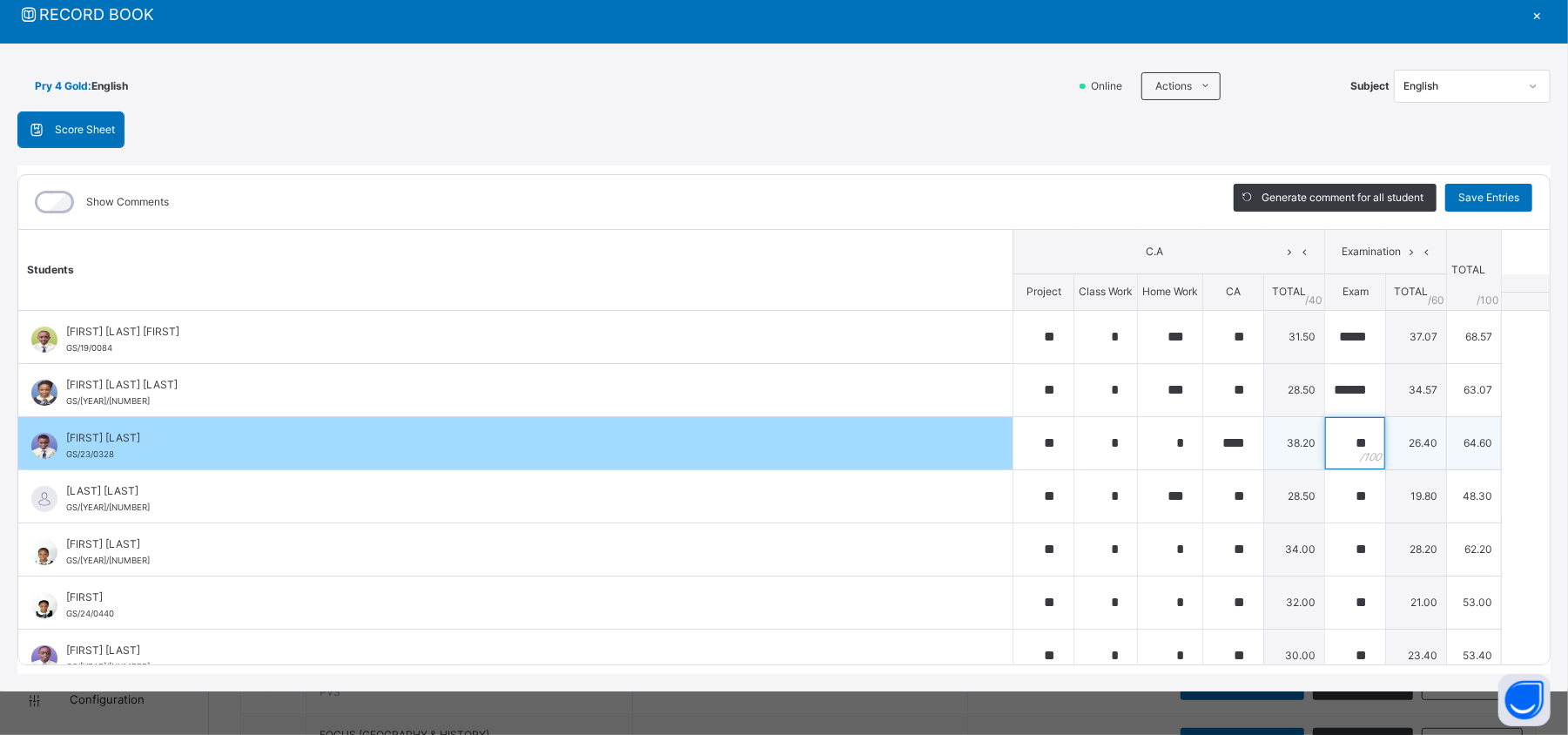 type on "*" 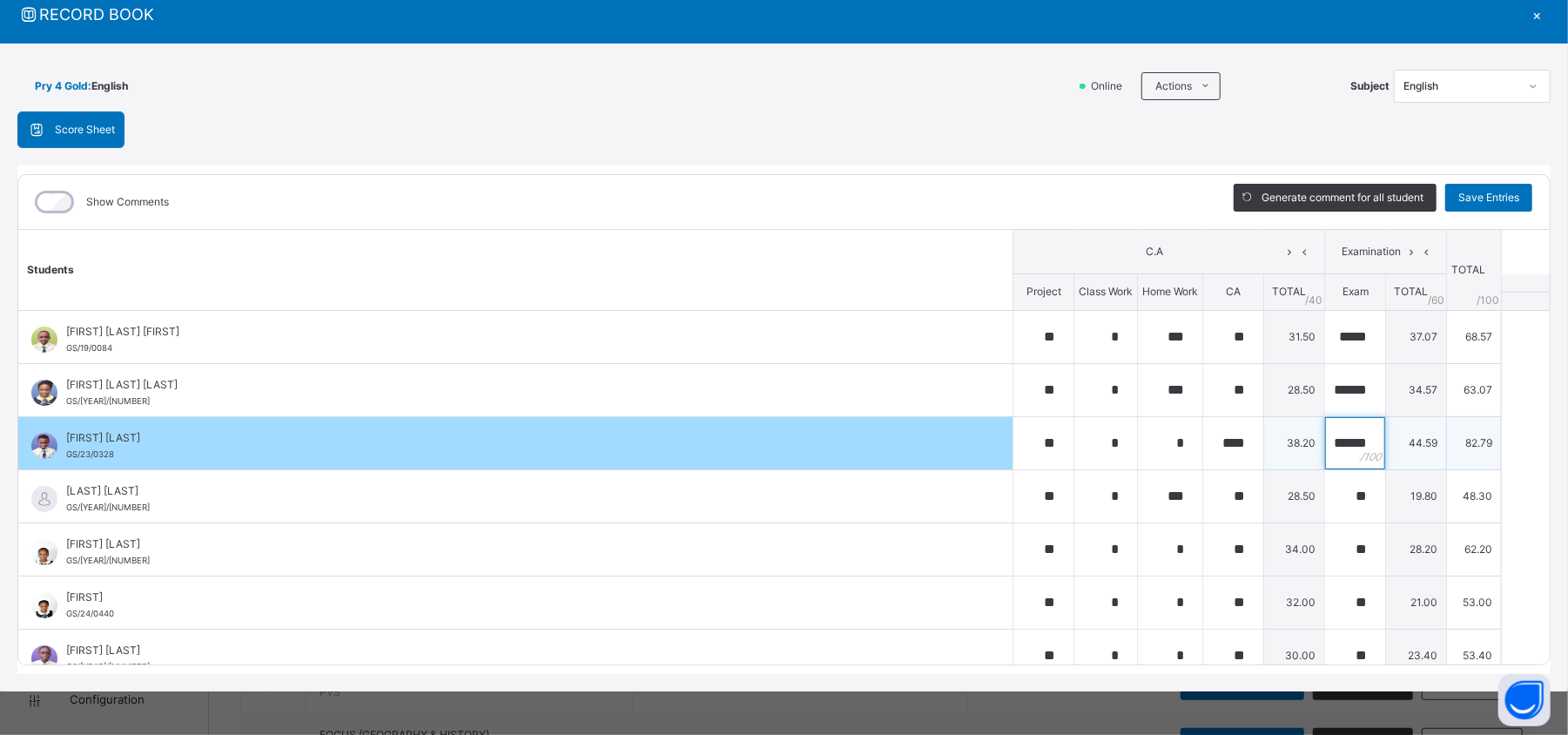 scroll, scrollTop: 0, scrollLeft: 9, axis: horizontal 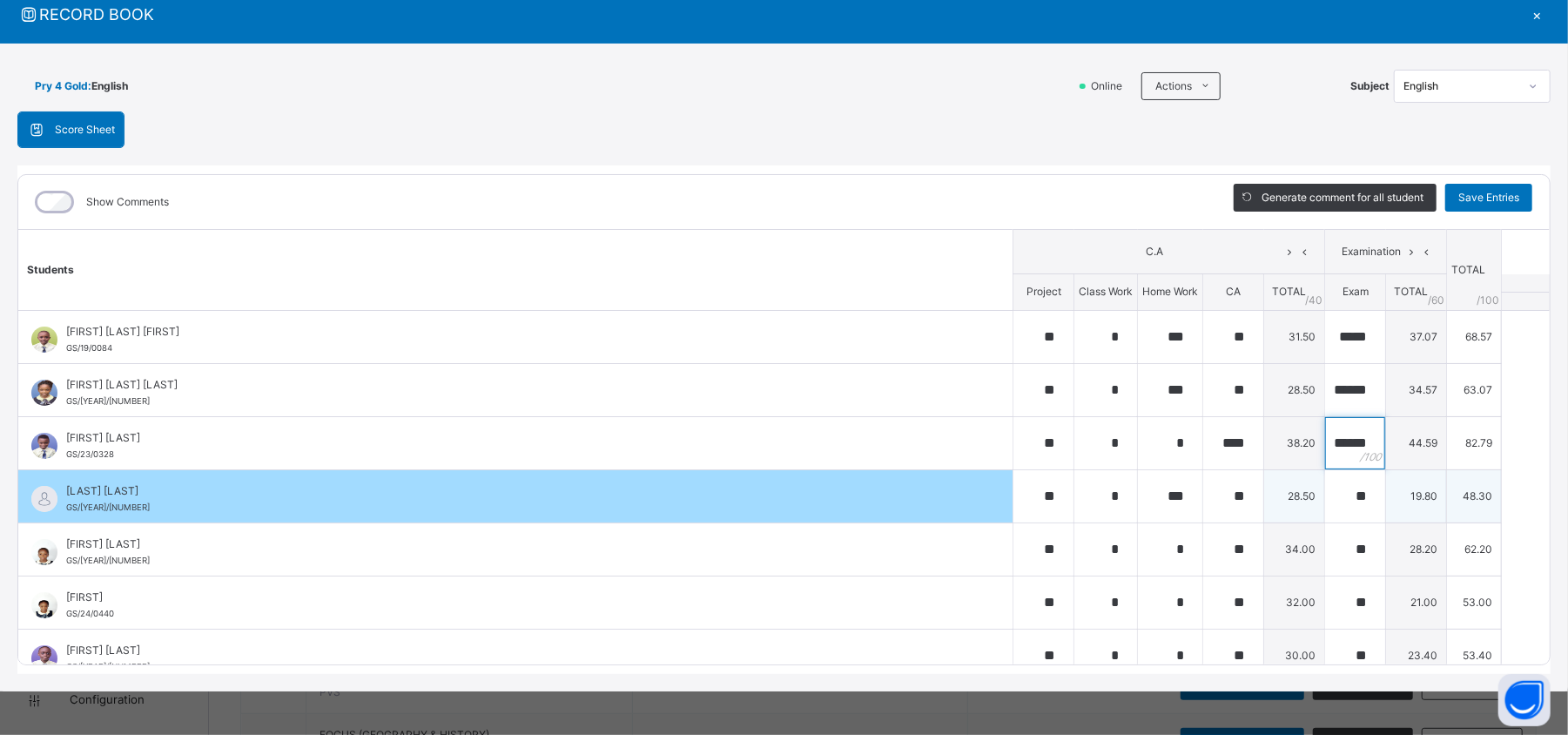 type on "******" 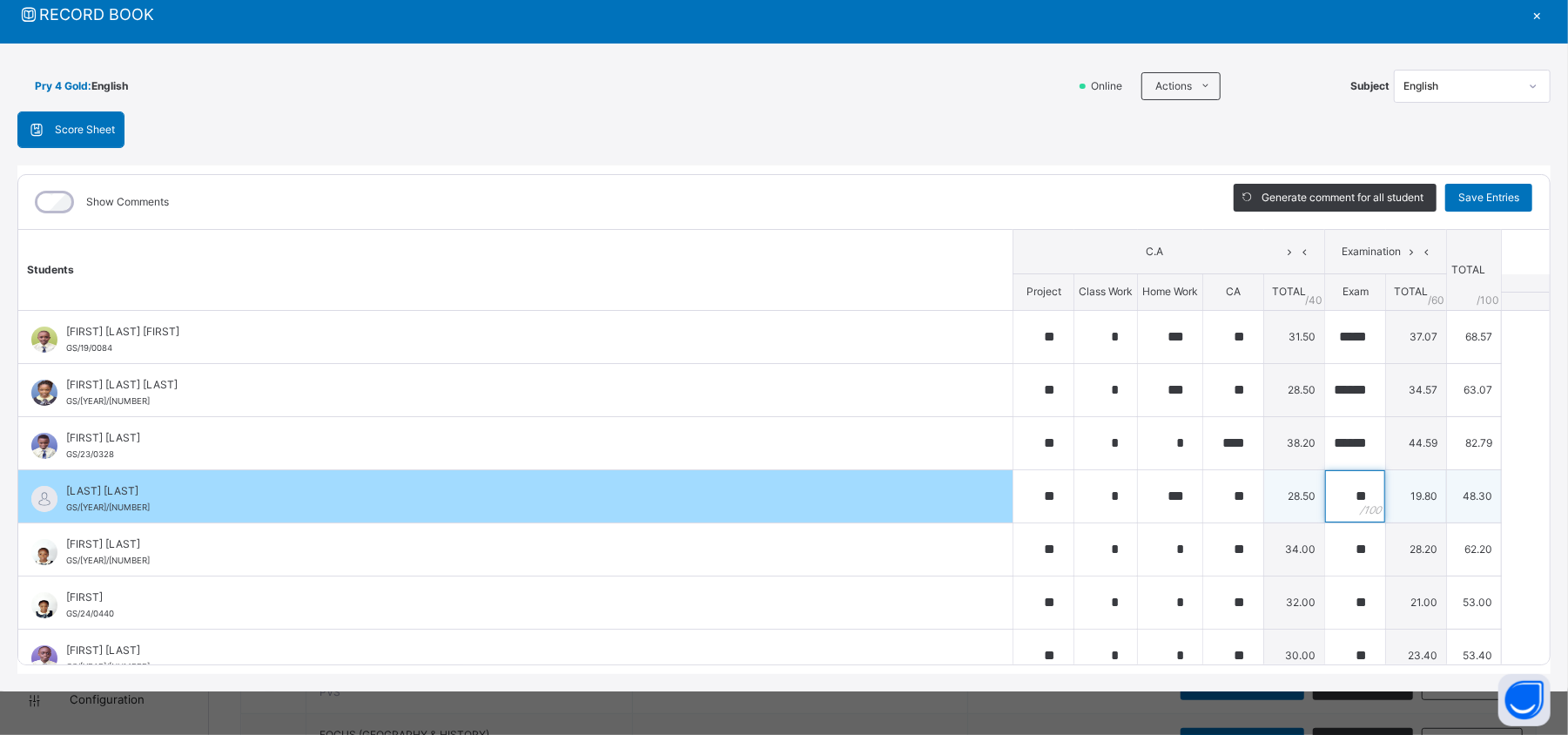 scroll, scrollTop: 0, scrollLeft: 0, axis: both 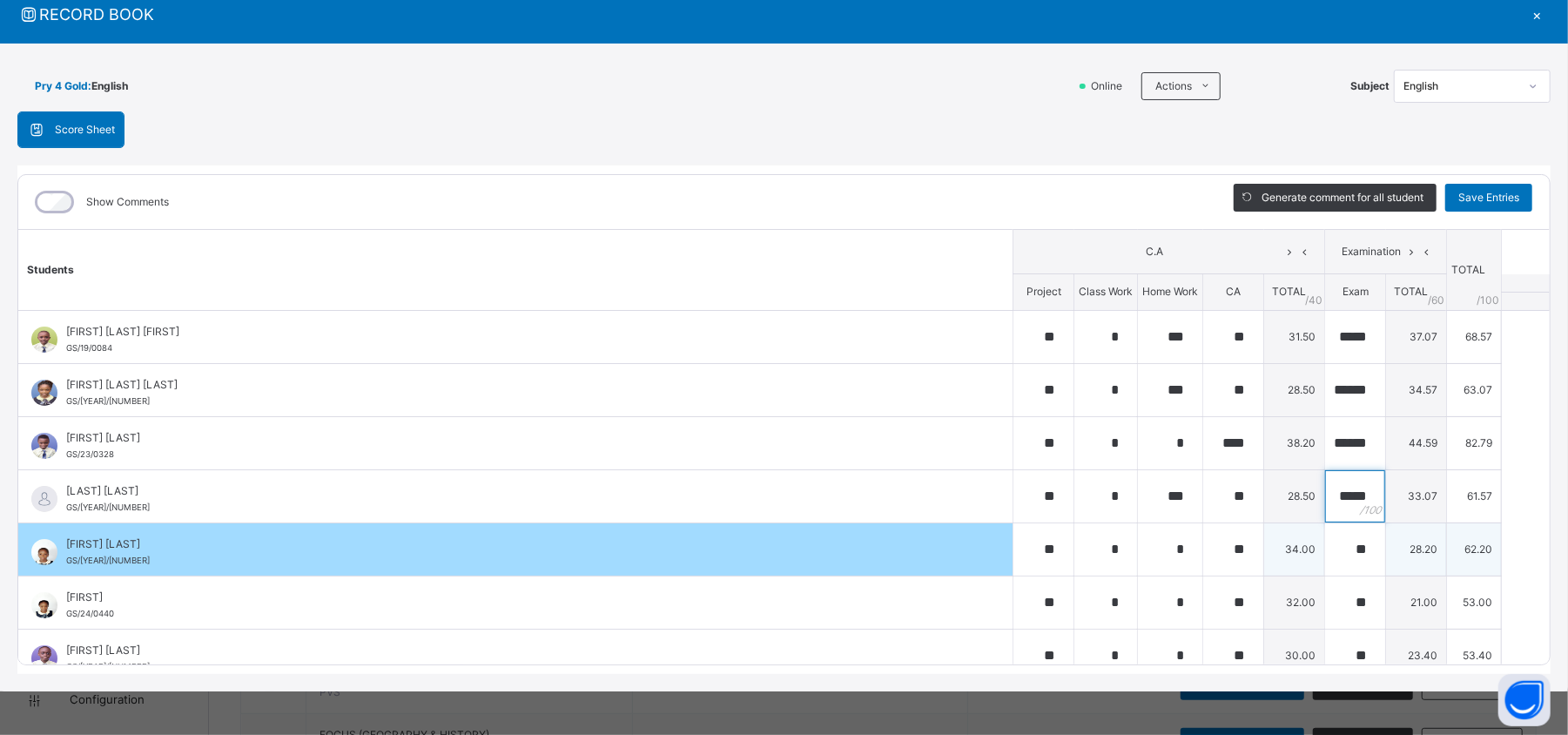 type on "*****" 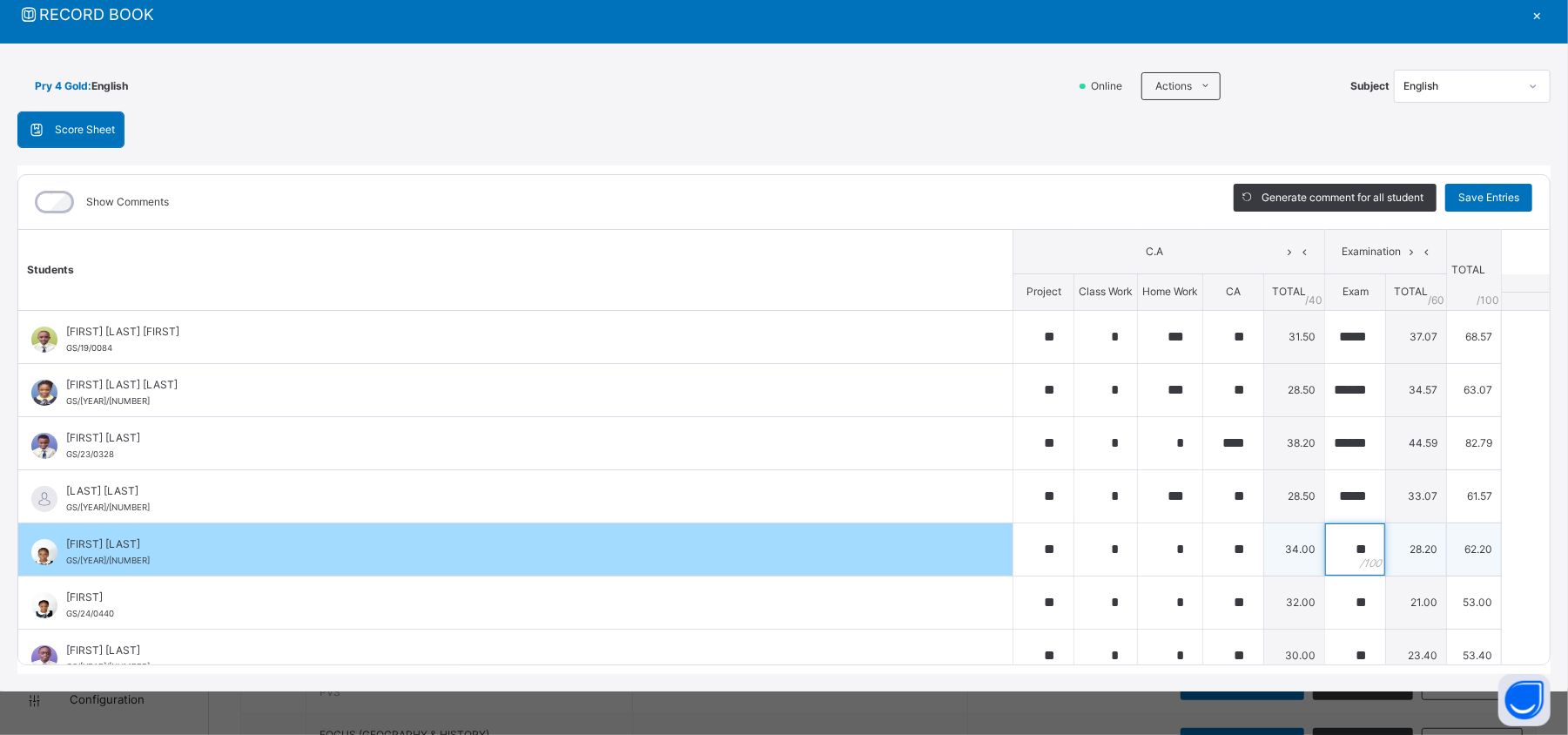 click on "**" at bounding box center [1355, 550] 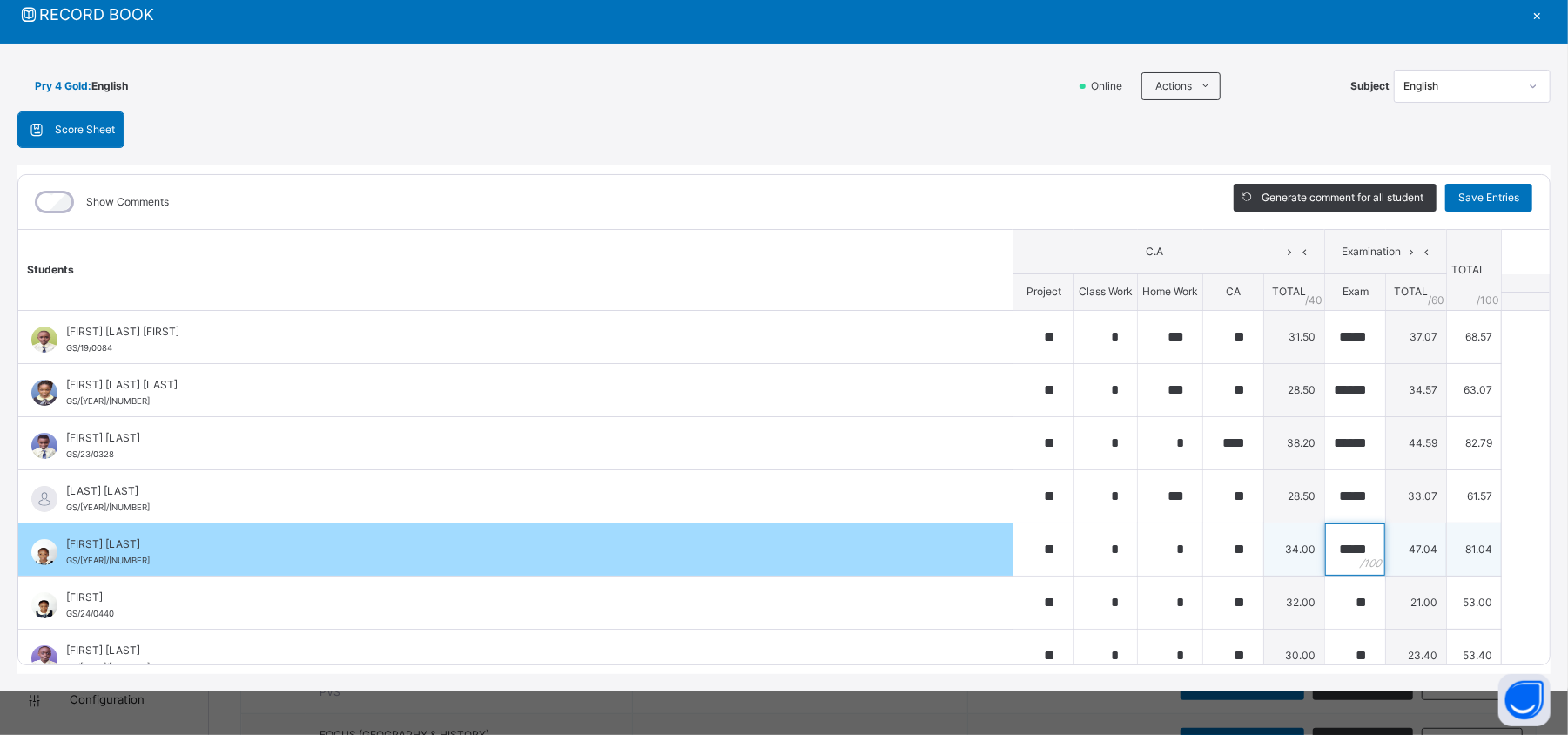scroll, scrollTop: 0, scrollLeft: 3, axis: horizontal 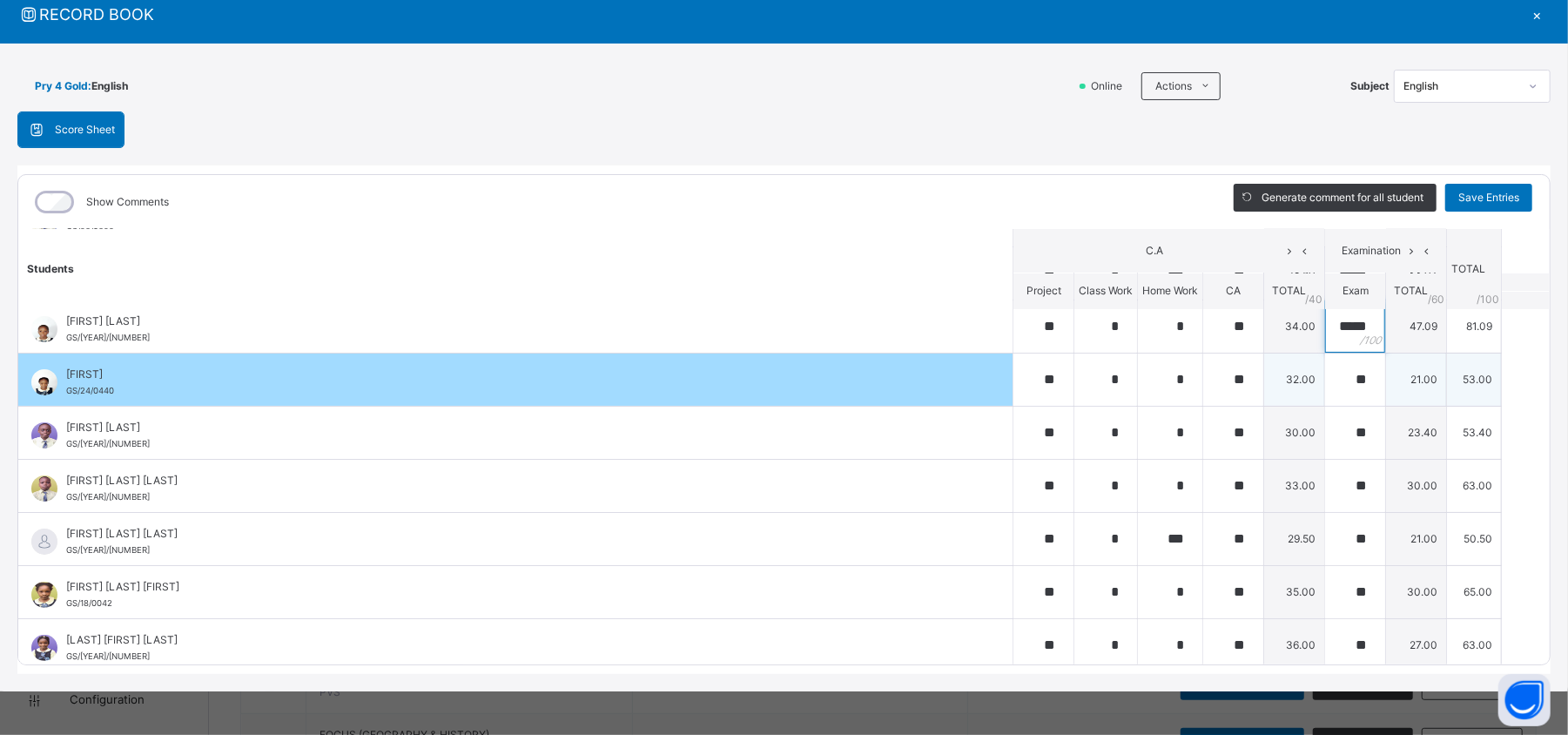 type on "*****" 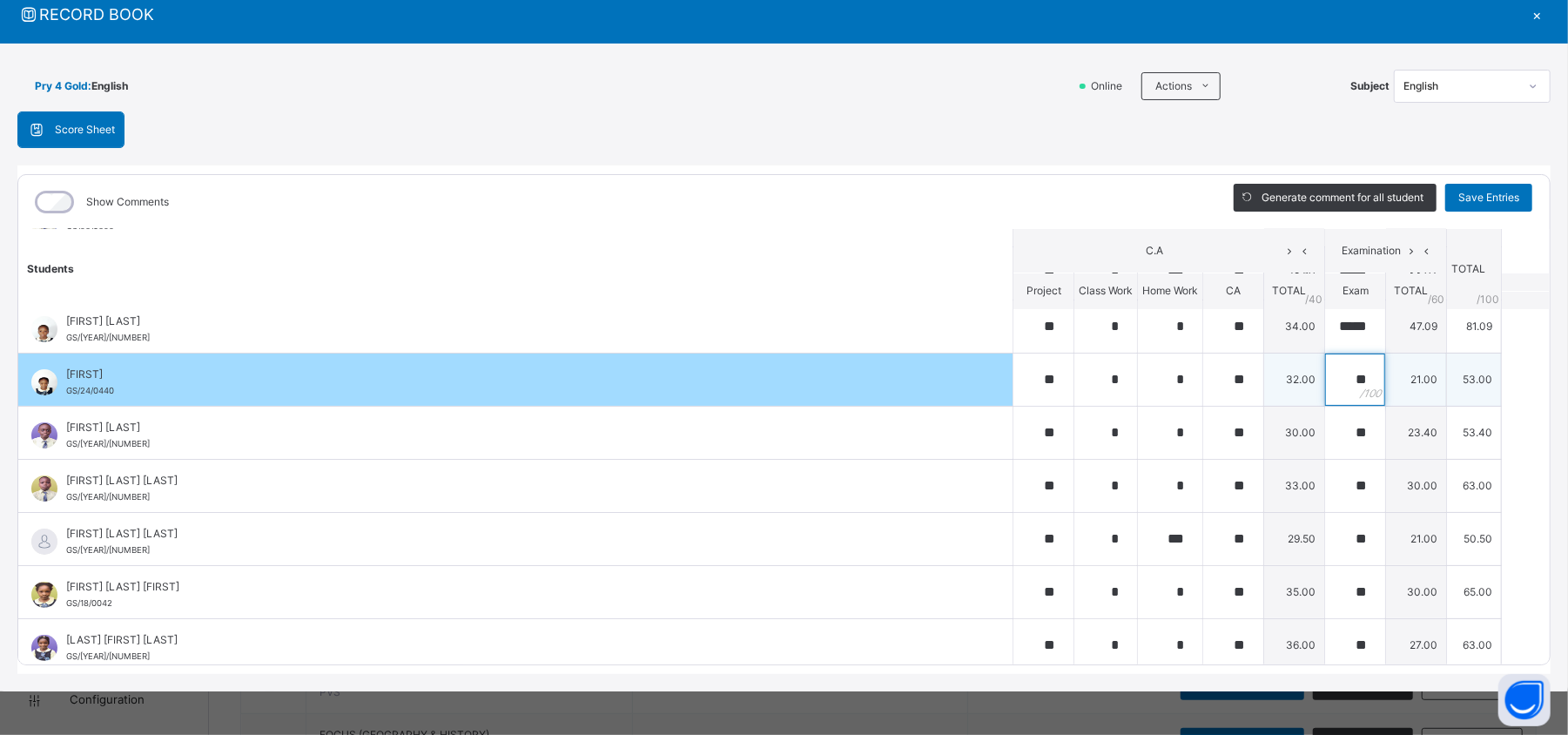 scroll, scrollTop: 0, scrollLeft: 0, axis: both 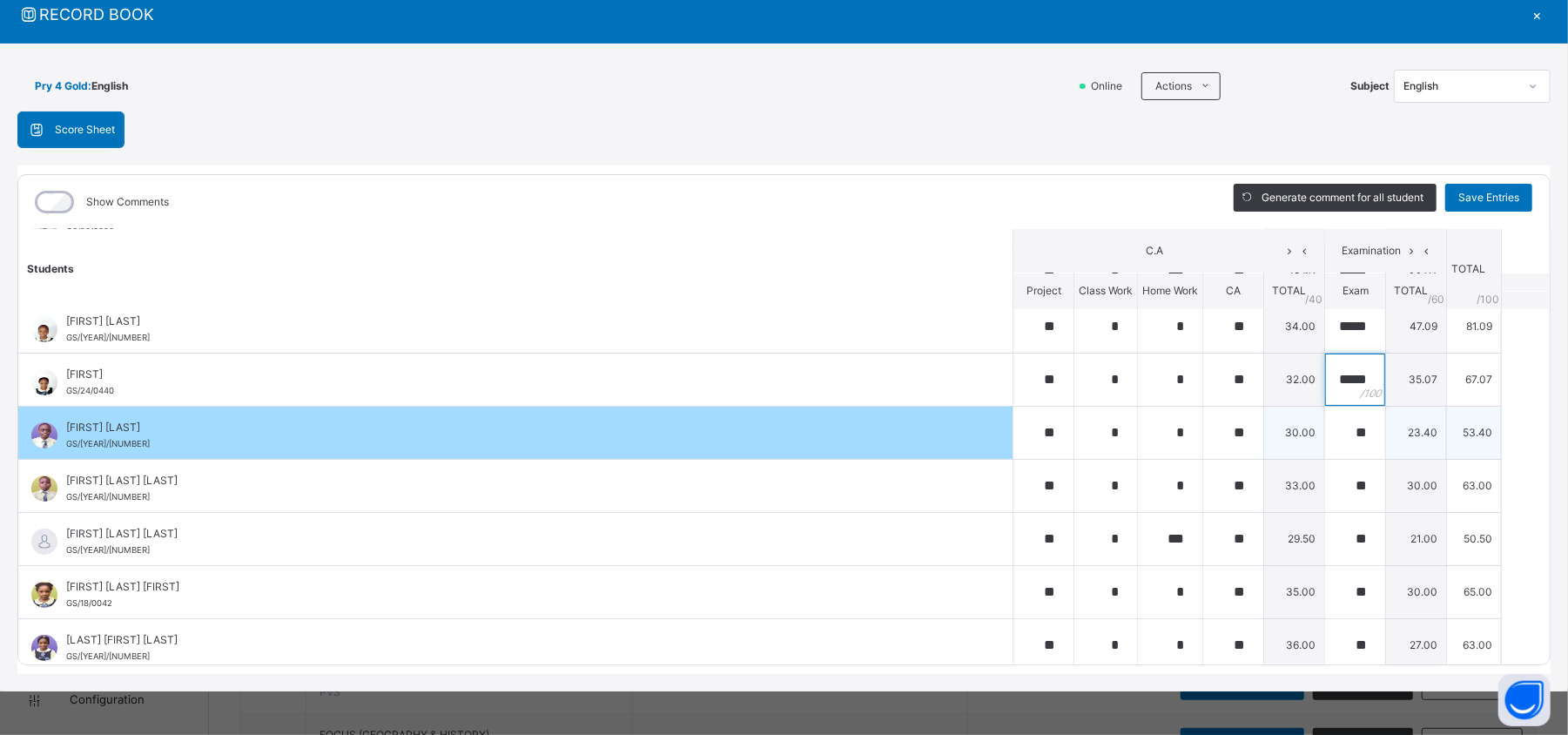 type on "*****" 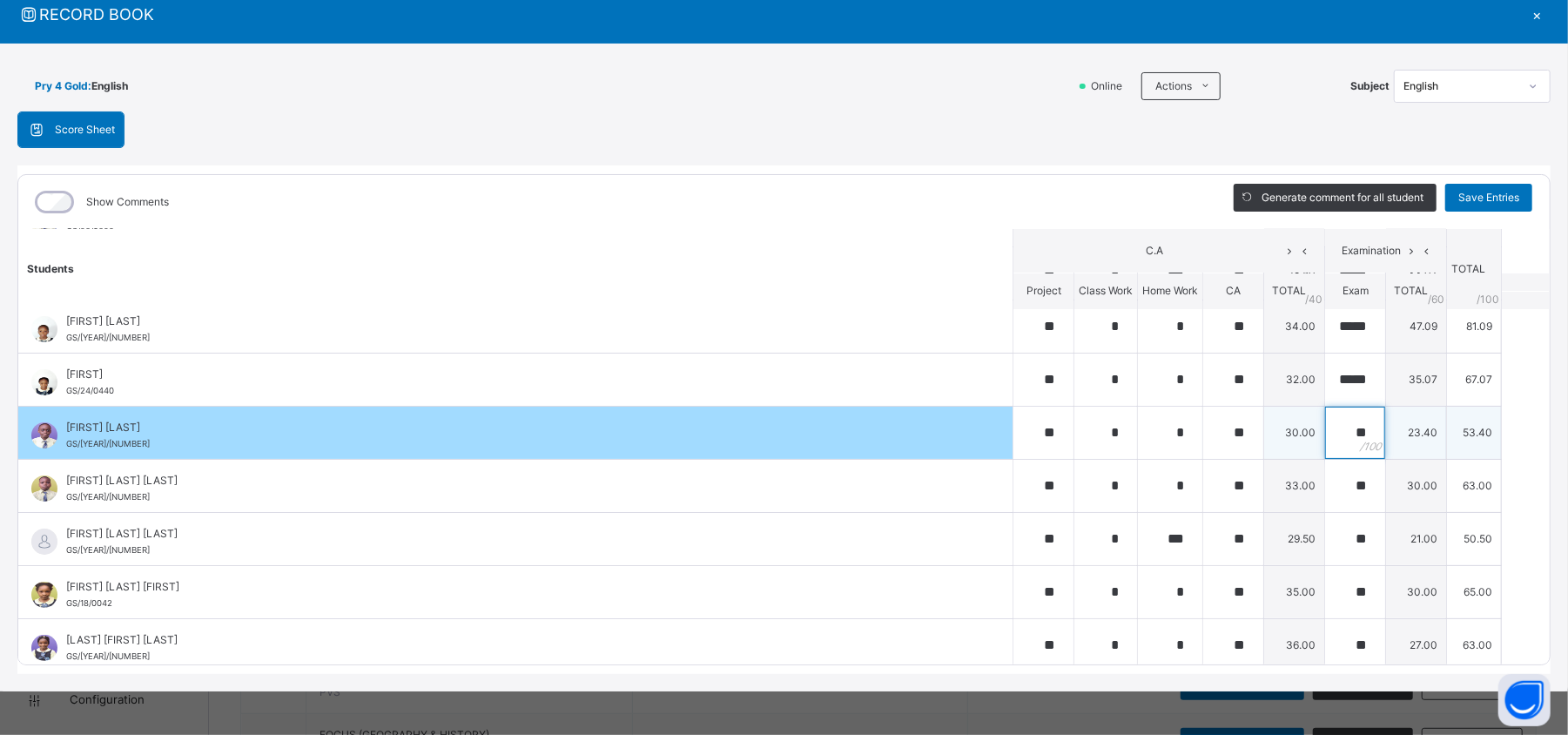 scroll, scrollTop: 0, scrollLeft: 0, axis: both 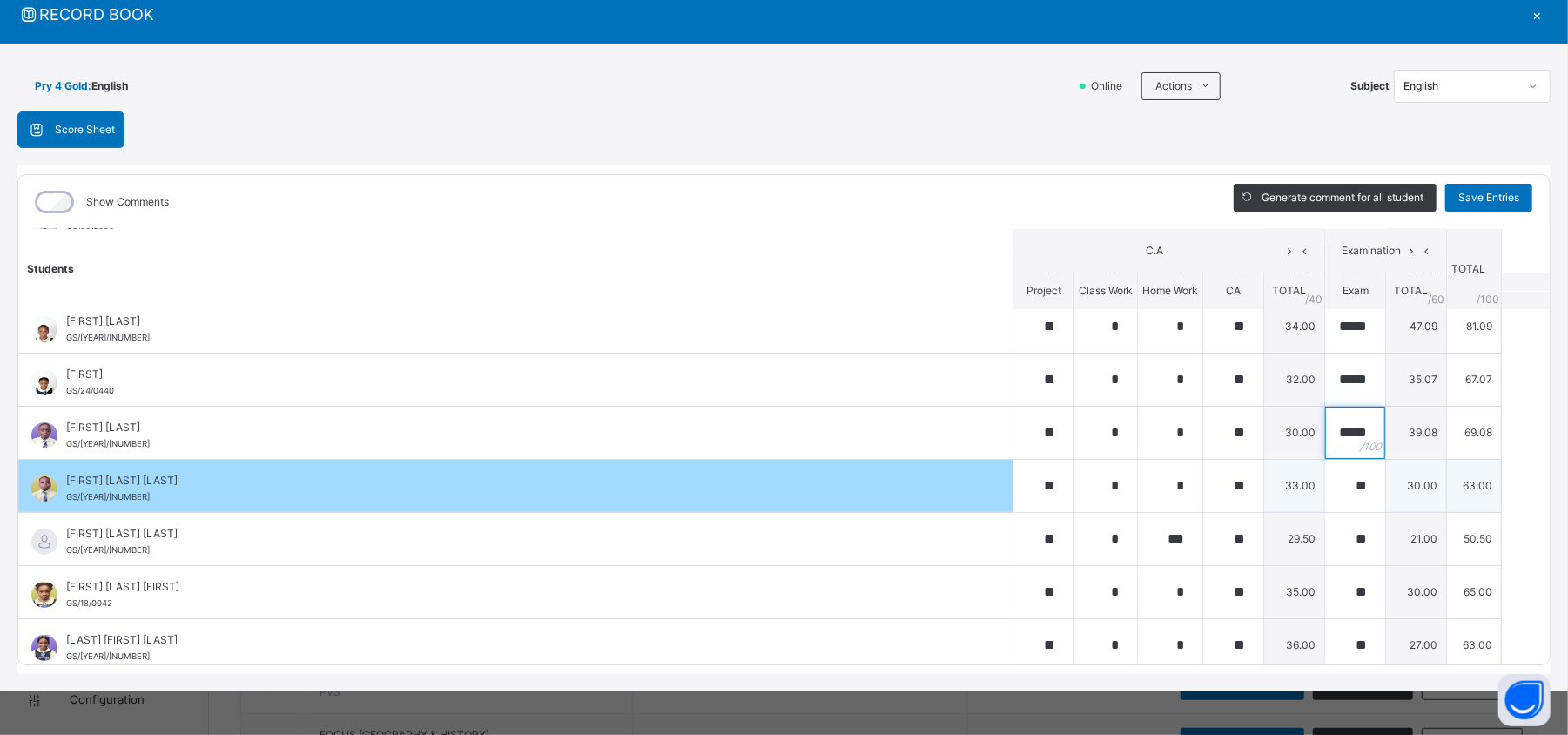 type on "*****" 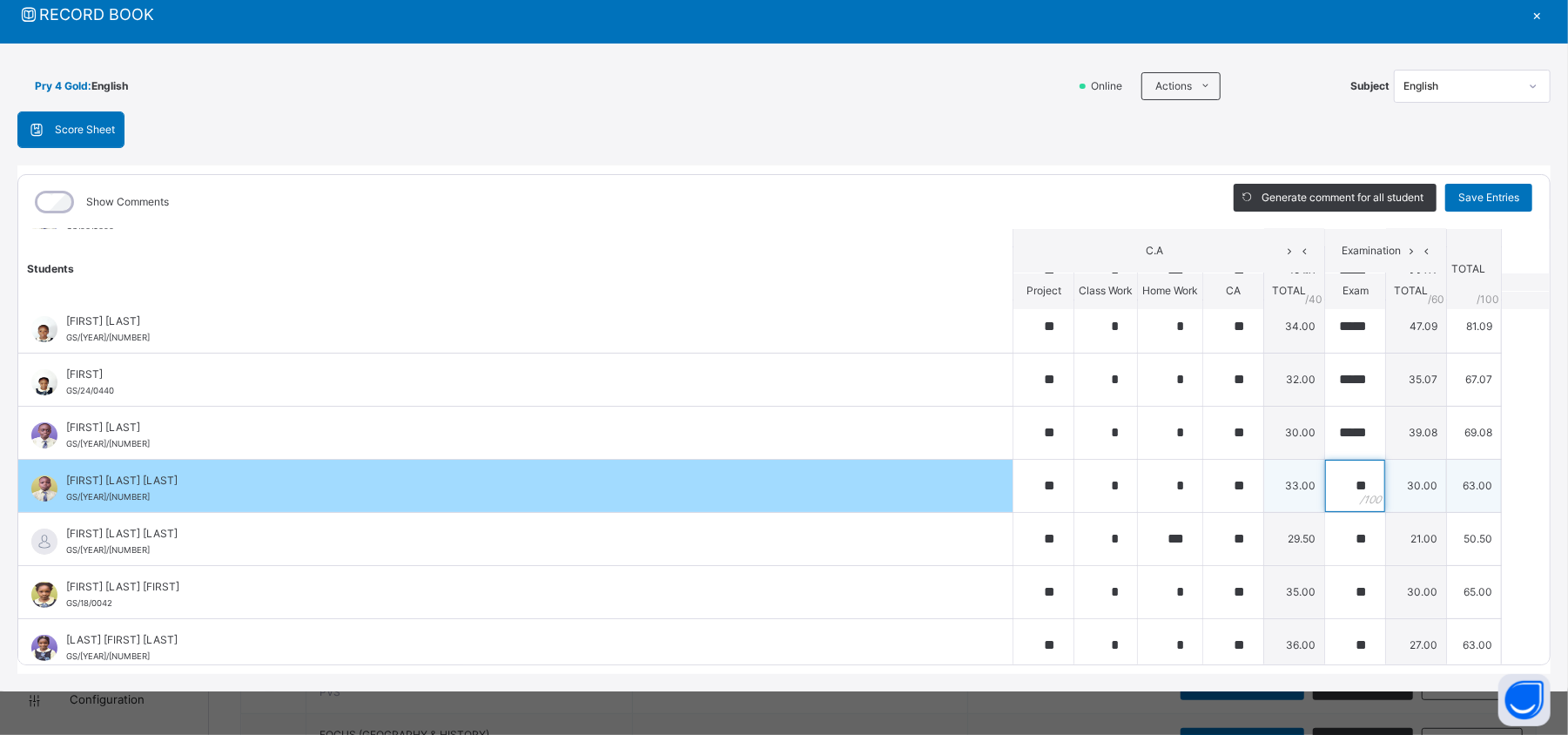scroll, scrollTop: 0, scrollLeft: 0, axis: both 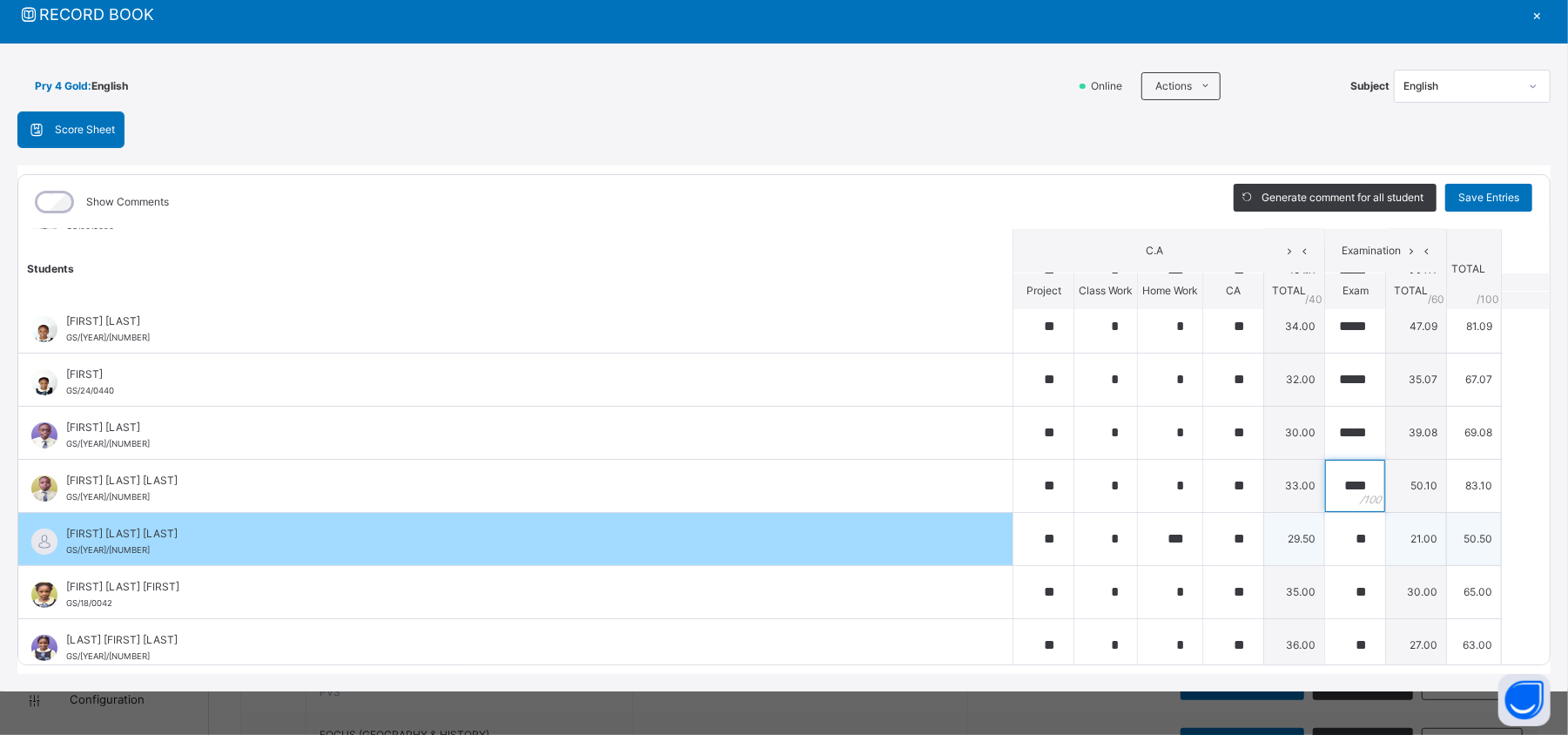 type on "****" 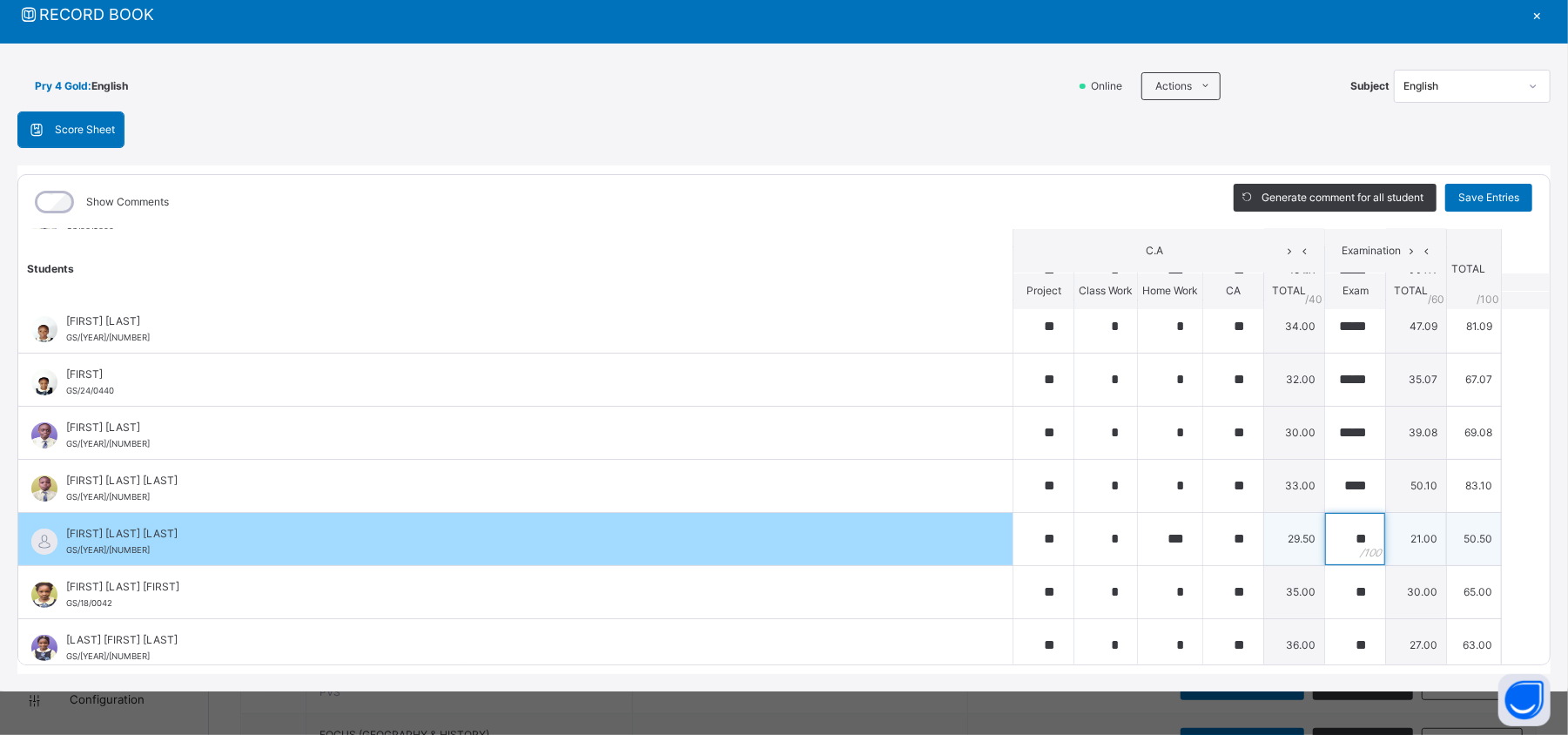 click on "**" at bounding box center [1355, 539] 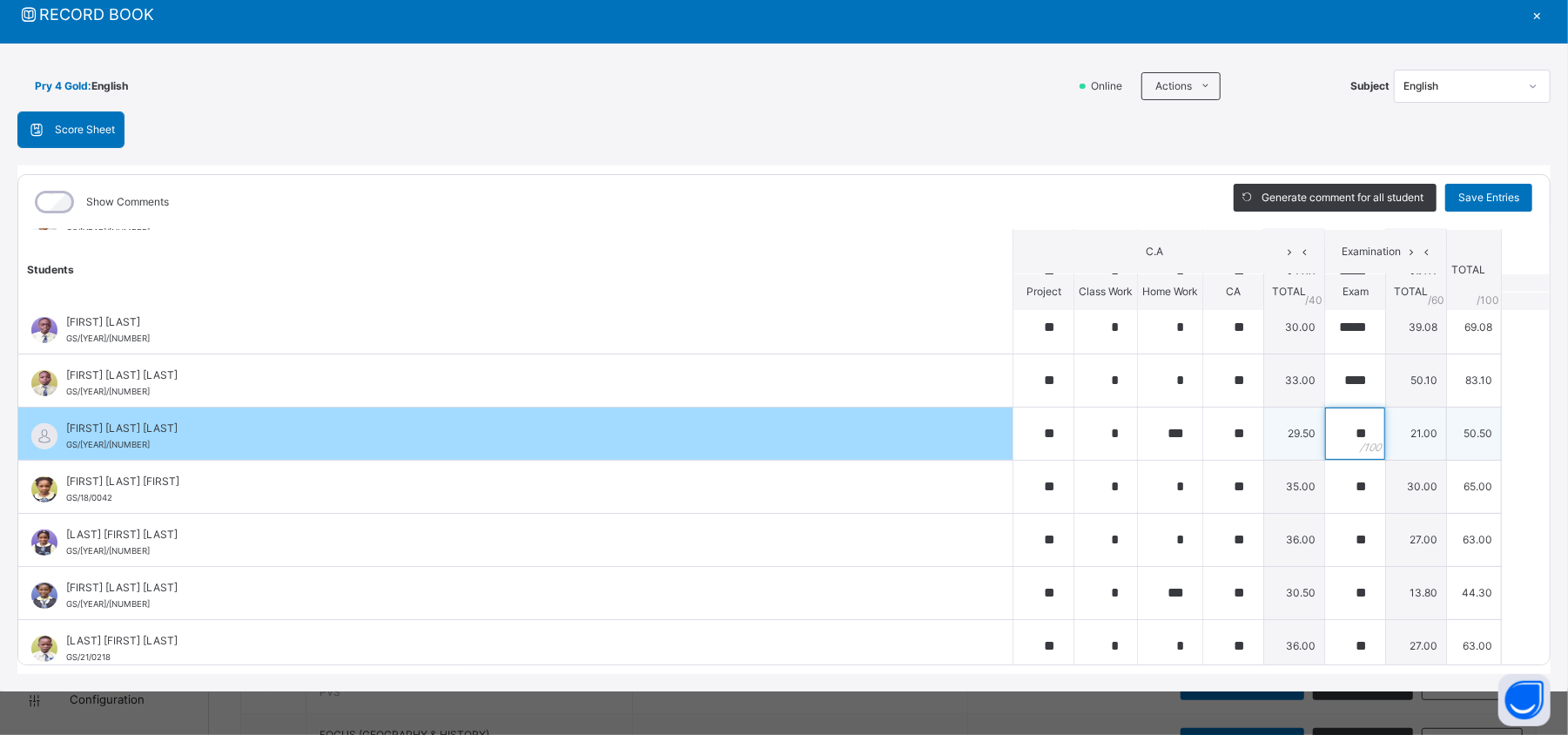 scroll, scrollTop: 329, scrollLeft: 0, axis: vertical 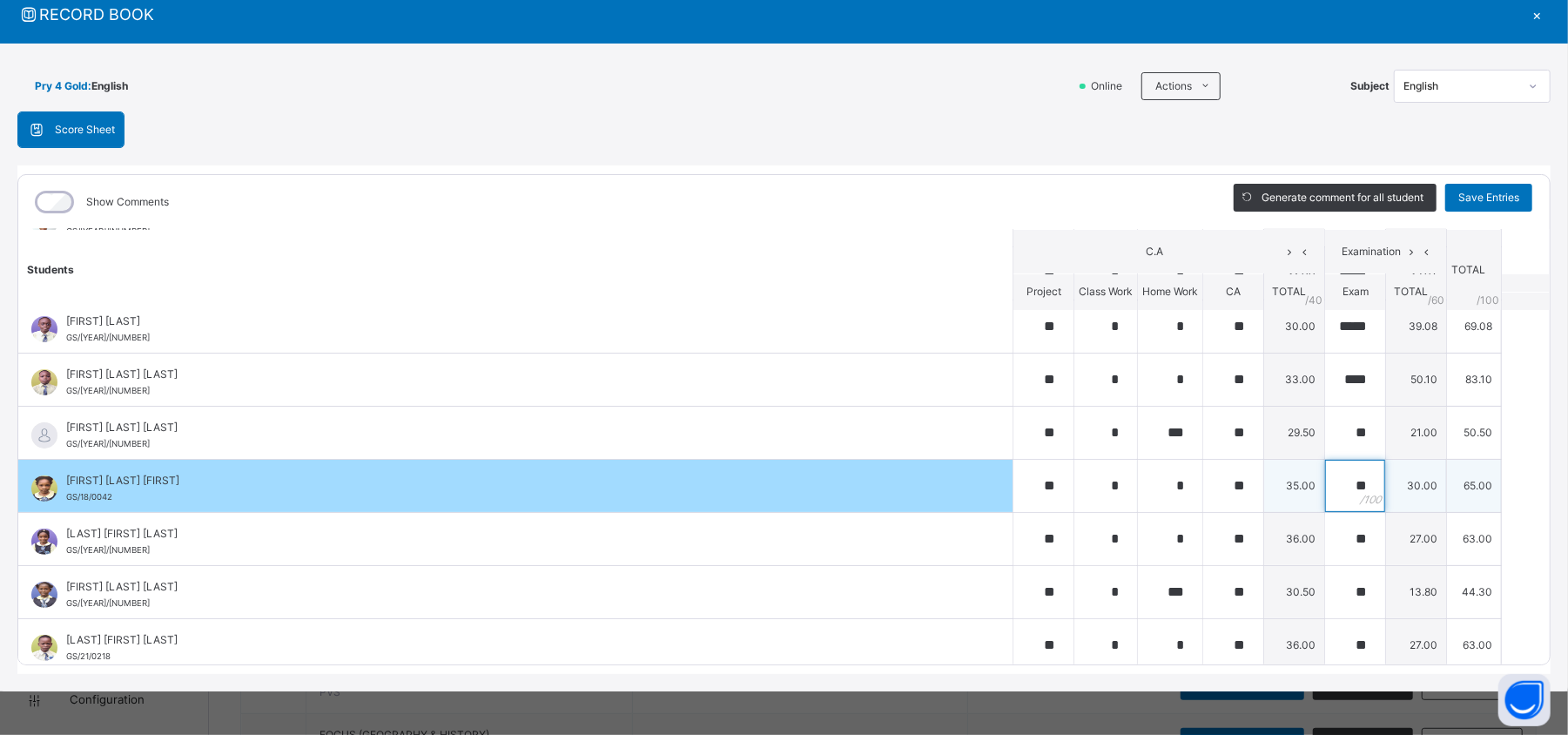 click on "**" at bounding box center (1355, 486) 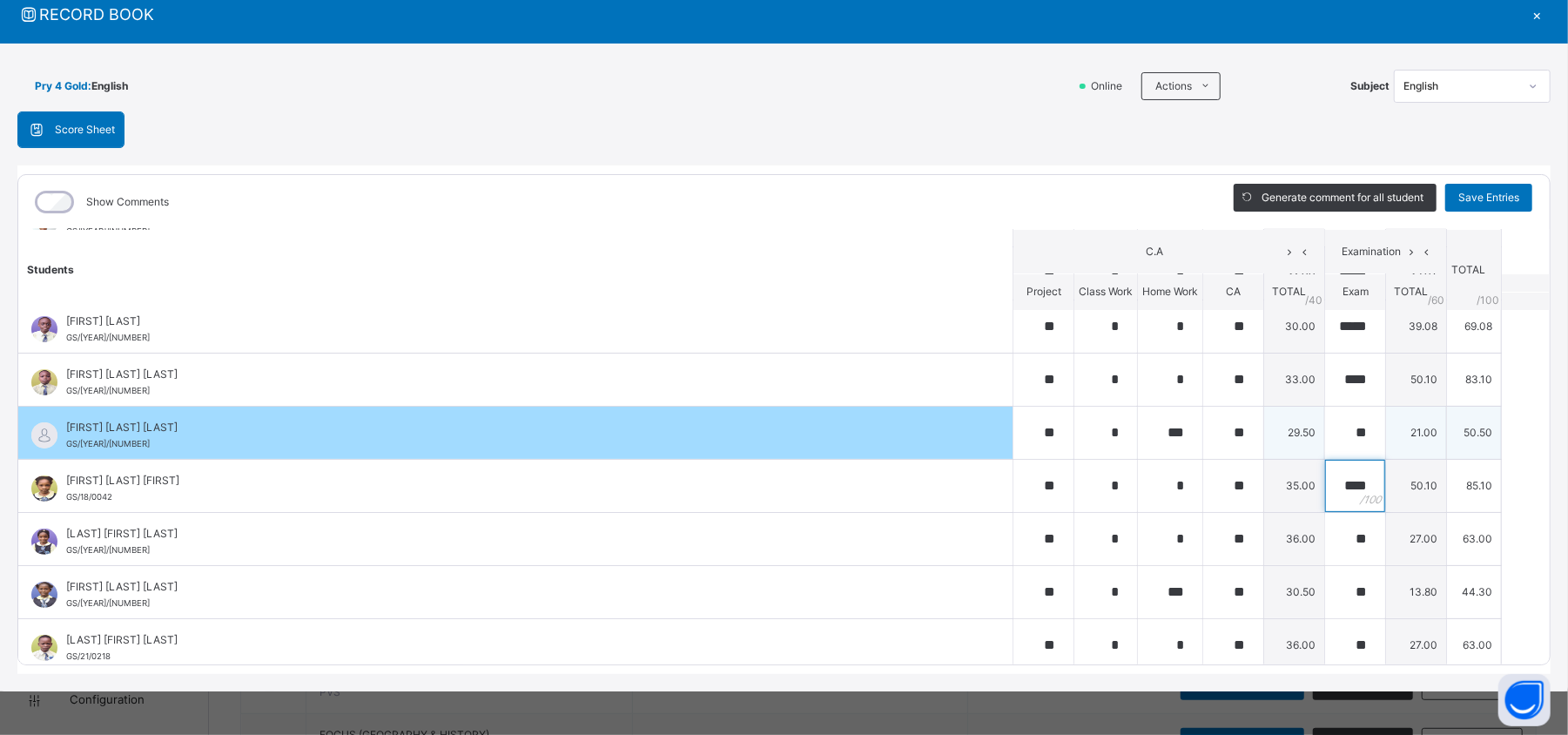 type on "****" 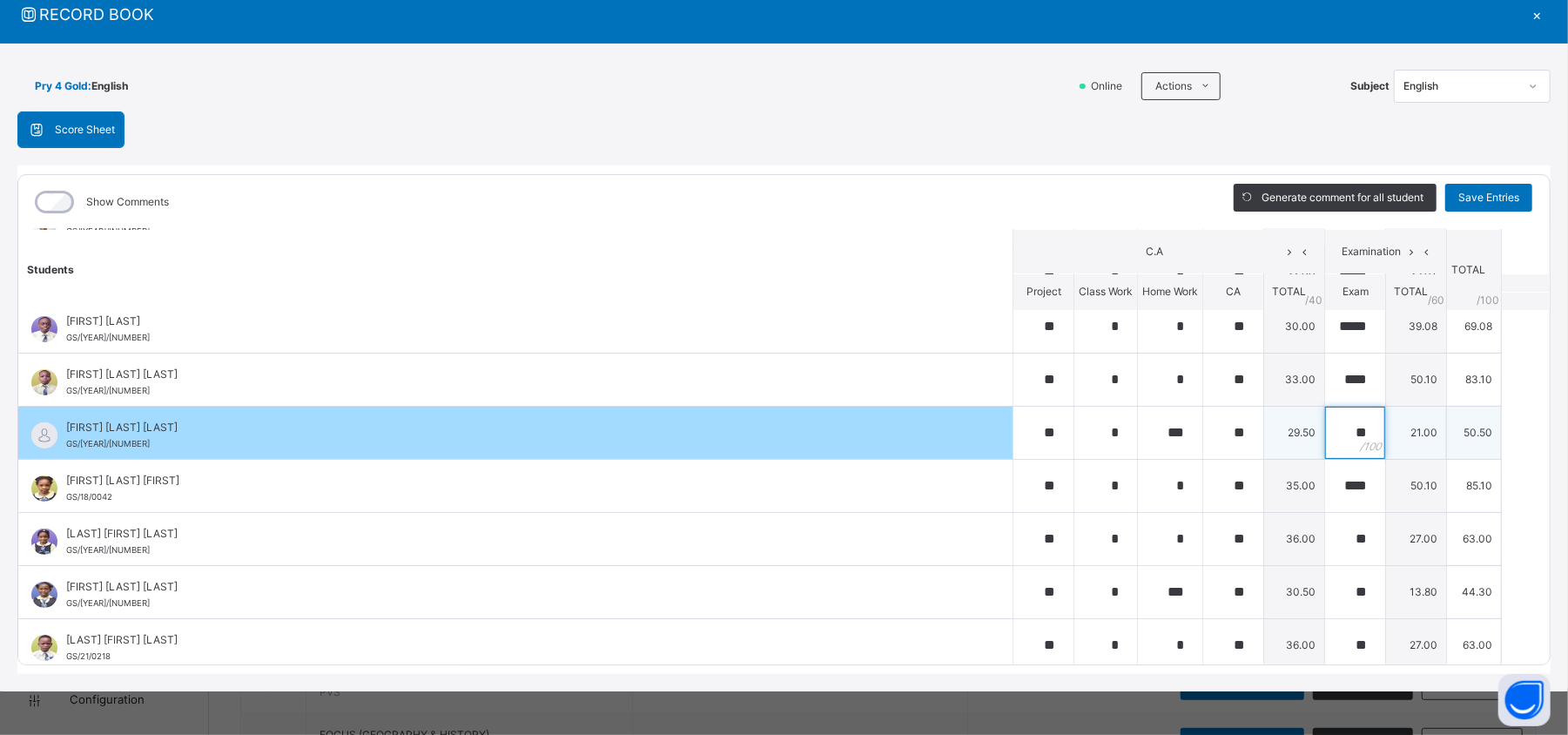 click on "**" at bounding box center [1355, 433] 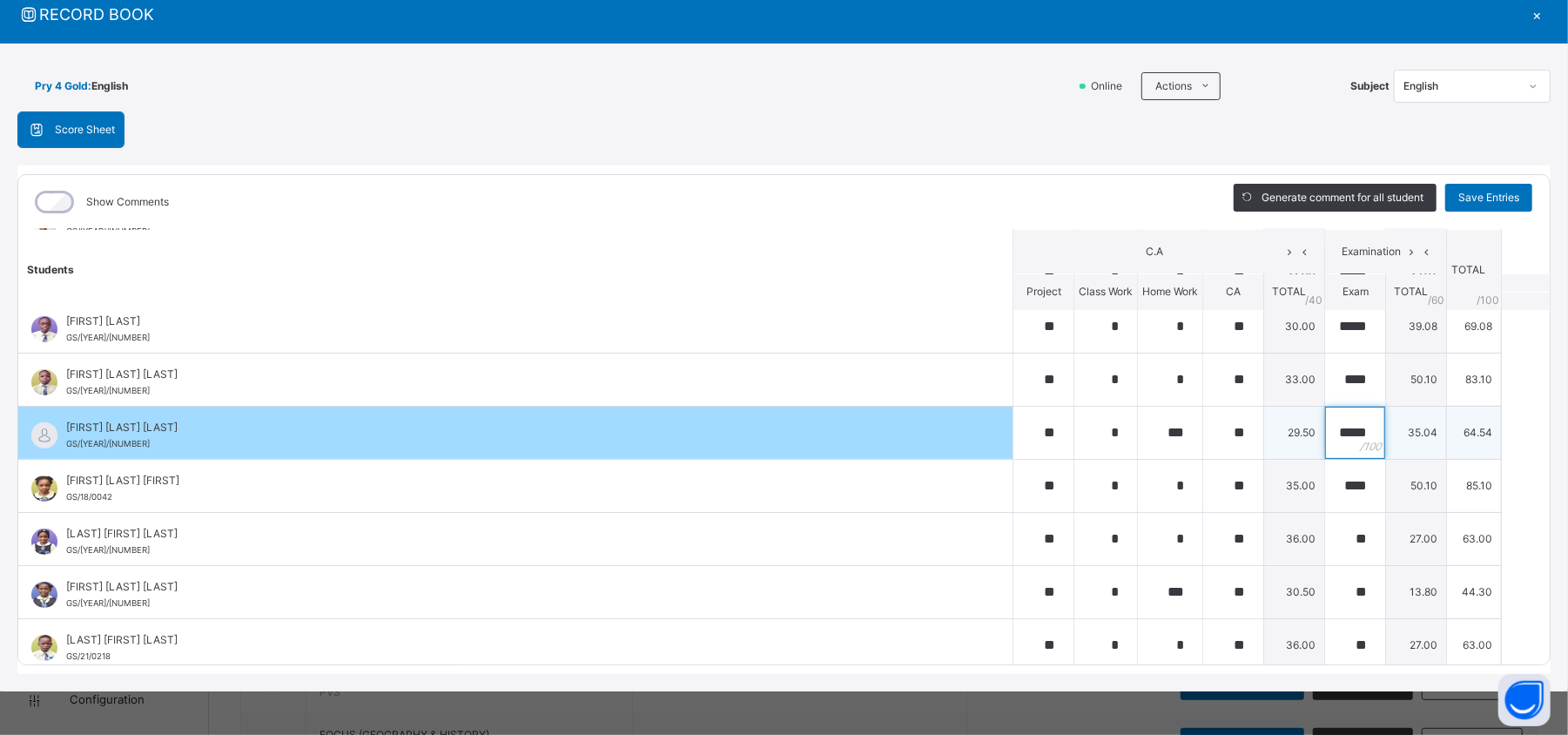 scroll, scrollTop: 0, scrollLeft: 4, axis: horizontal 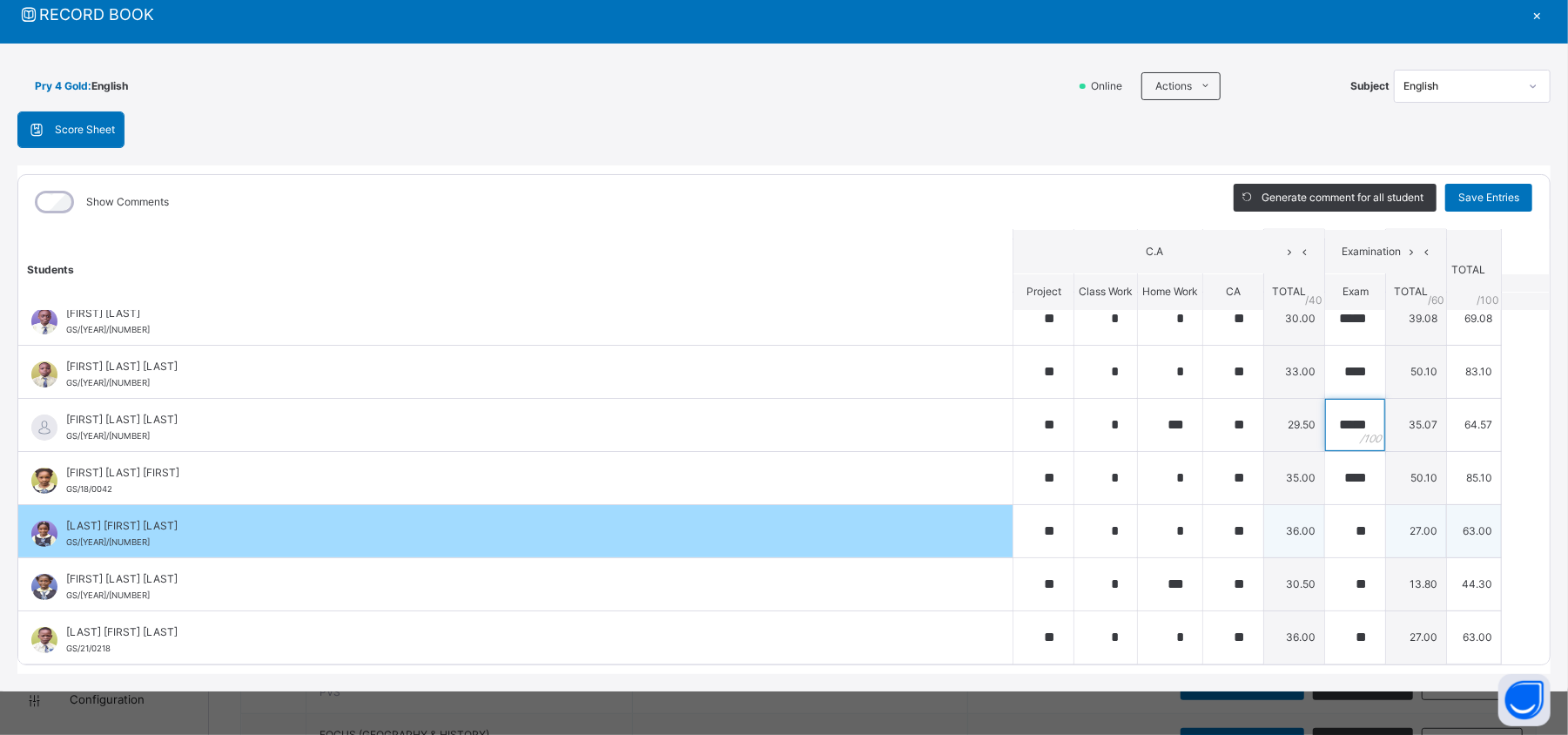 type on "*****" 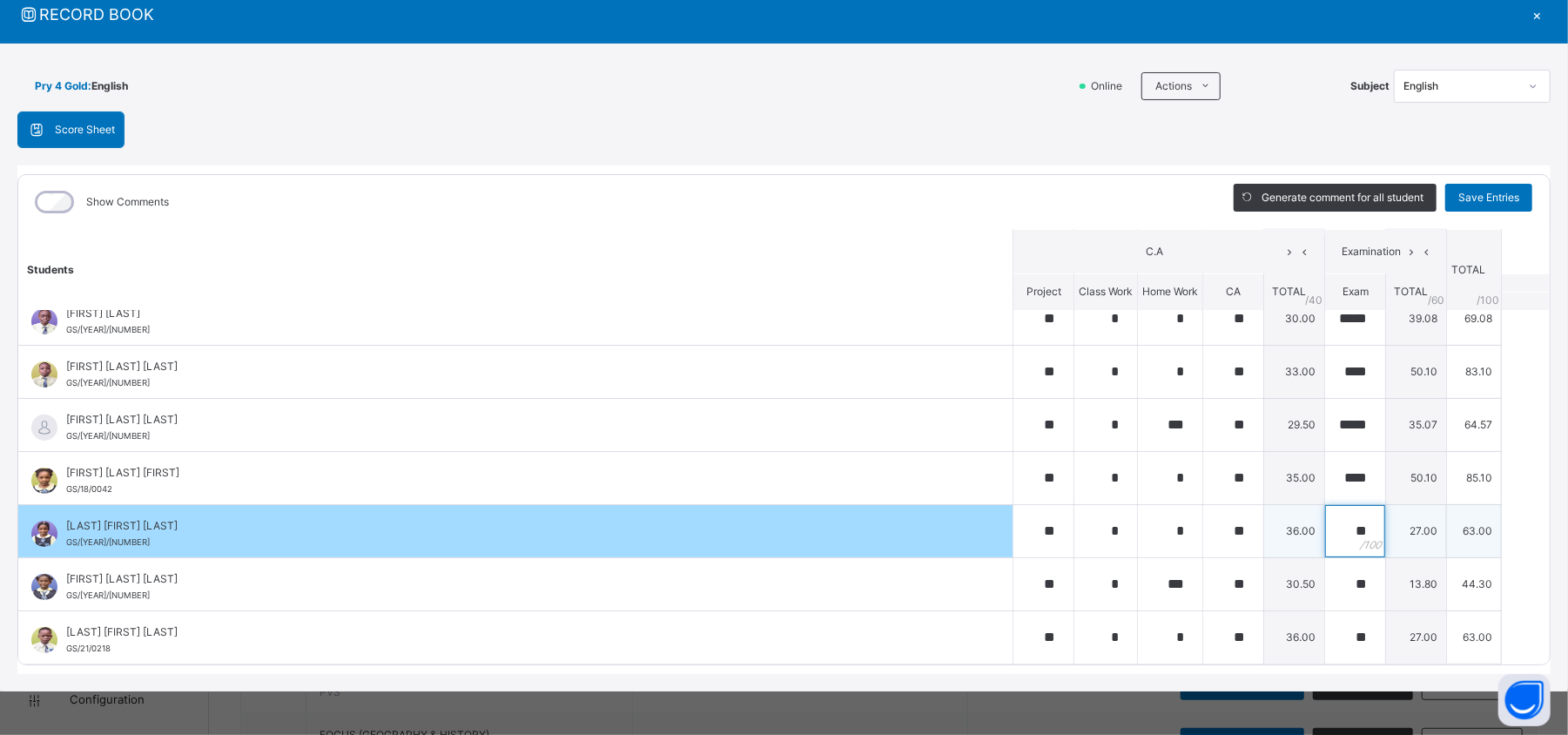 scroll, scrollTop: 0, scrollLeft: 0, axis: both 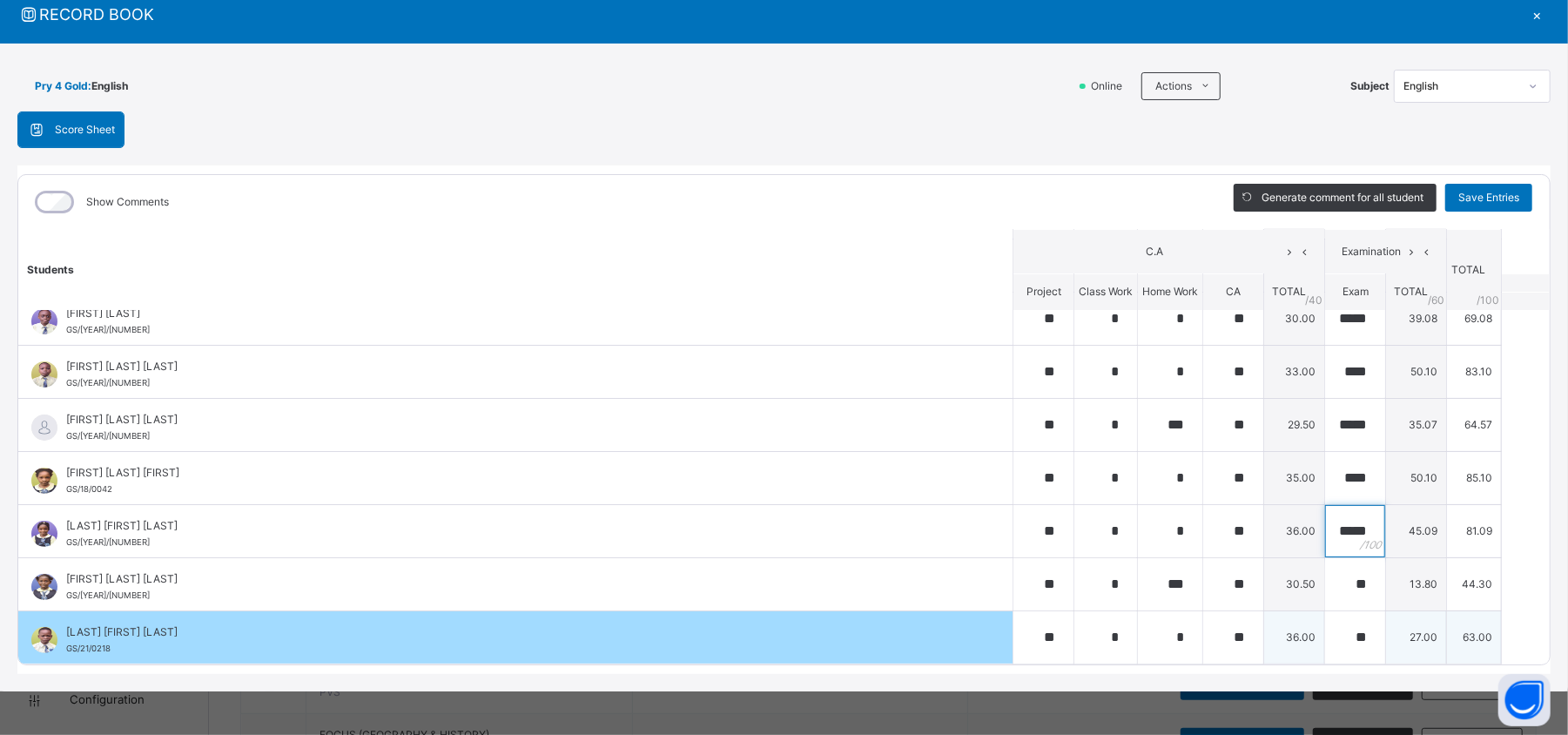 type on "*****" 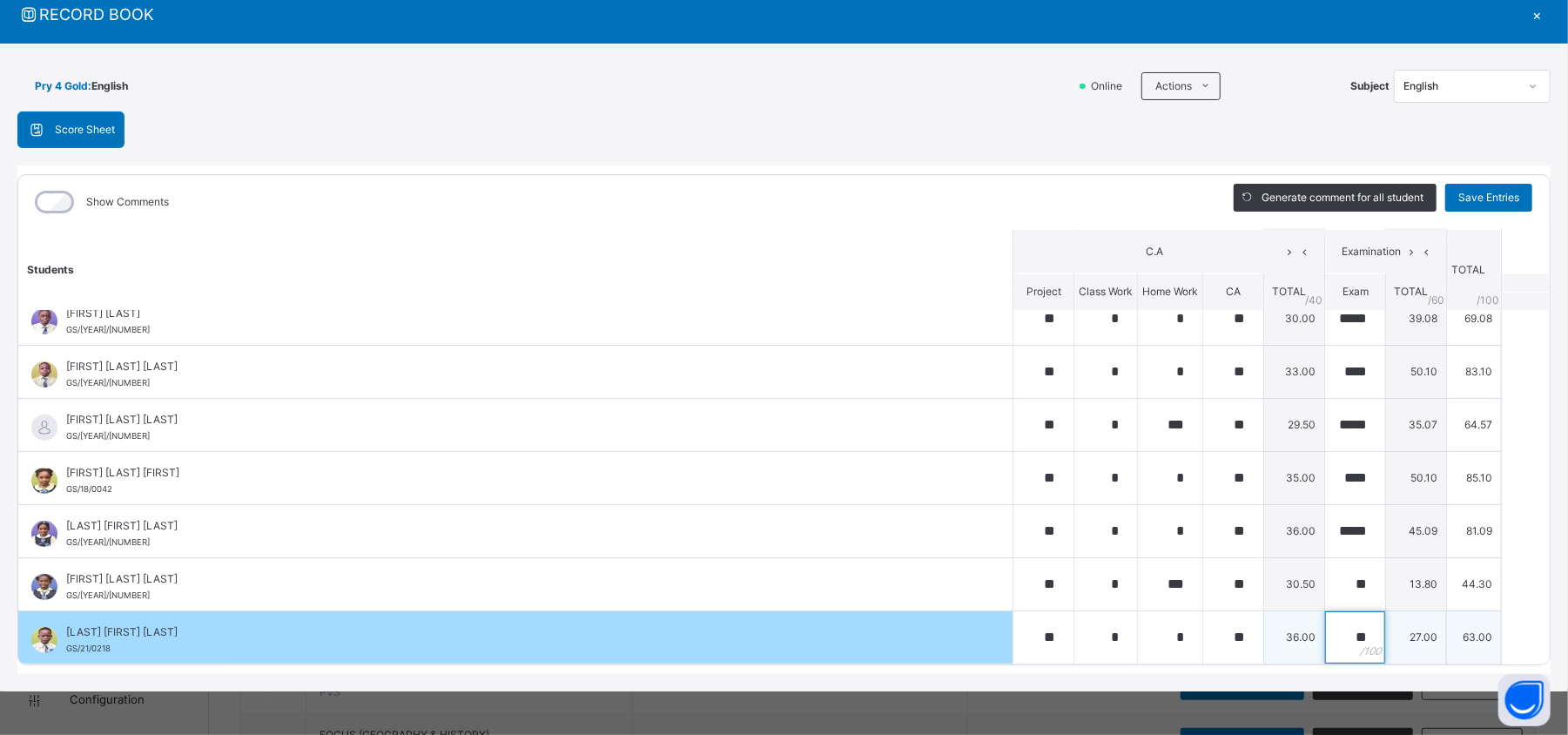 click on "**" at bounding box center (1355, 637) 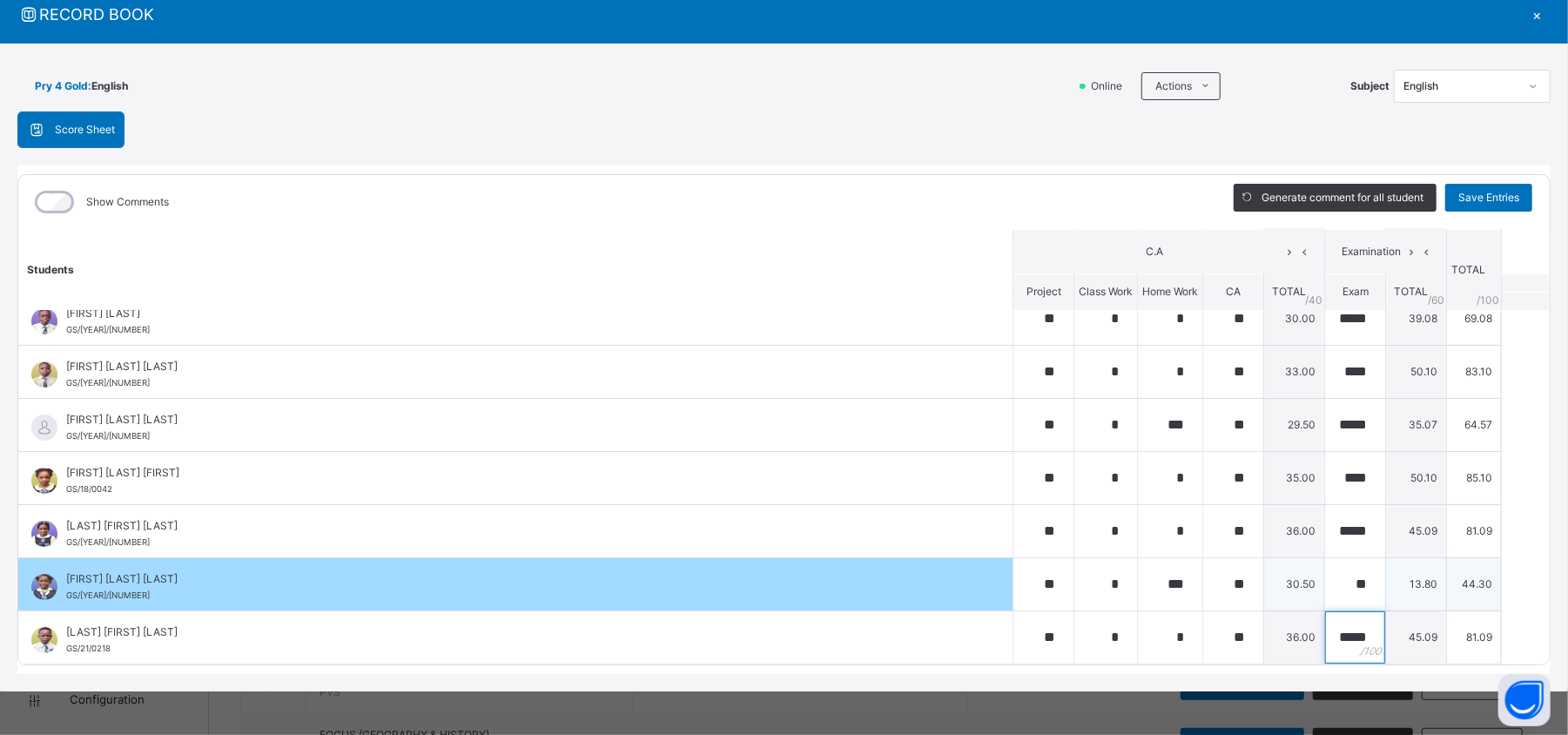 type on "*****" 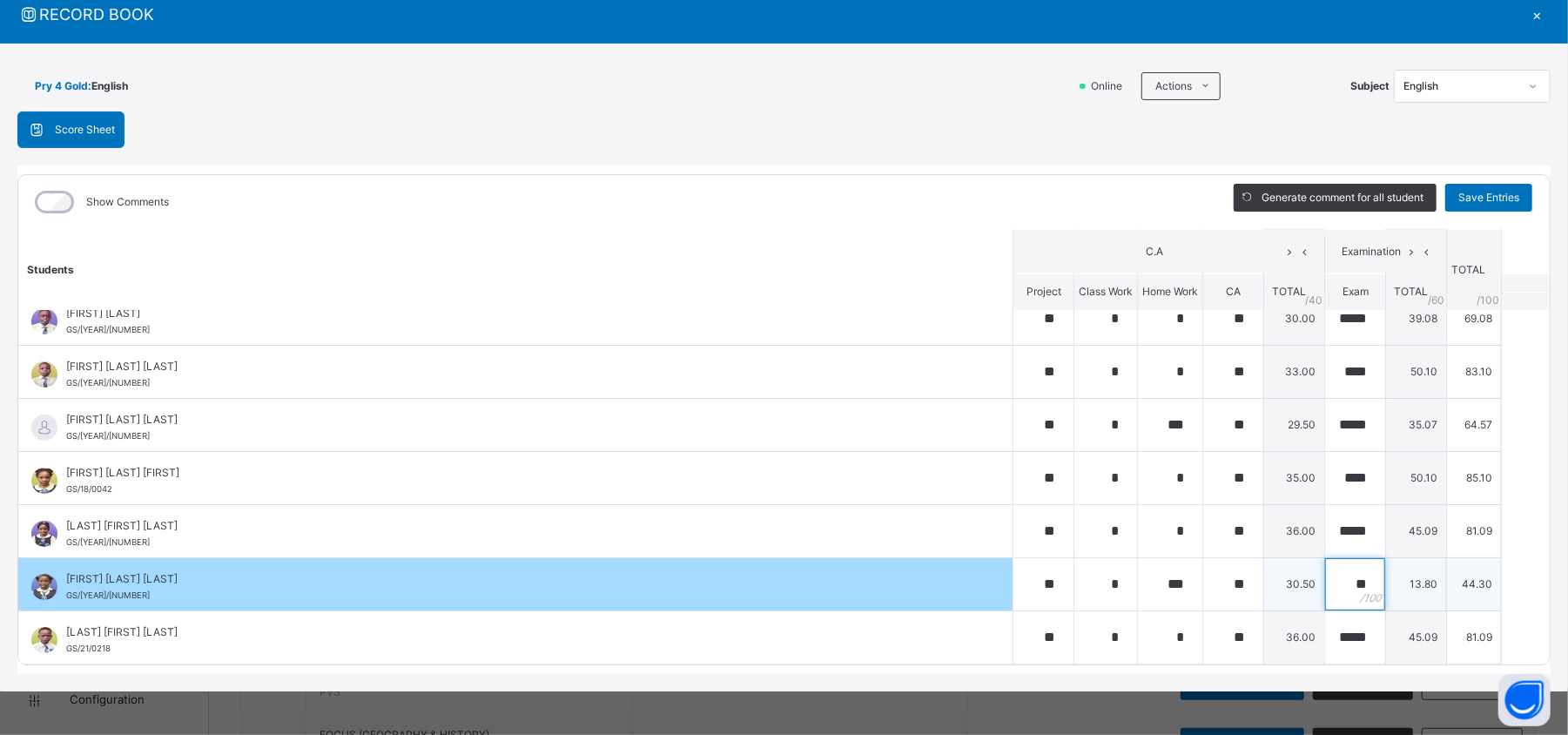 click on "**" at bounding box center [1355, 584] 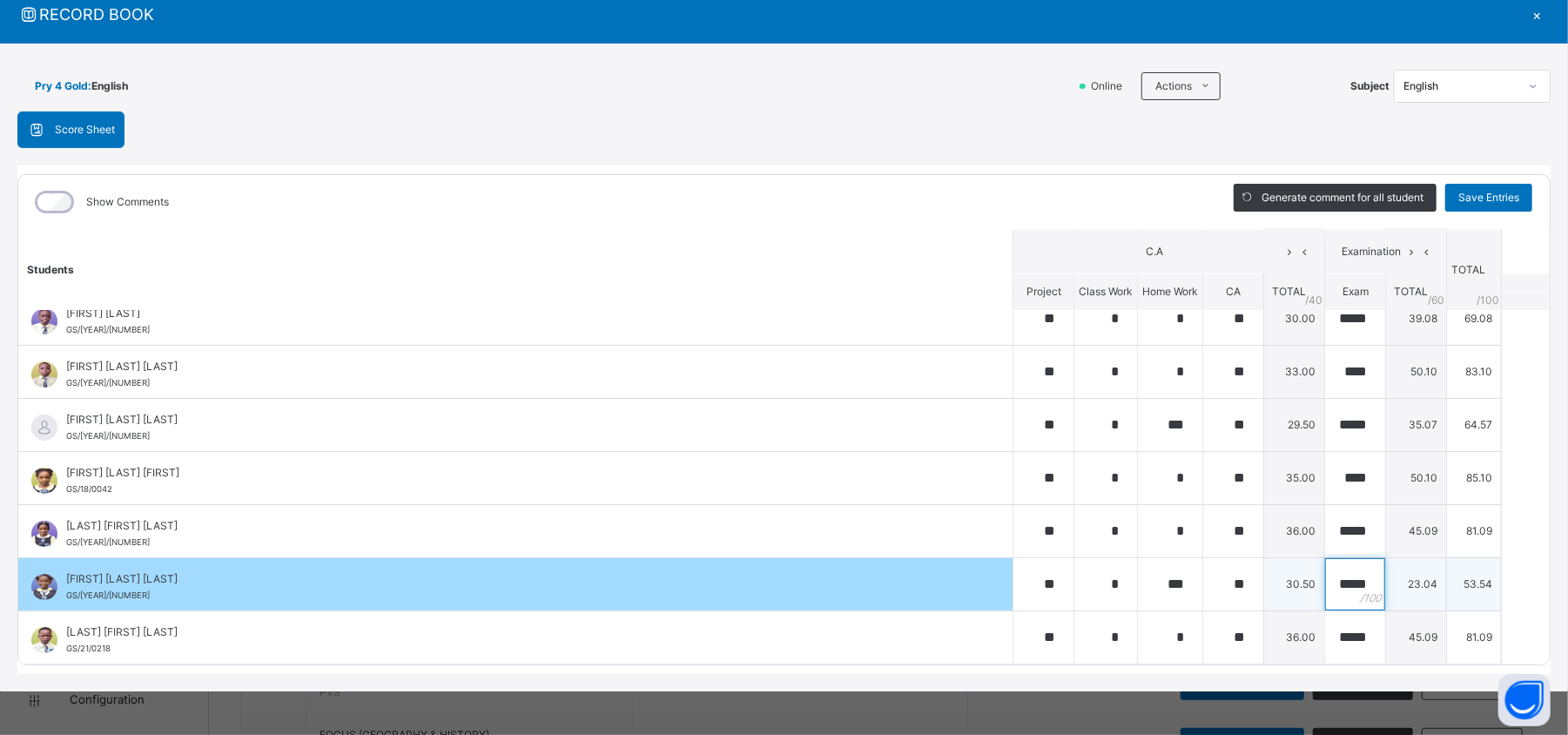 scroll, scrollTop: 0, scrollLeft: 2, axis: horizontal 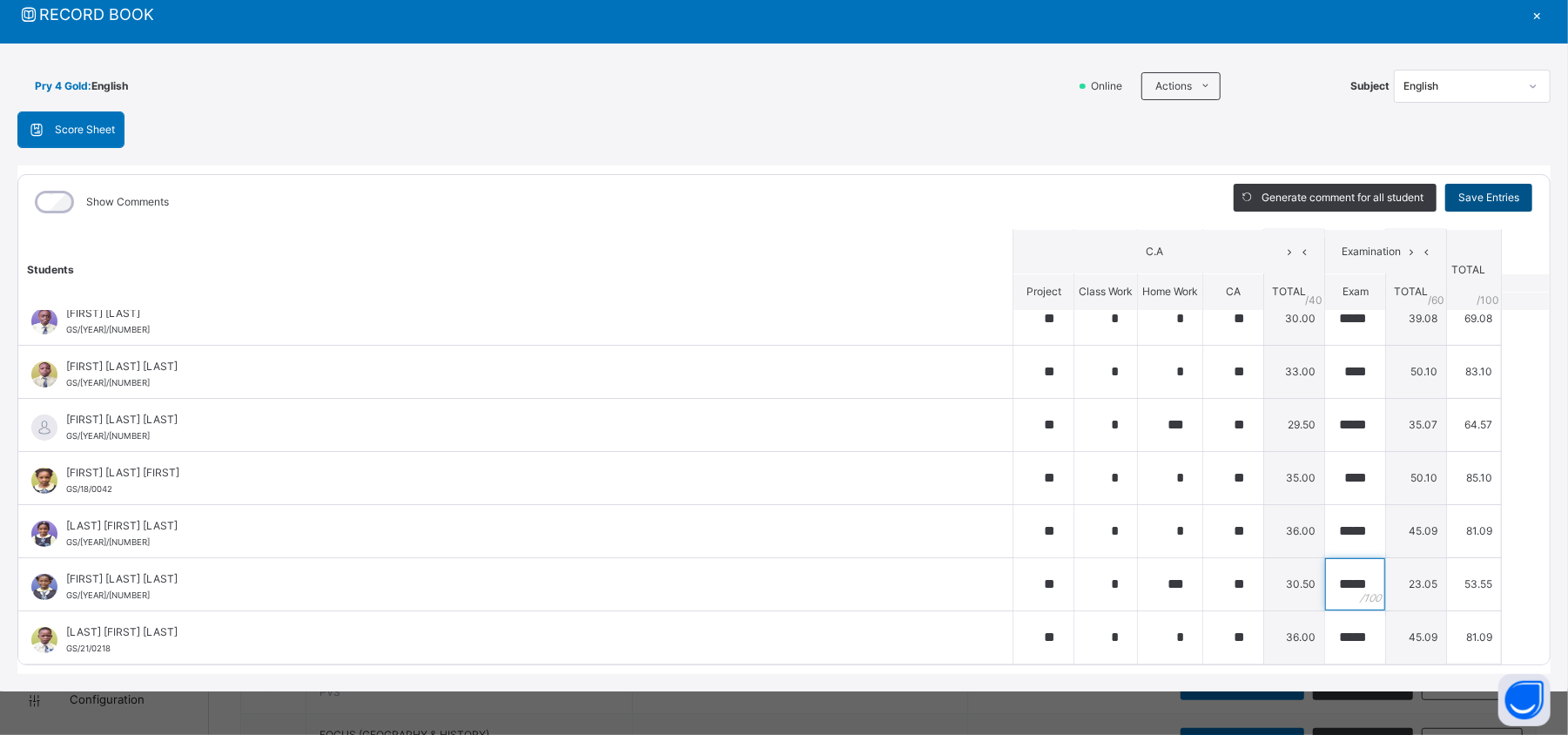 type on "*****" 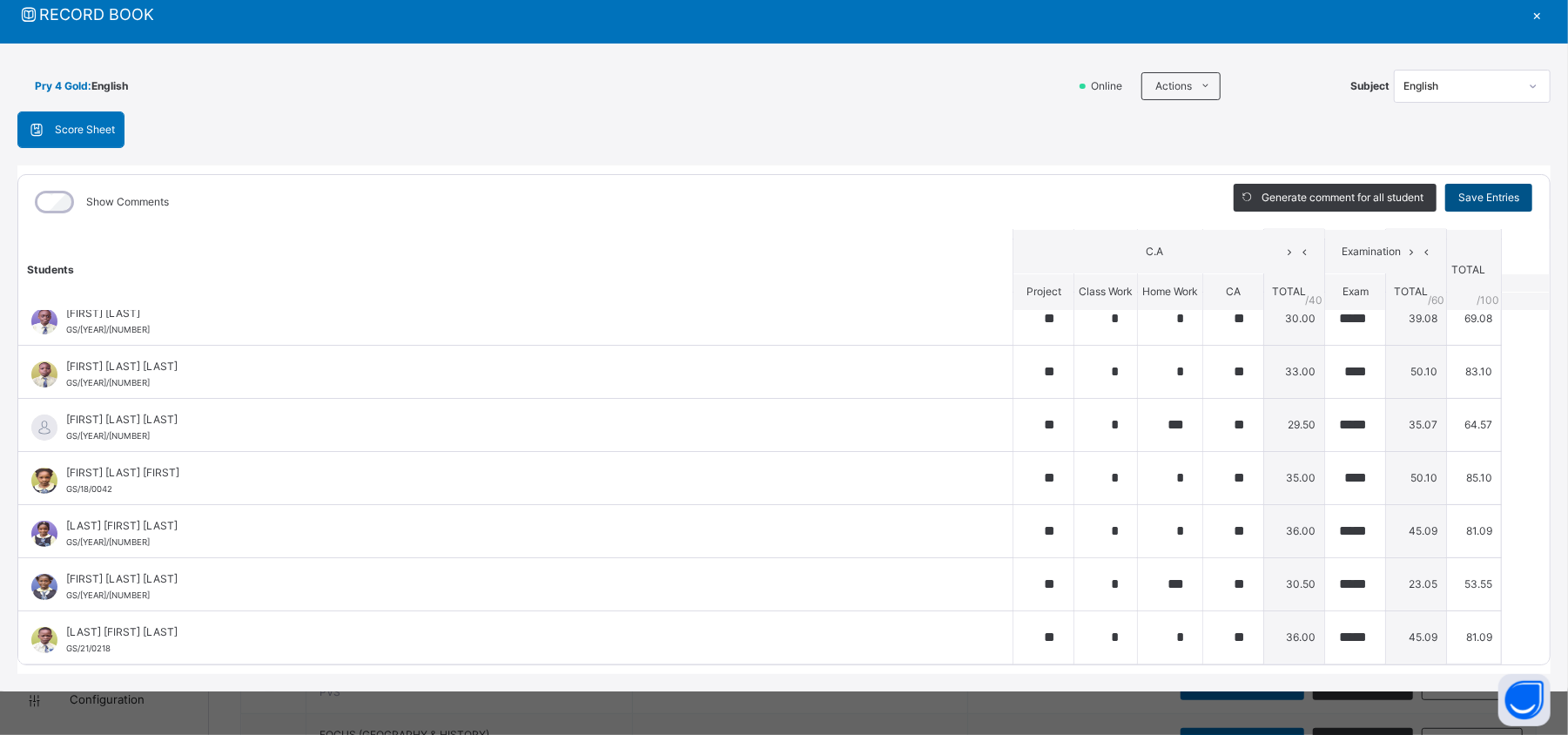 scroll, scrollTop: 0, scrollLeft: 0, axis: both 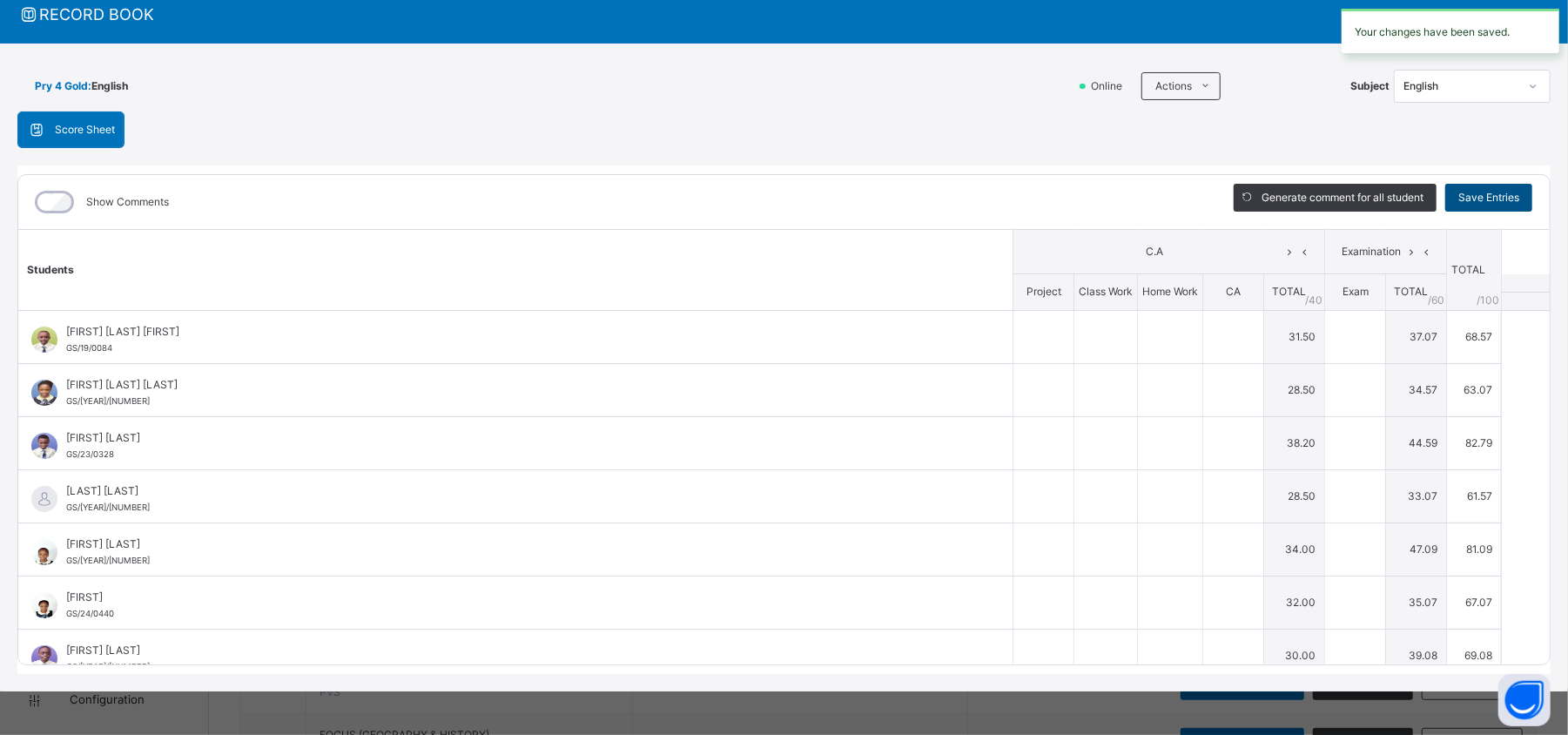 type on "**" 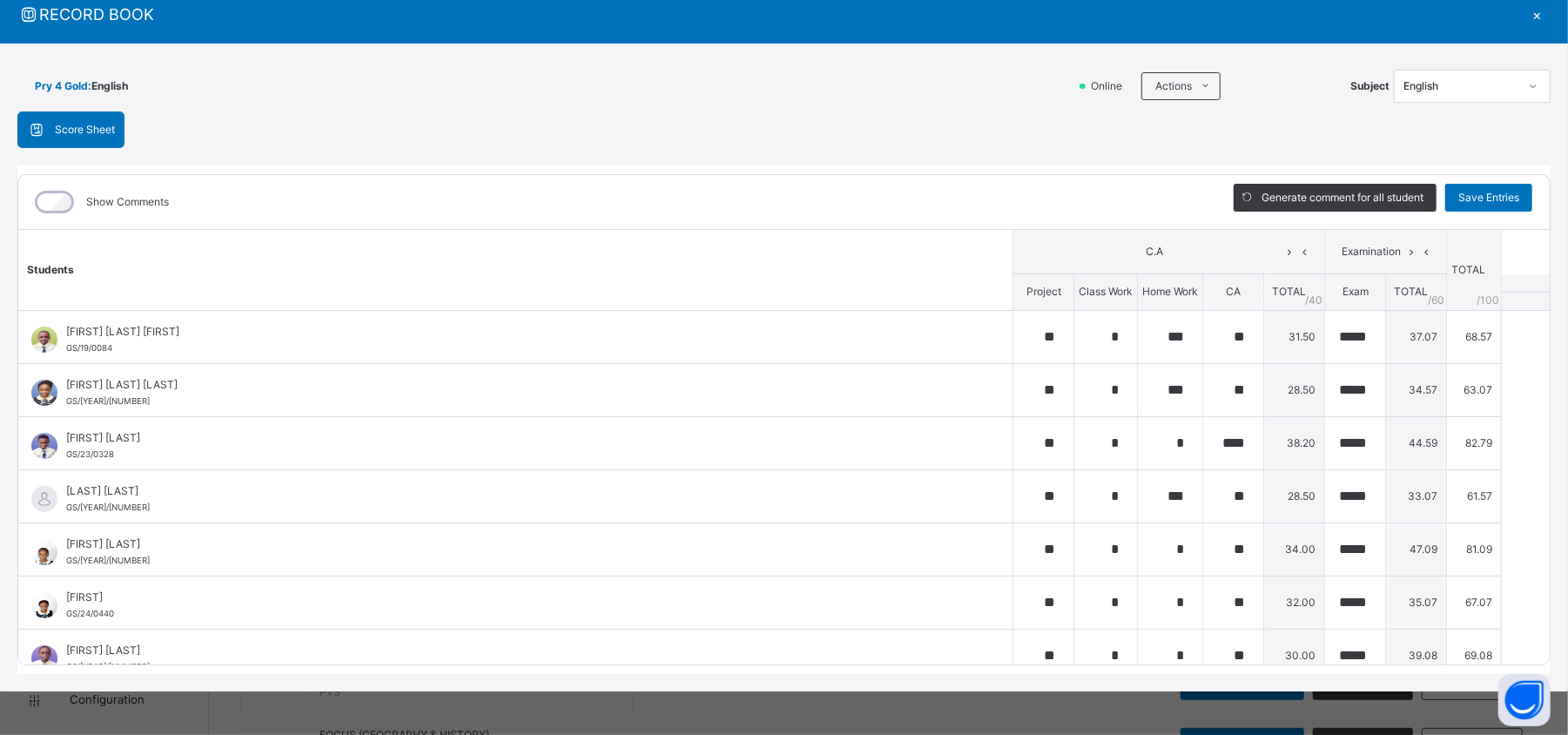 click on "×" at bounding box center (1538, 14) 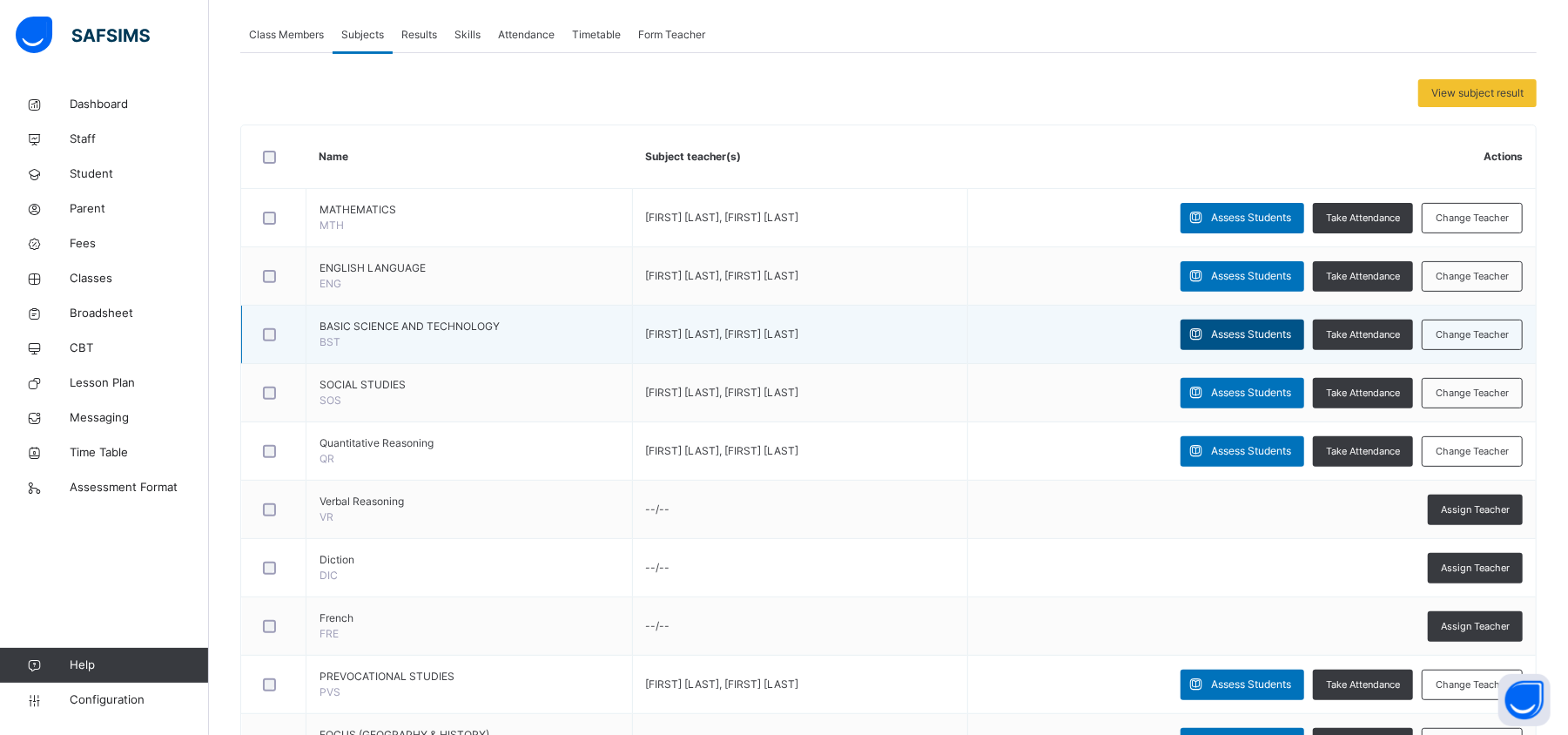 click on "Assess Students" at bounding box center [1251, 334] 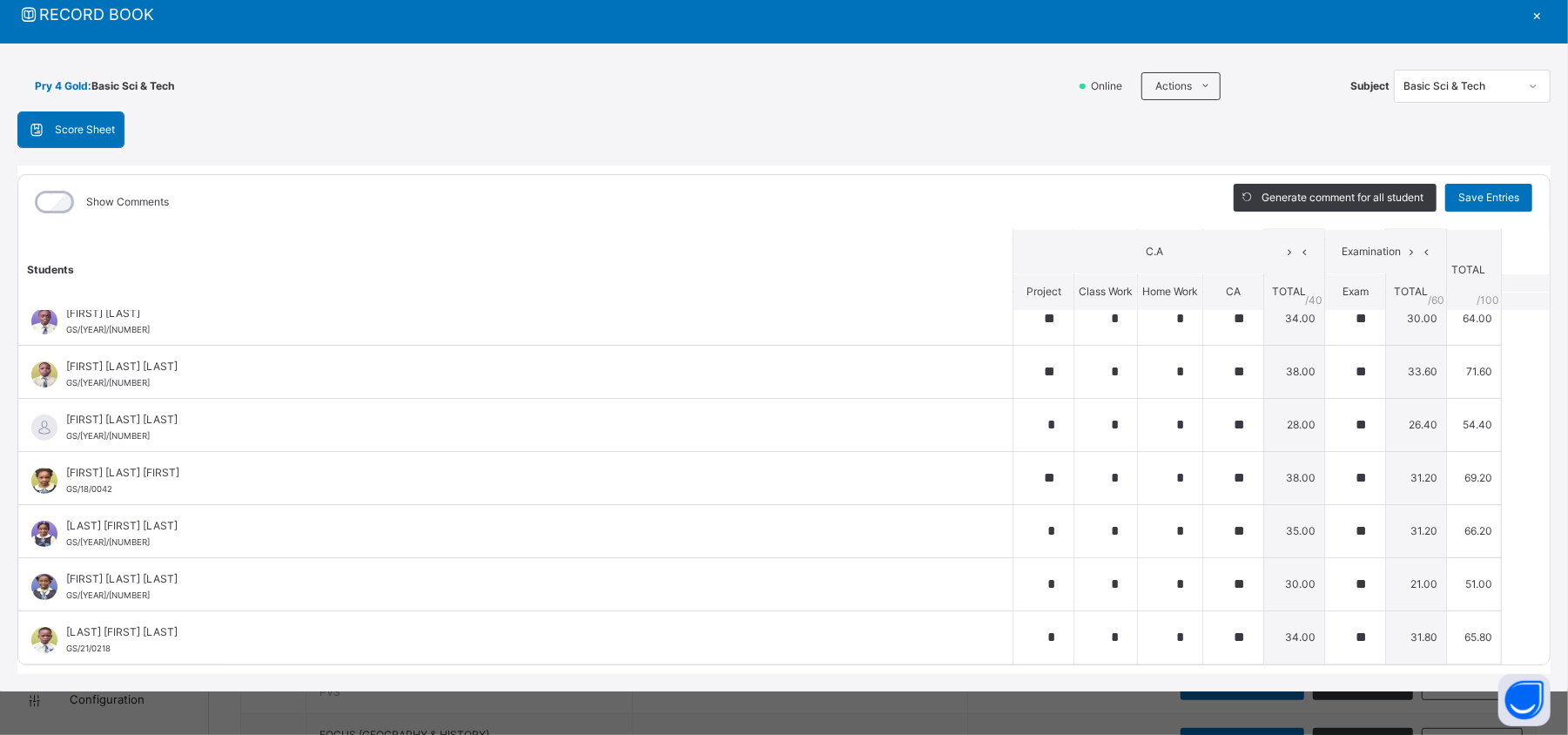 scroll, scrollTop: 0, scrollLeft: 0, axis: both 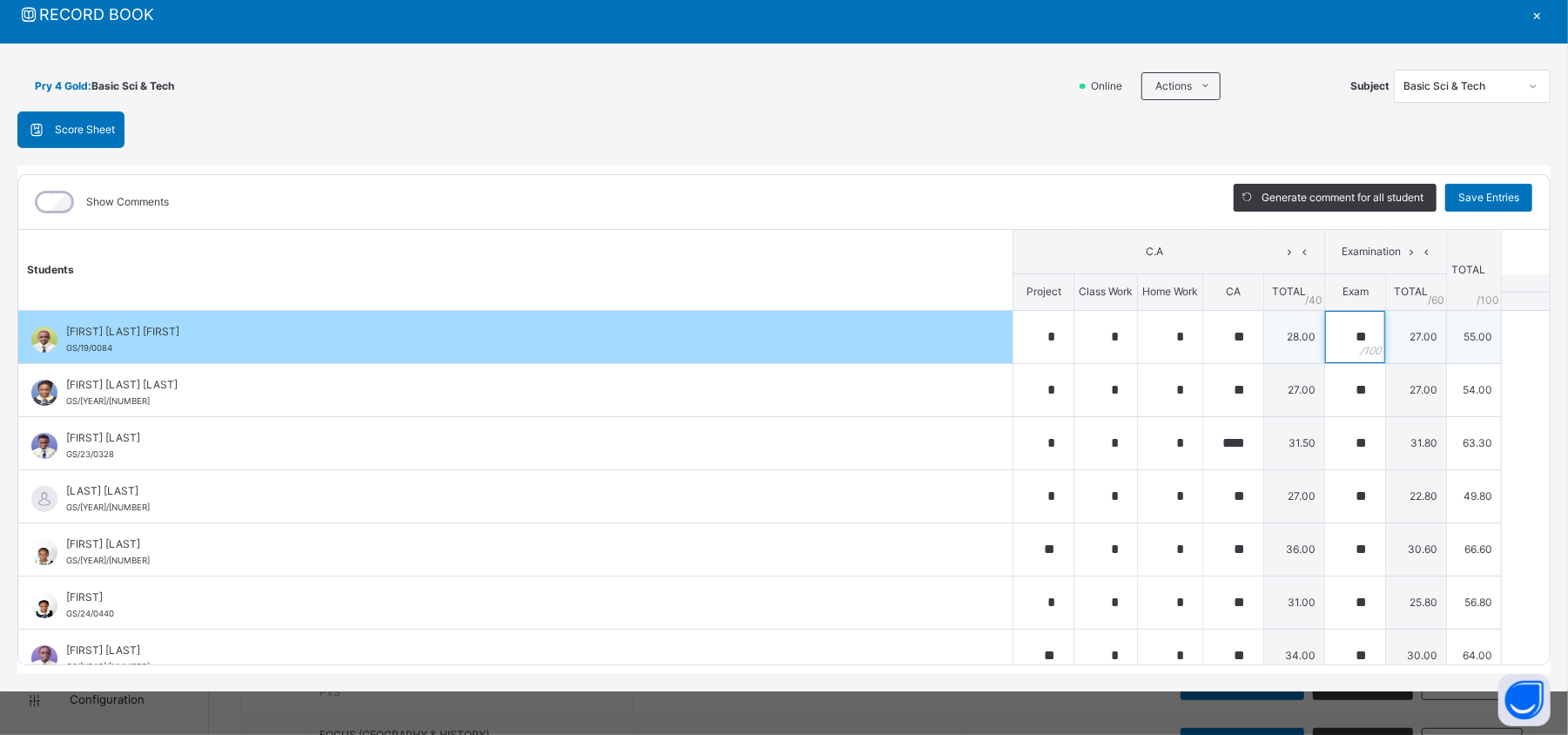 click on "**" at bounding box center [1355, 337] 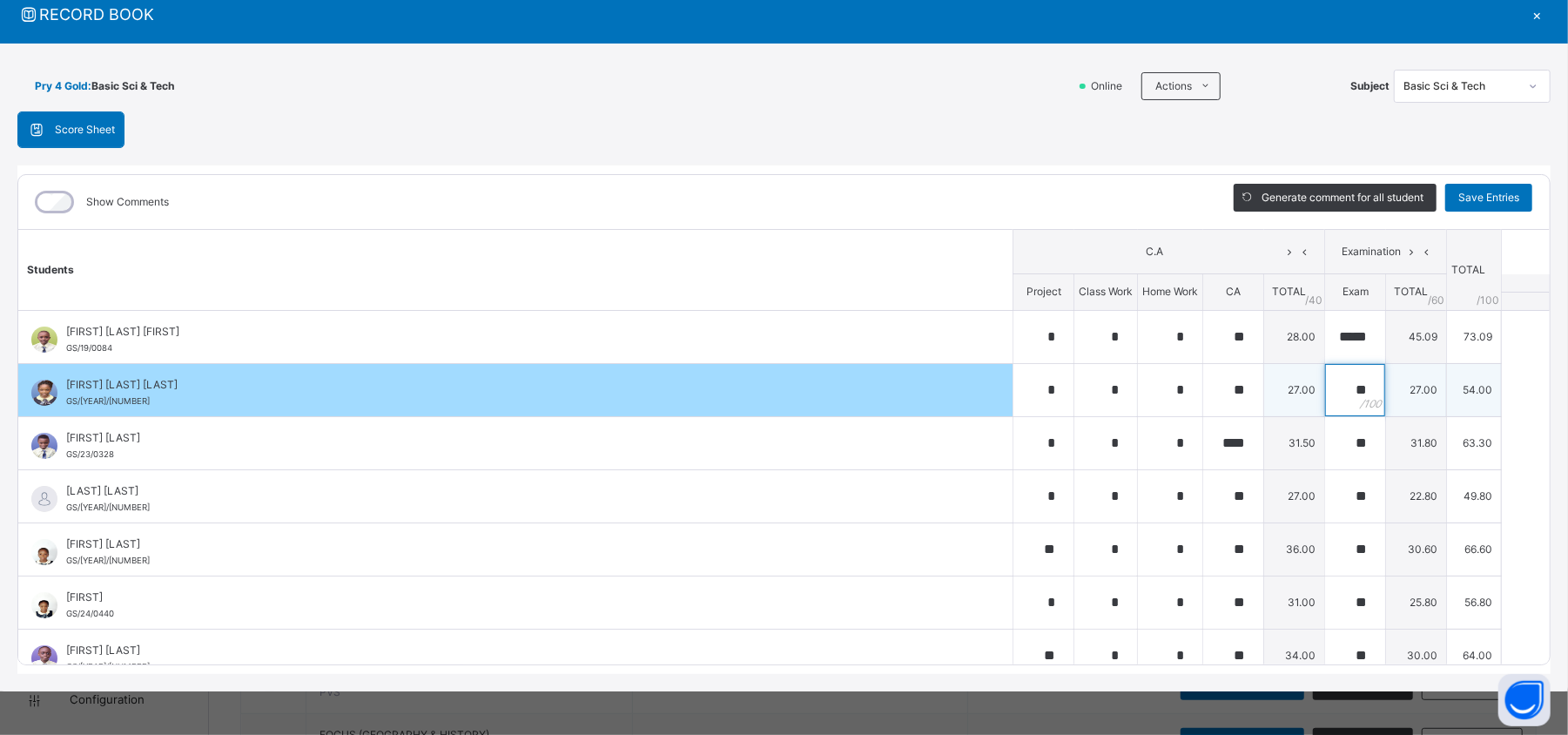 click on "**" at bounding box center (1355, 390) 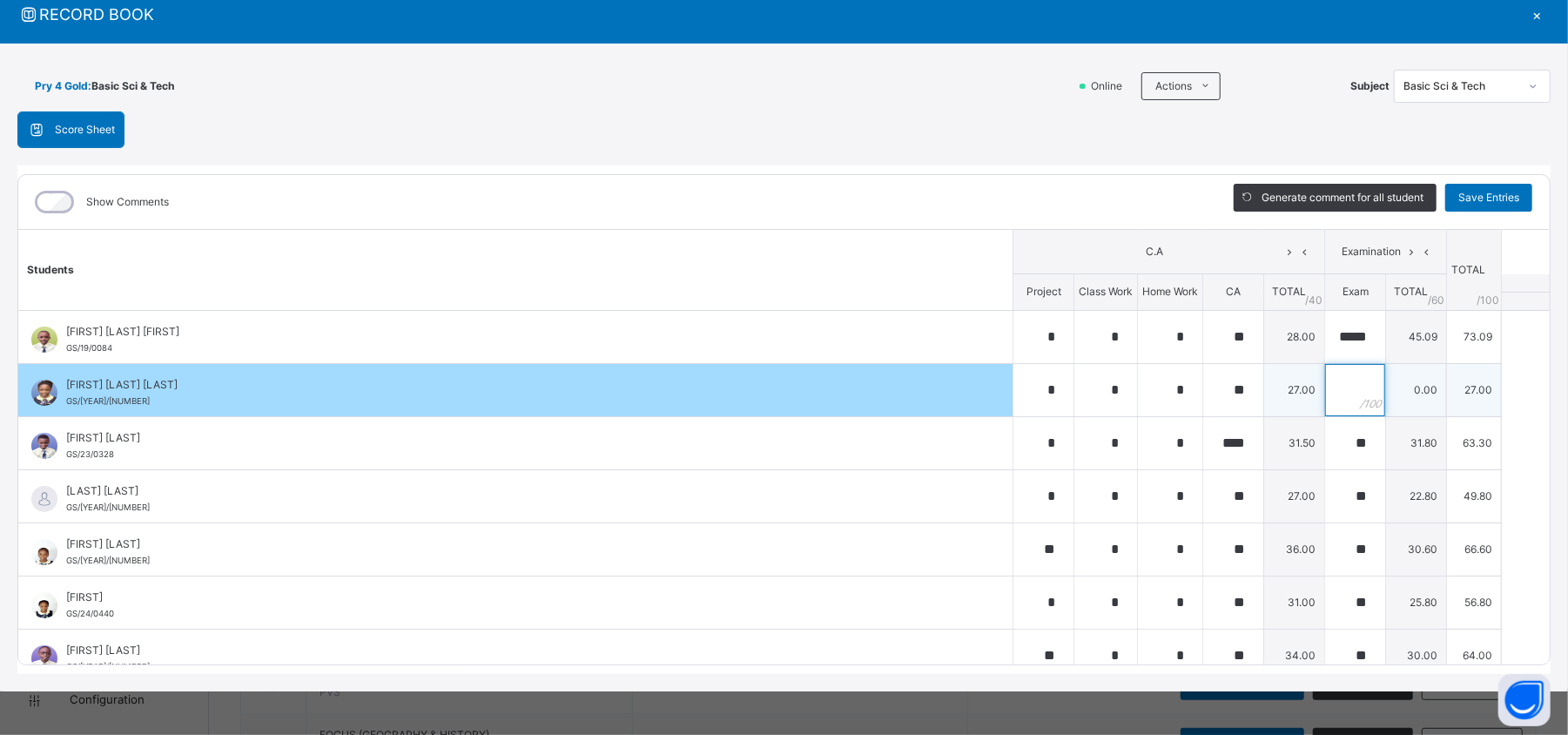 paste on "*****" 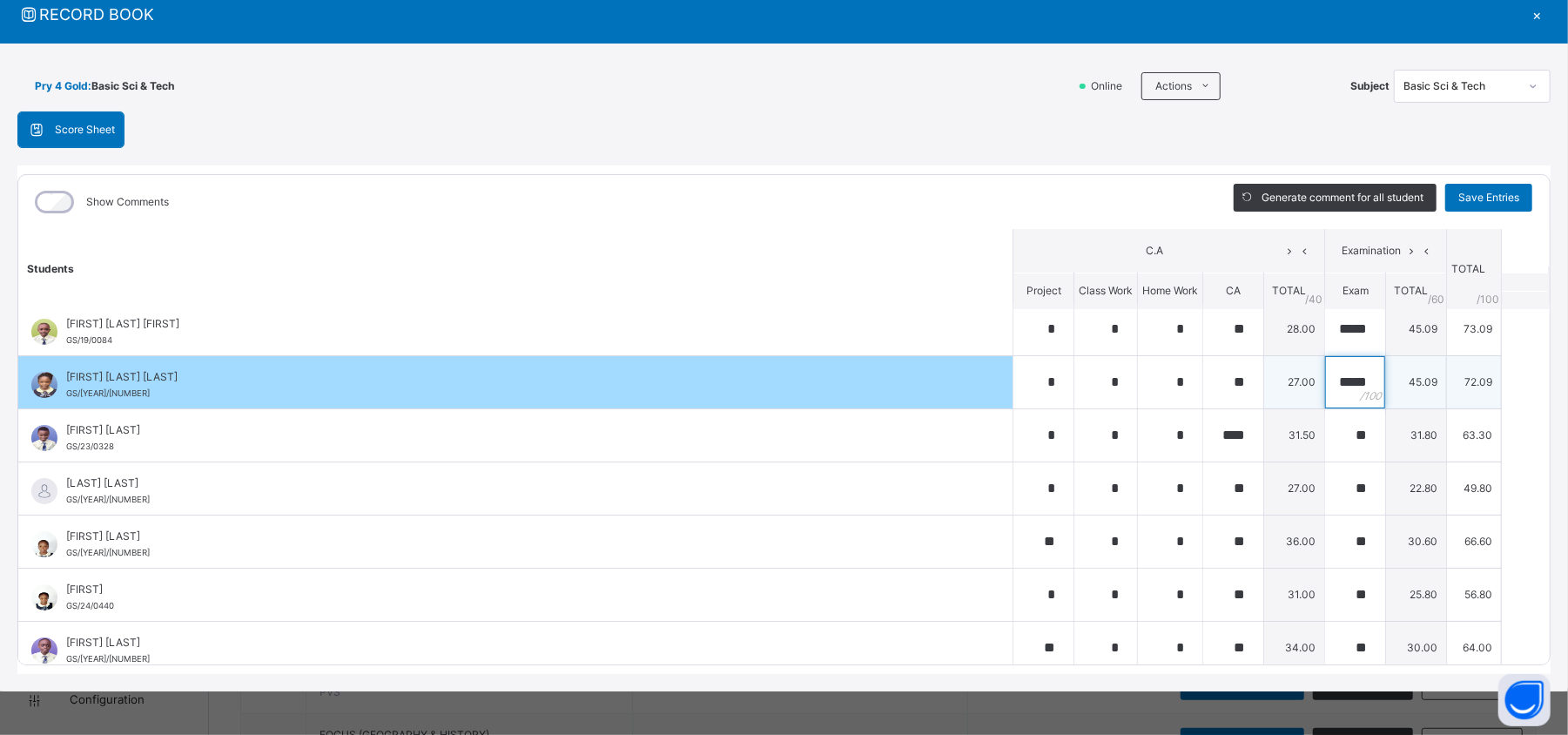 scroll, scrollTop: 0, scrollLeft: 0, axis: both 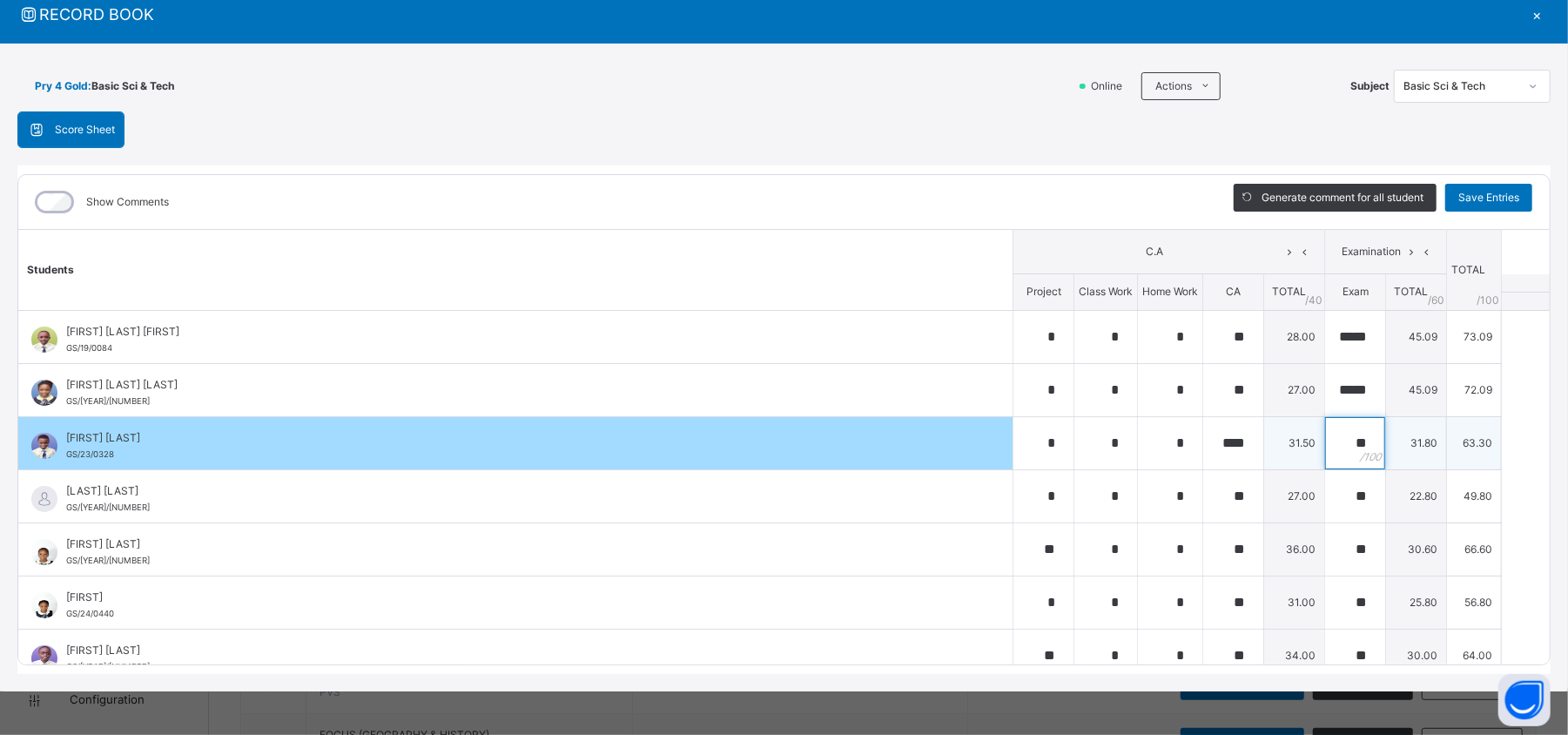 click on "**" at bounding box center (1355, 443) 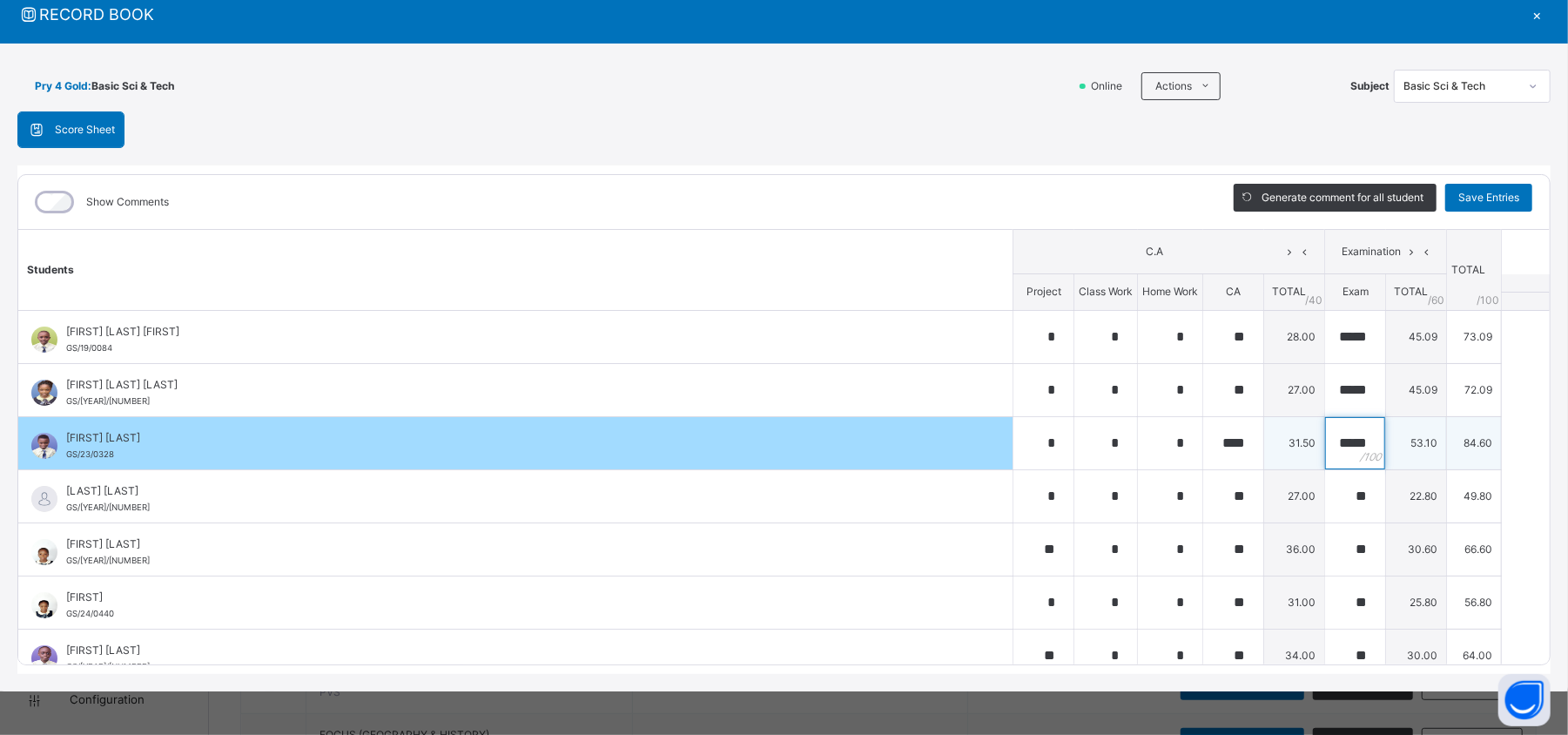 scroll, scrollTop: 0, scrollLeft: 2, axis: horizontal 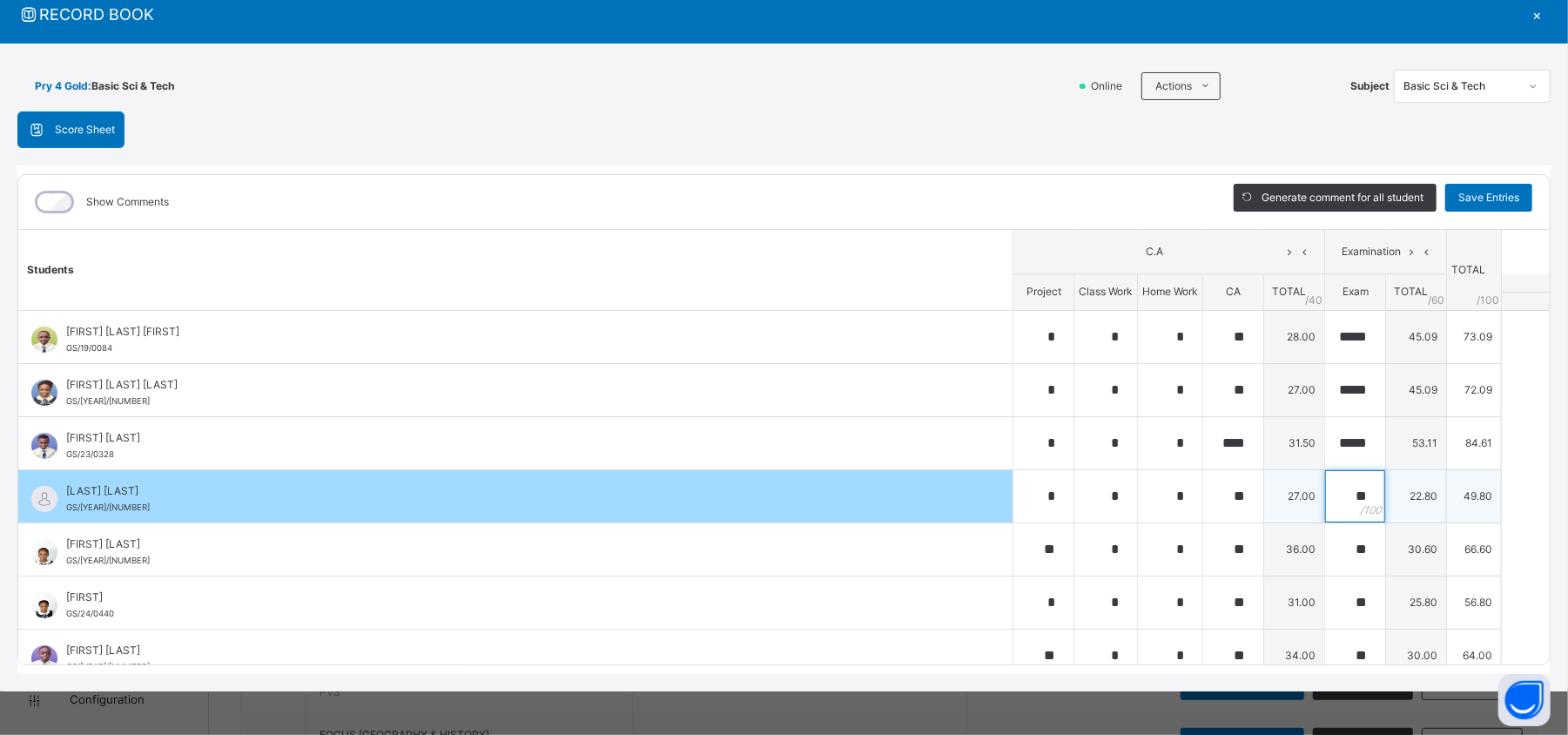 click on "**" at bounding box center [1355, 496] 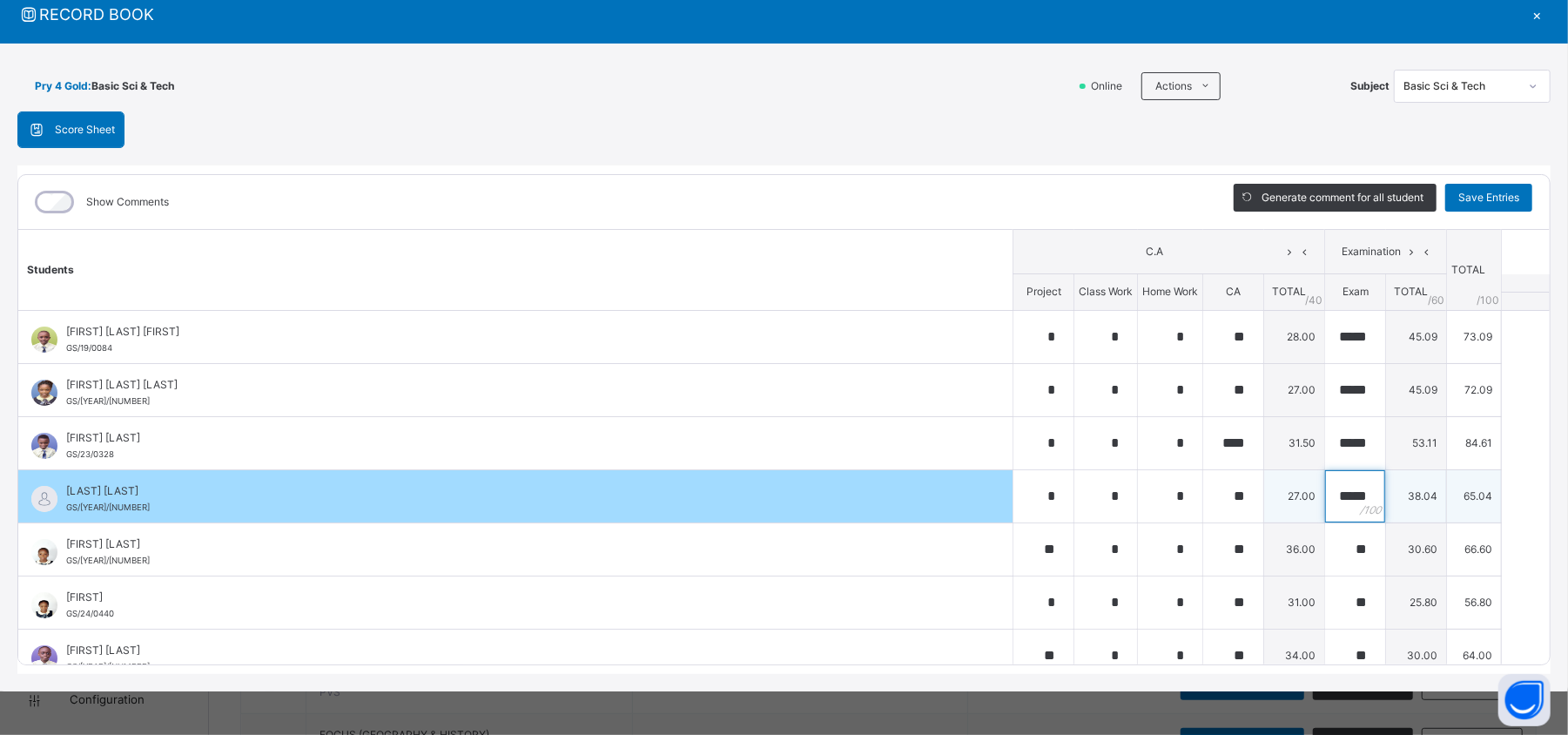 scroll, scrollTop: 0, scrollLeft: 4, axis: horizontal 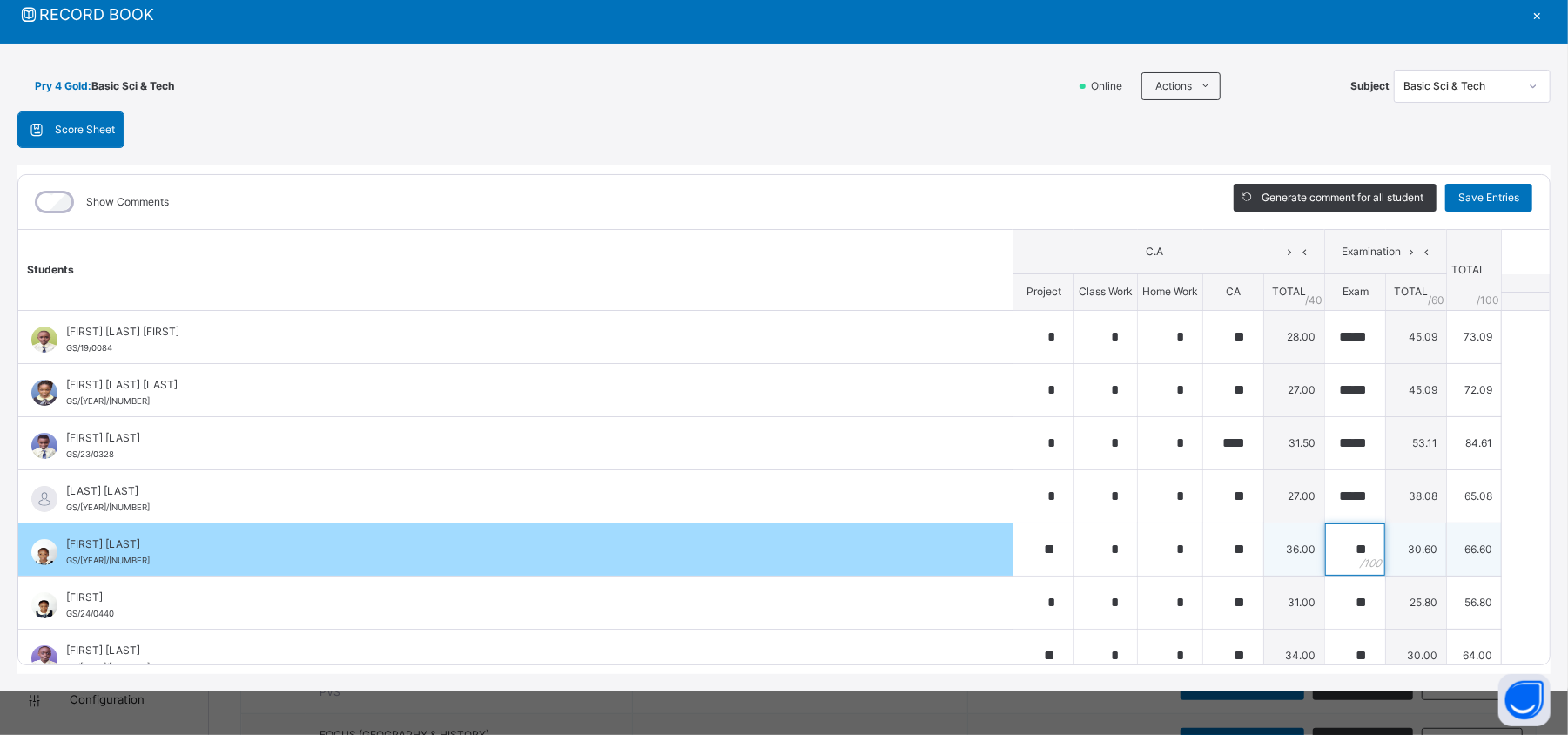click on "**" at bounding box center [1355, 550] 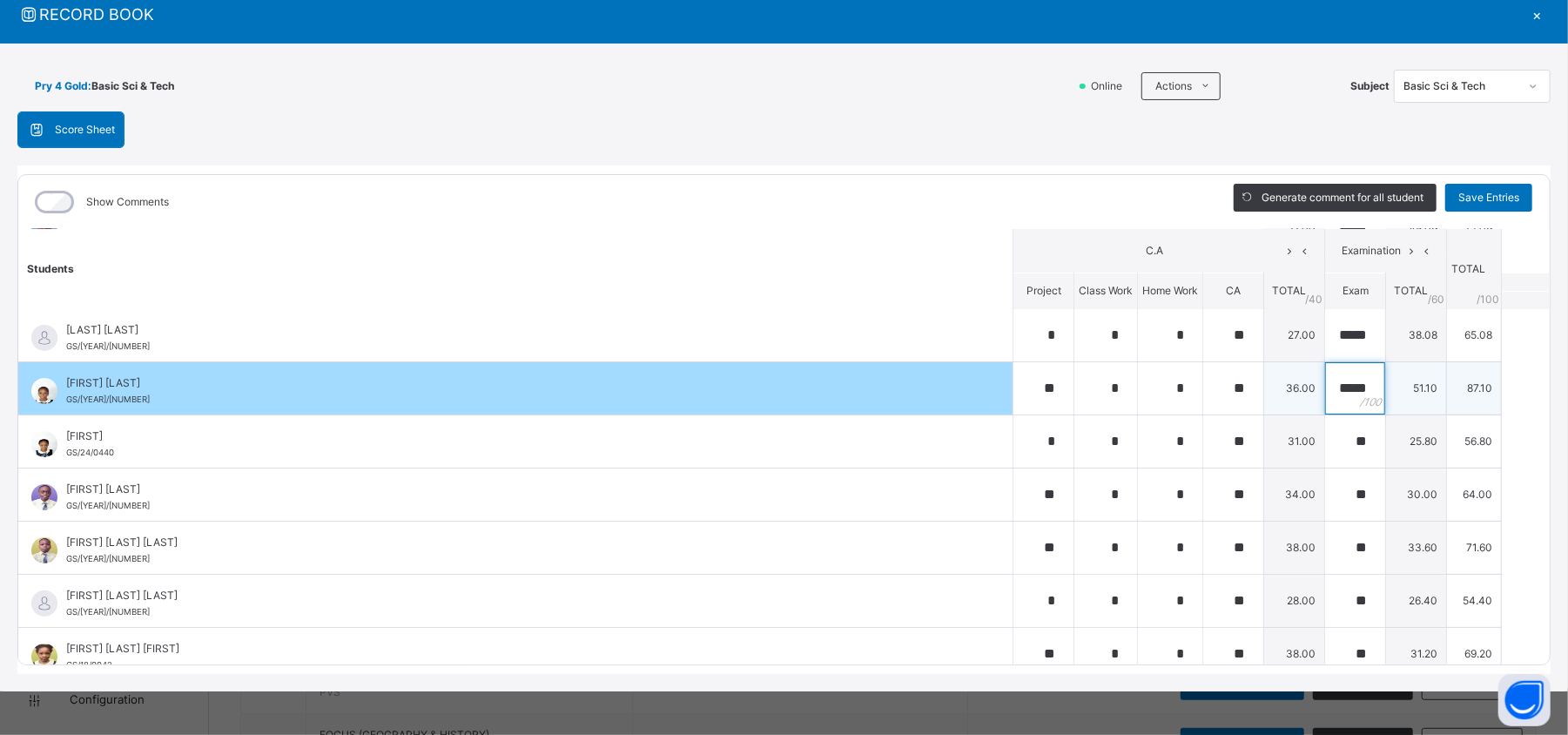 scroll, scrollTop: 168, scrollLeft: 0, axis: vertical 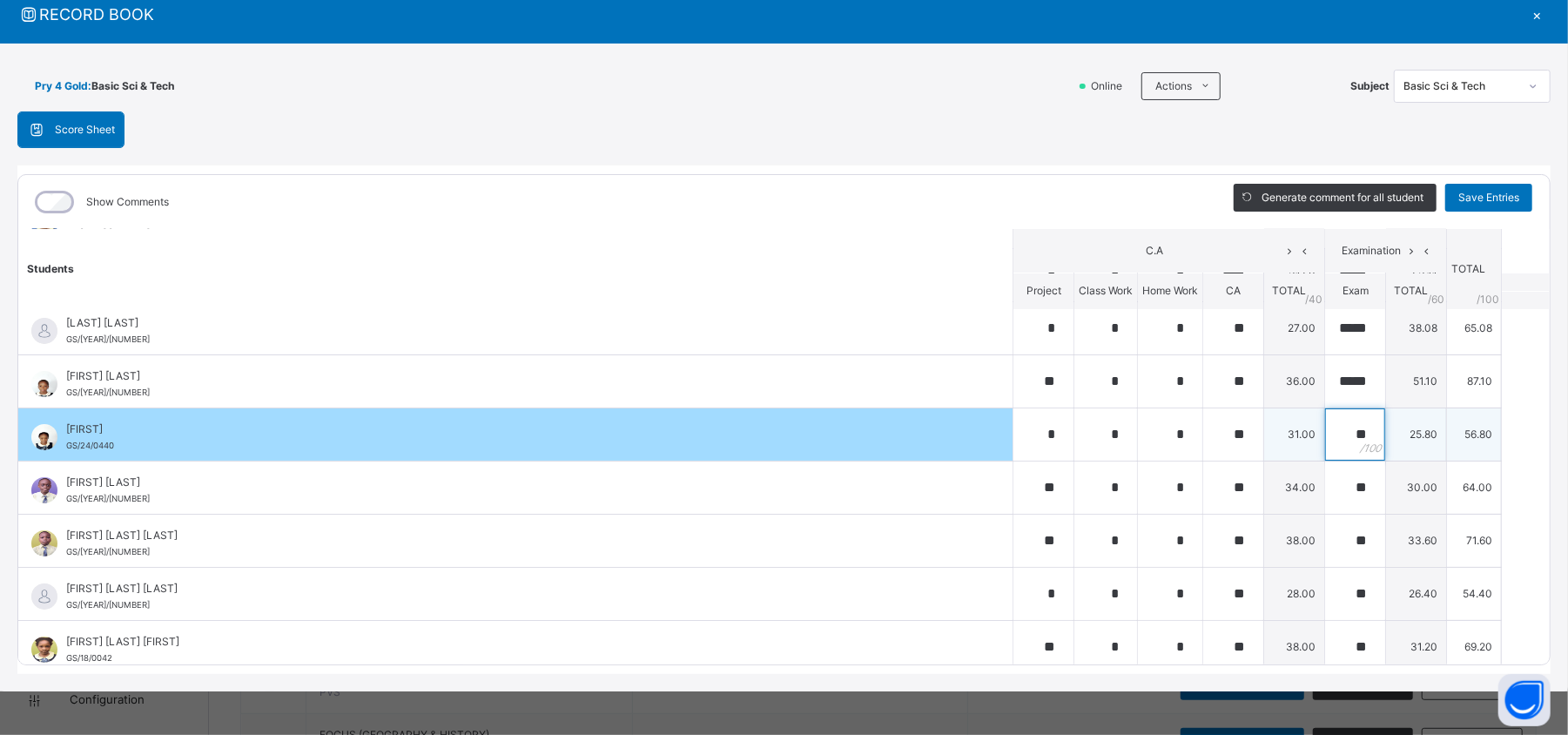 click on "**" at bounding box center [1355, 435] 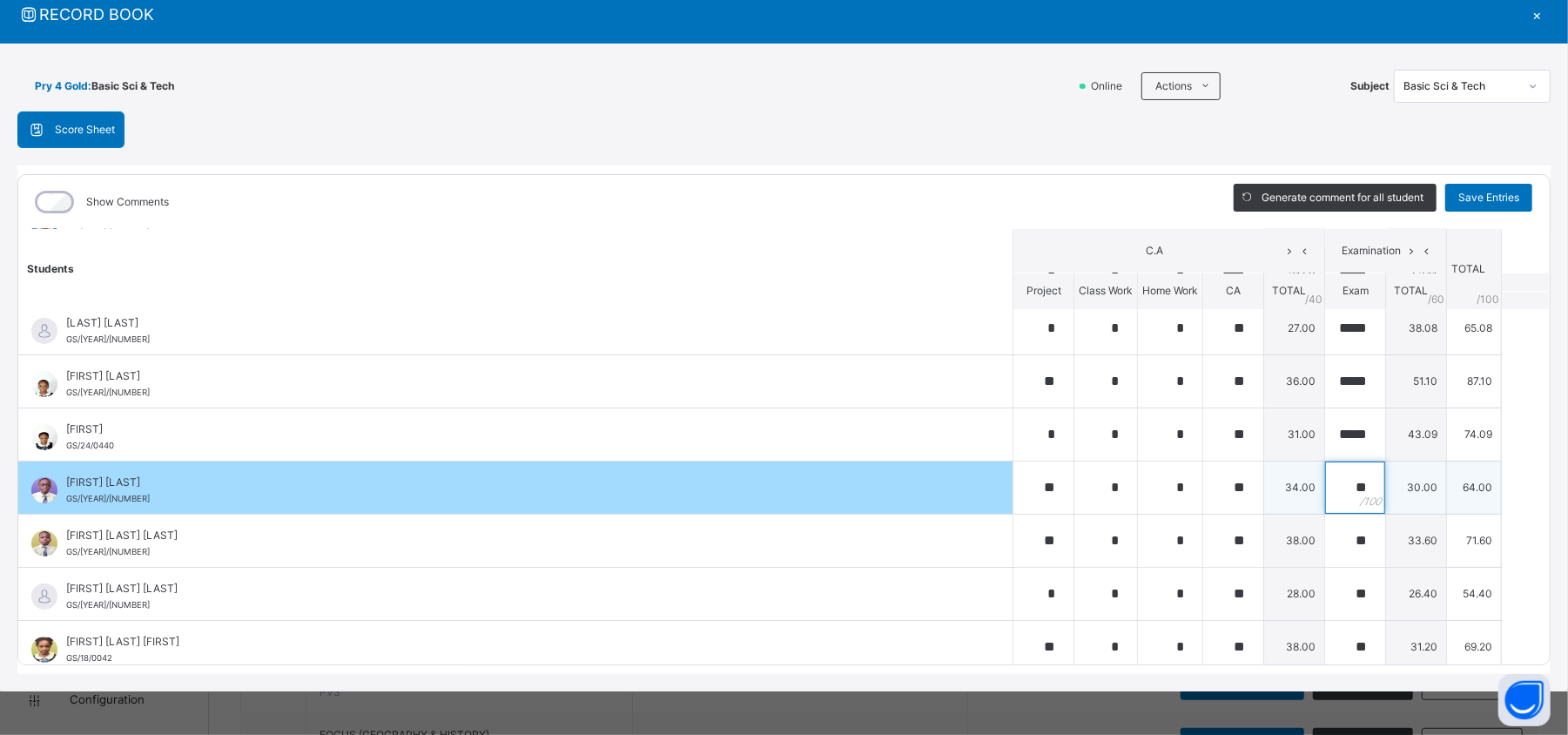 click on "**" at bounding box center (1355, 488) 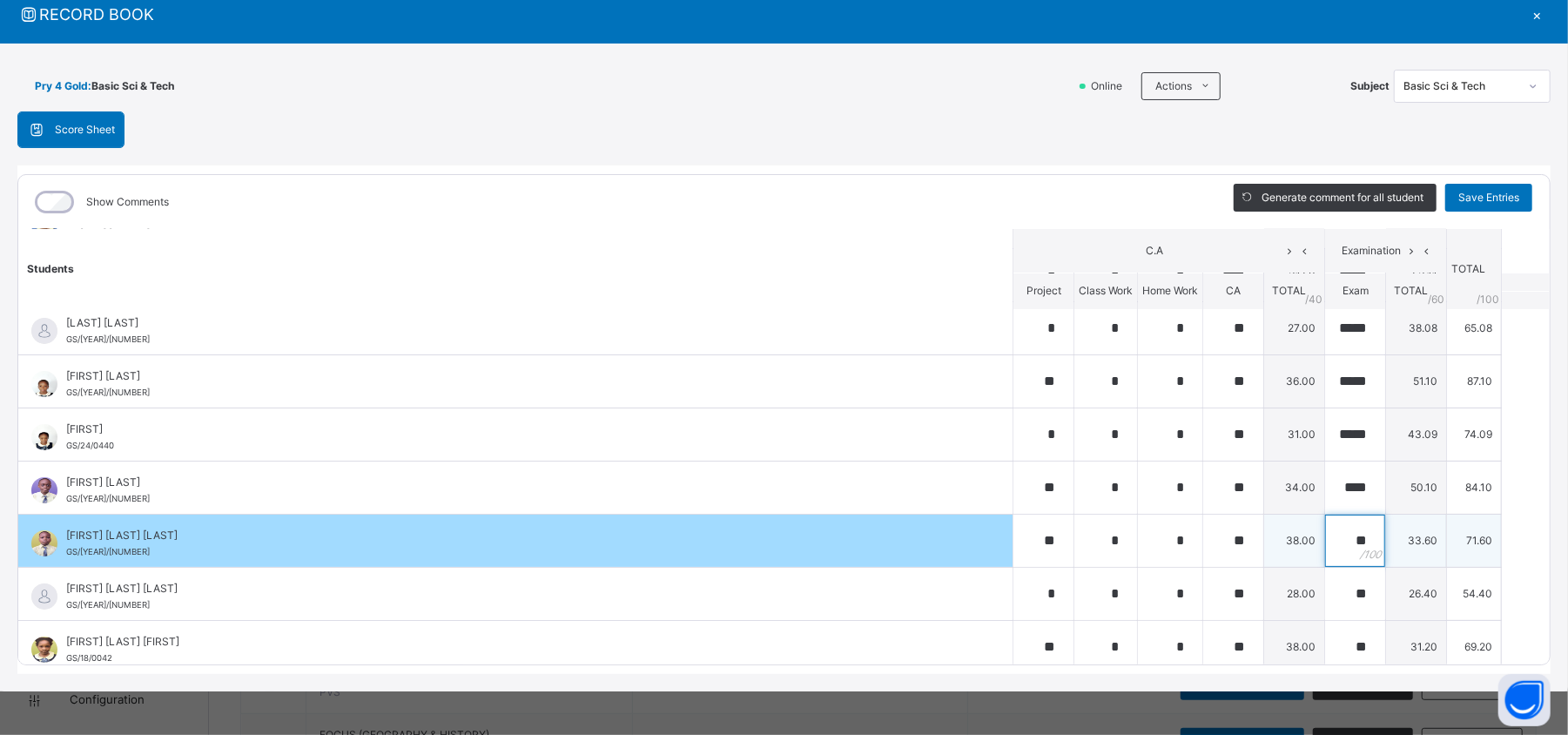 click on "**" at bounding box center (1355, 541) 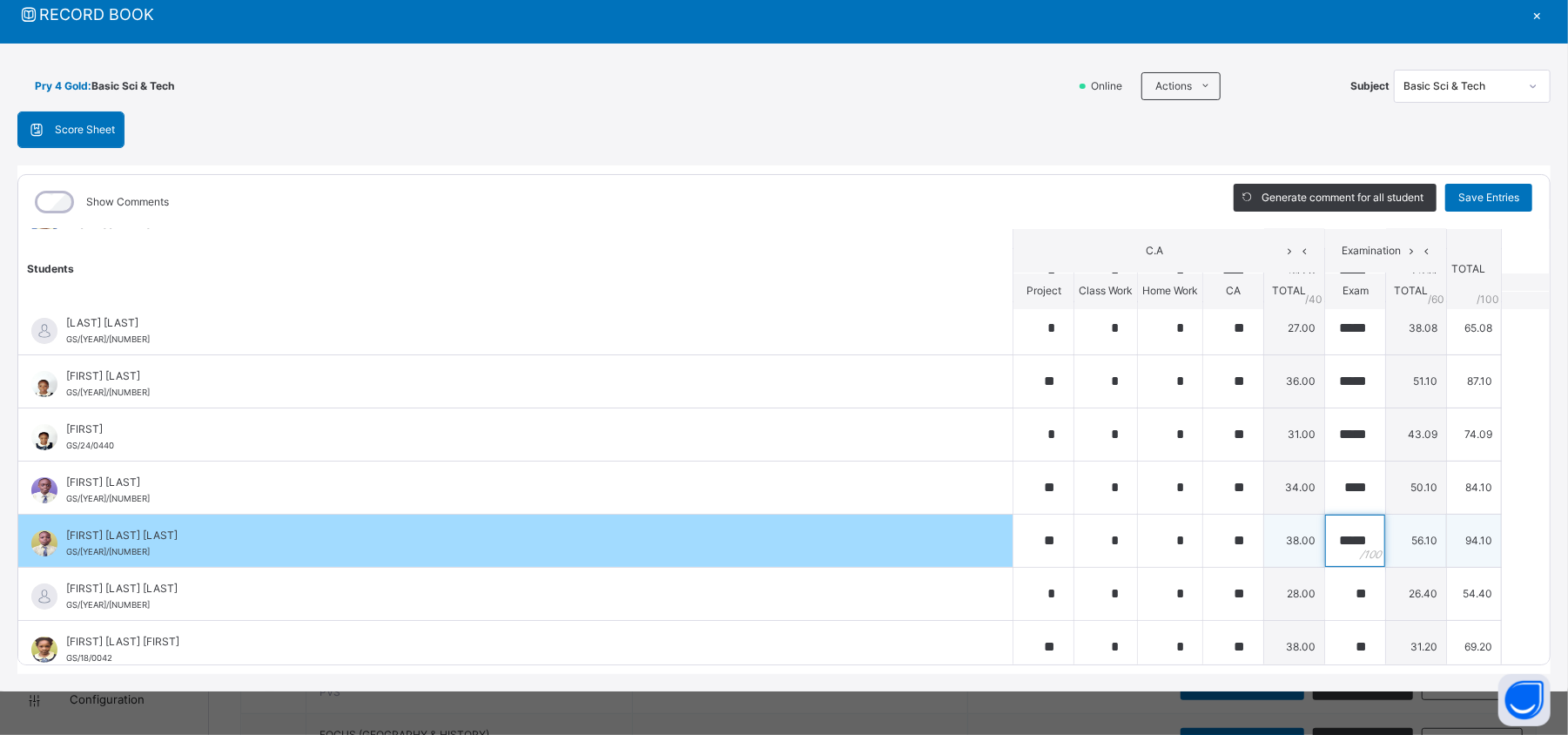 scroll, scrollTop: 0, scrollLeft: 4, axis: horizontal 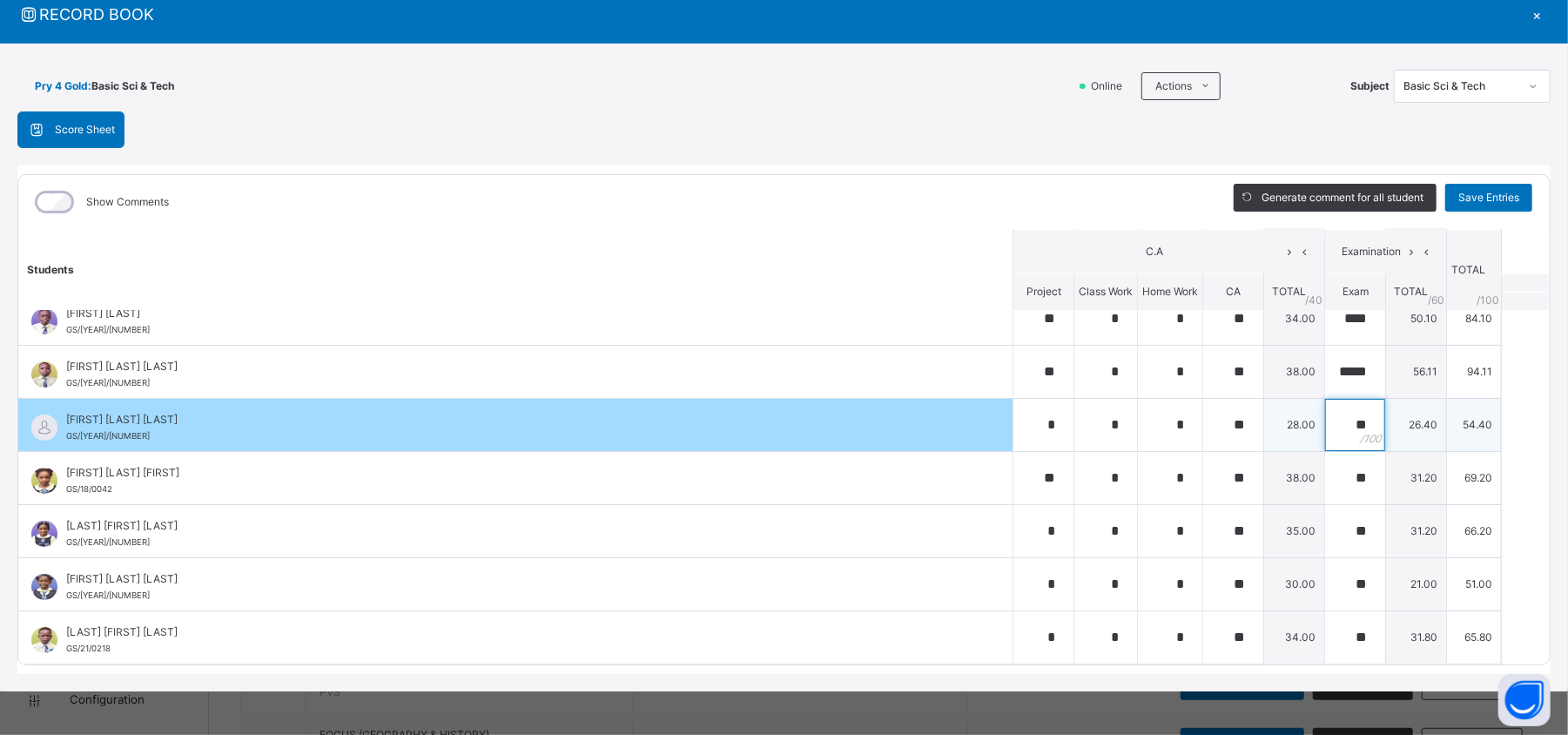 click on "**" at bounding box center [1355, 425] 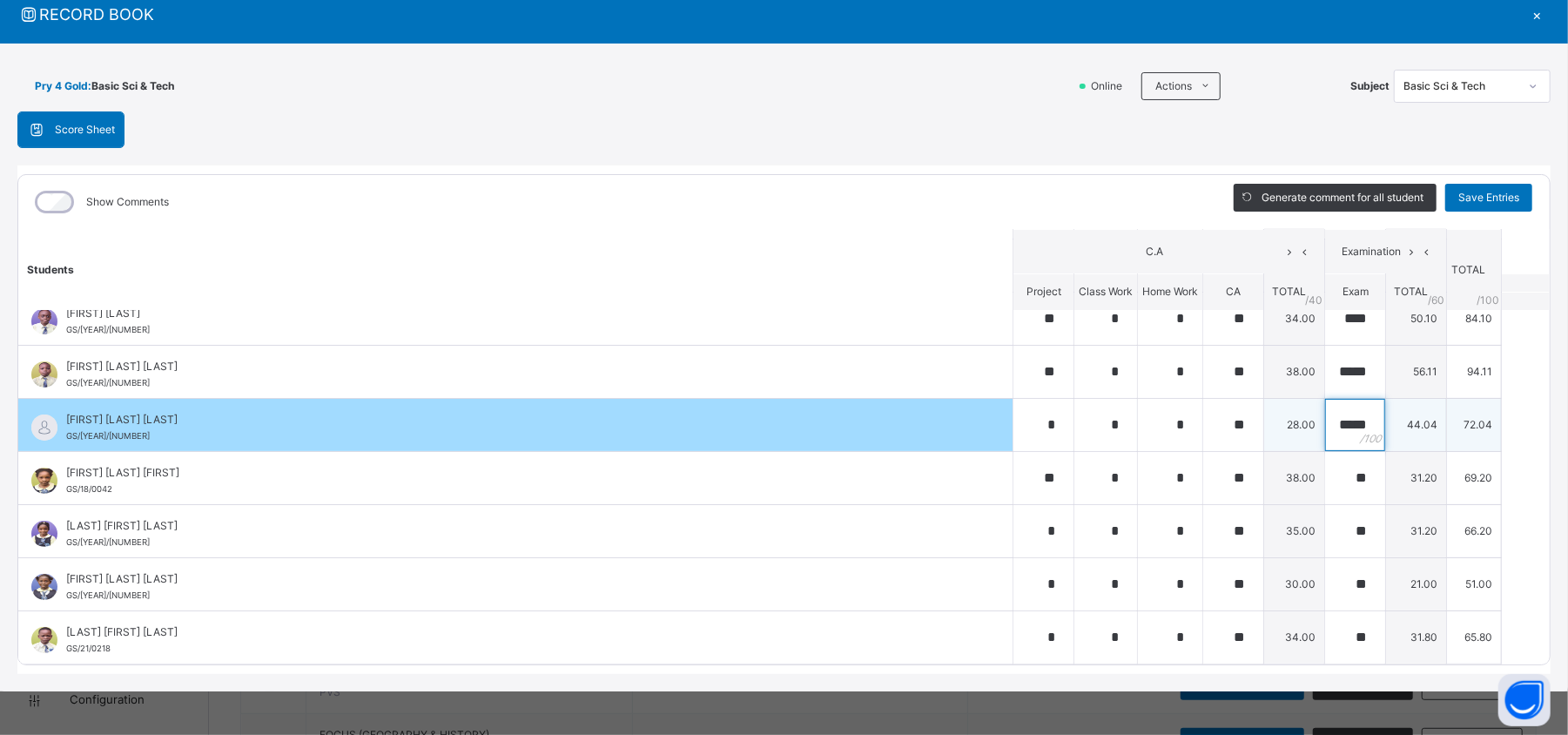 scroll, scrollTop: 0, scrollLeft: 3, axis: horizontal 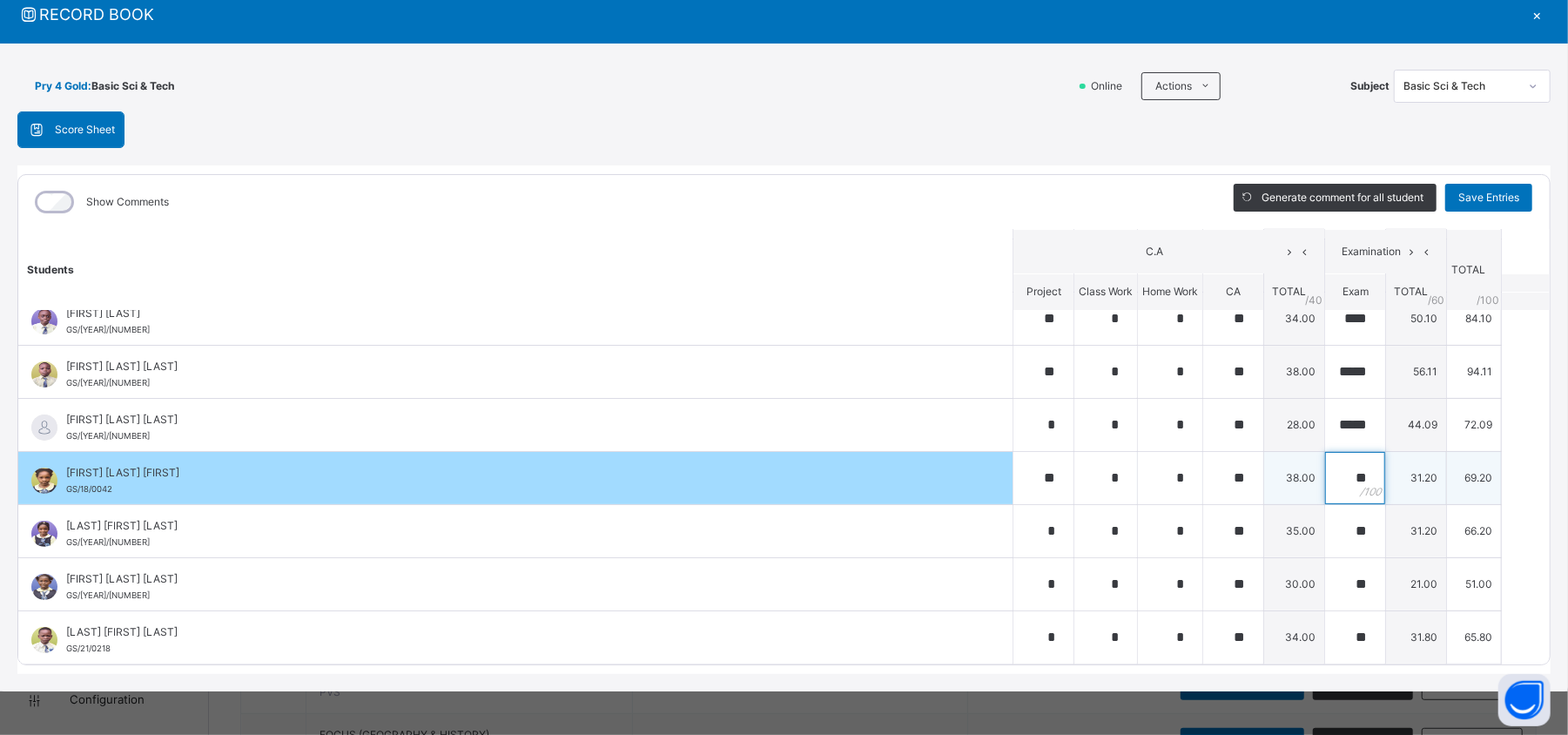 click on "**" at bounding box center (1355, 478) 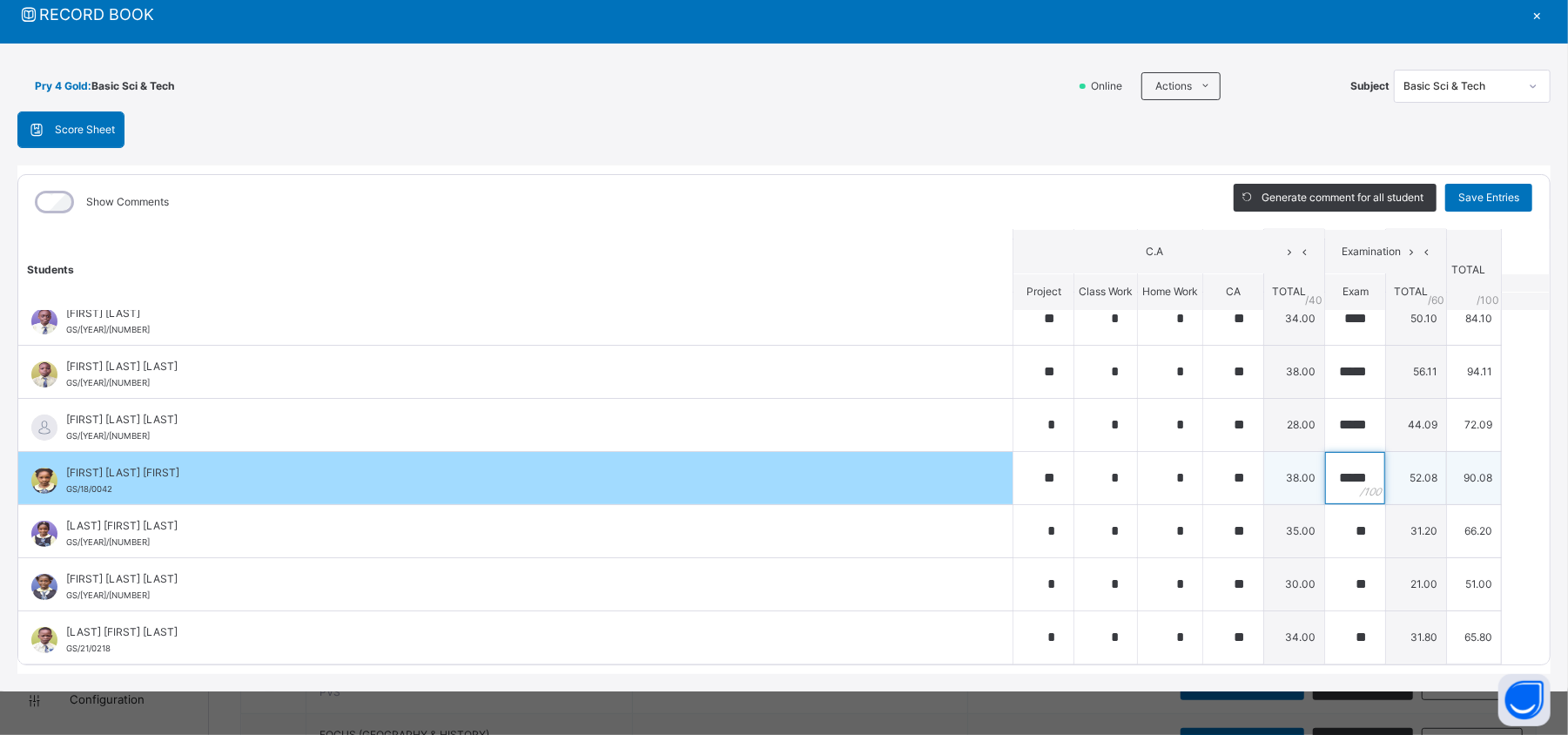 scroll, scrollTop: 0, scrollLeft: 4, axis: horizontal 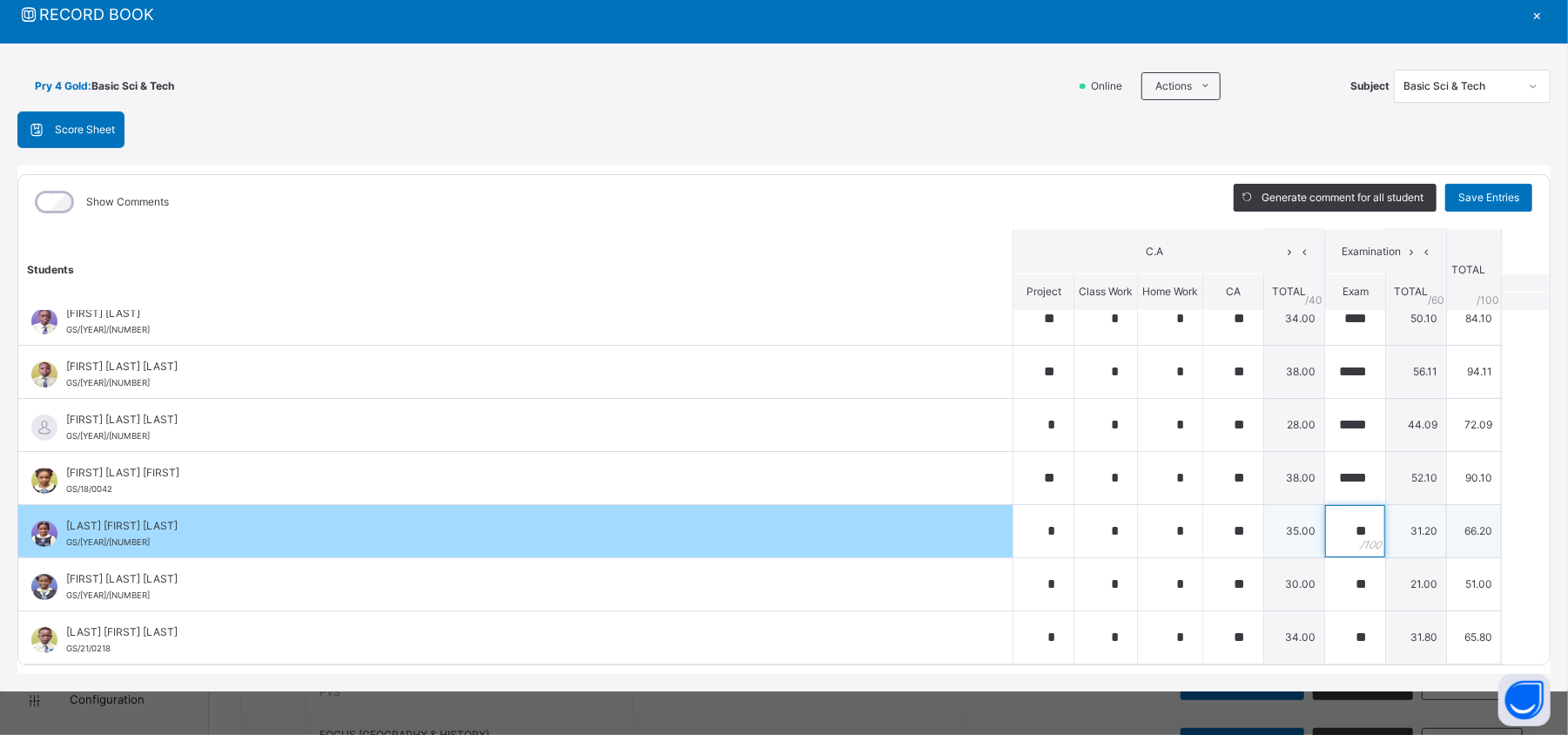 click on "**" at bounding box center [1355, 531] 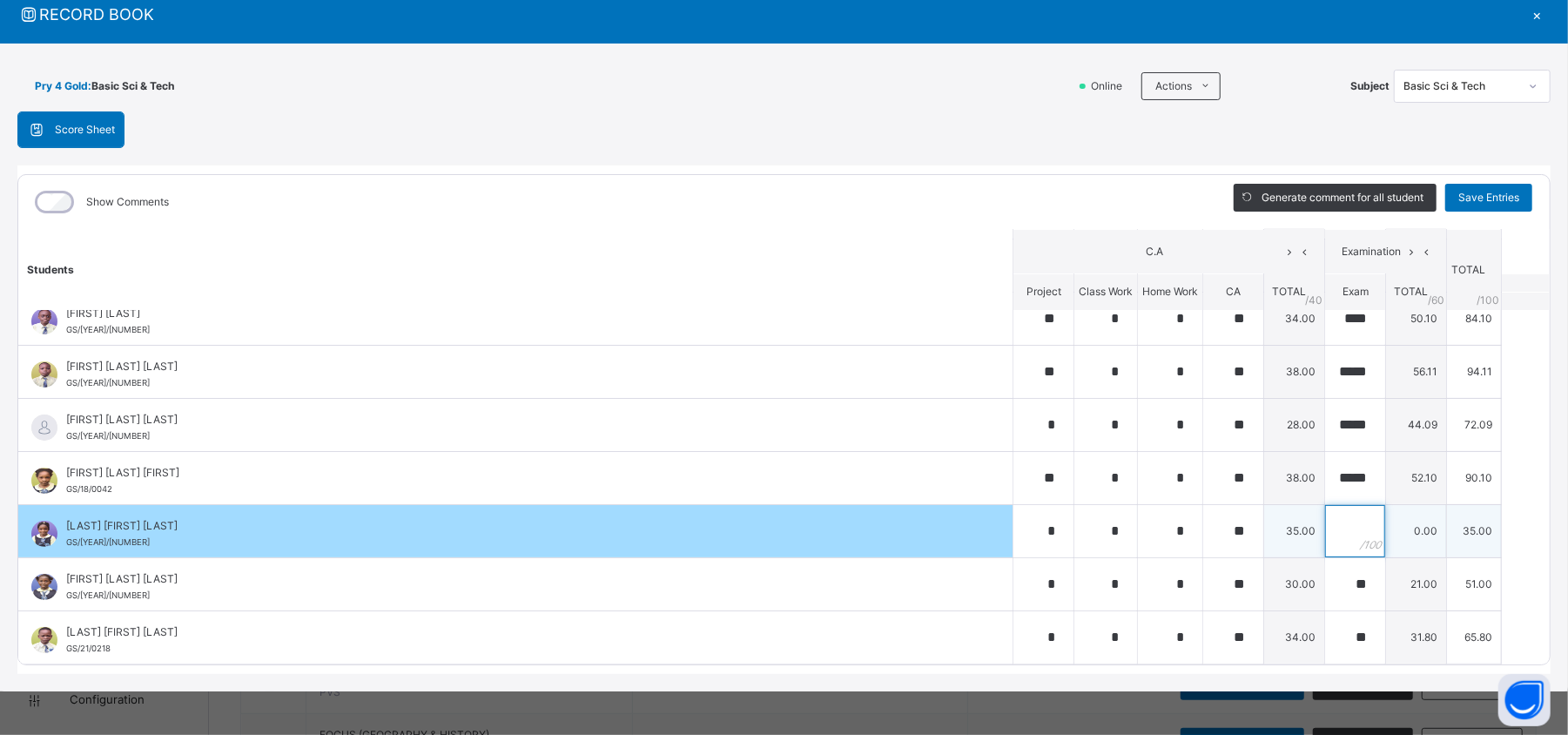 paste on "*****" 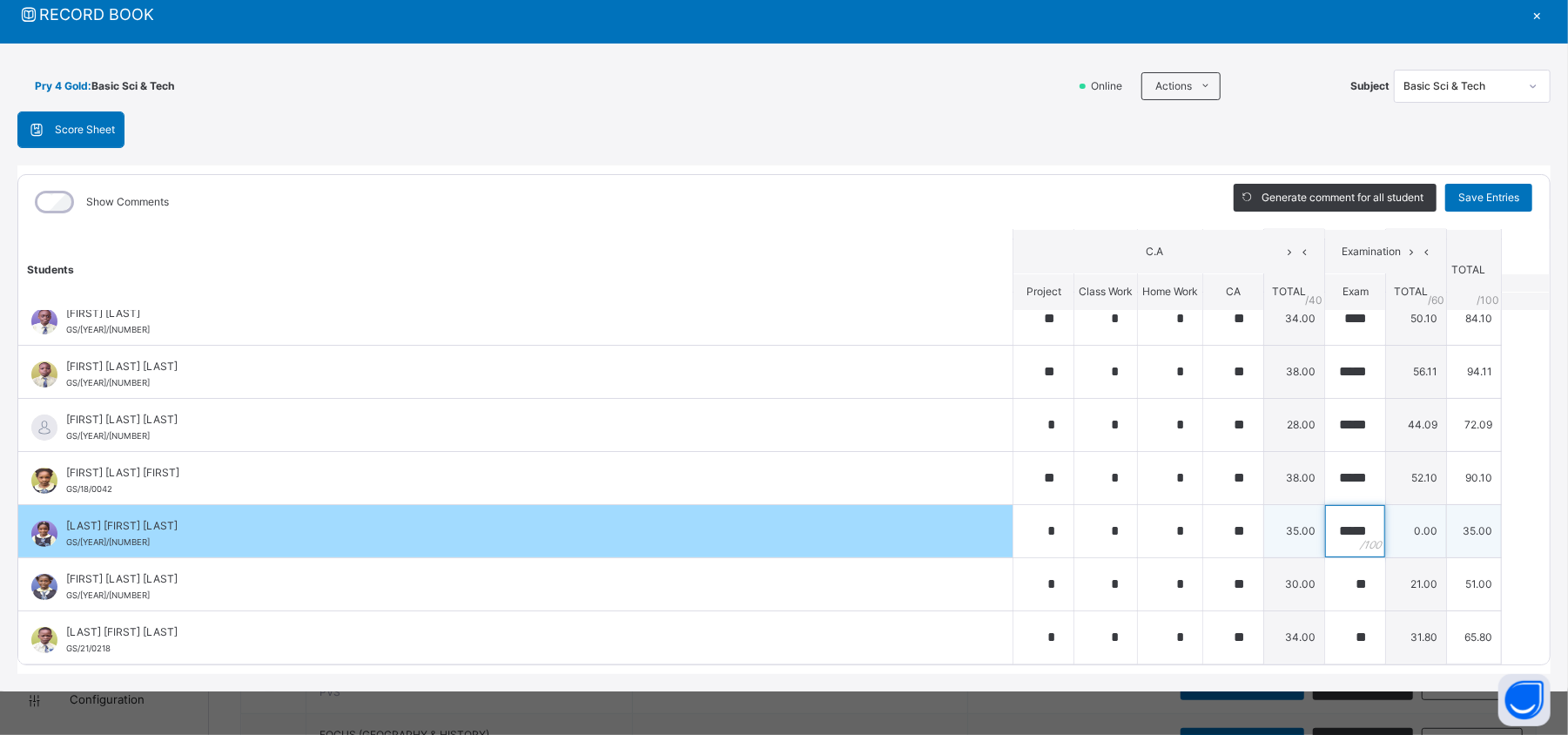 scroll, scrollTop: 0, scrollLeft: 4, axis: horizontal 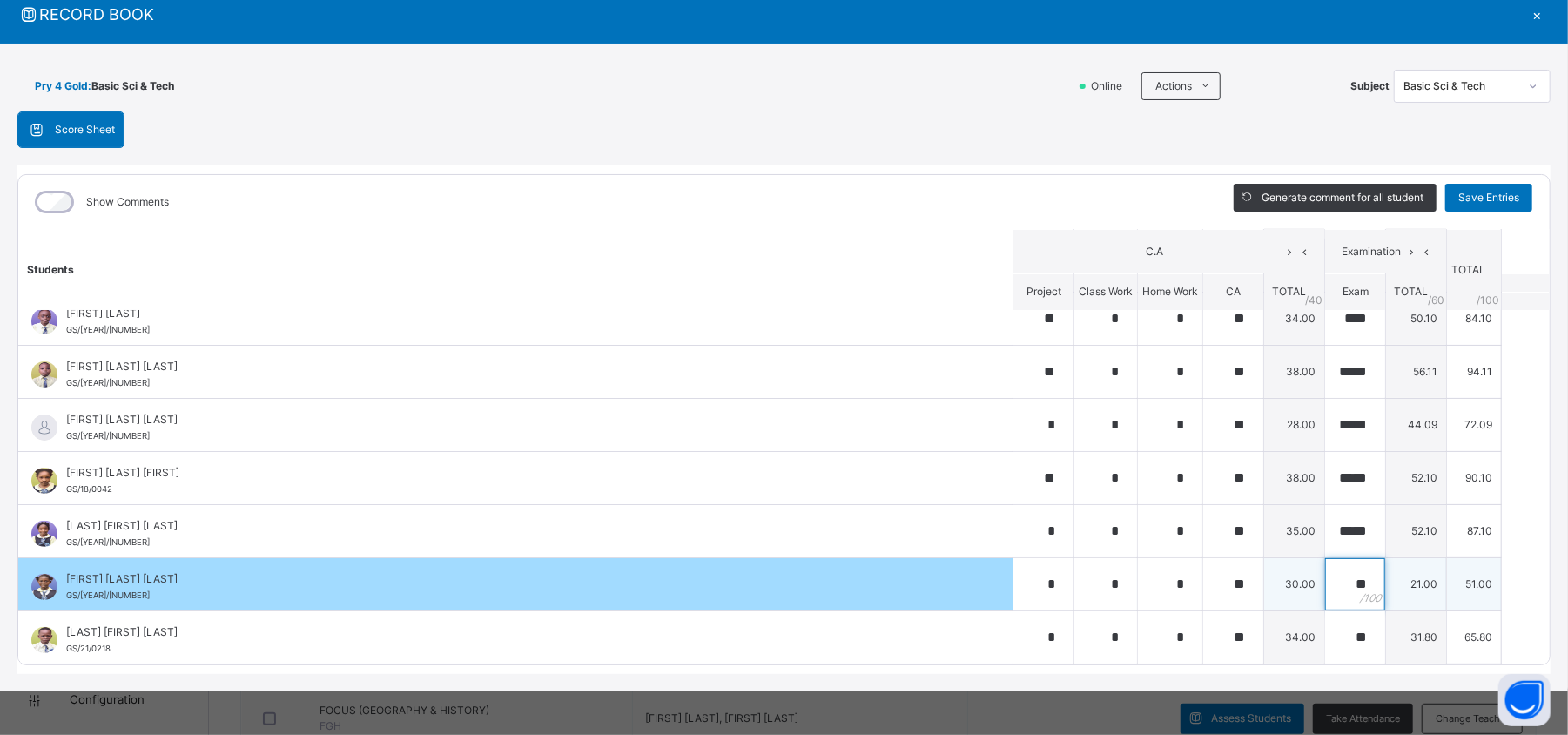 click on "**" at bounding box center [1355, 584] 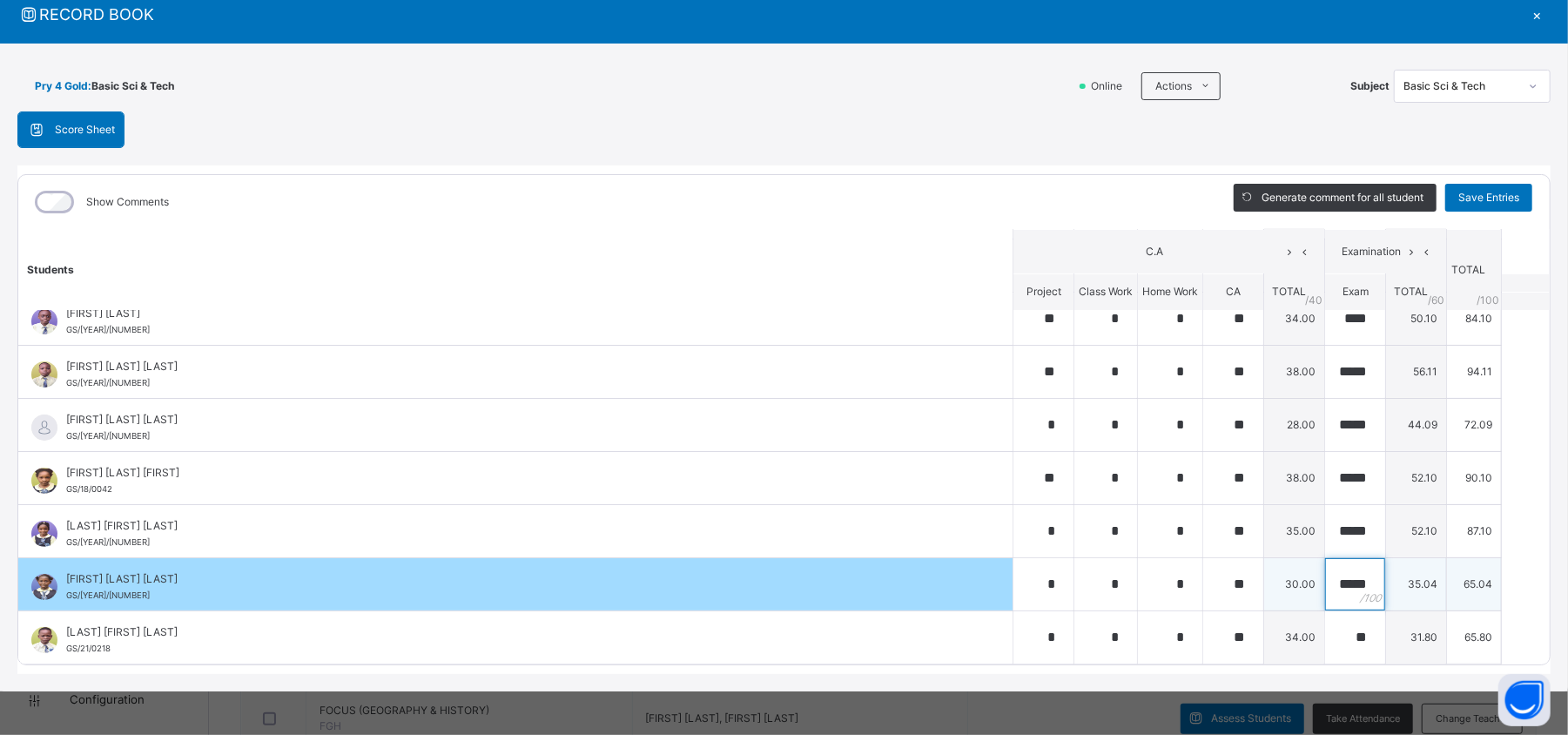 scroll, scrollTop: 0, scrollLeft: 4, axis: horizontal 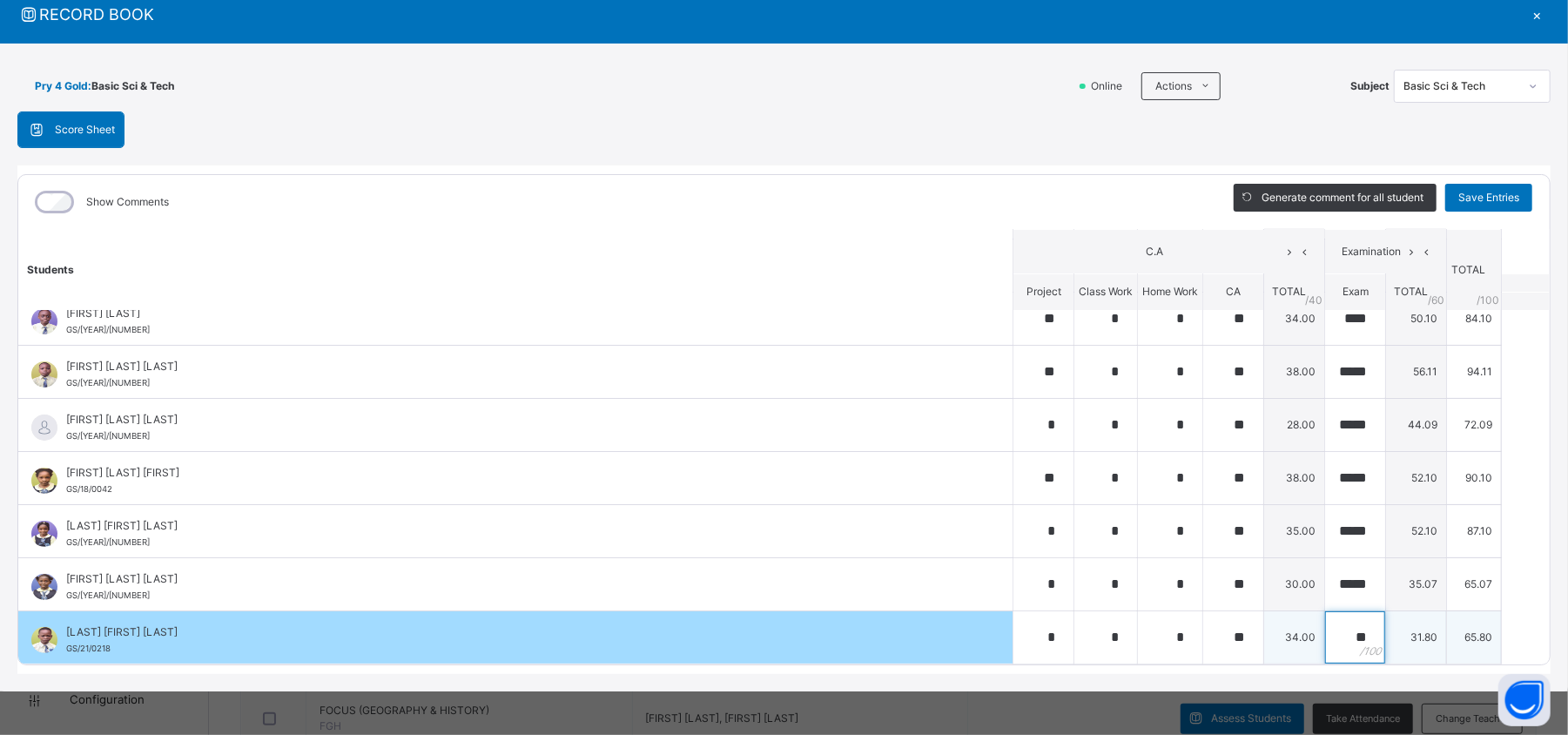 click on "**" at bounding box center (1355, 637) 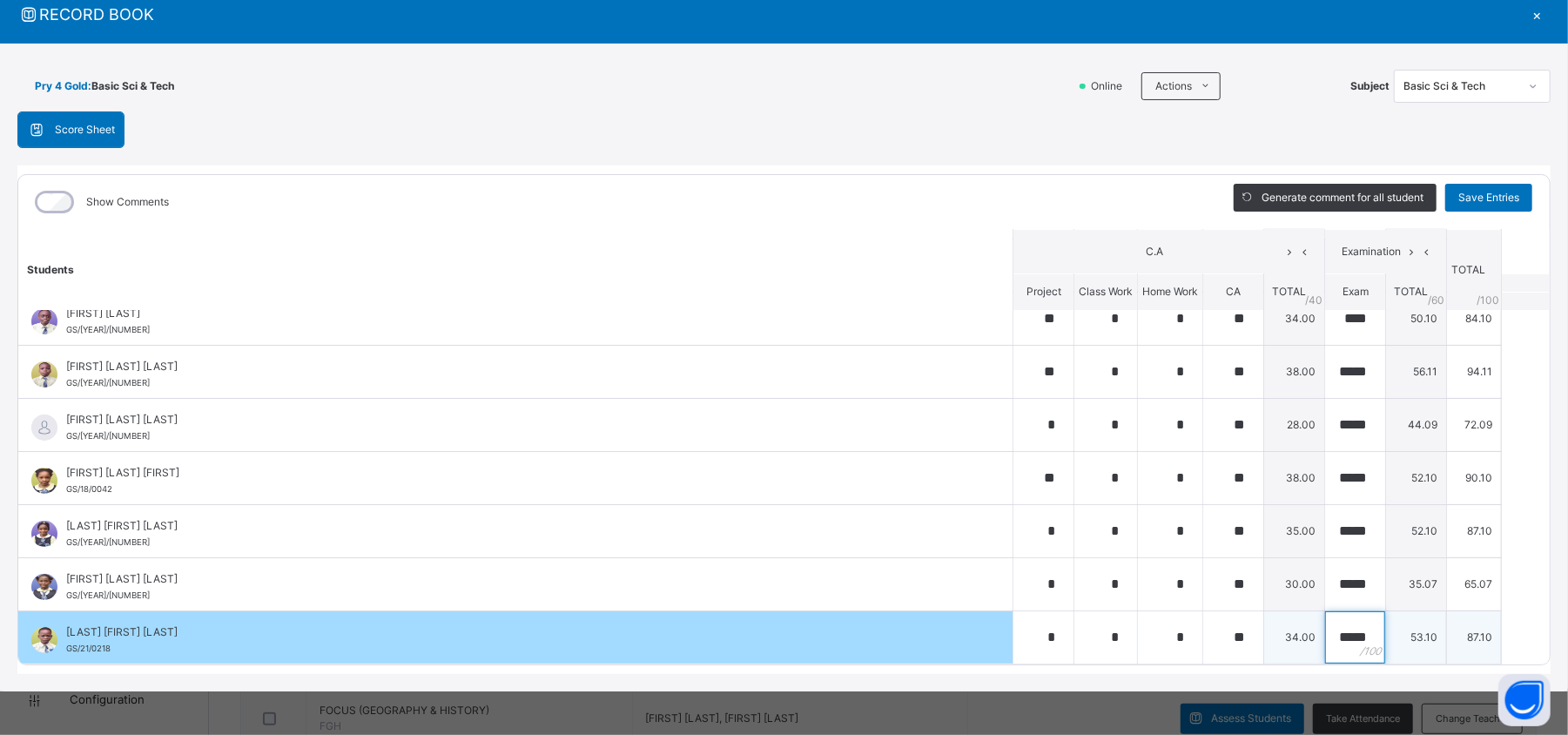scroll, scrollTop: 0, scrollLeft: 2, axis: horizontal 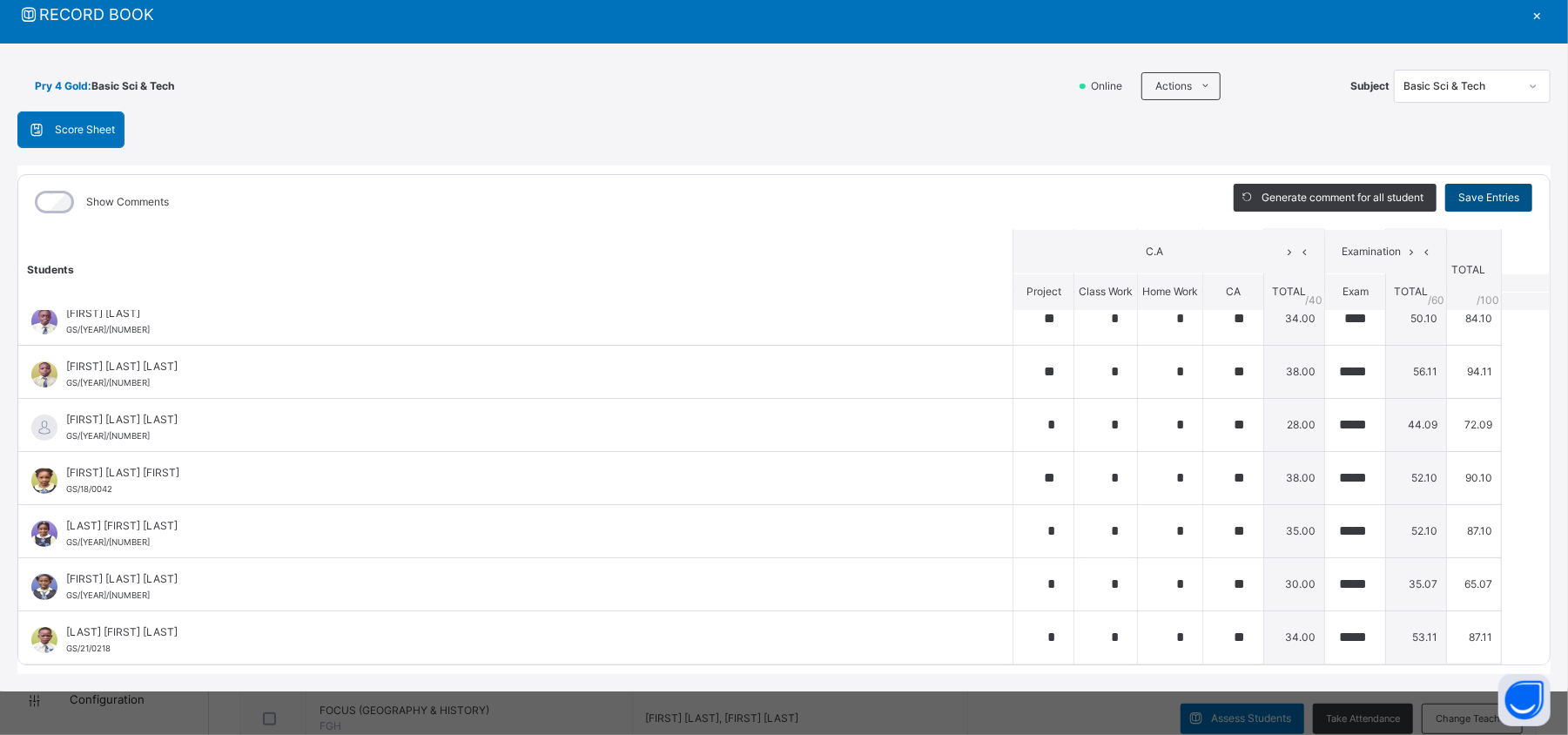 click on "Save Entries" at bounding box center [1489, 198] 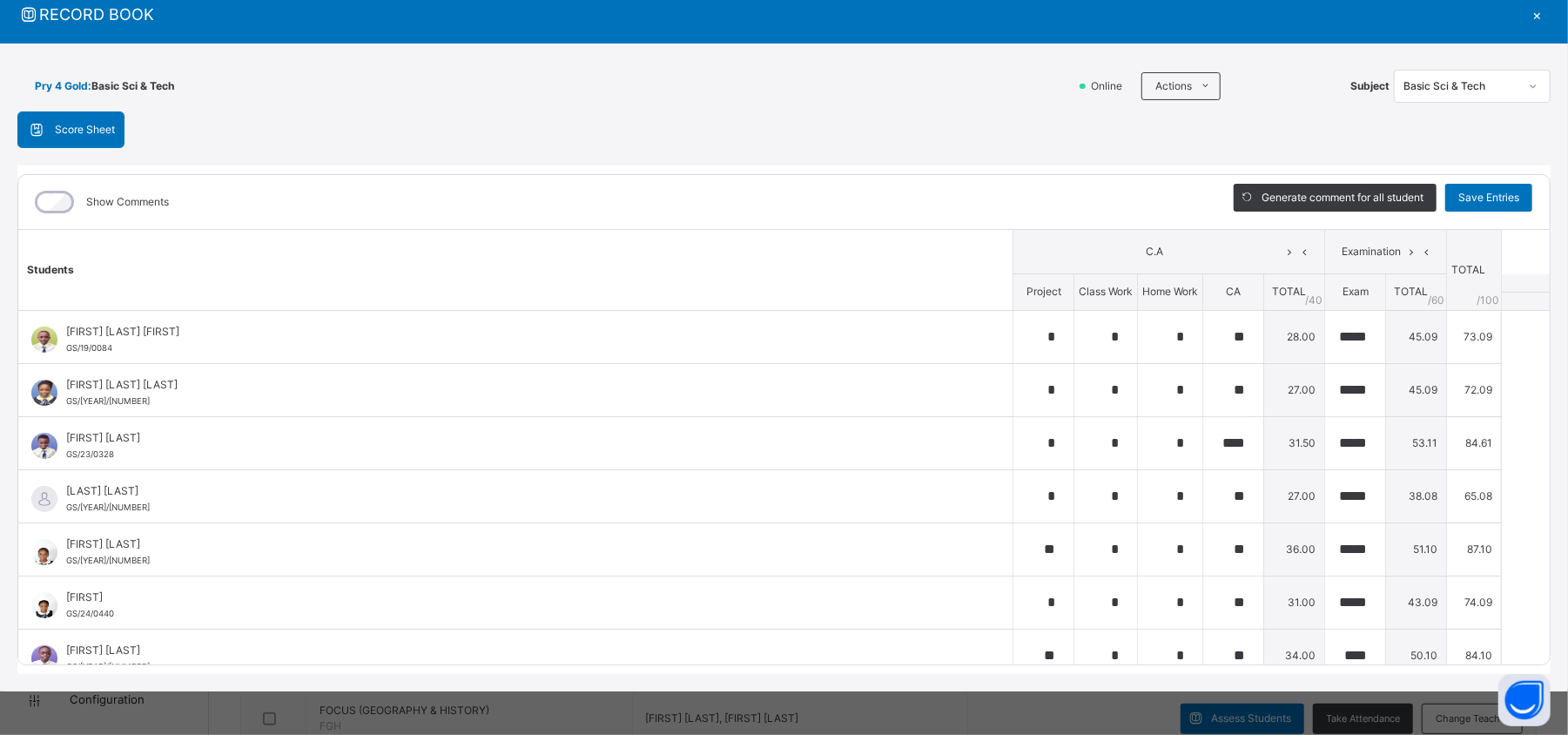 click on "×" at bounding box center [1538, 14] 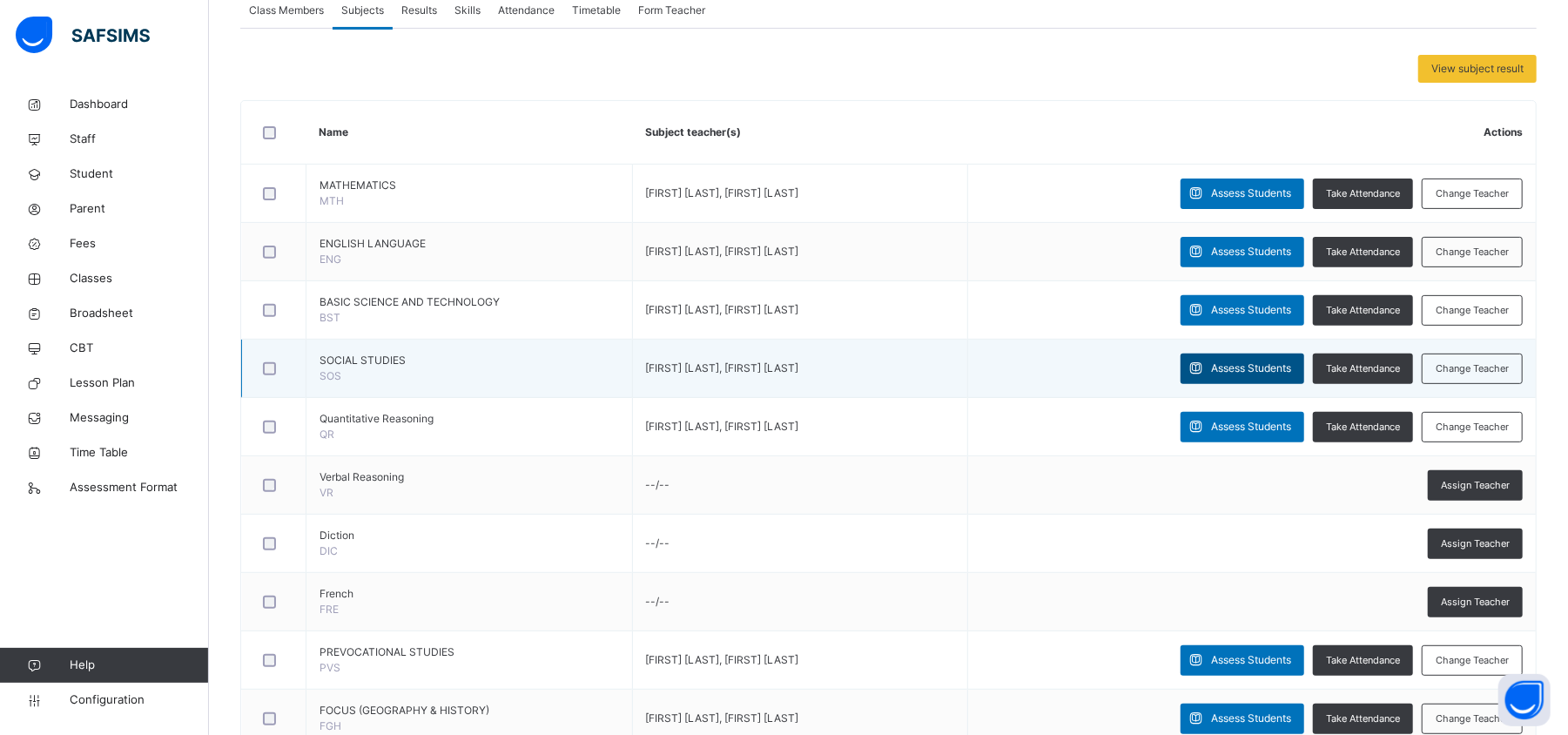 click on "Assess Students" at bounding box center (1251, 368) 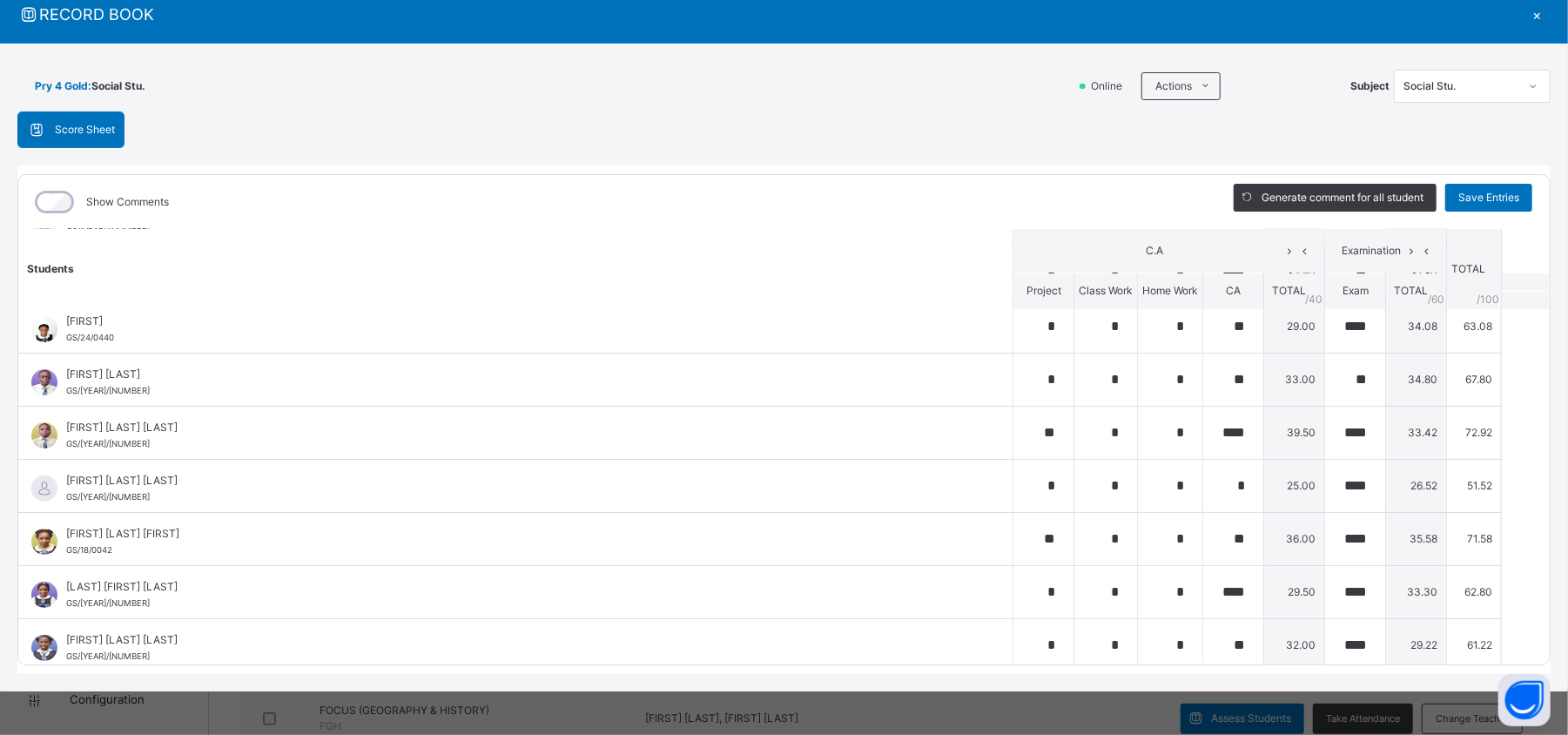 scroll, scrollTop: 341, scrollLeft: 0, axis: vertical 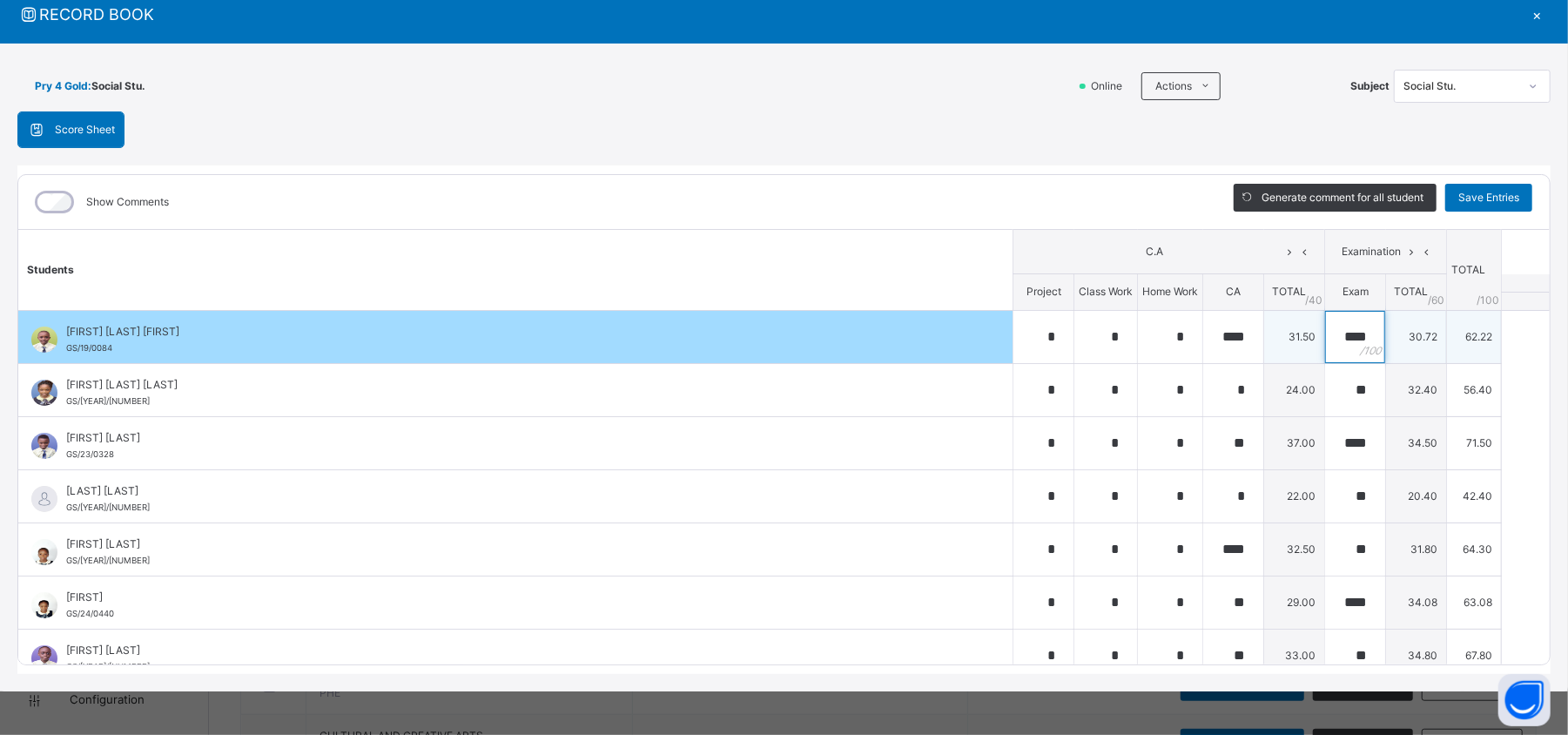 click on "****" at bounding box center [1355, 337] 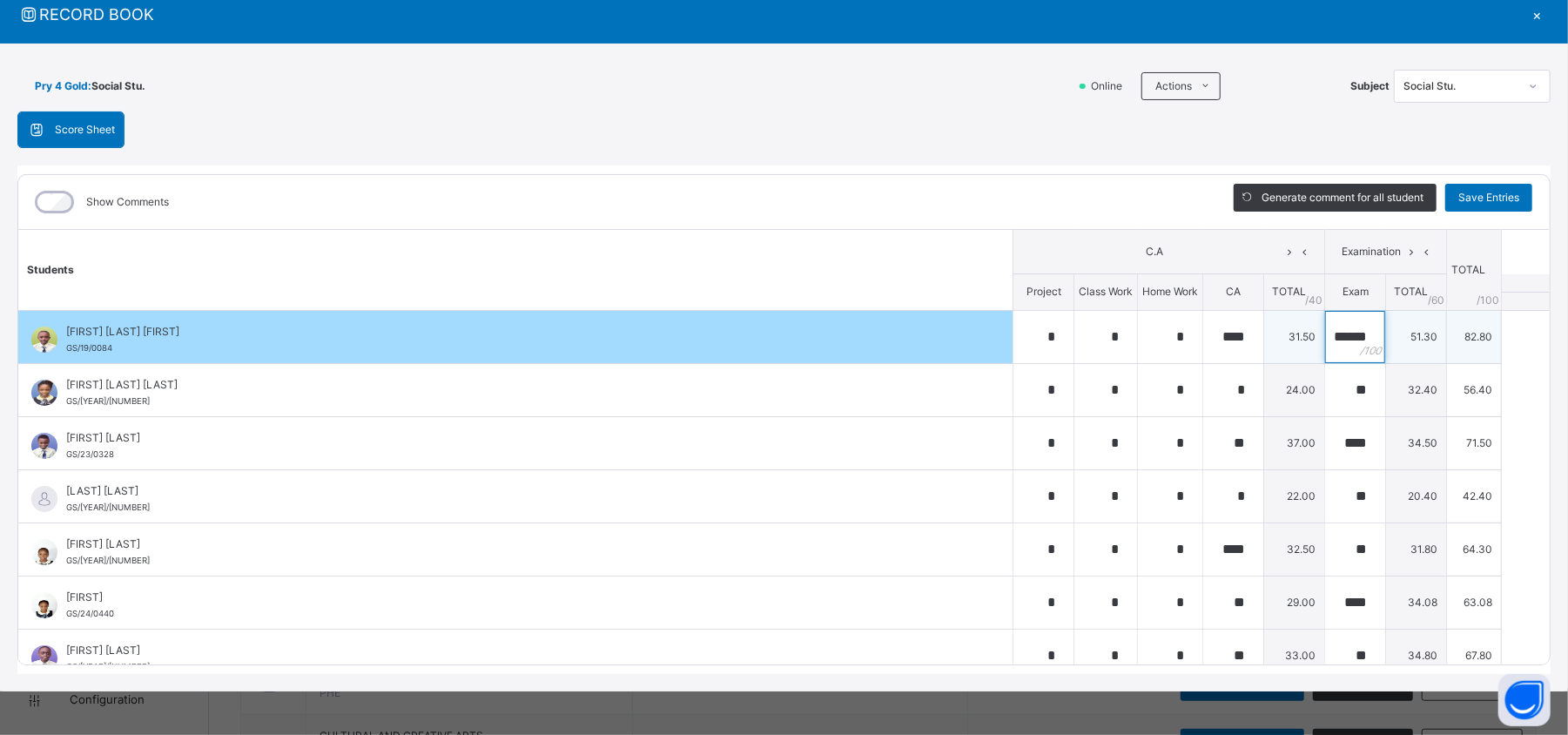scroll, scrollTop: 0, scrollLeft: 12, axis: horizontal 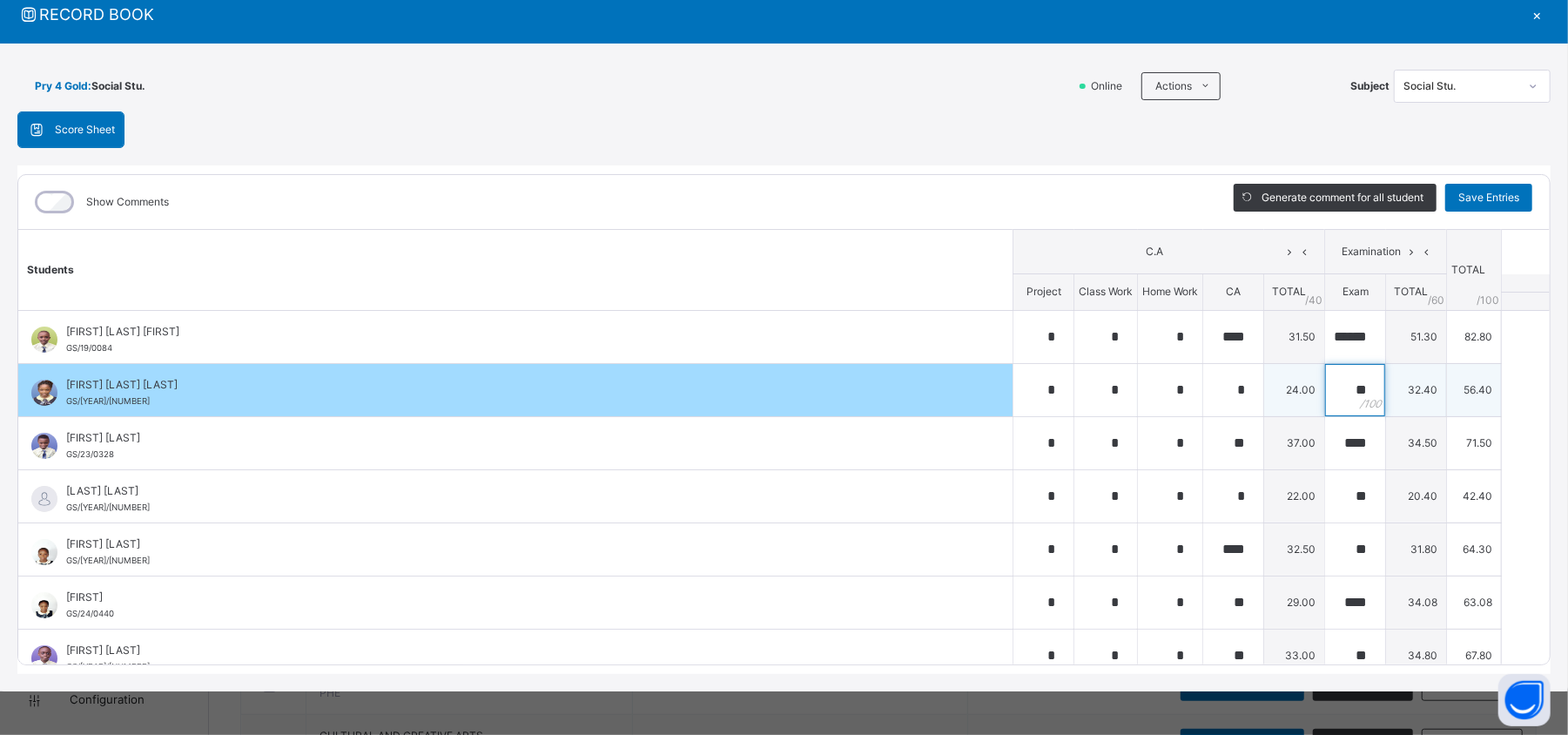 click on "**" at bounding box center (1355, 390) 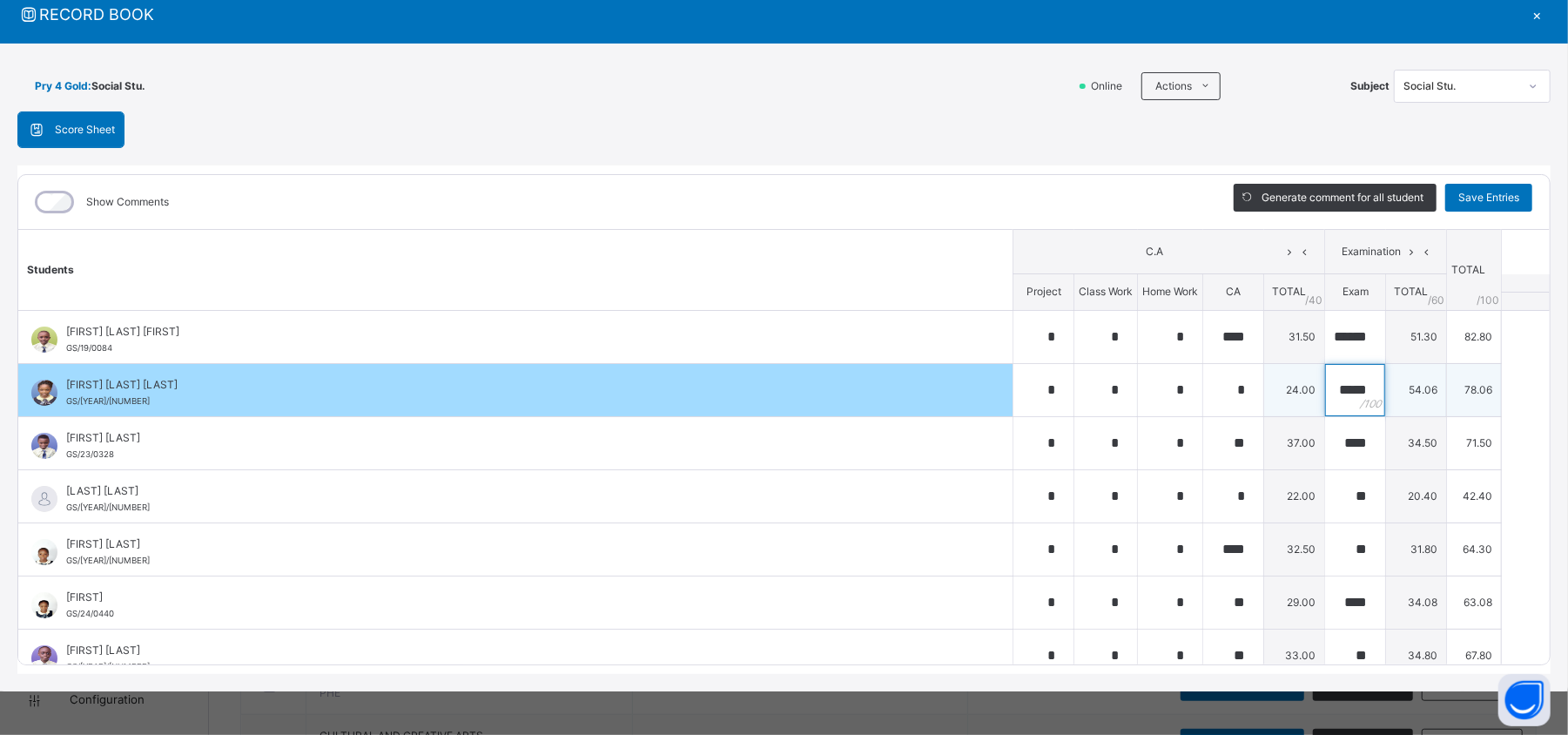scroll, scrollTop: 0, scrollLeft: 1, axis: horizontal 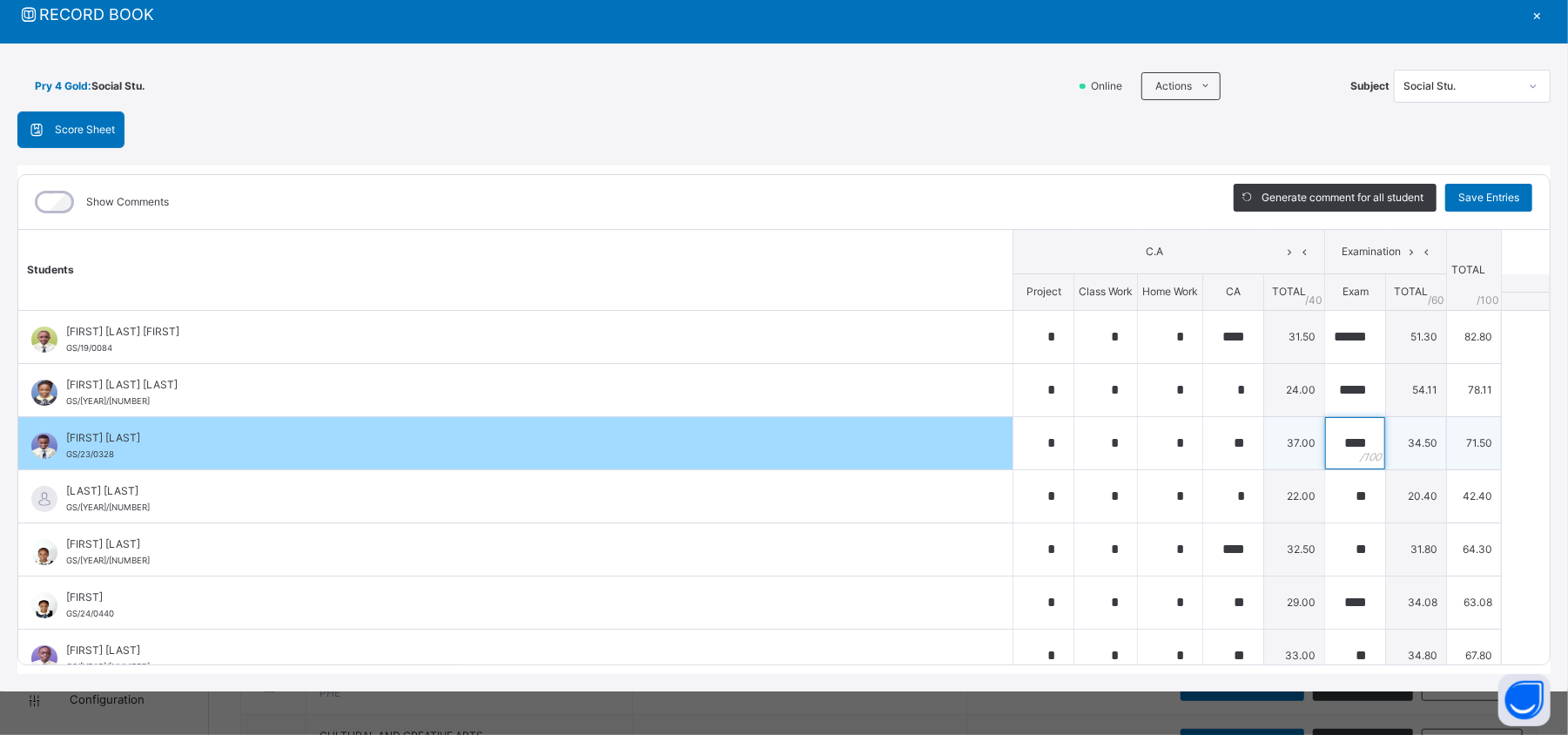 click on "****" at bounding box center [1355, 443] 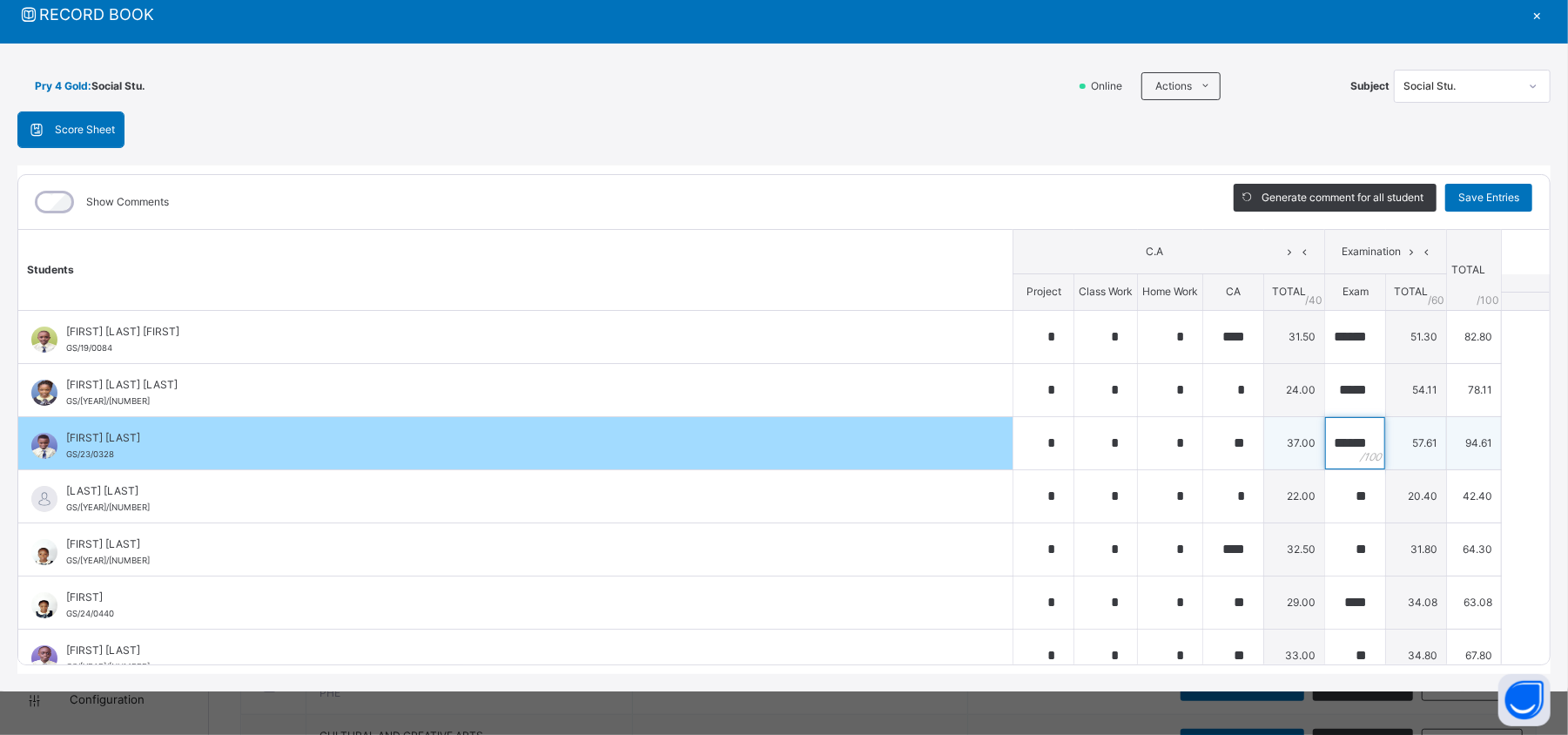 scroll, scrollTop: 0, scrollLeft: 12, axis: horizontal 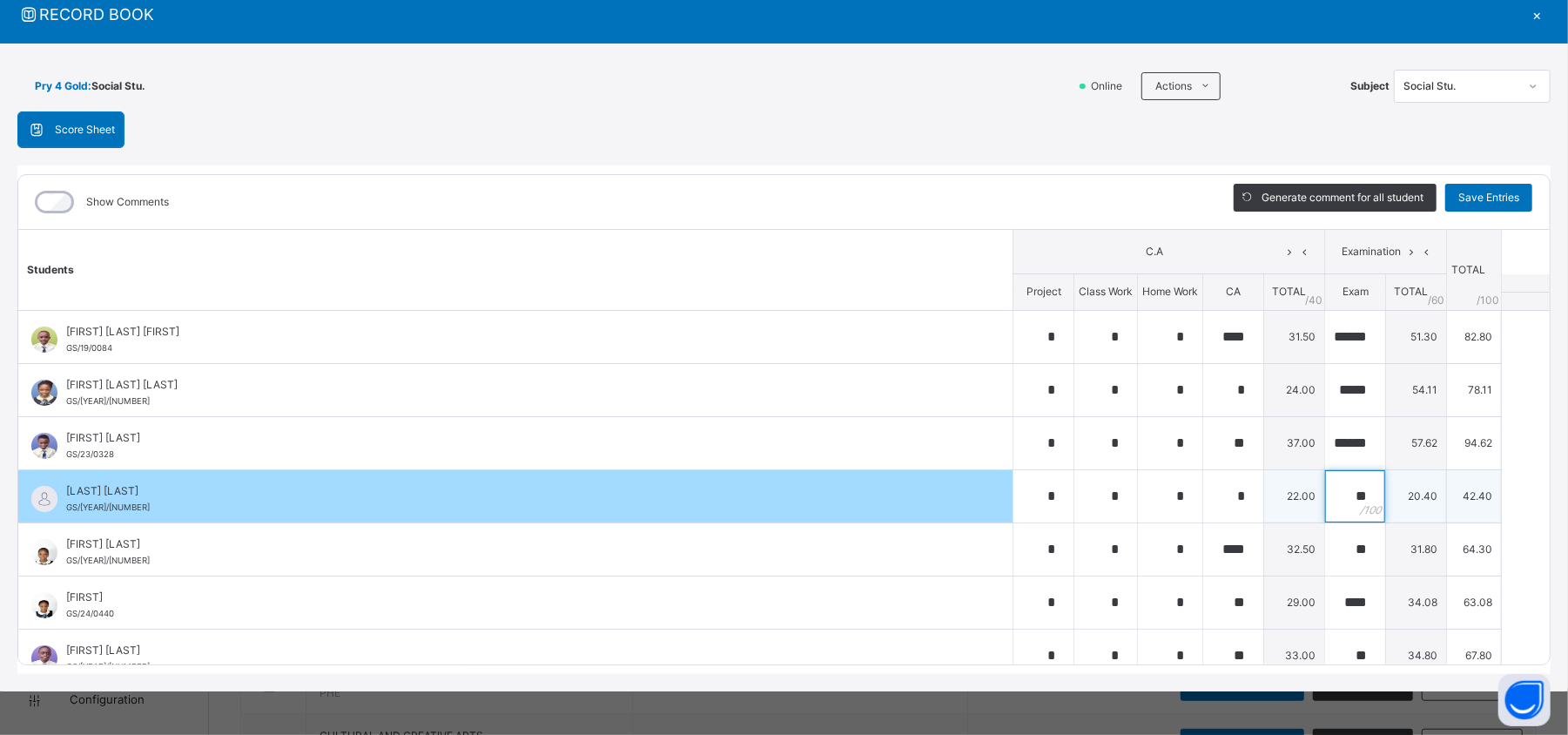 click on "**" at bounding box center [1355, 496] 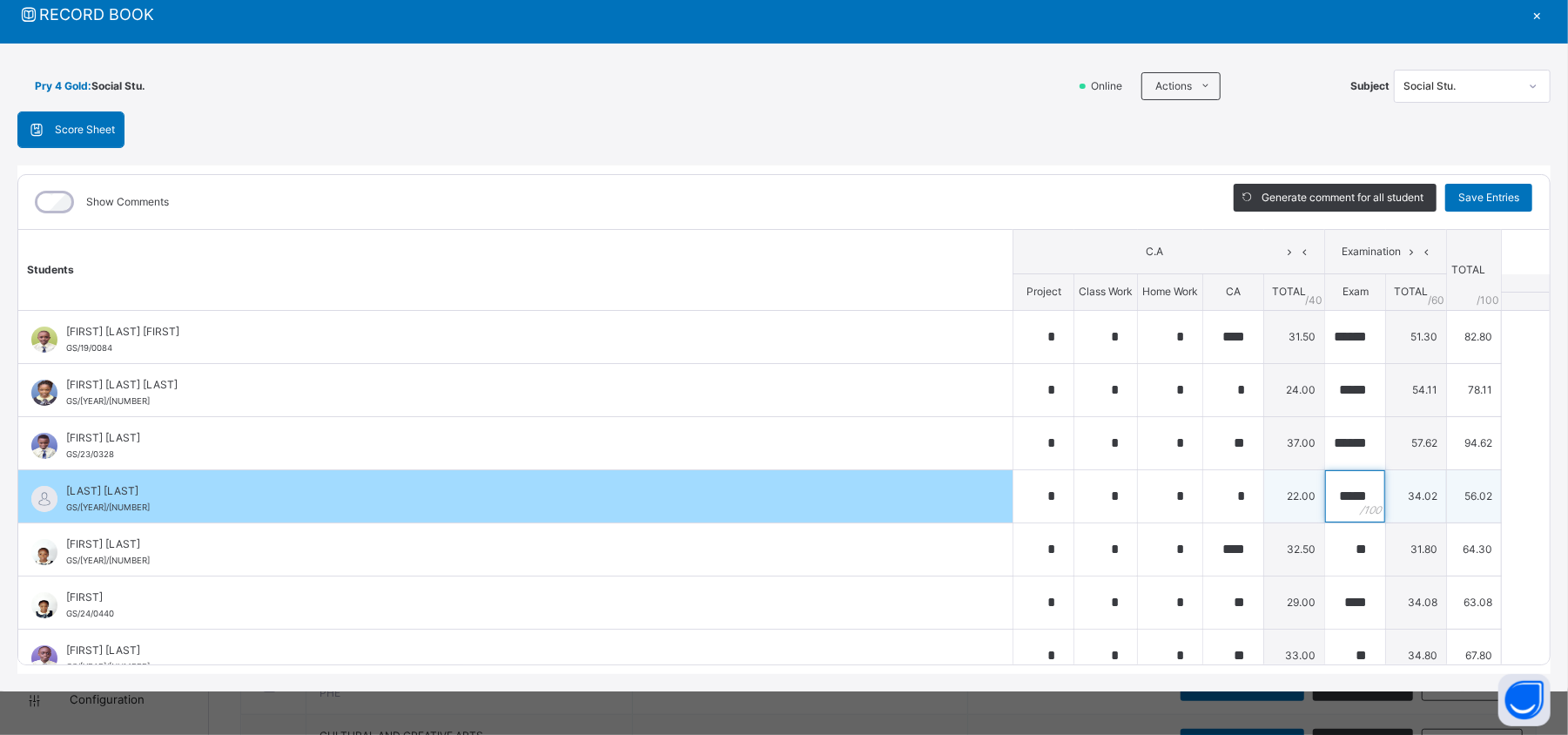 scroll, scrollTop: 0, scrollLeft: 3, axis: horizontal 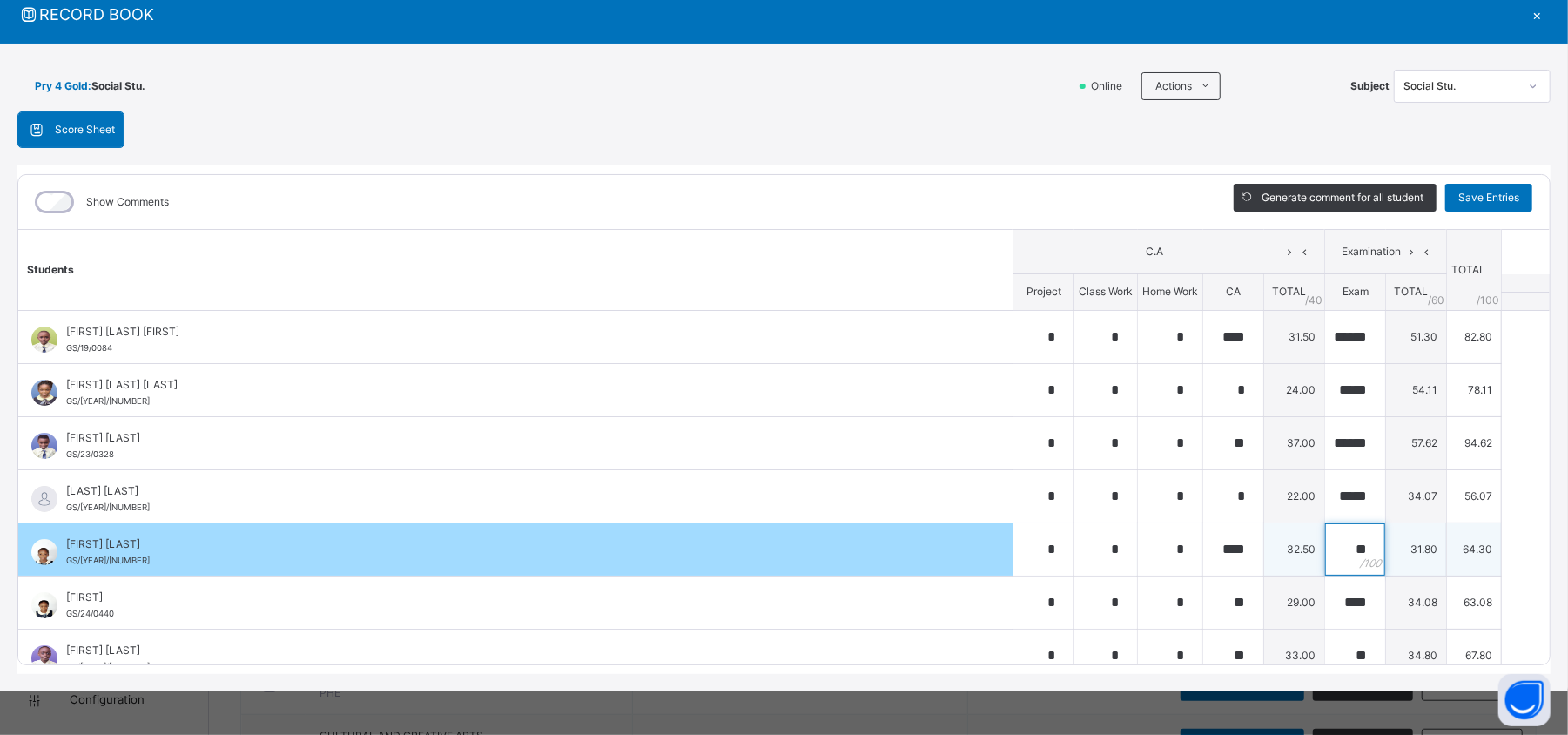 click on "**" at bounding box center [1355, 550] 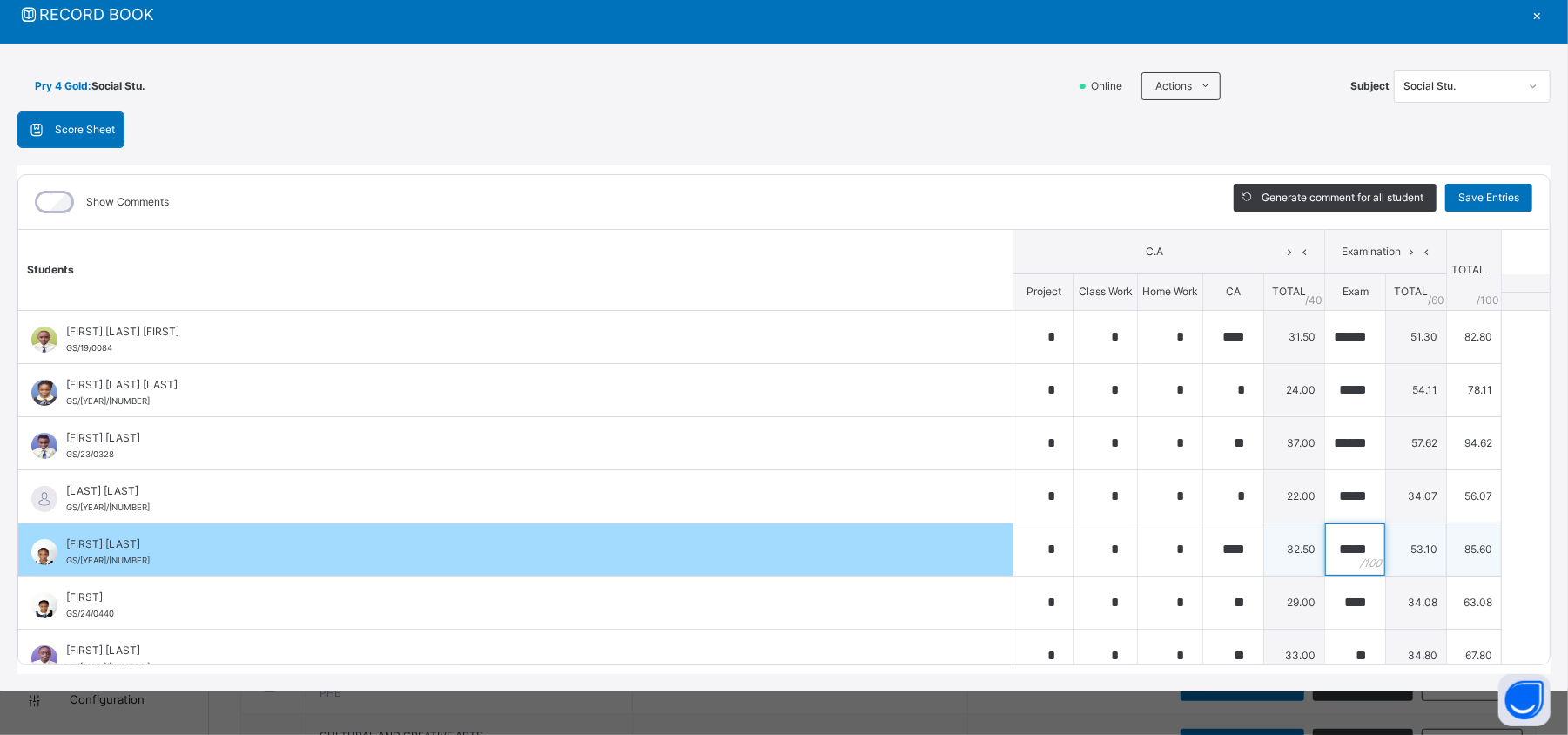 scroll, scrollTop: 0, scrollLeft: 2, axis: horizontal 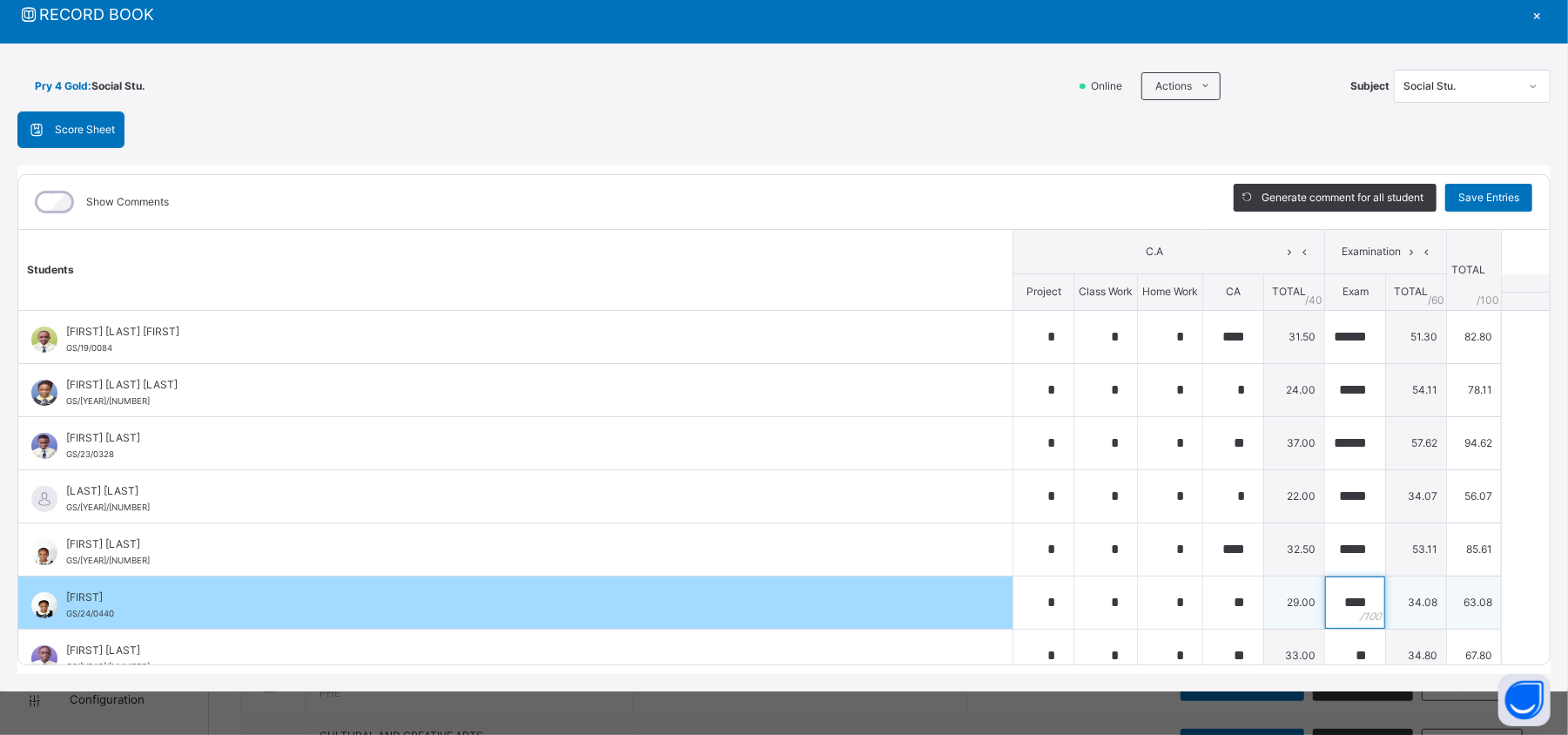 click on "****" at bounding box center (1355, 603) 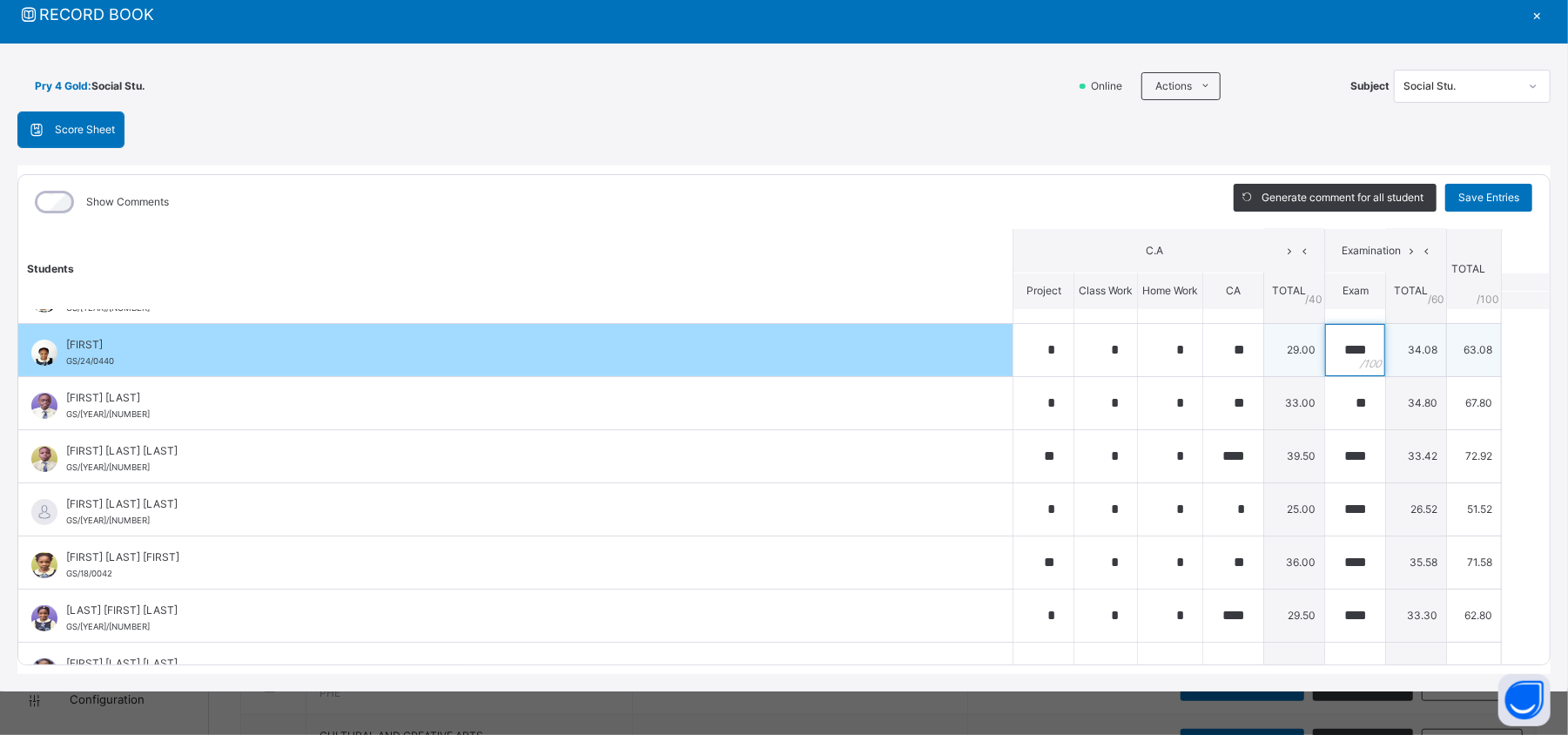 scroll, scrollTop: 254, scrollLeft: 0, axis: vertical 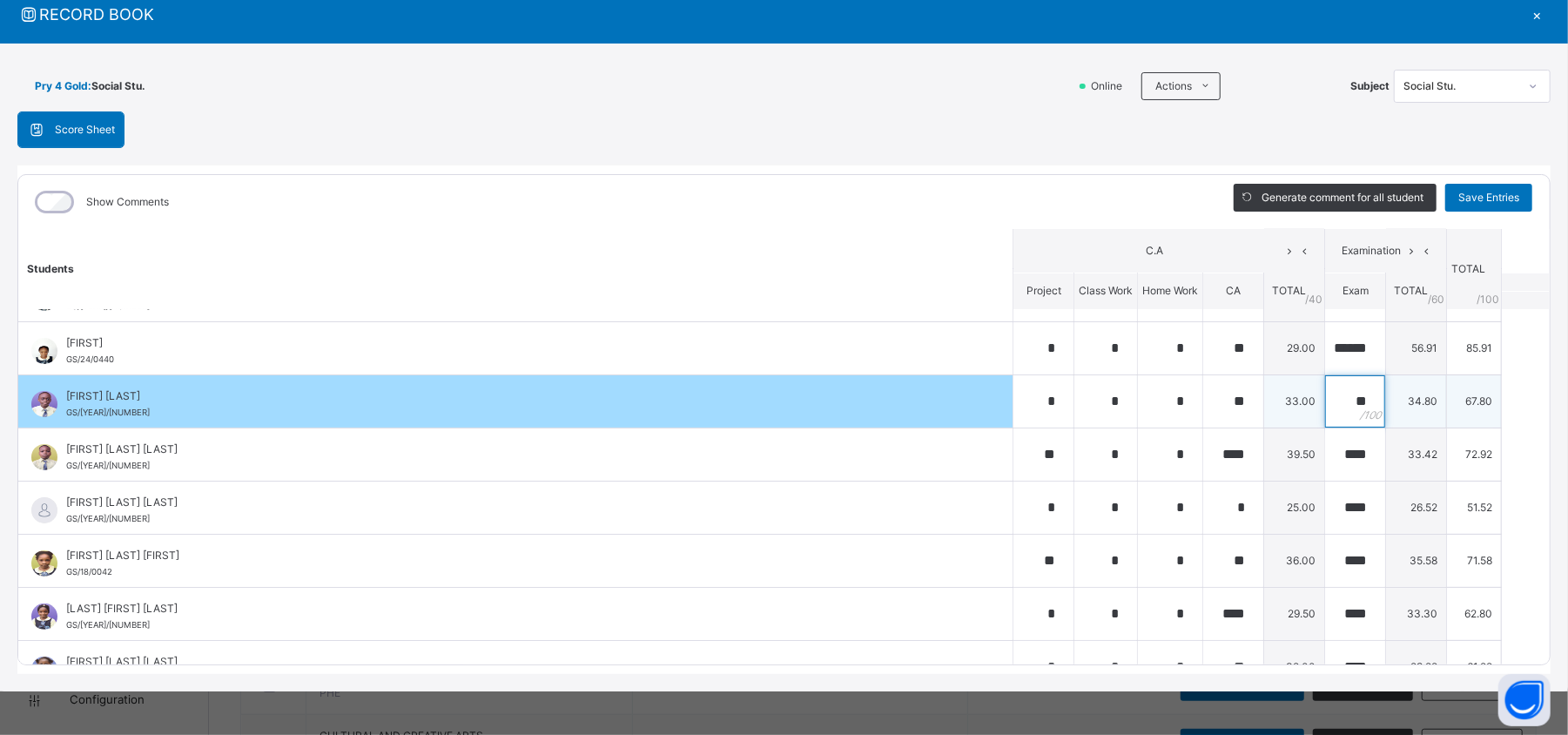 click on "**" at bounding box center (1355, 401) 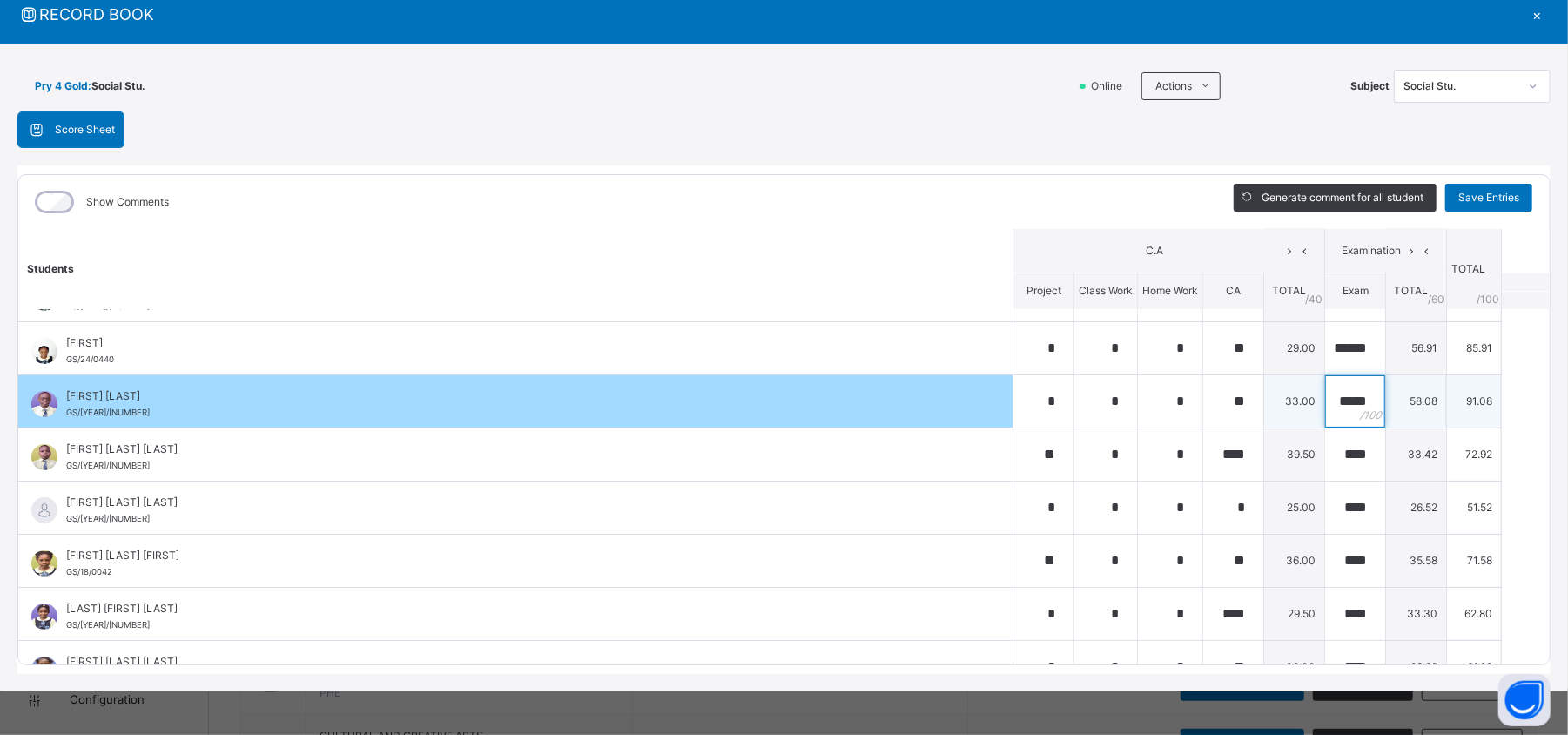 scroll, scrollTop: 0, scrollLeft: 3, axis: horizontal 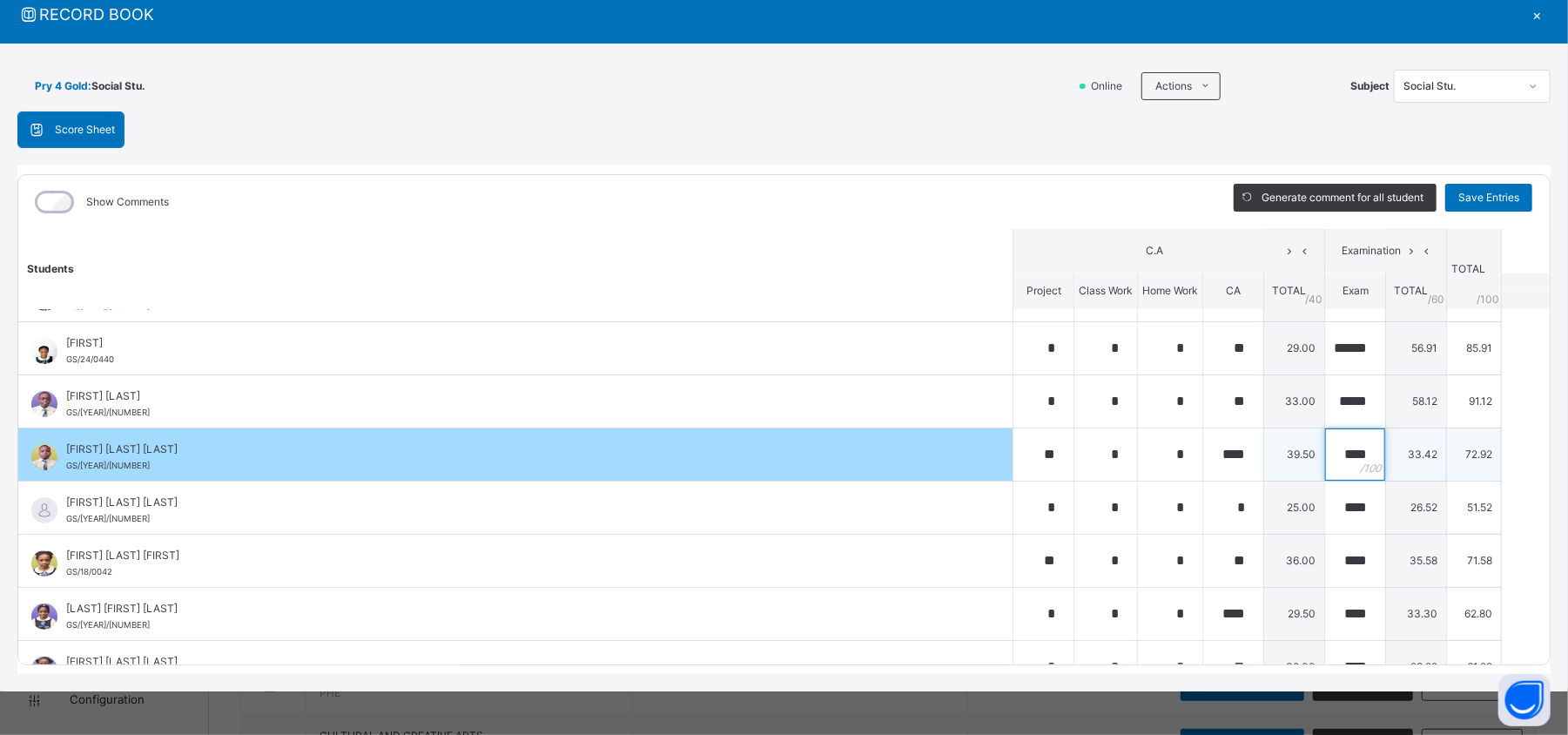 click on "****" at bounding box center [1355, 455] 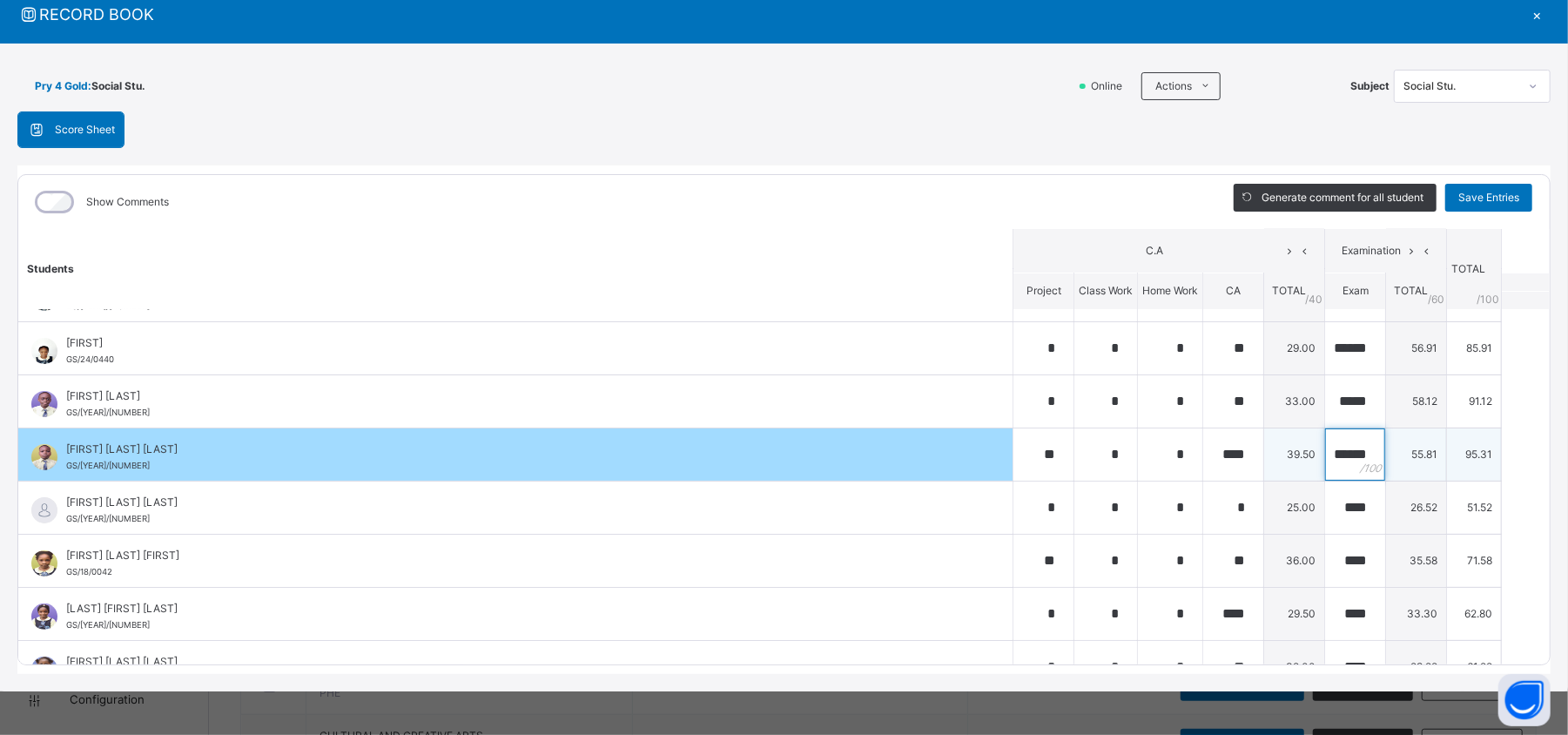 scroll, scrollTop: 0, scrollLeft: 10, axis: horizontal 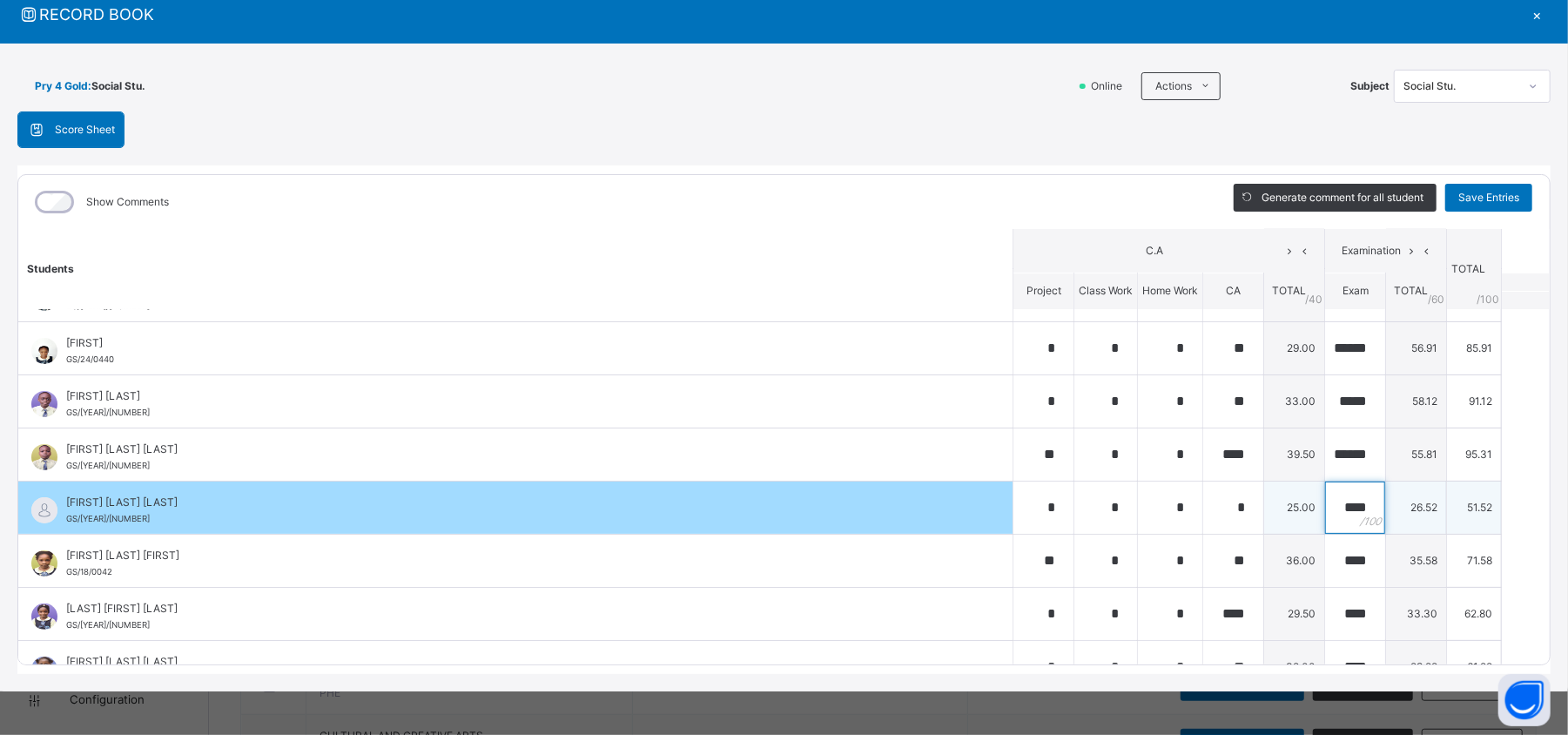 click on "****" at bounding box center (1355, 508) 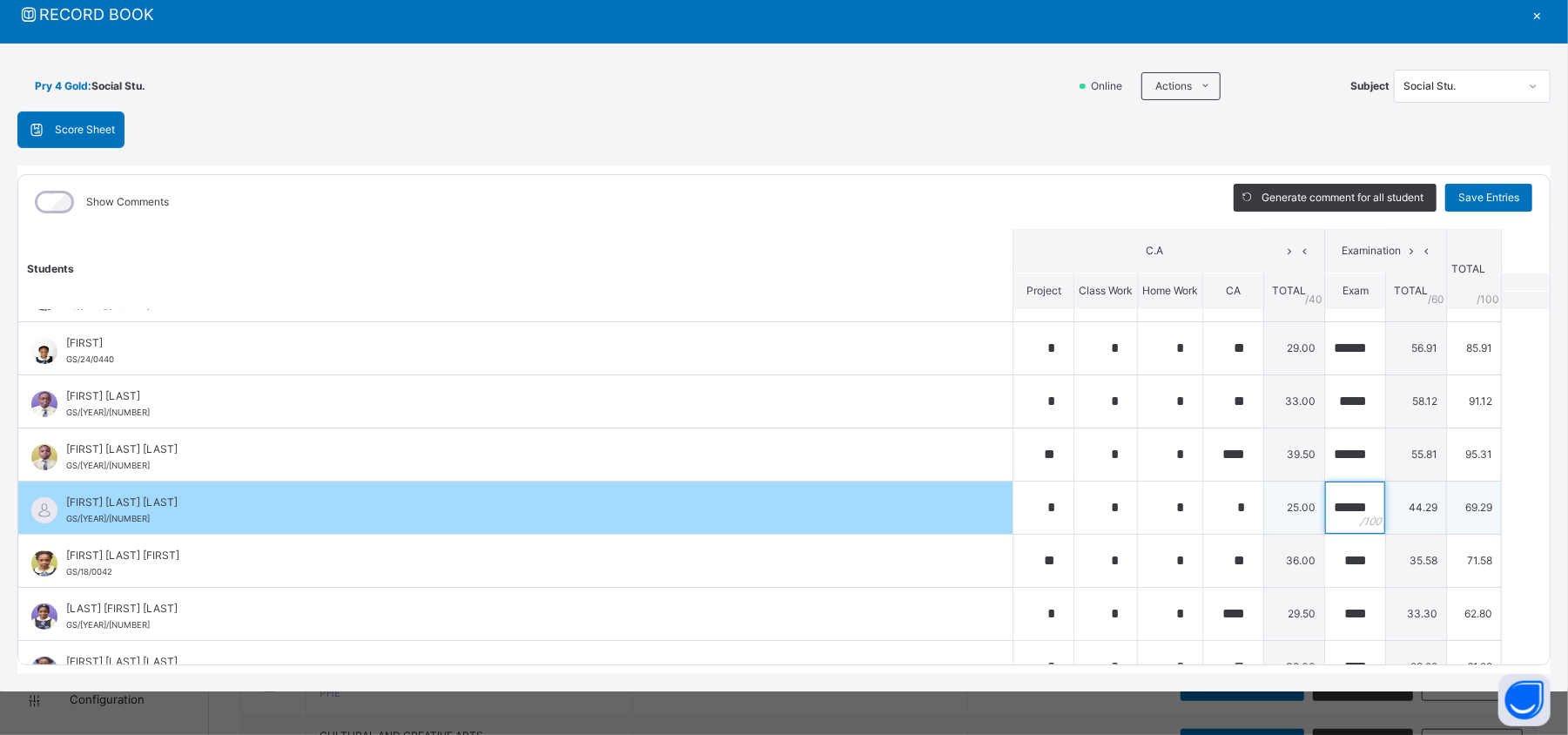 scroll, scrollTop: 0, scrollLeft: 10, axis: horizontal 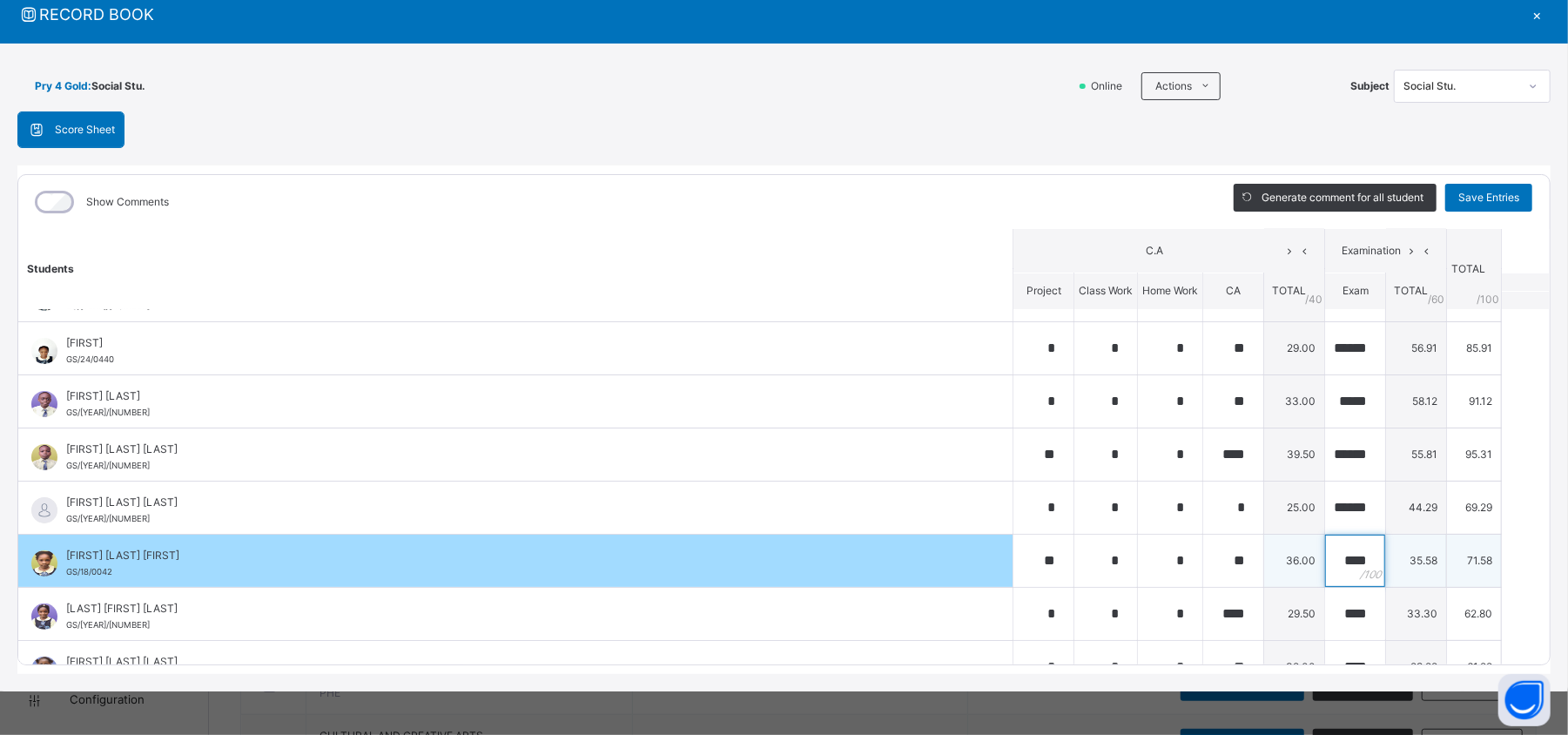 click on "****" at bounding box center (1355, 561) 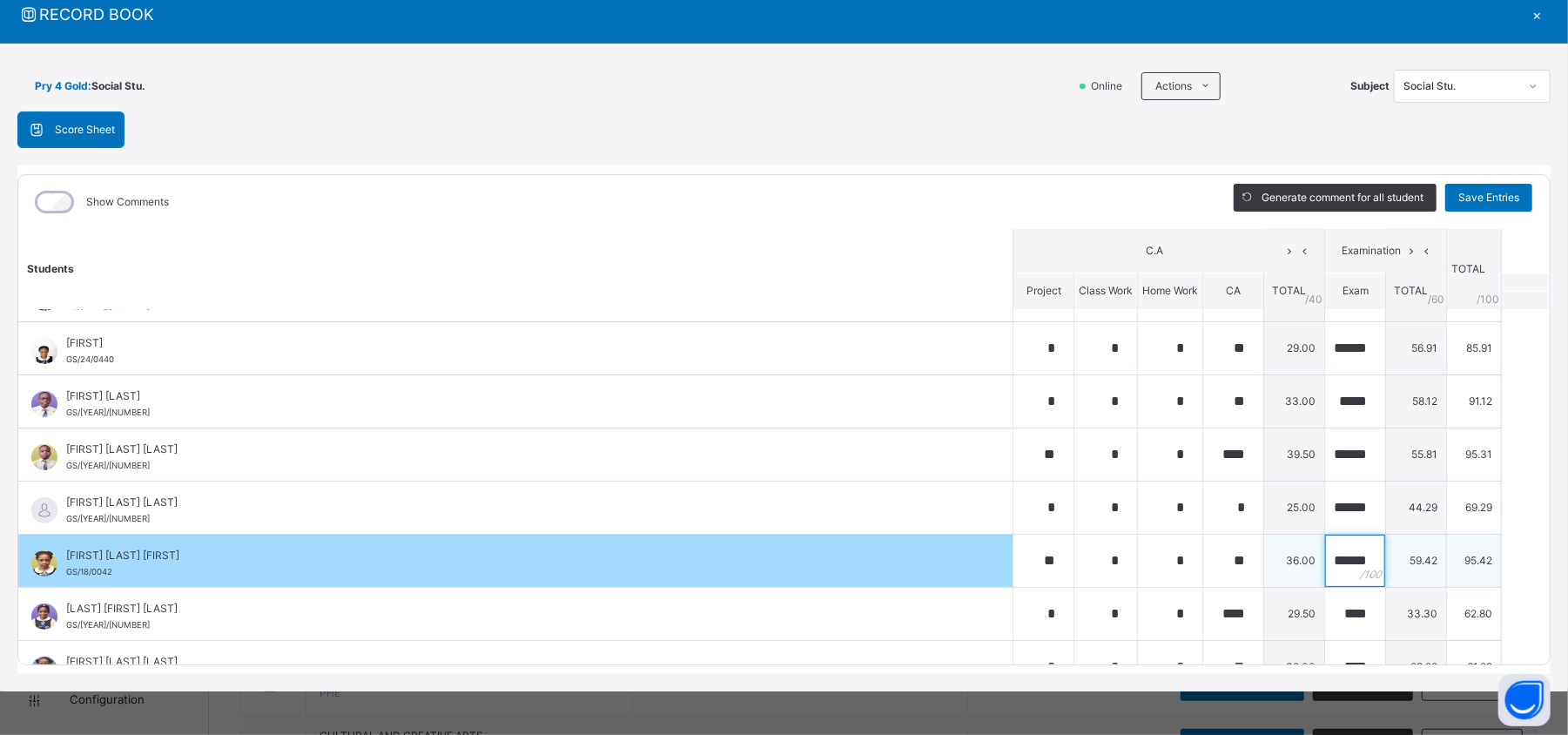 scroll, scrollTop: 0, scrollLeft: 10, axis: horizontal 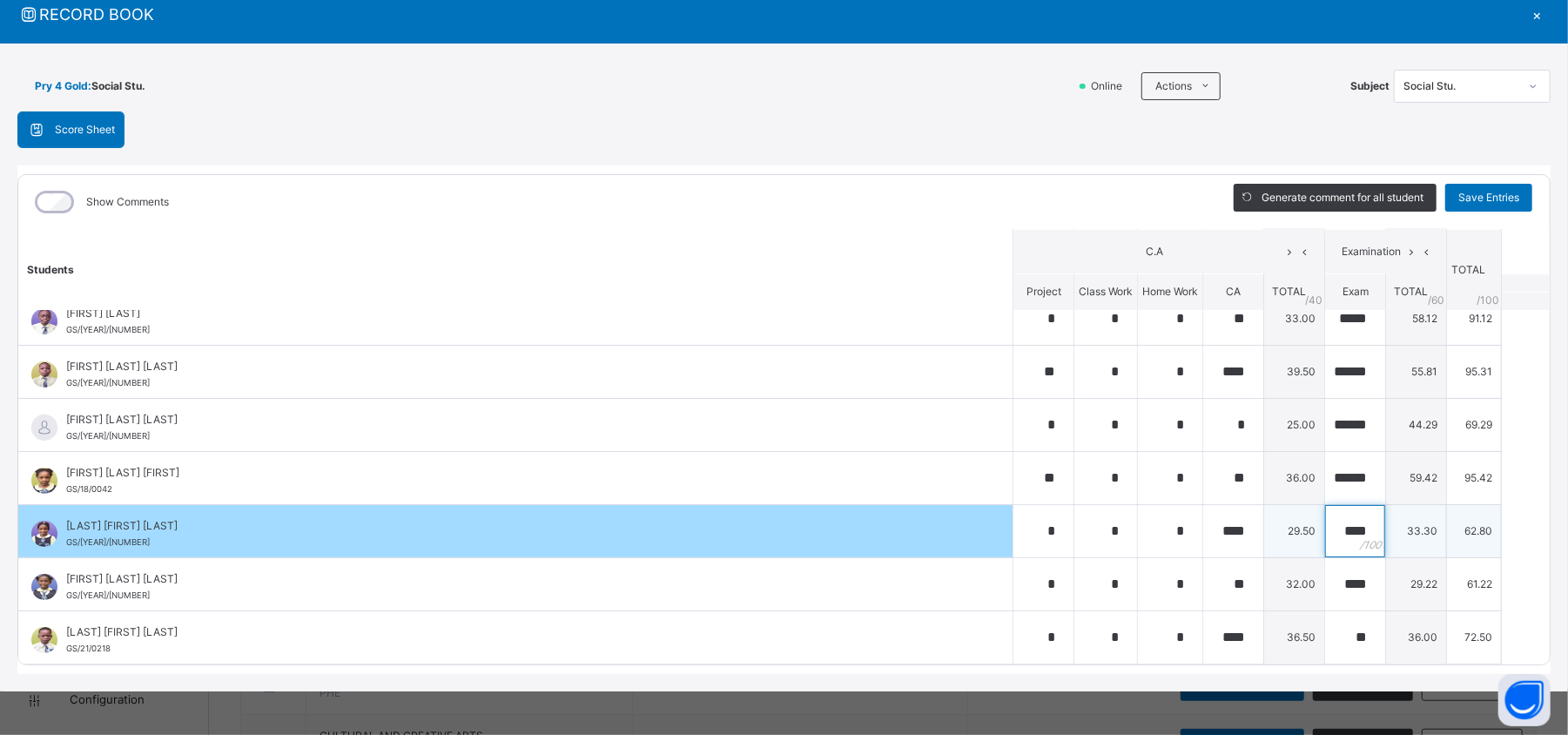 click on "****" at bounding box center (1355, 531) 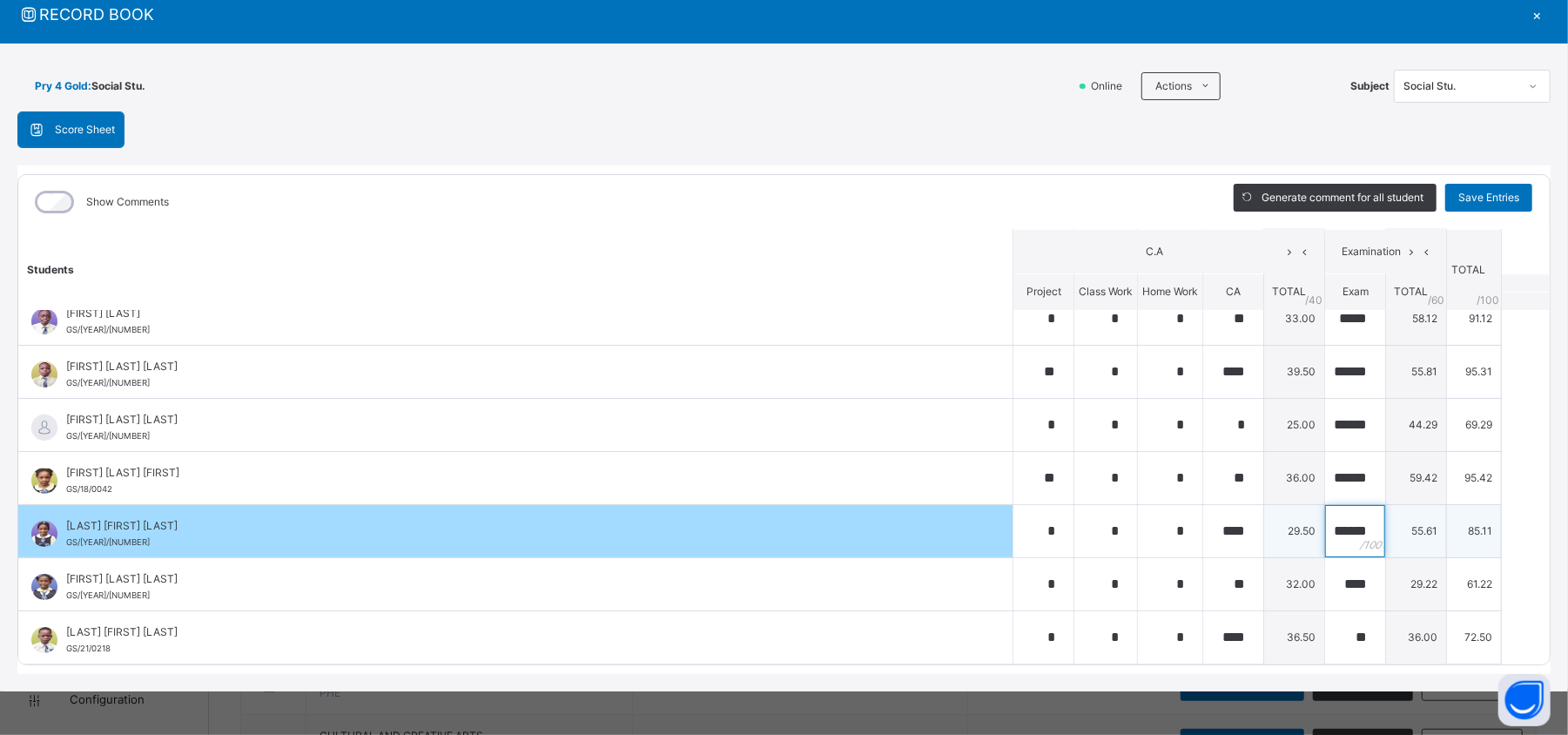scroll, scrollTop: 0, scrollLeft: 12, axis: horizontal 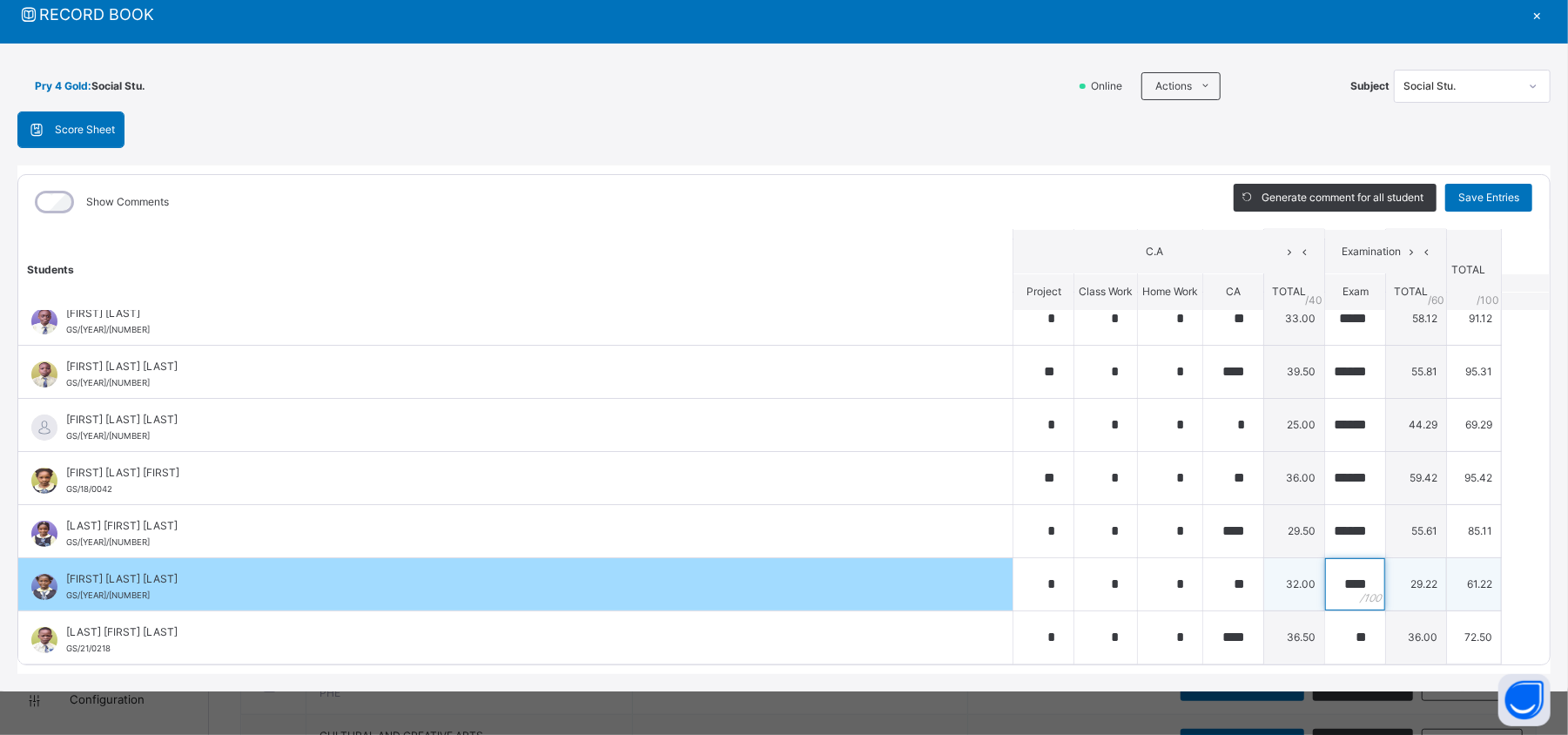 click on "****" at bounding box center (1355, 584) 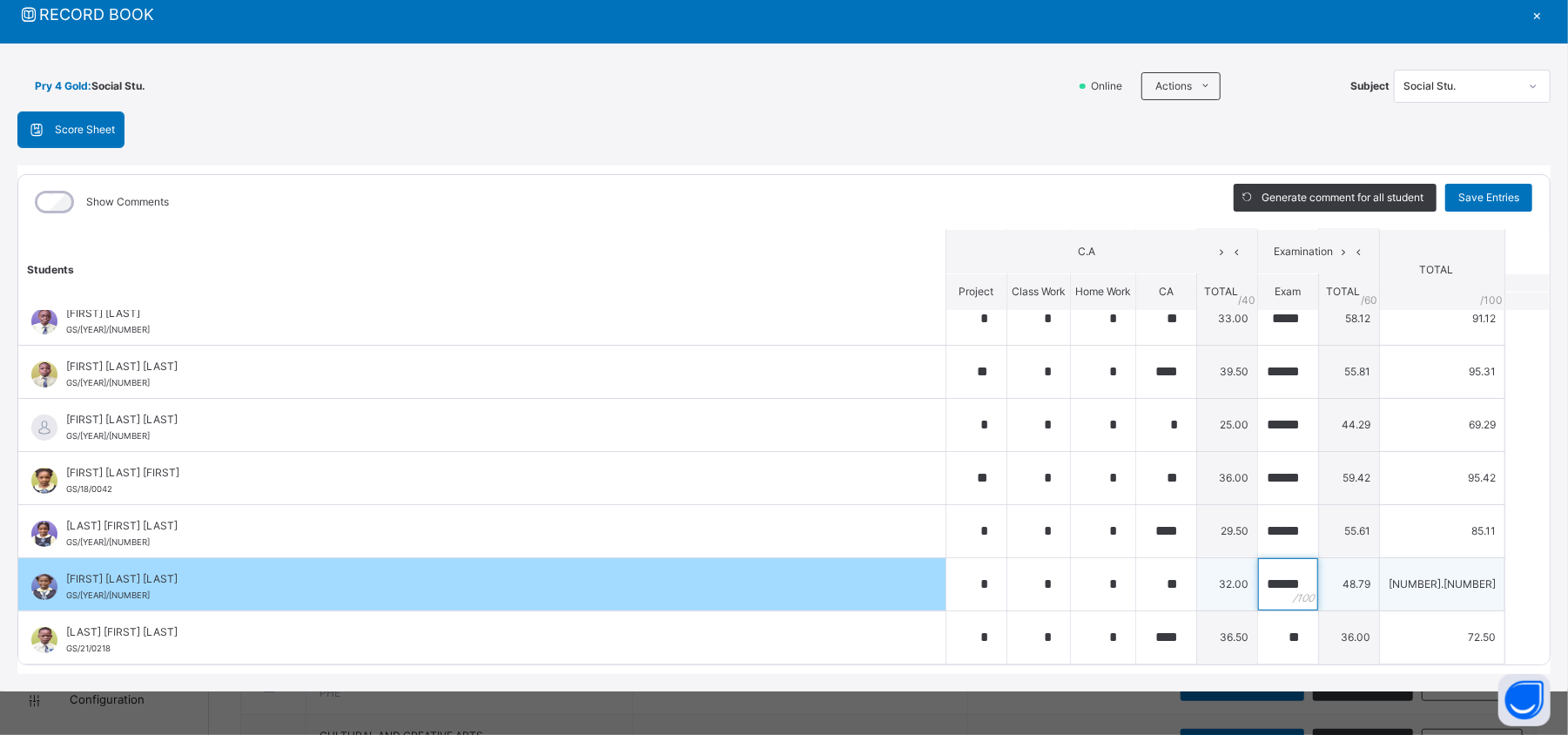 scroll, scrollTop: 0, scrollLeft: 10, axis: horizontal 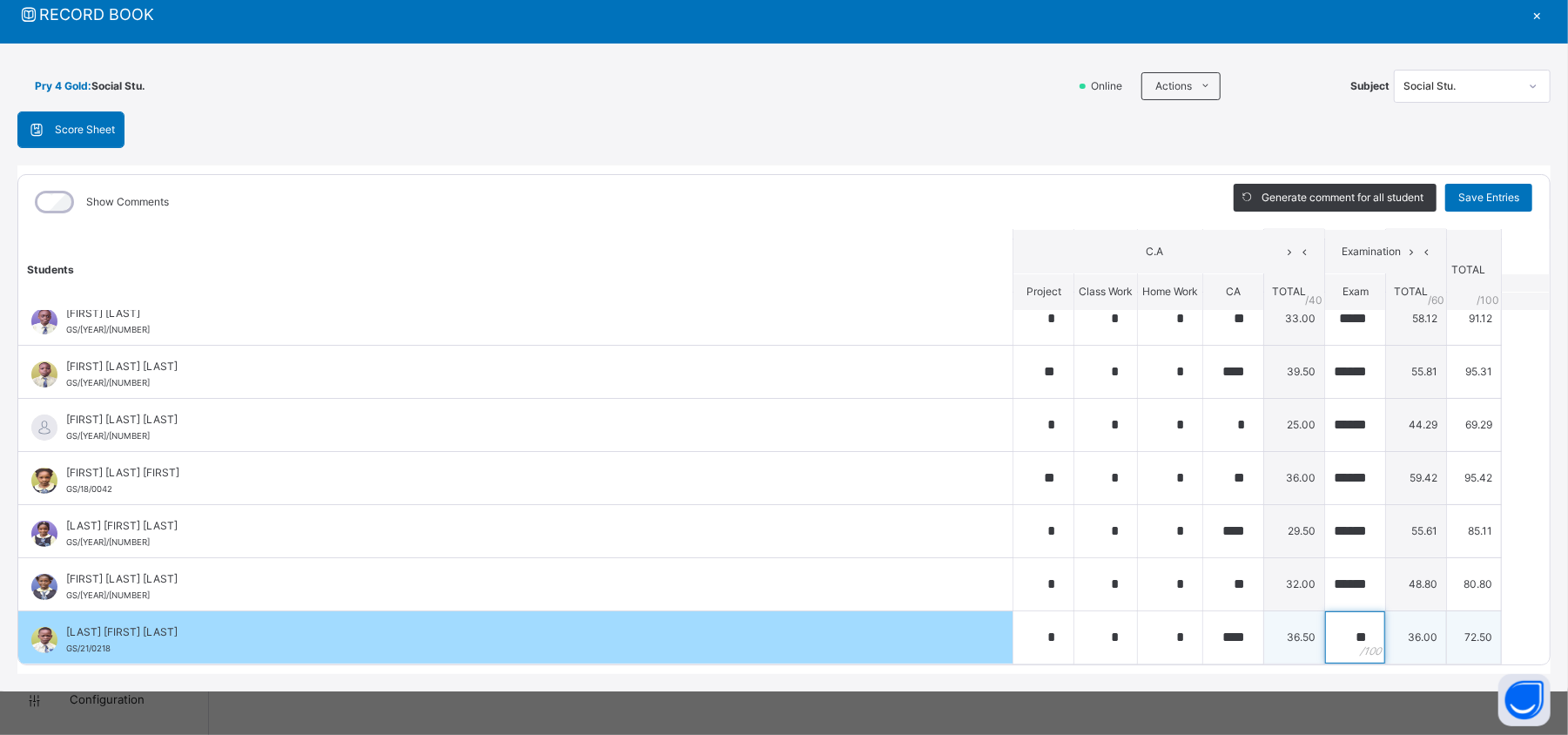 click on "**" at bounding box center (1355, 637) 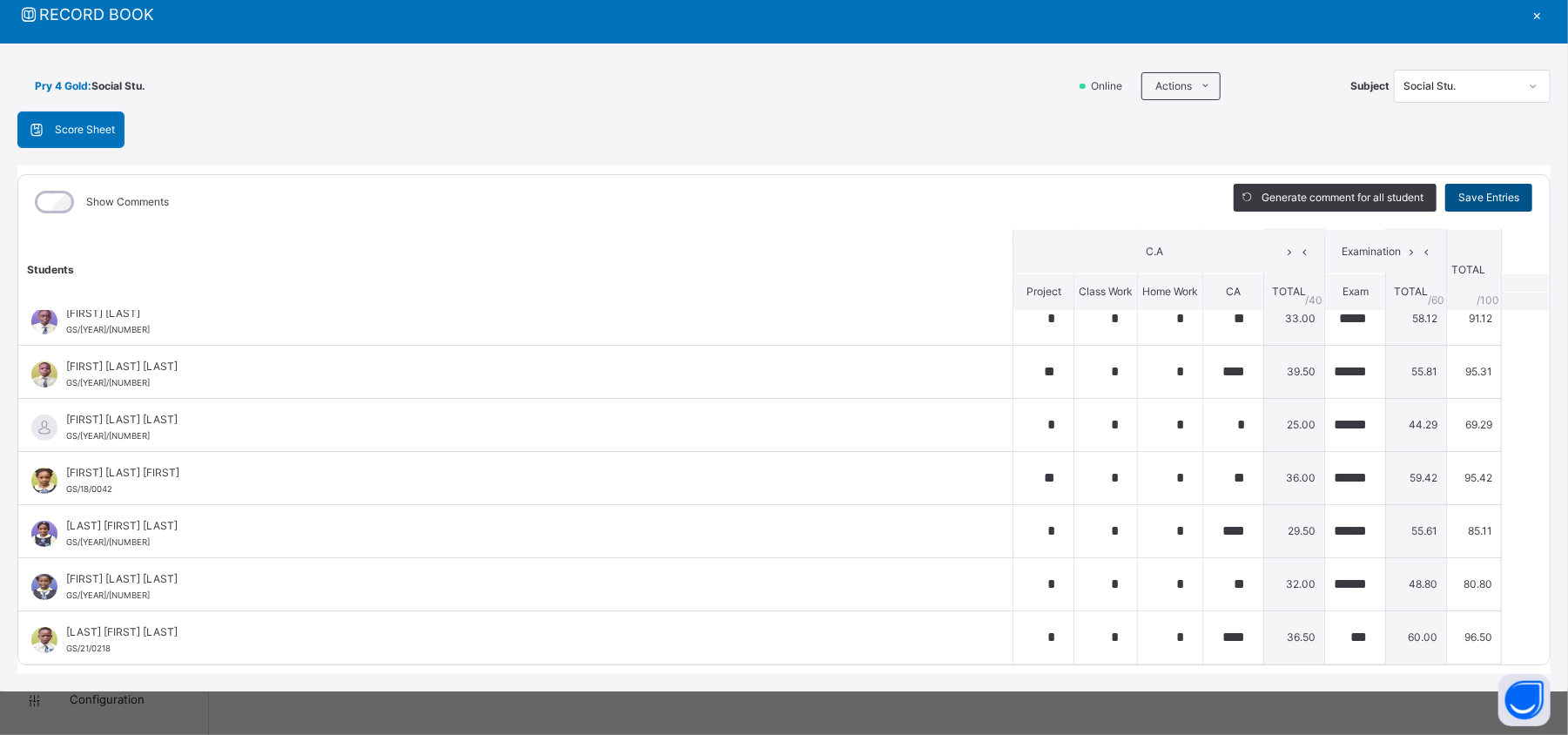 click on "Save Entries" at bounding box center (1489, 198) 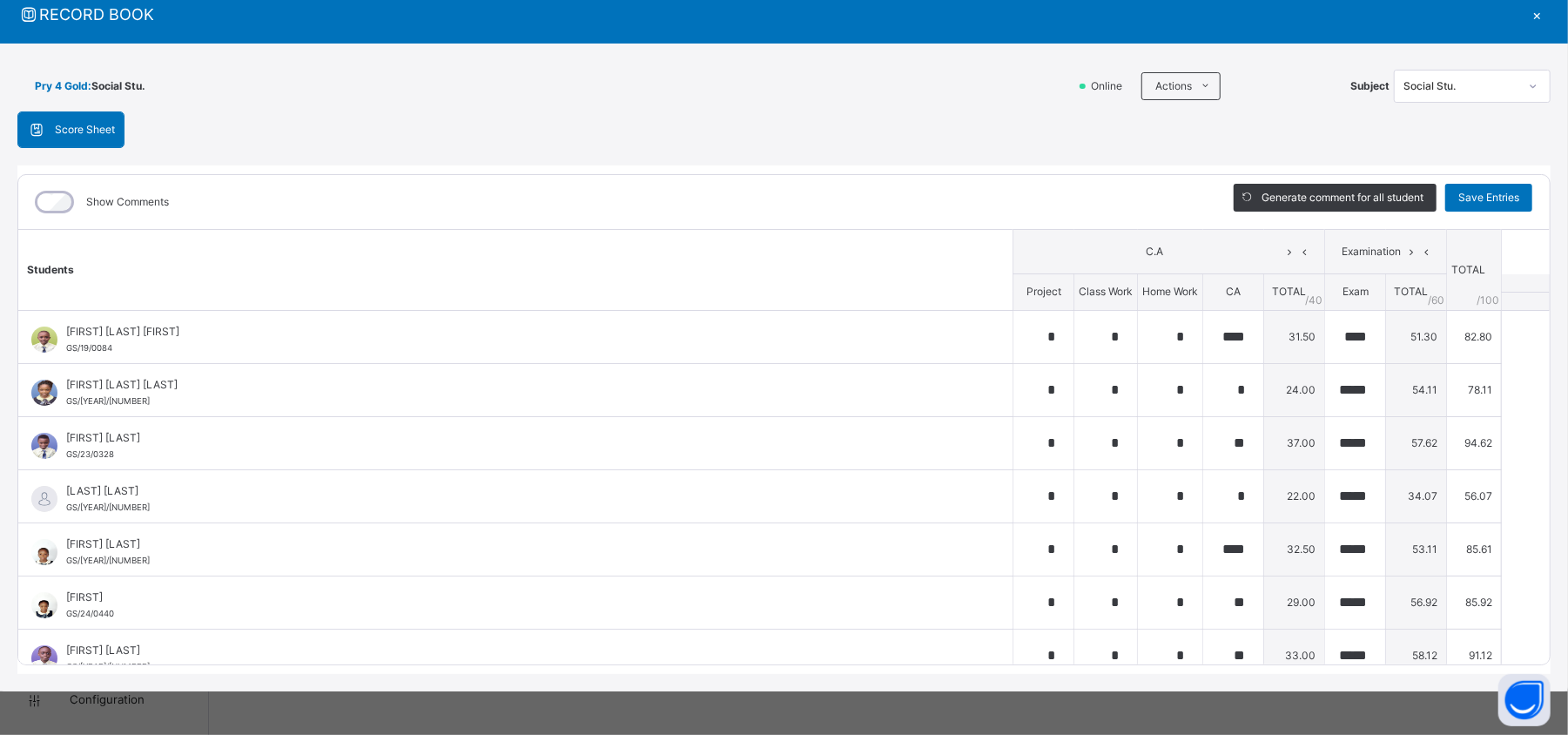 click on "×" at bounding box center (1538, 14) 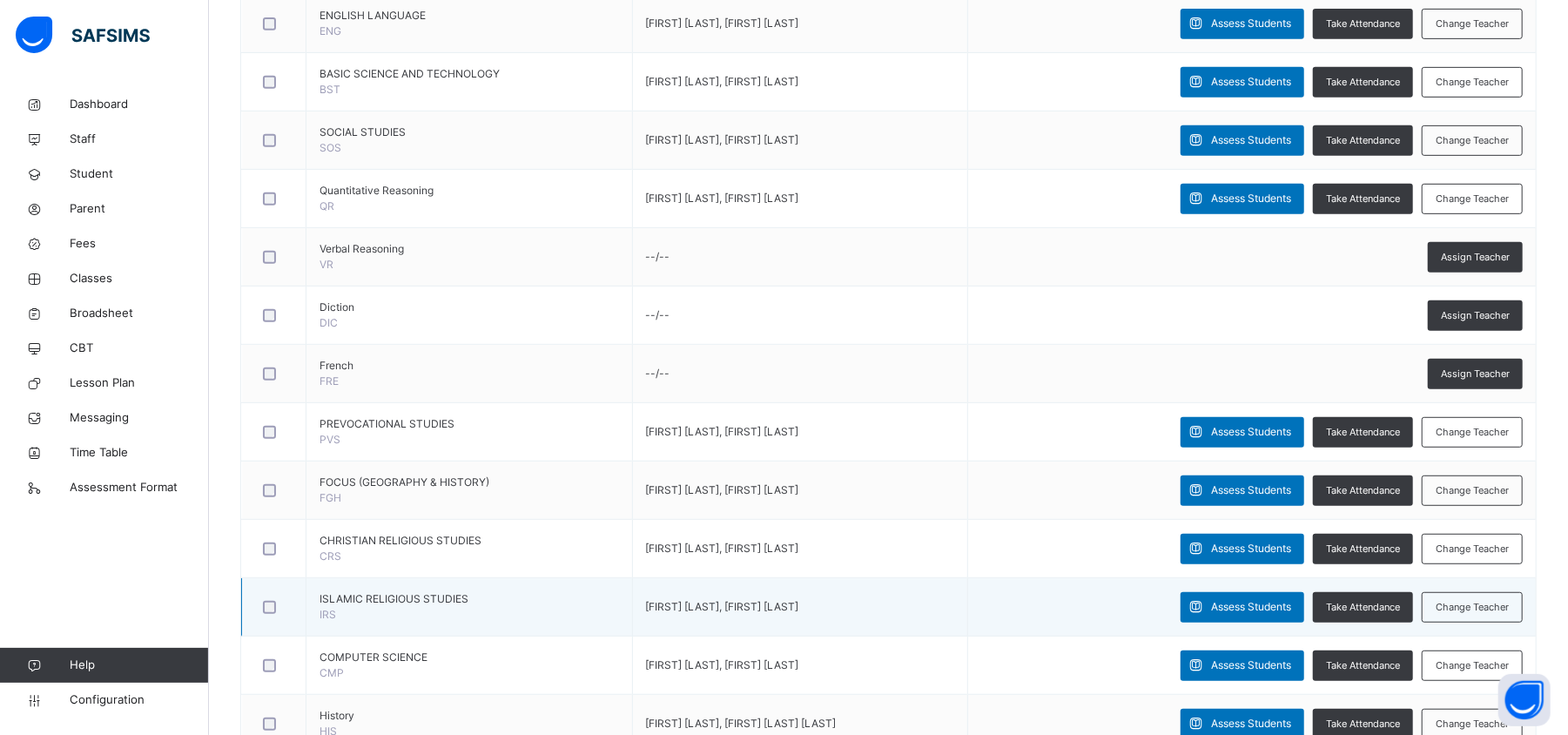 scroll, scrollTop: 558, scrollLeft: 0, axis: vertical 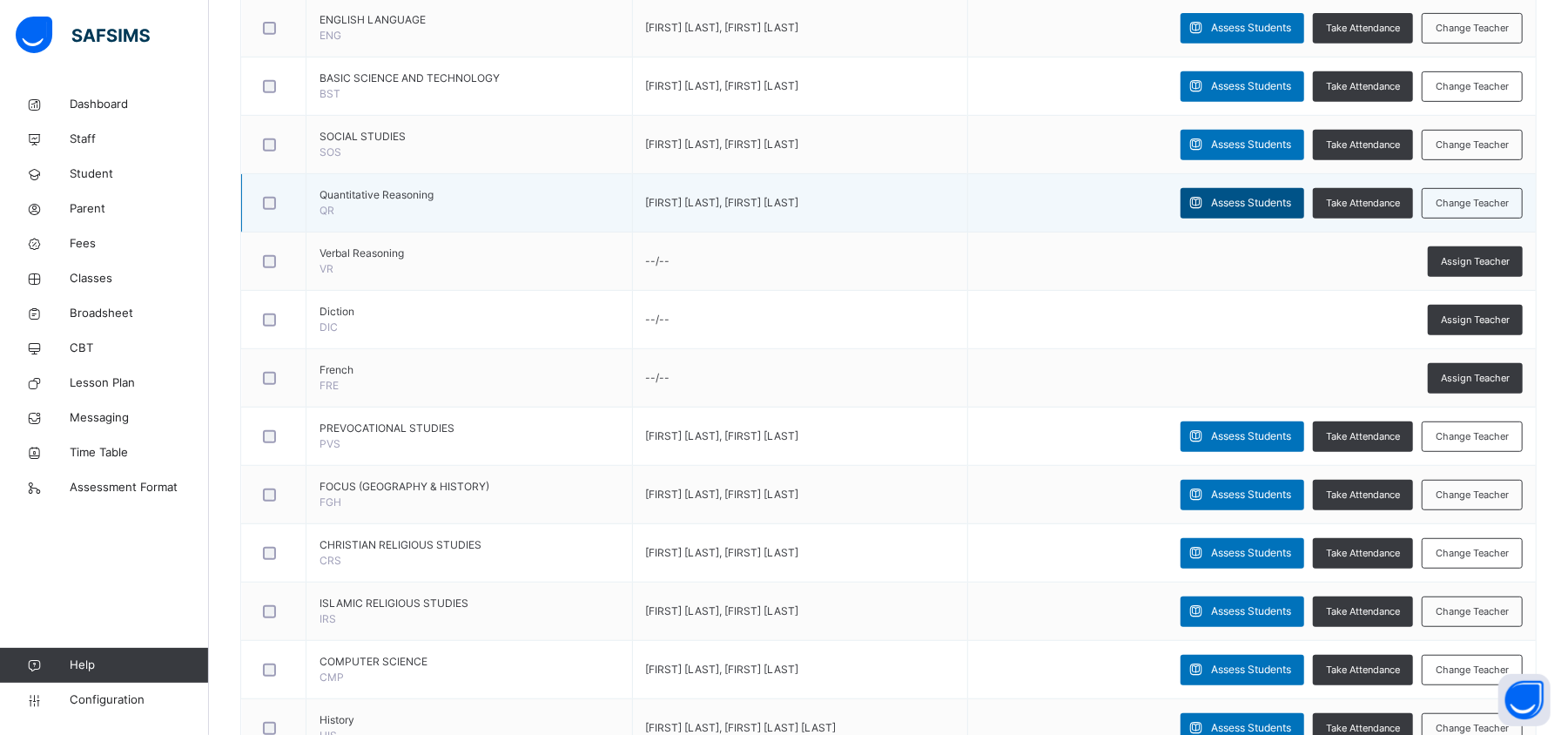 click on "Assess Students" at bounding box center (1251, 203) 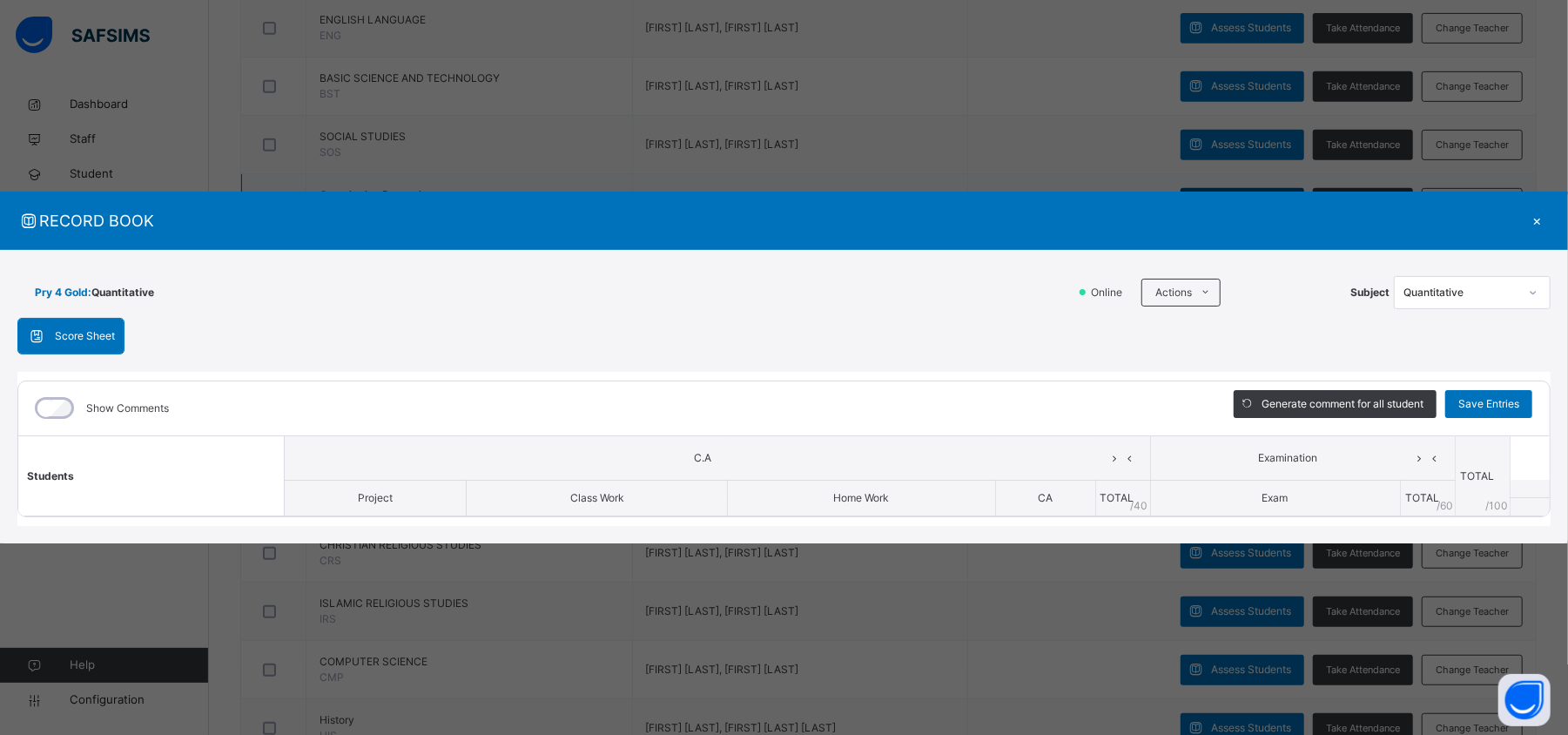 scroll, scrollTop: 0, scrollLeft: 0, axis: both 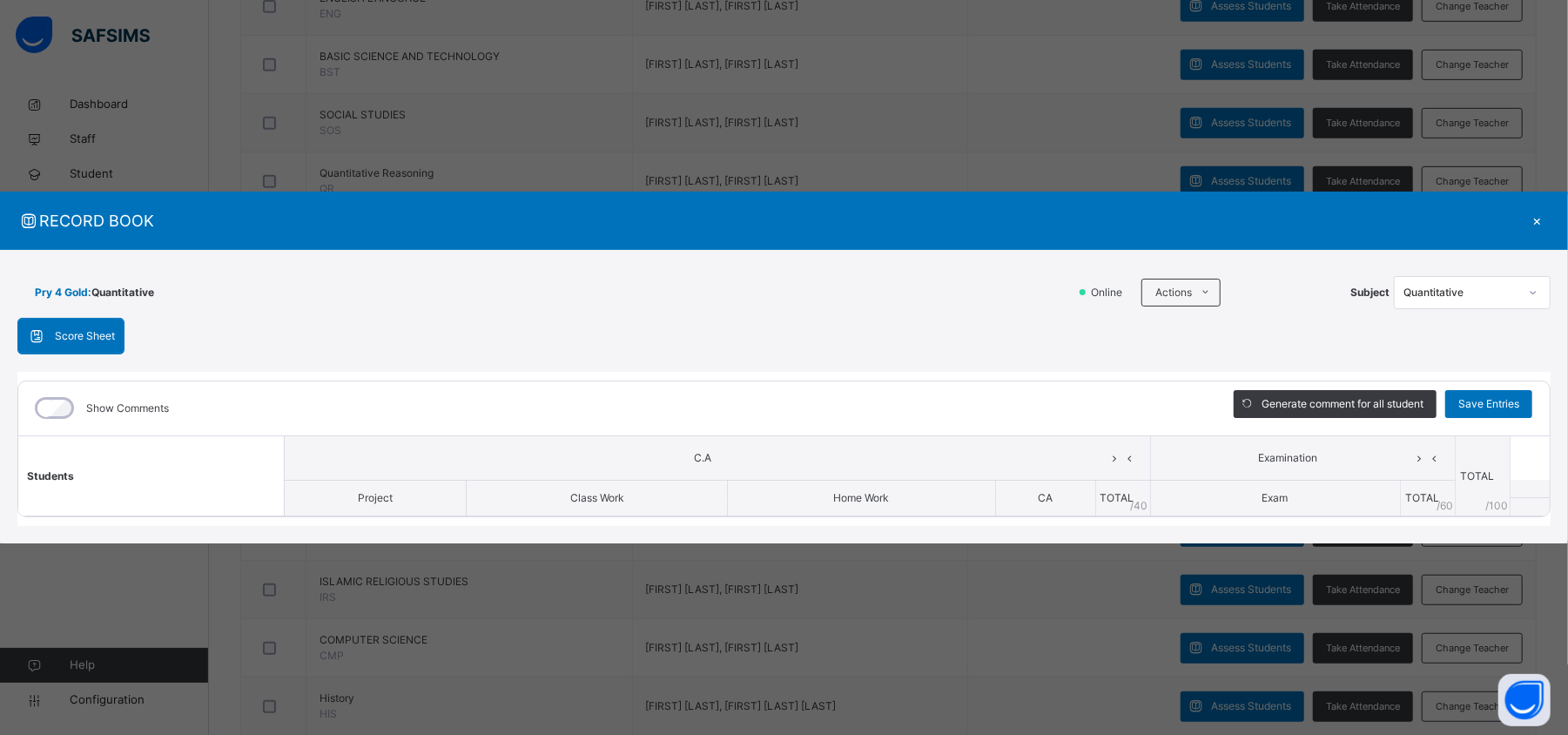 click on "×" at bounding box center (1538, 220) 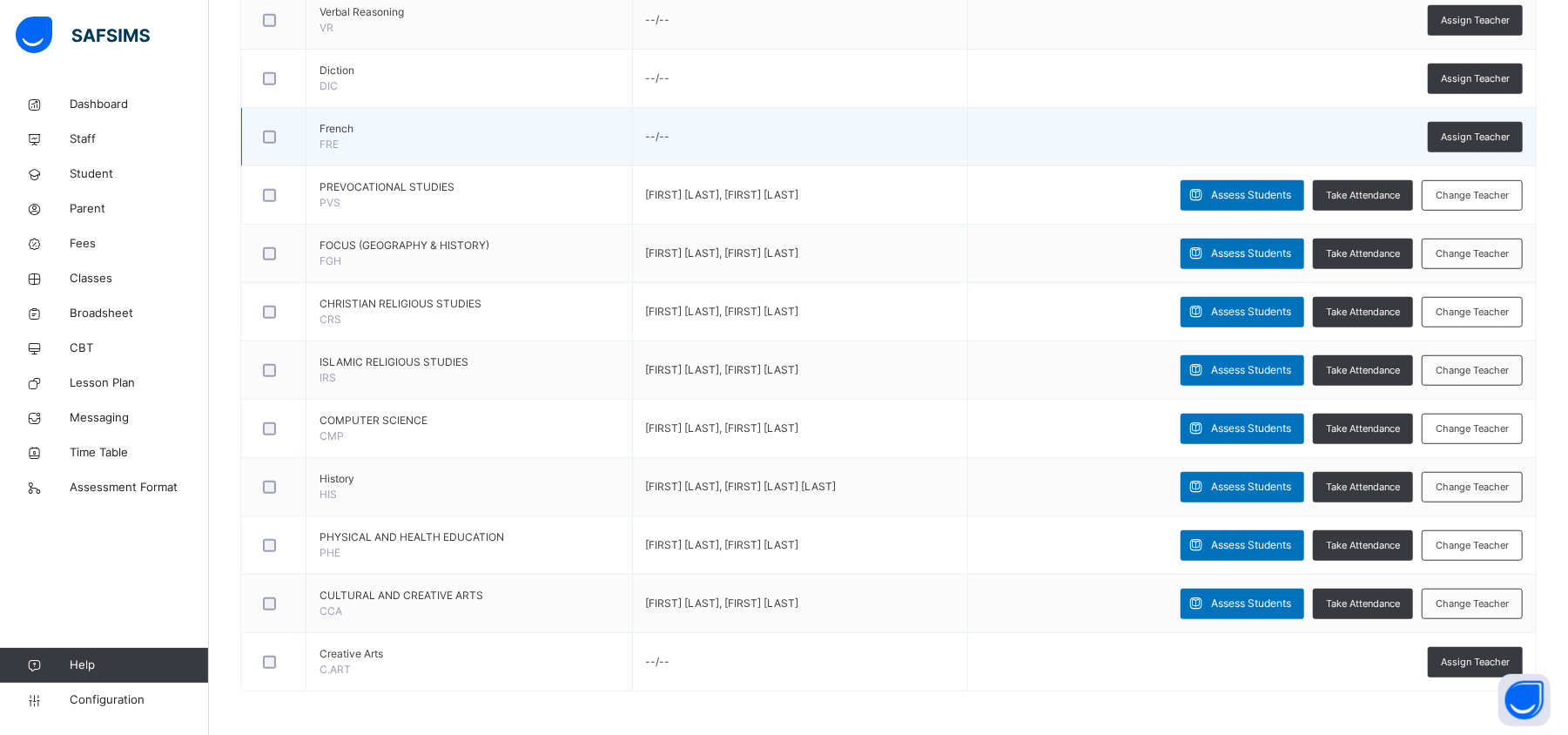 scroll, scrollTop: 806, scrollLeft: 0, axis: vertical 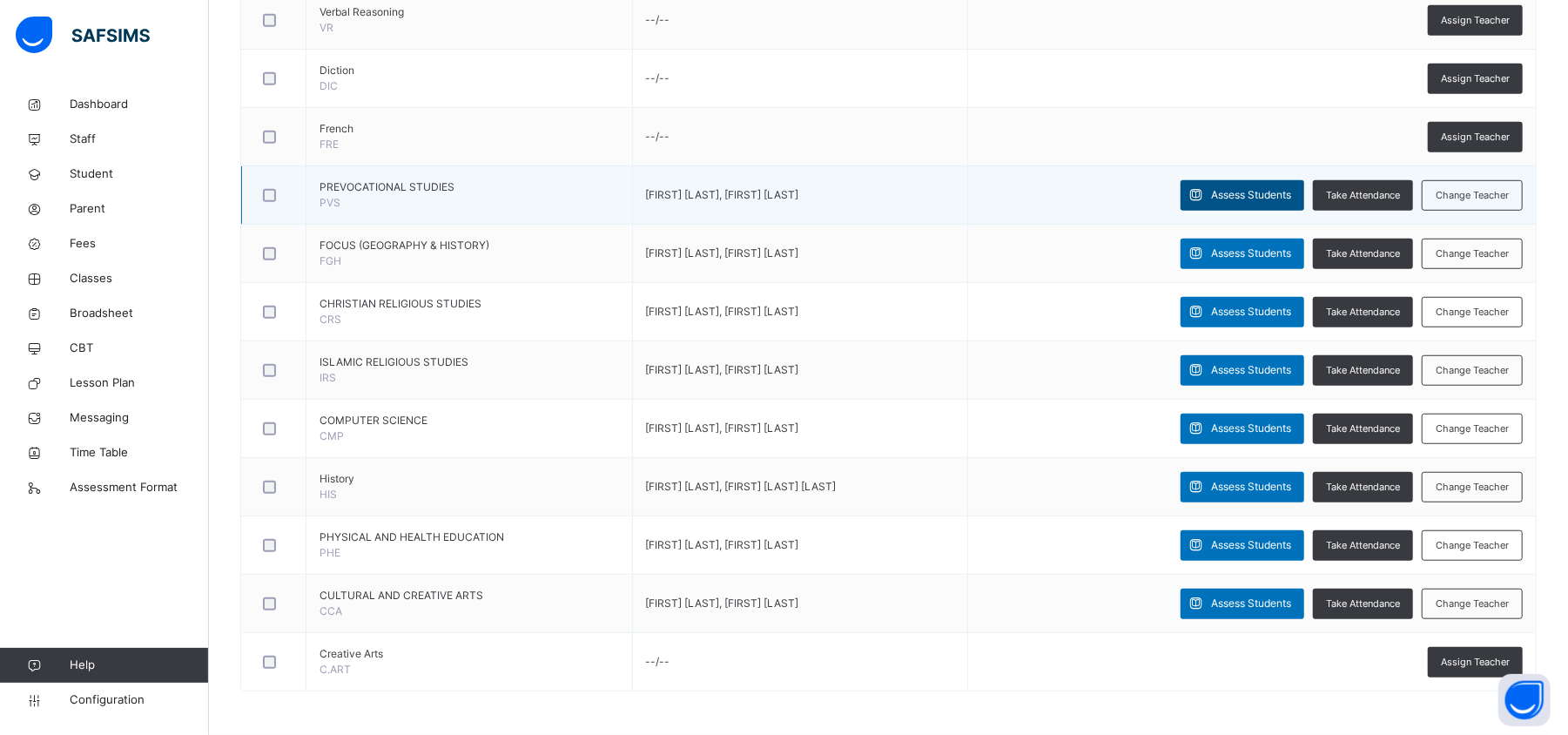 click on "Assess Students" at bounding box center [1251, 195] 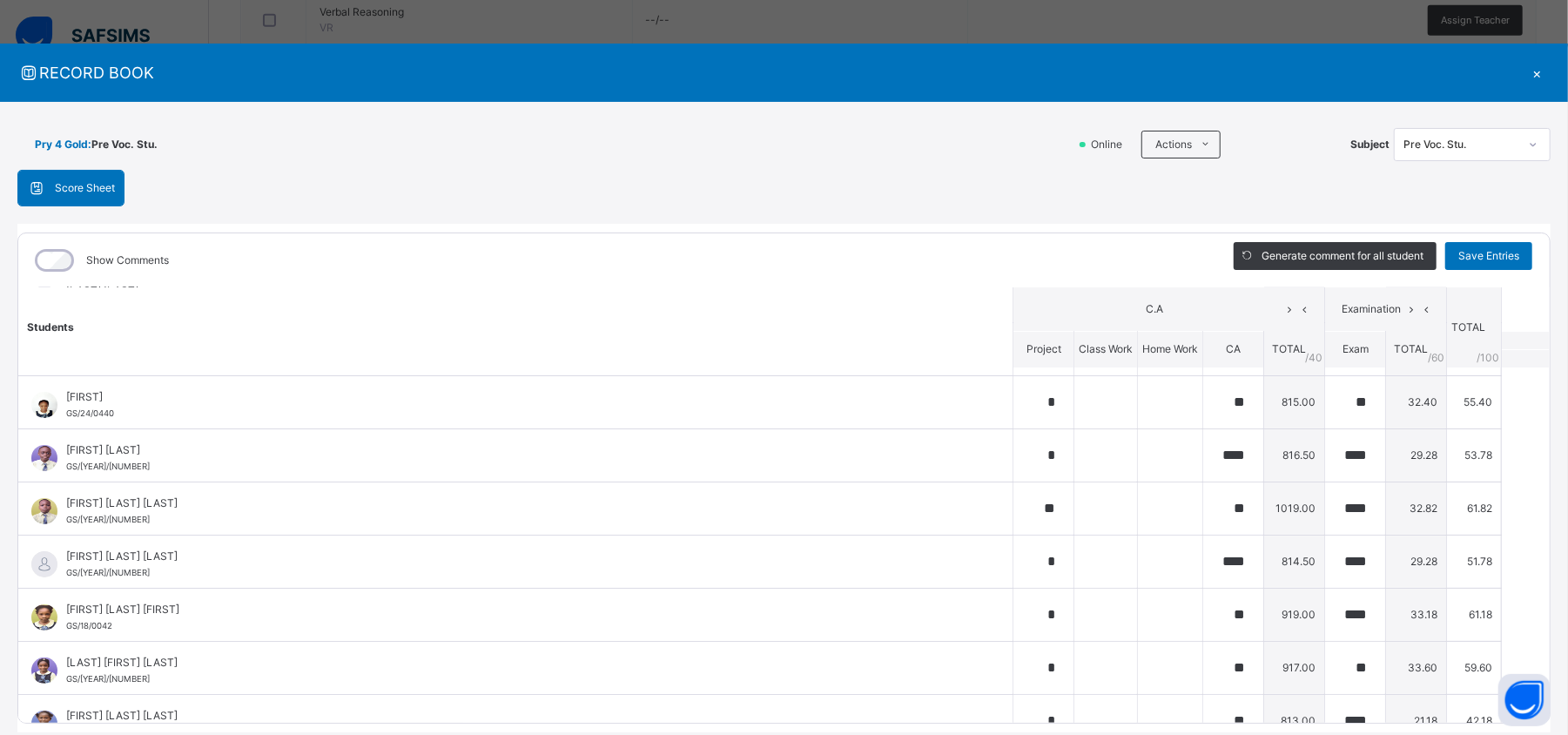 scroll, scrollTop: 341, scrollLeft: 0, axis: vertical 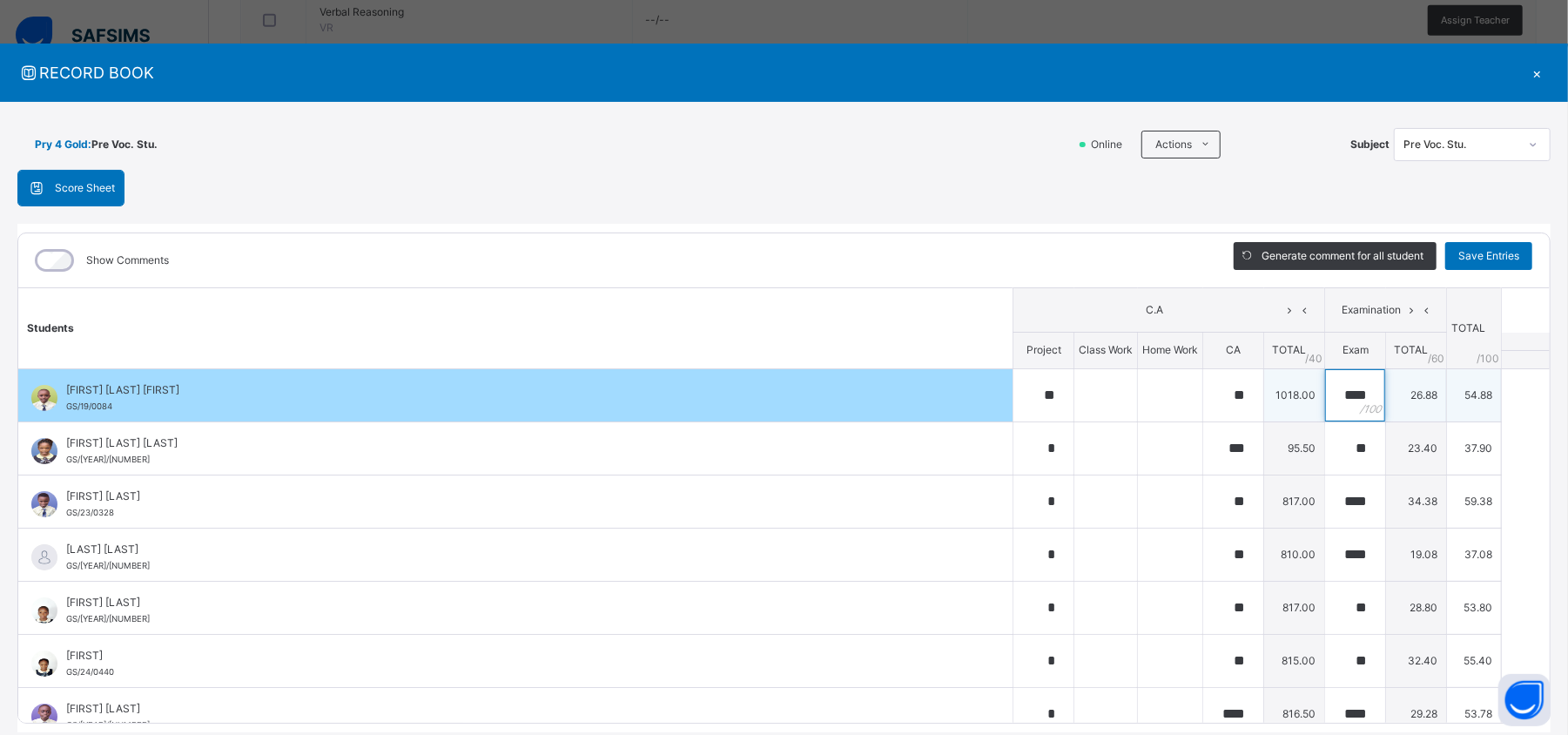 click on "****" at bounding box center (1355, 395) 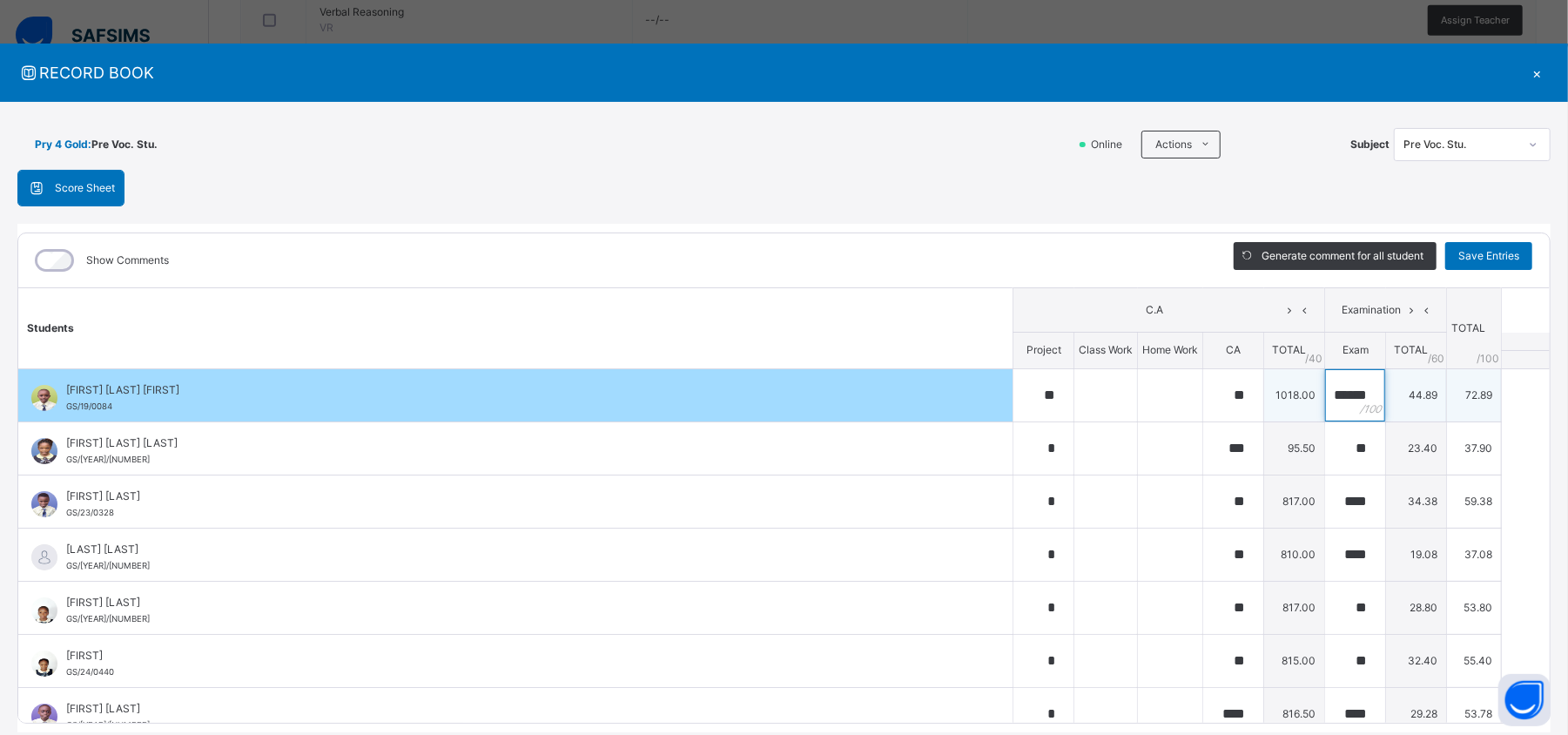 scroll, scrollTop: 0, scrollLeft: 9, axis: horizontal 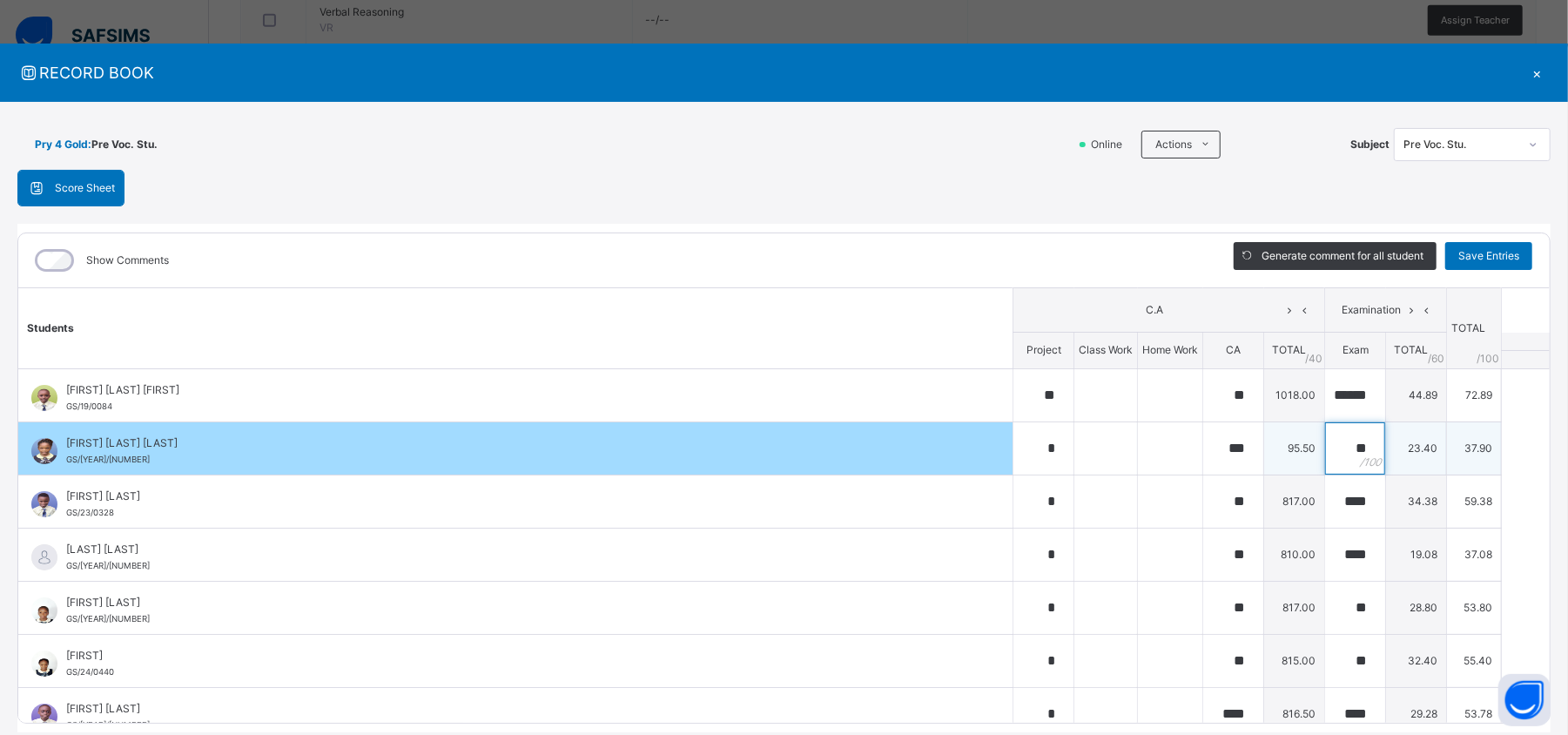 click on "**" at bounding box center (1355, 448) 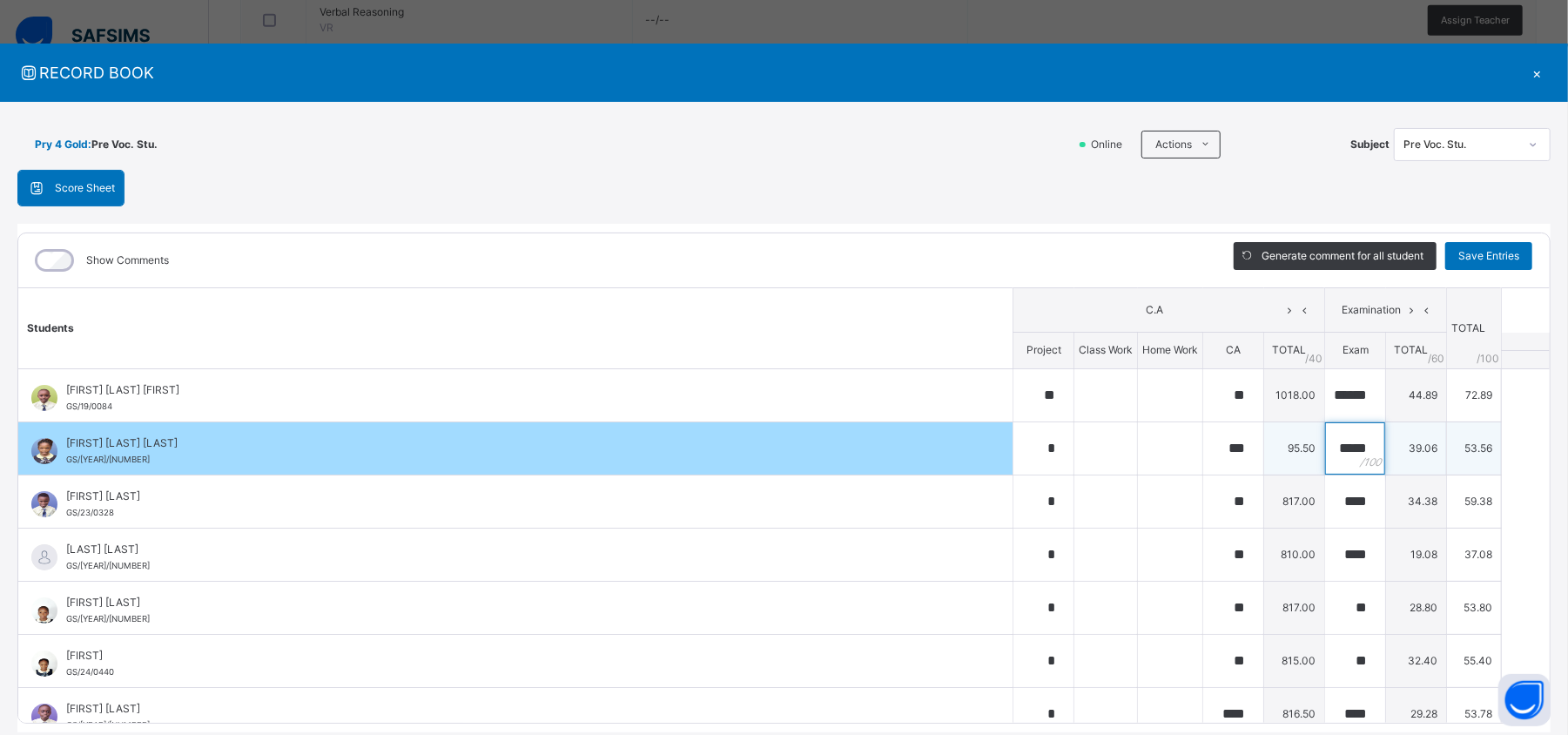 scroll, scrollTop: 0, scrollLeft: 1, axis: horizontal 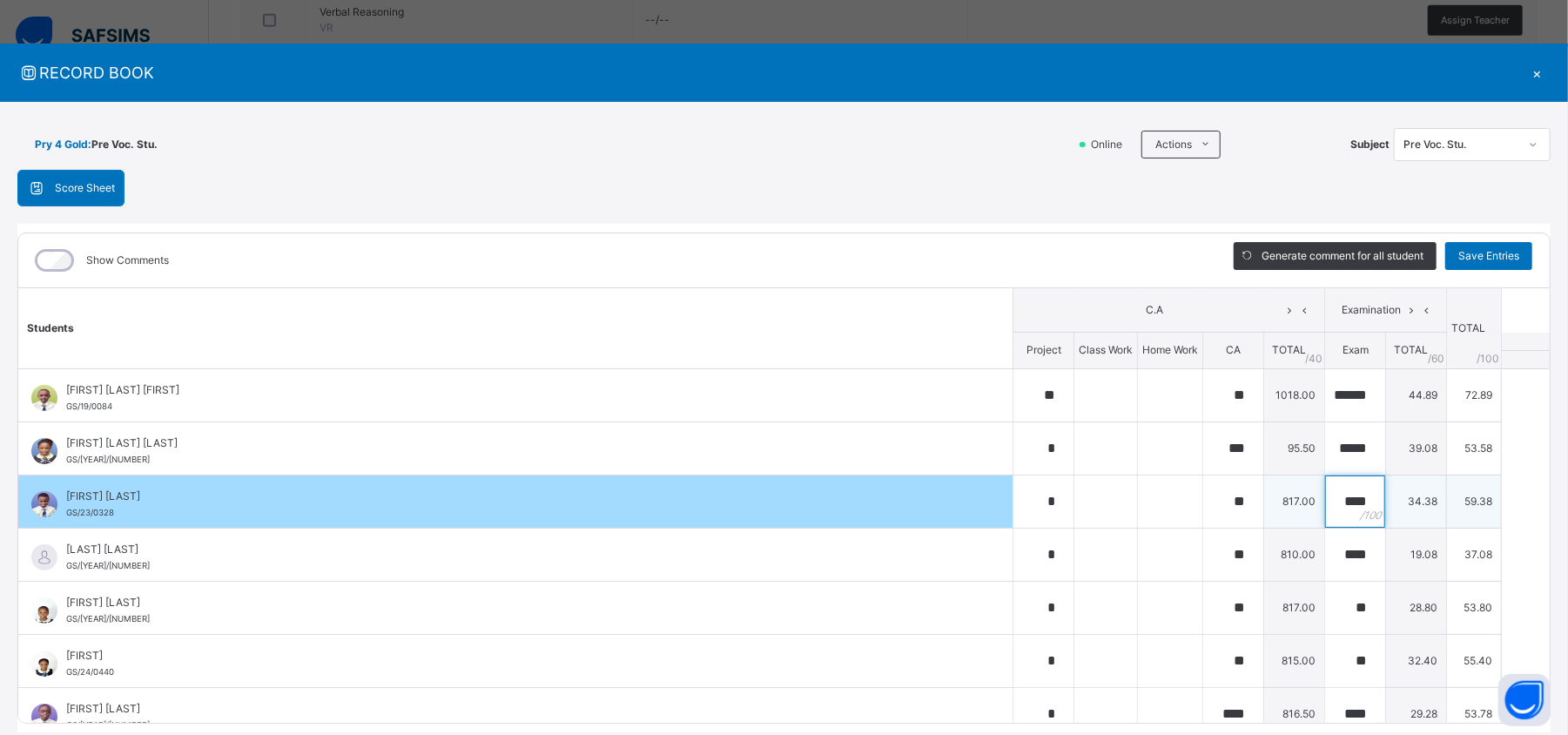 click on "****" at bounding box center (1355, 502) 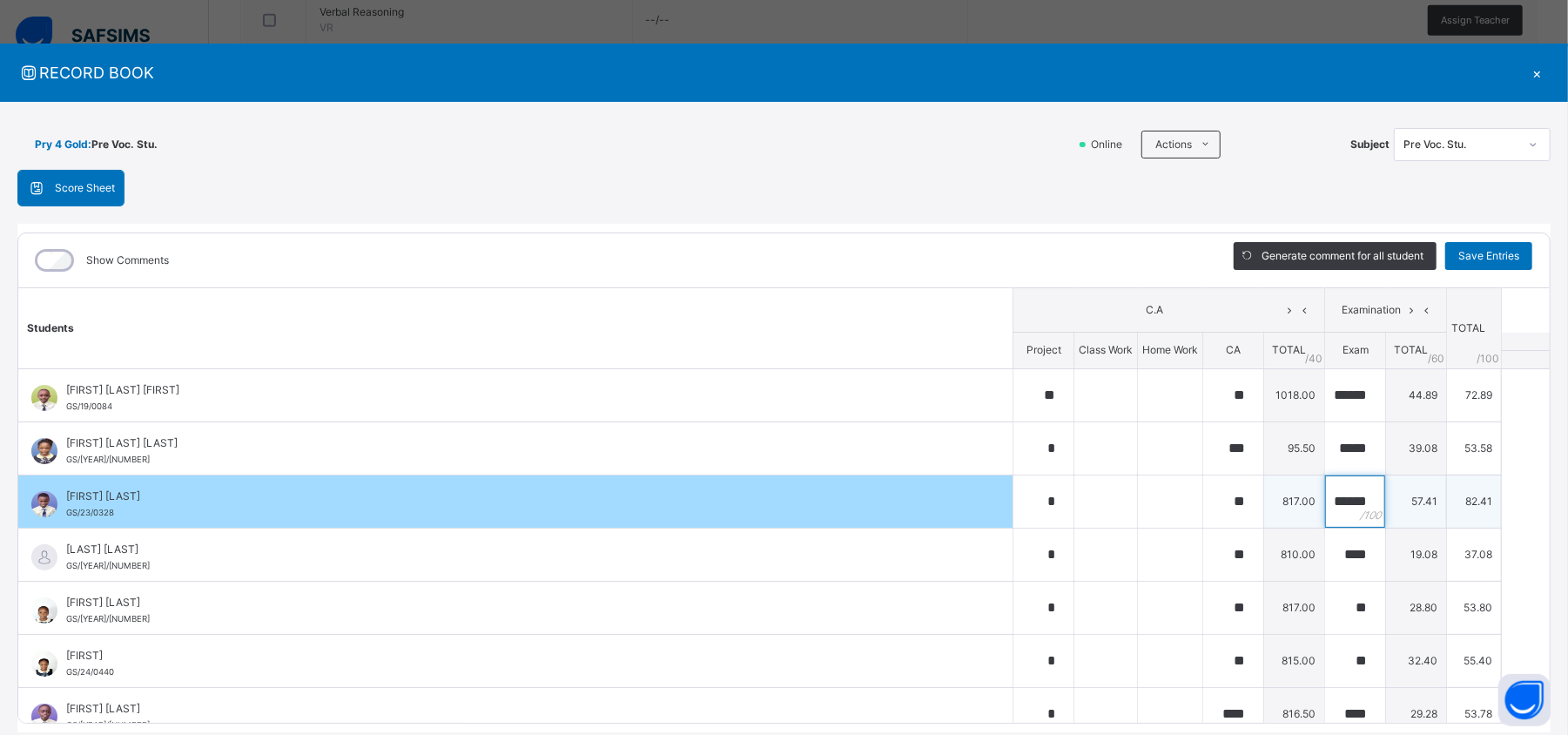 scroll, scrollTop: 0, scrollLeft: 10, axis: horizontal 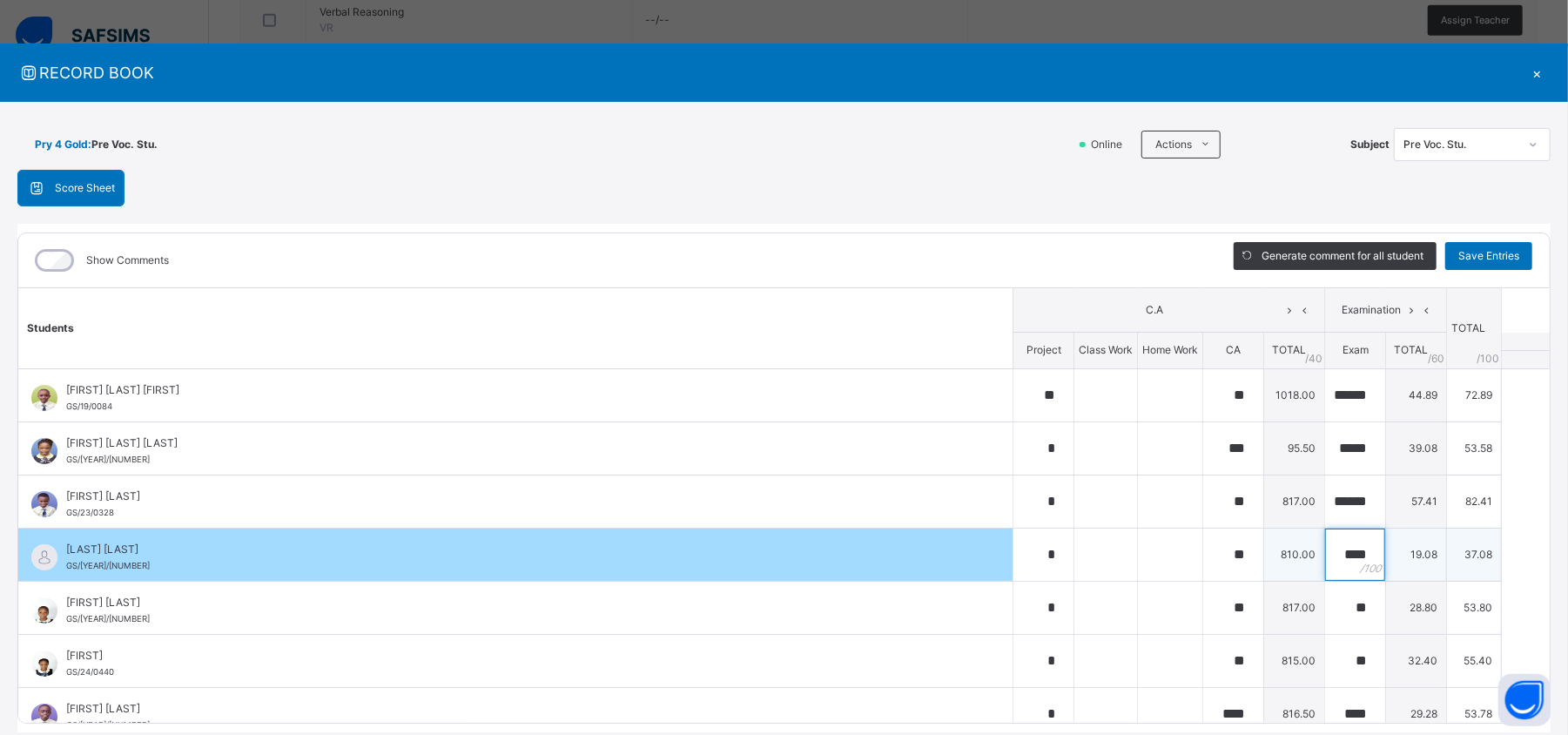 click on "****" at bounding box center [1355, 555] 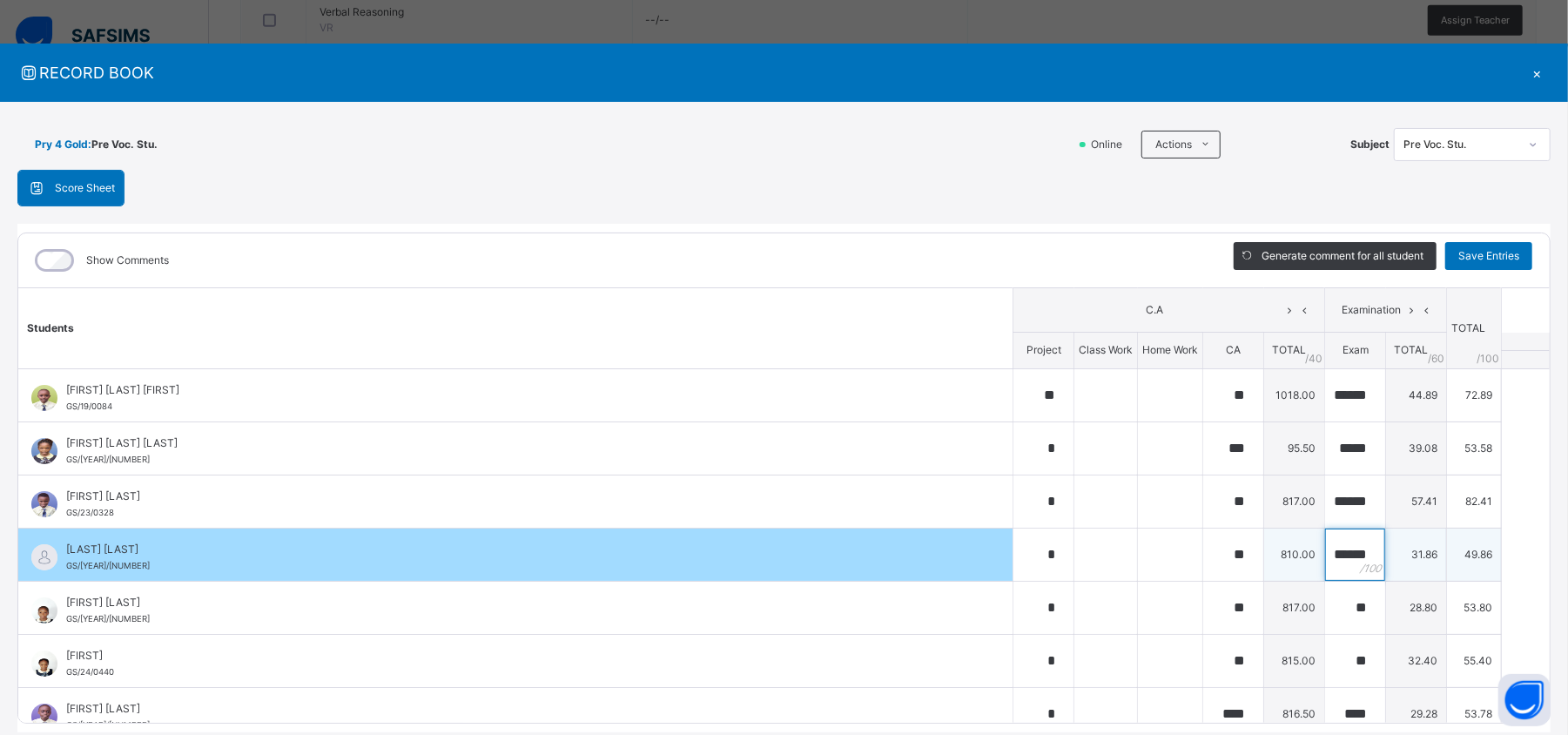 scroll, scrollTop: 0, scrollLeft: 9, axis: horizontal 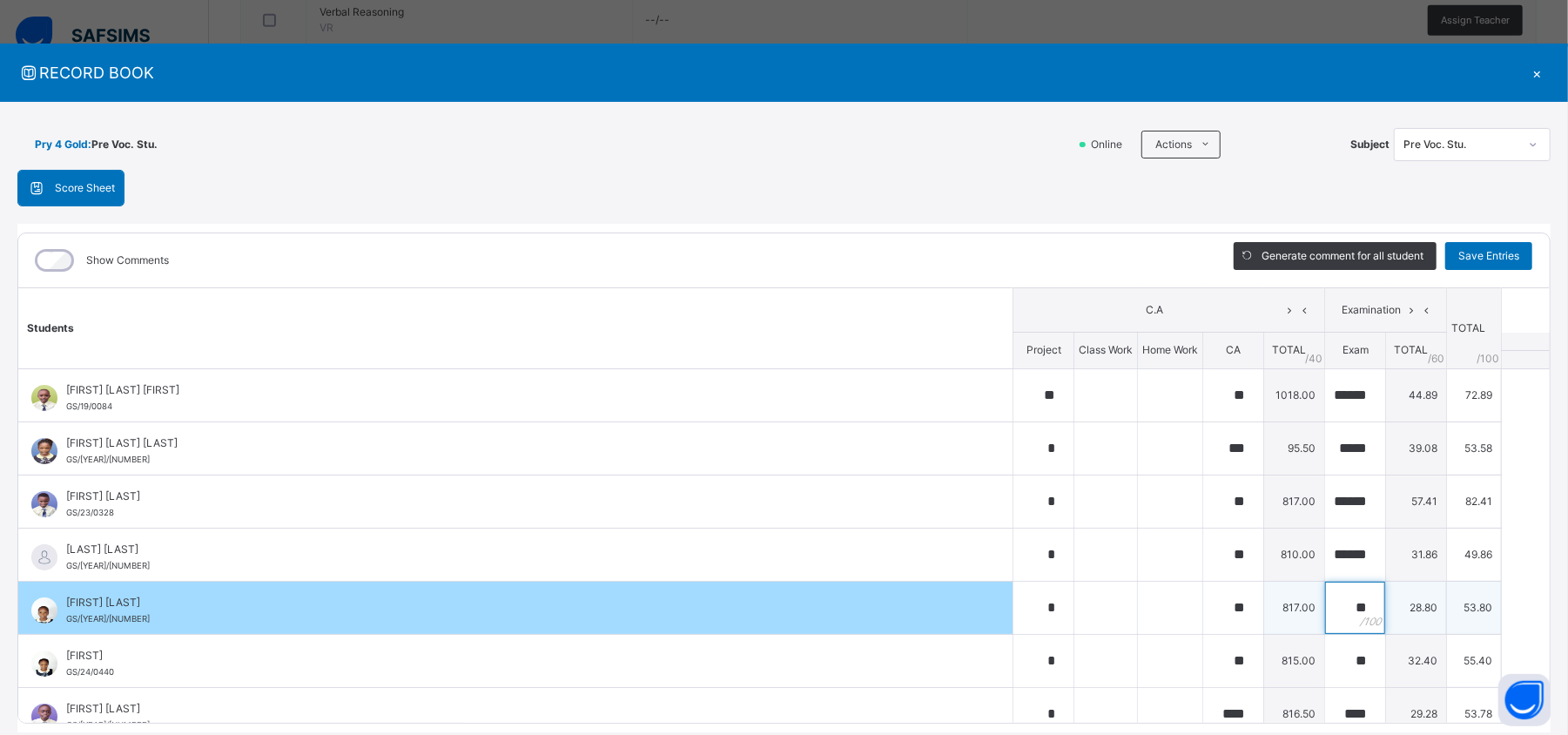 click on "**" at bounding box center (1355, 608) 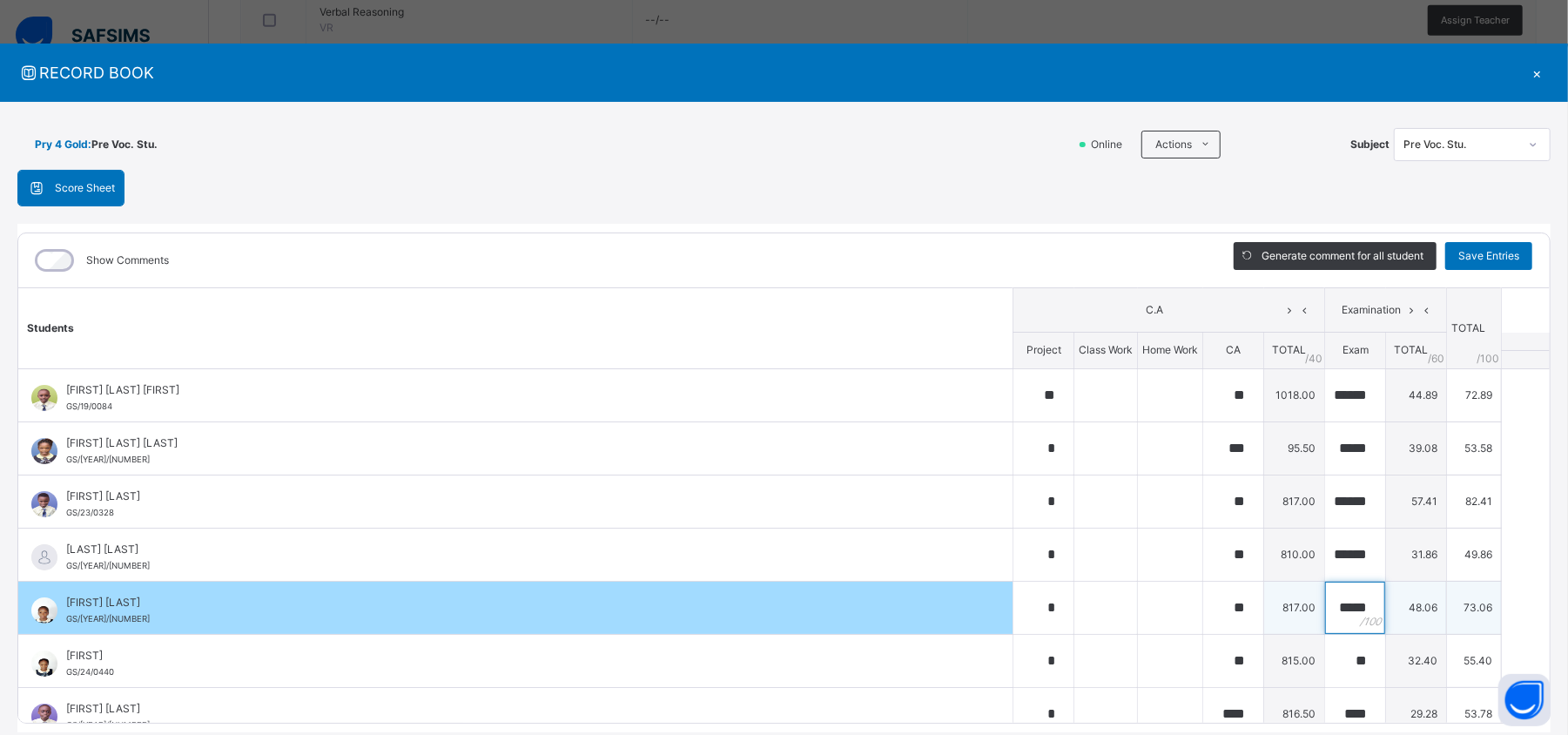 scroll, scrollTop: 0, scrollLeft: 1, axis: horizontal 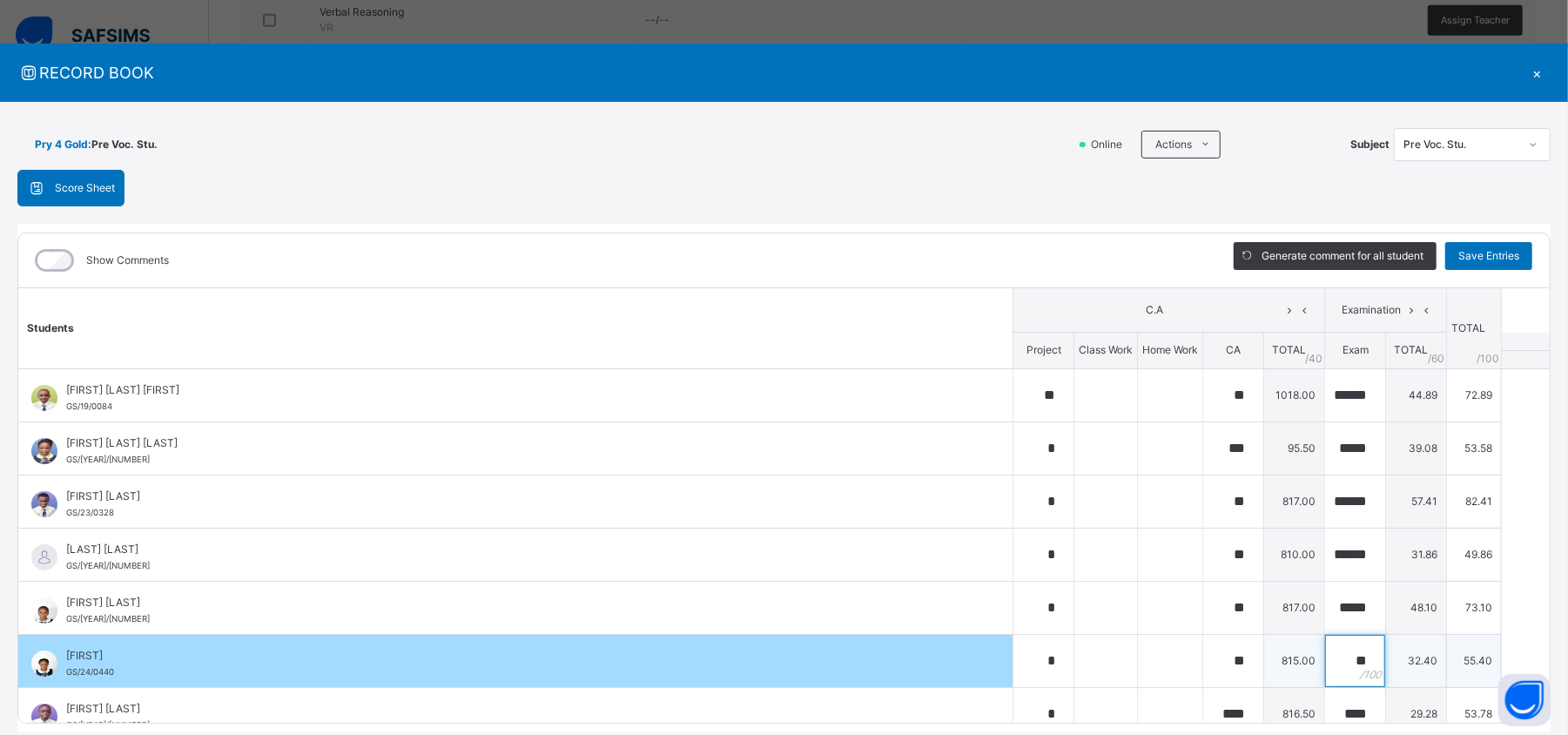 click on "**" at bounding box center (1355, 661) 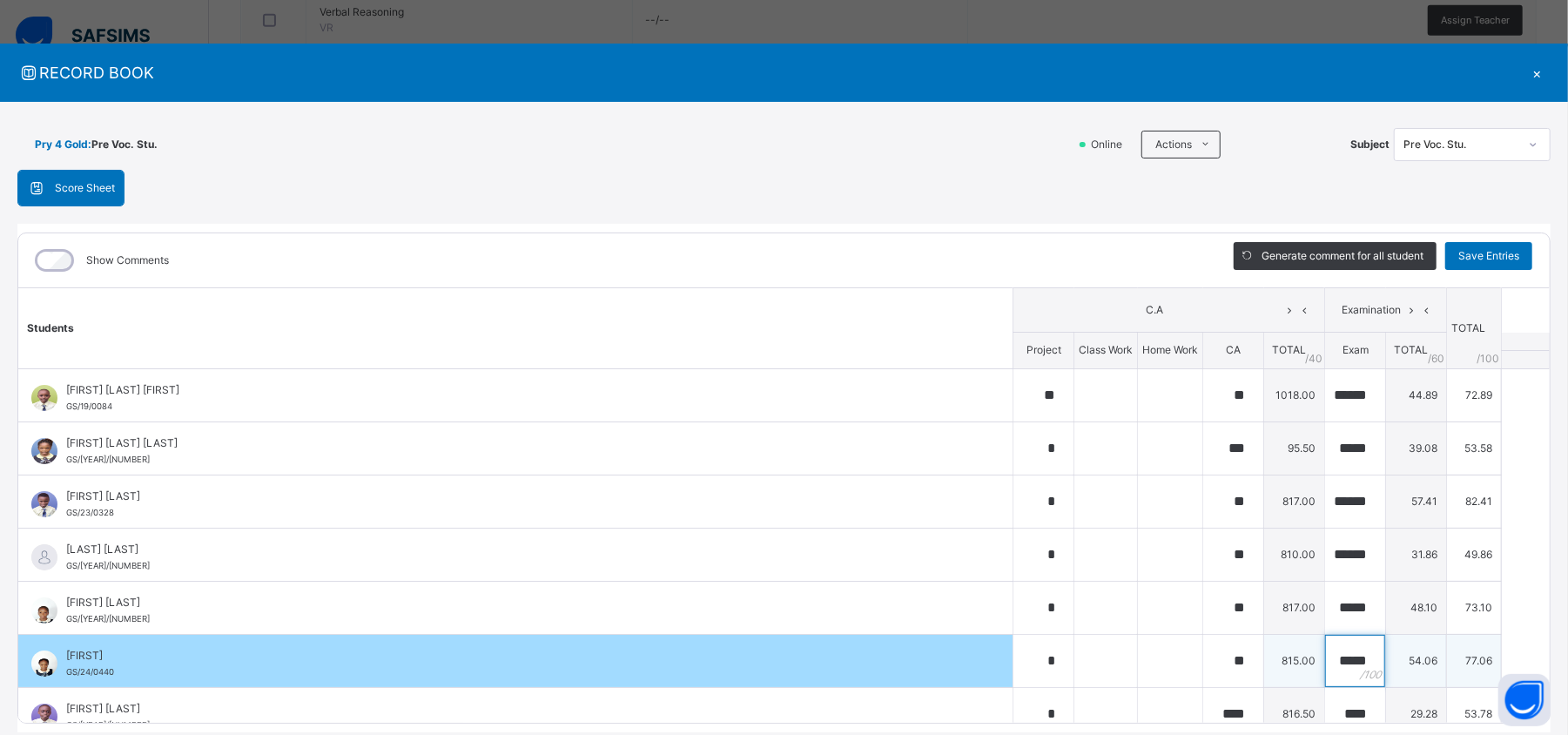 scroll, scrollTop: 0, scrollLeft: 1, axis: horizontal 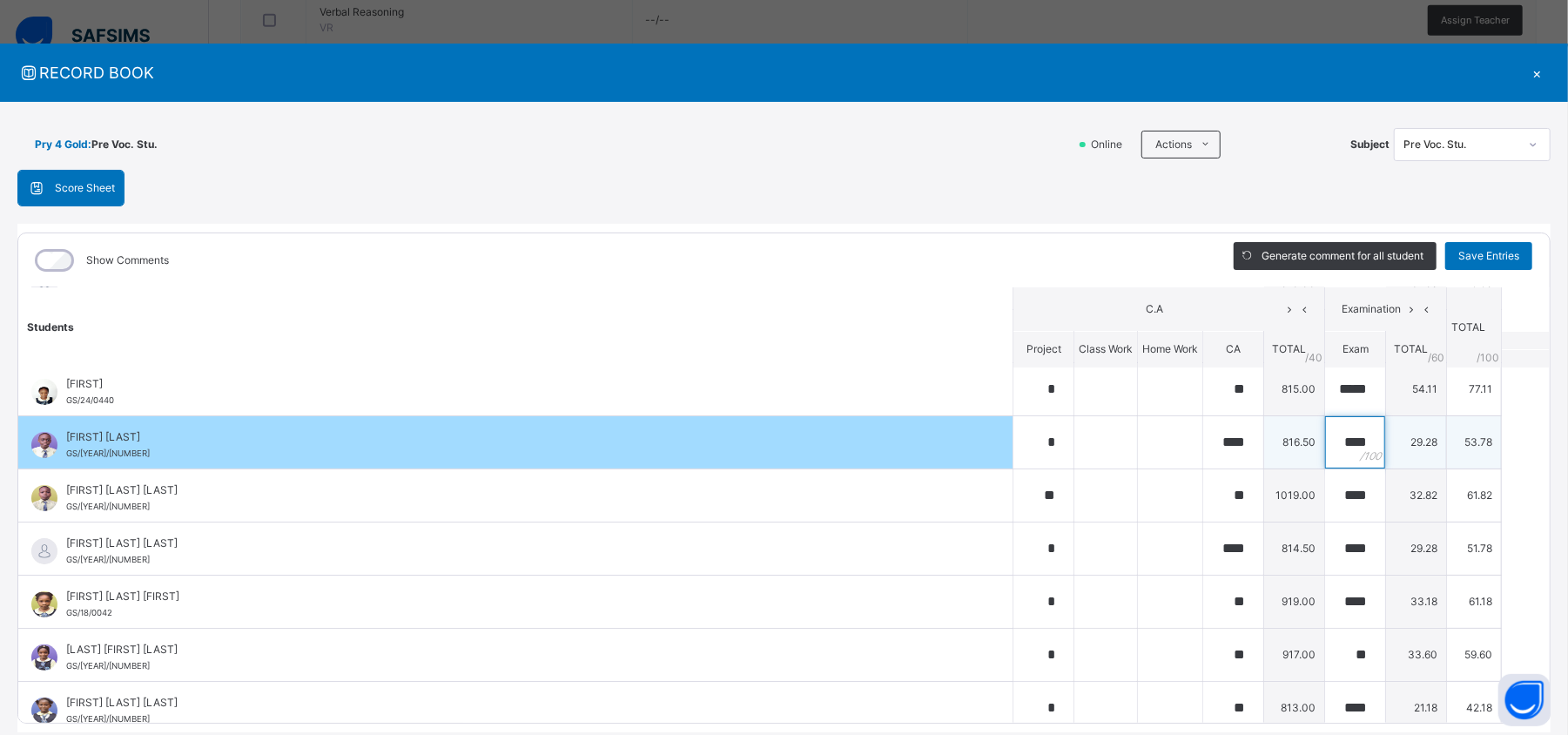 click on "****" at bounding box center [1355, 442] 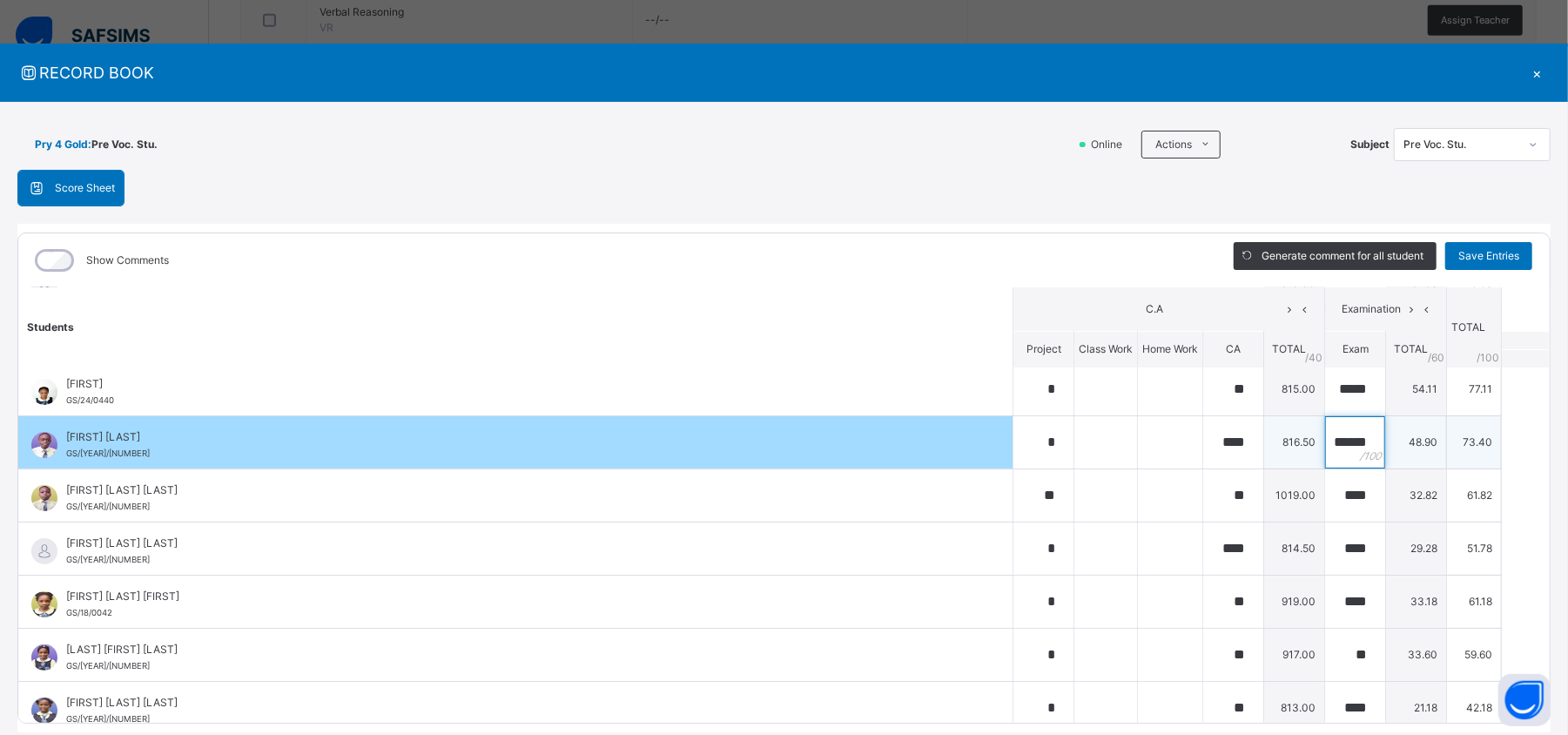 scroll, scrollTop: 0, scrollLeft: 10, axis: horizontal 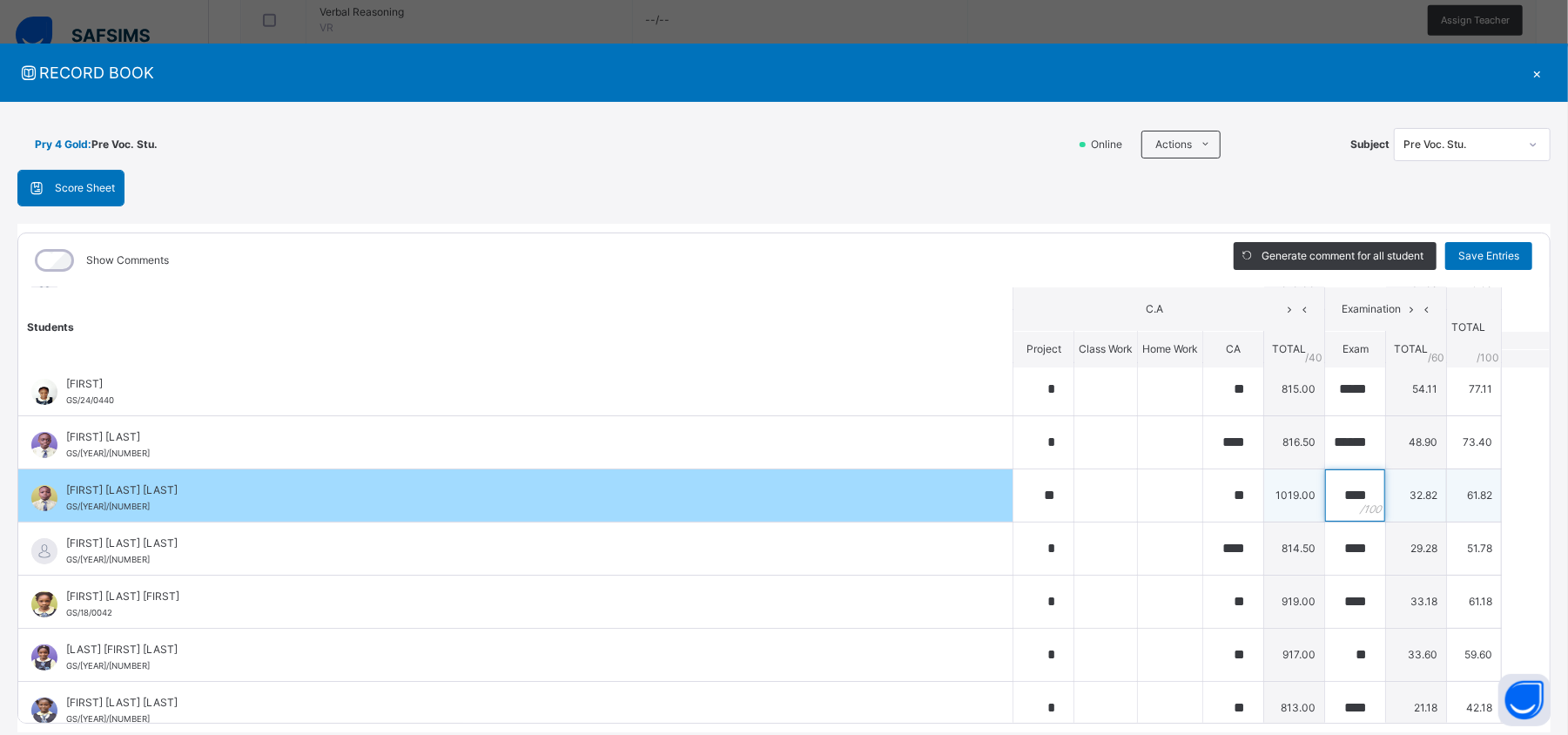 click on "****" at bounding box center (1355, 496) 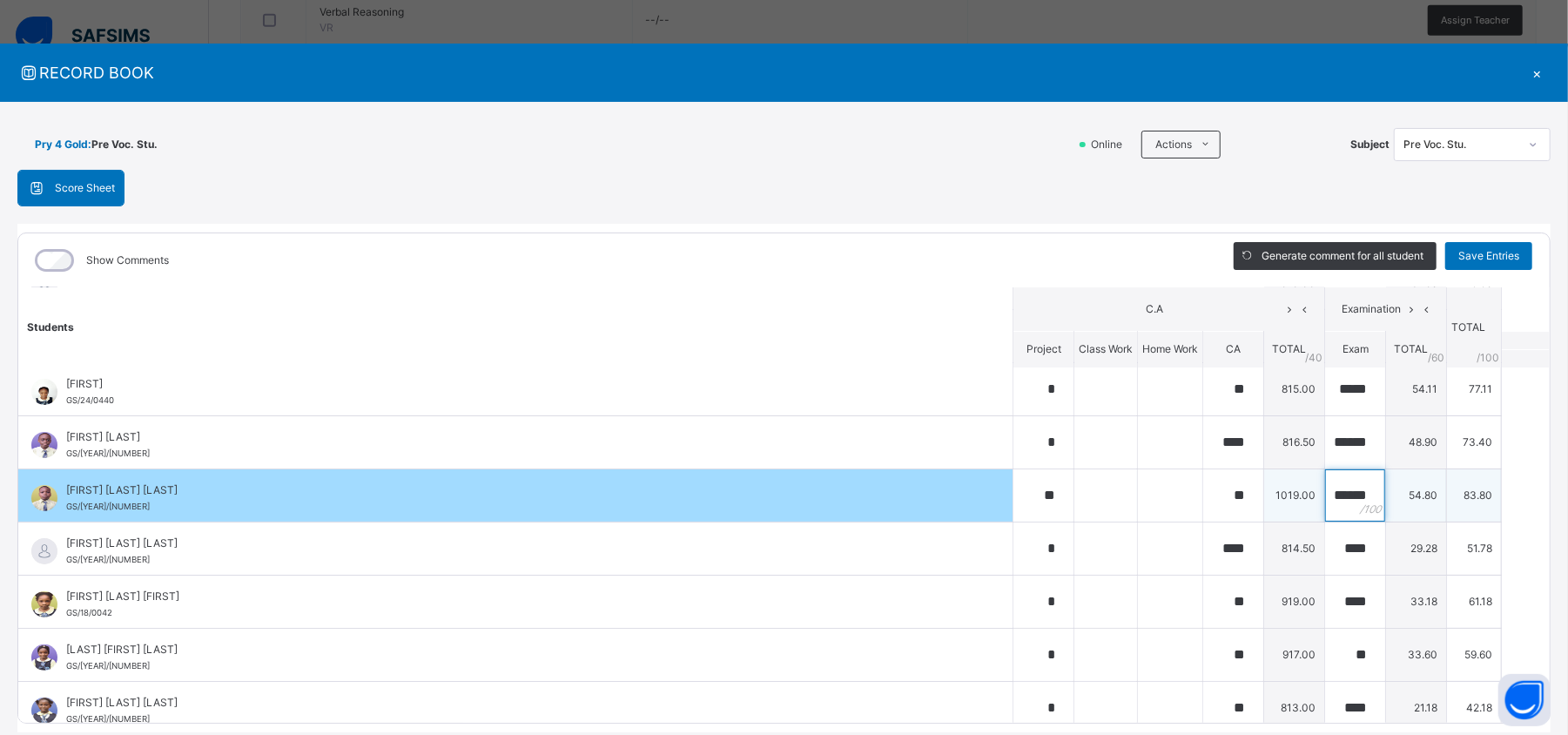 scroll, scrollTop: 0, scrollLeft: 10, axis: horizontal 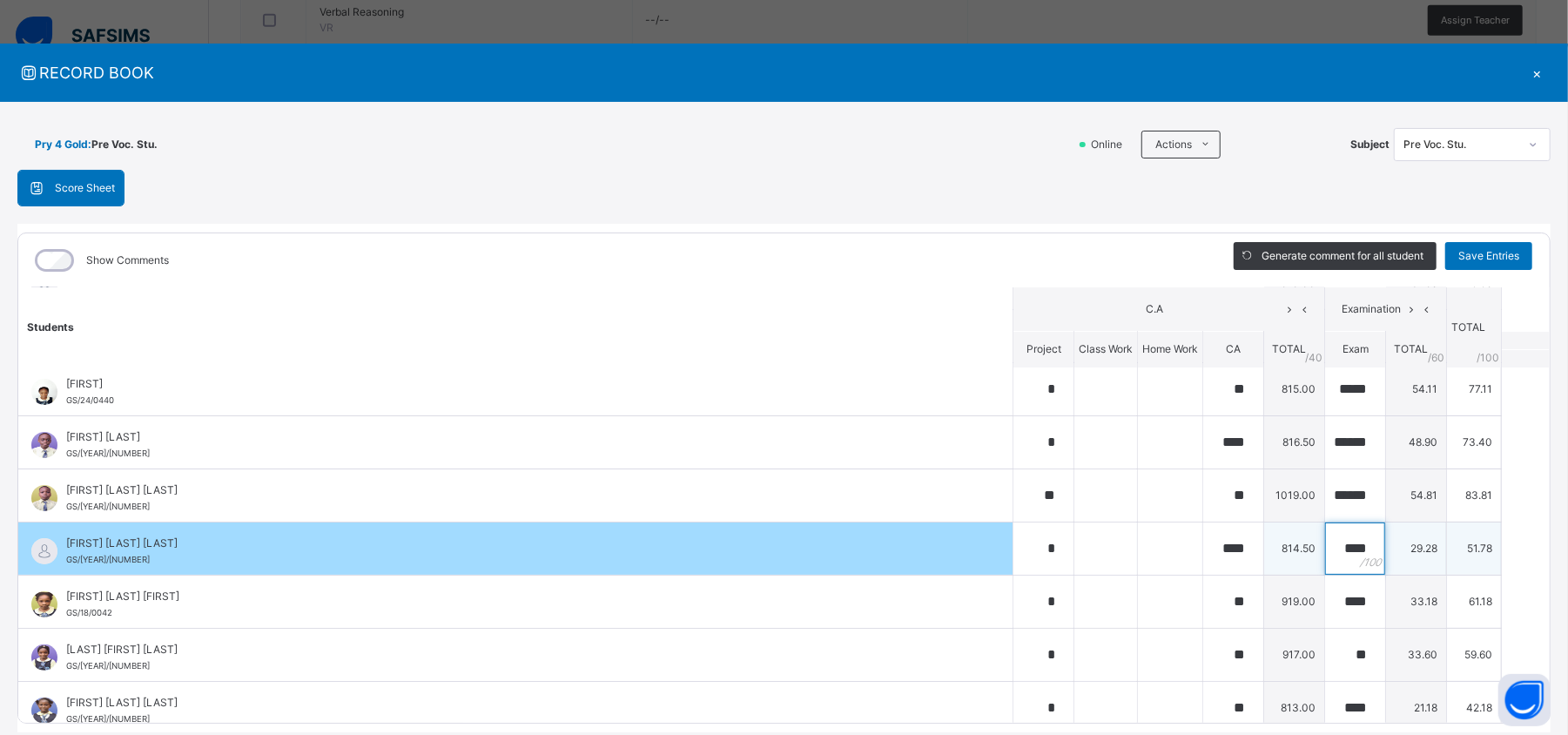 click on "****" at bounding box center [1355, 549] 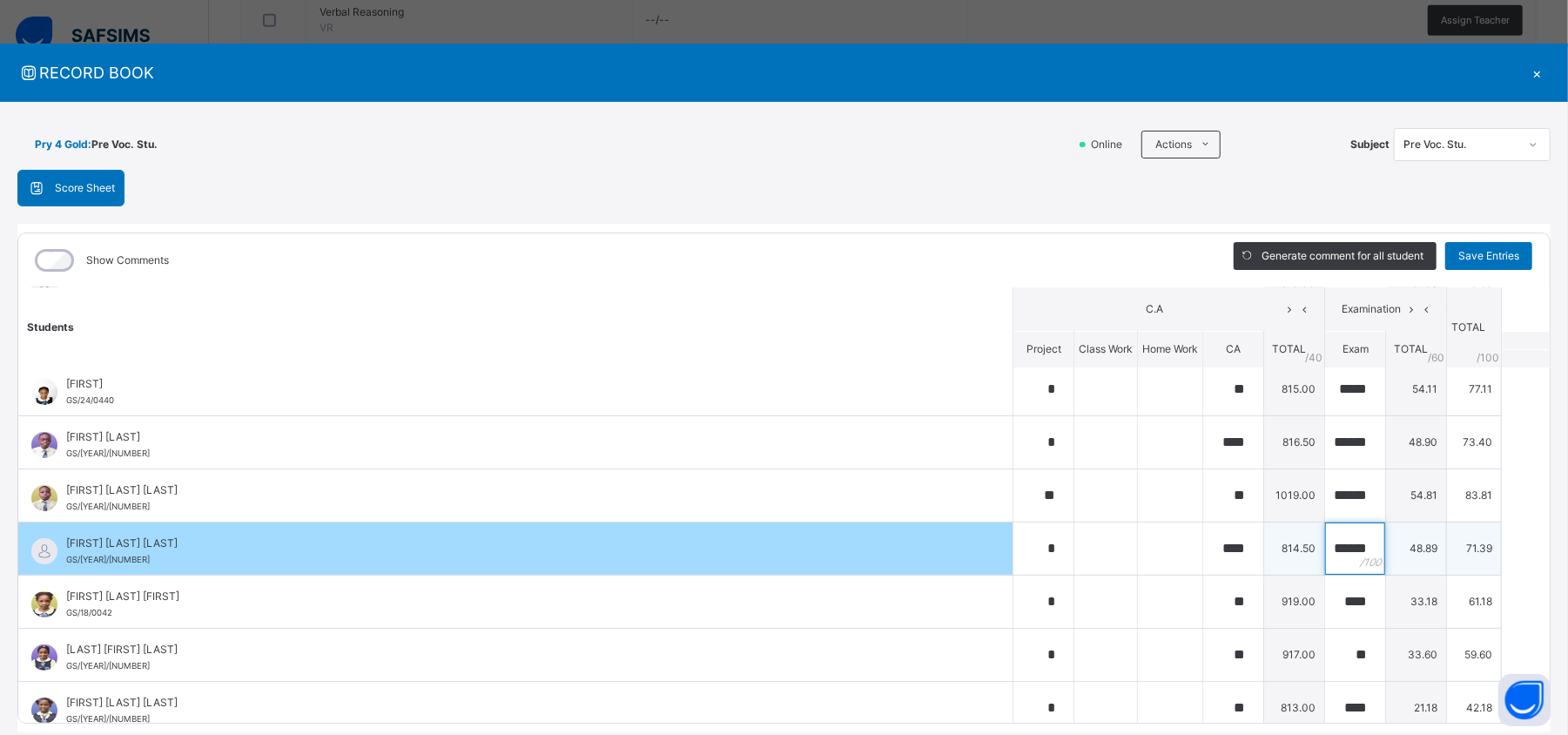 scroll, scrollTop: 0, scrollLeft: 10, axis: horizontal 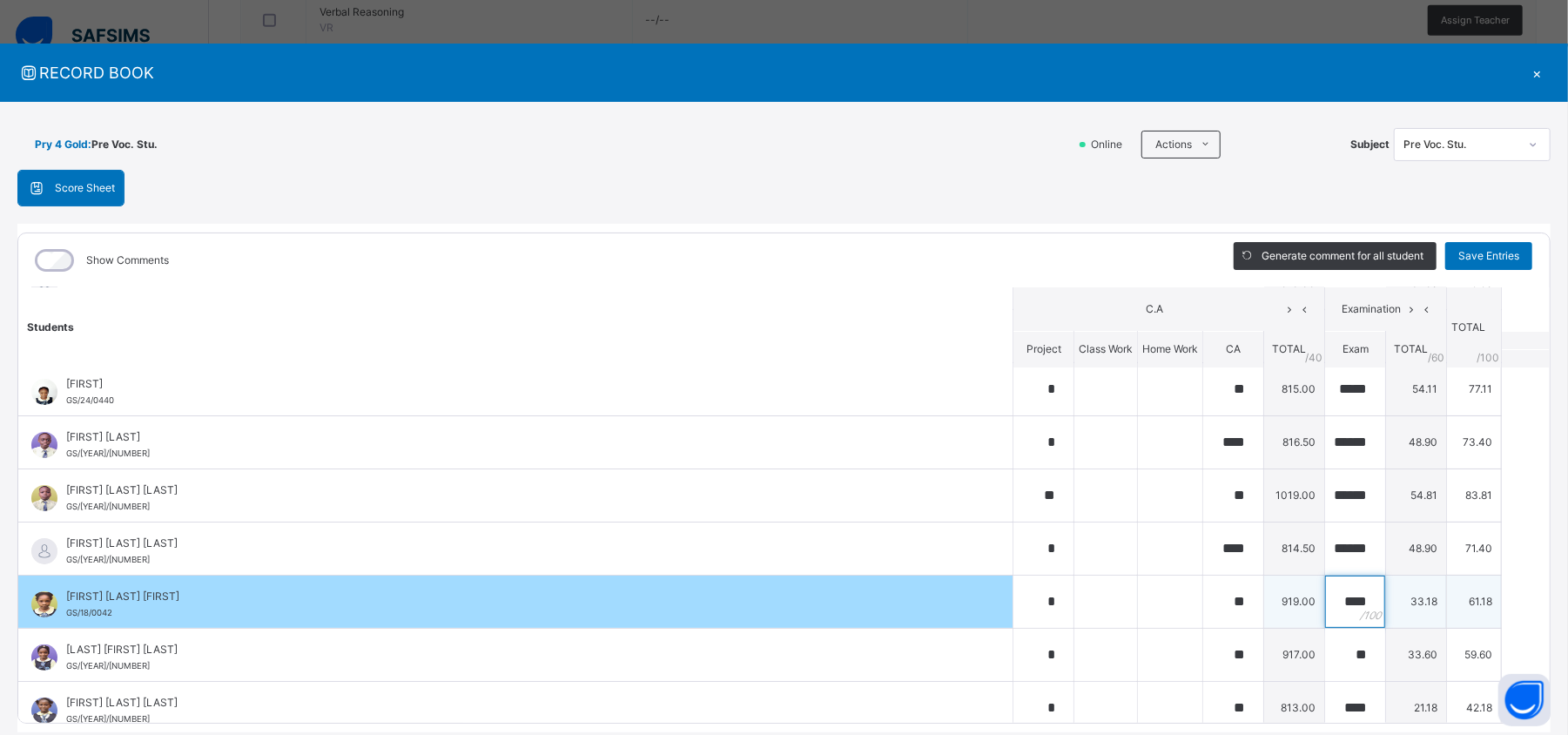 click on "****" at bounding box center [1355, 602] 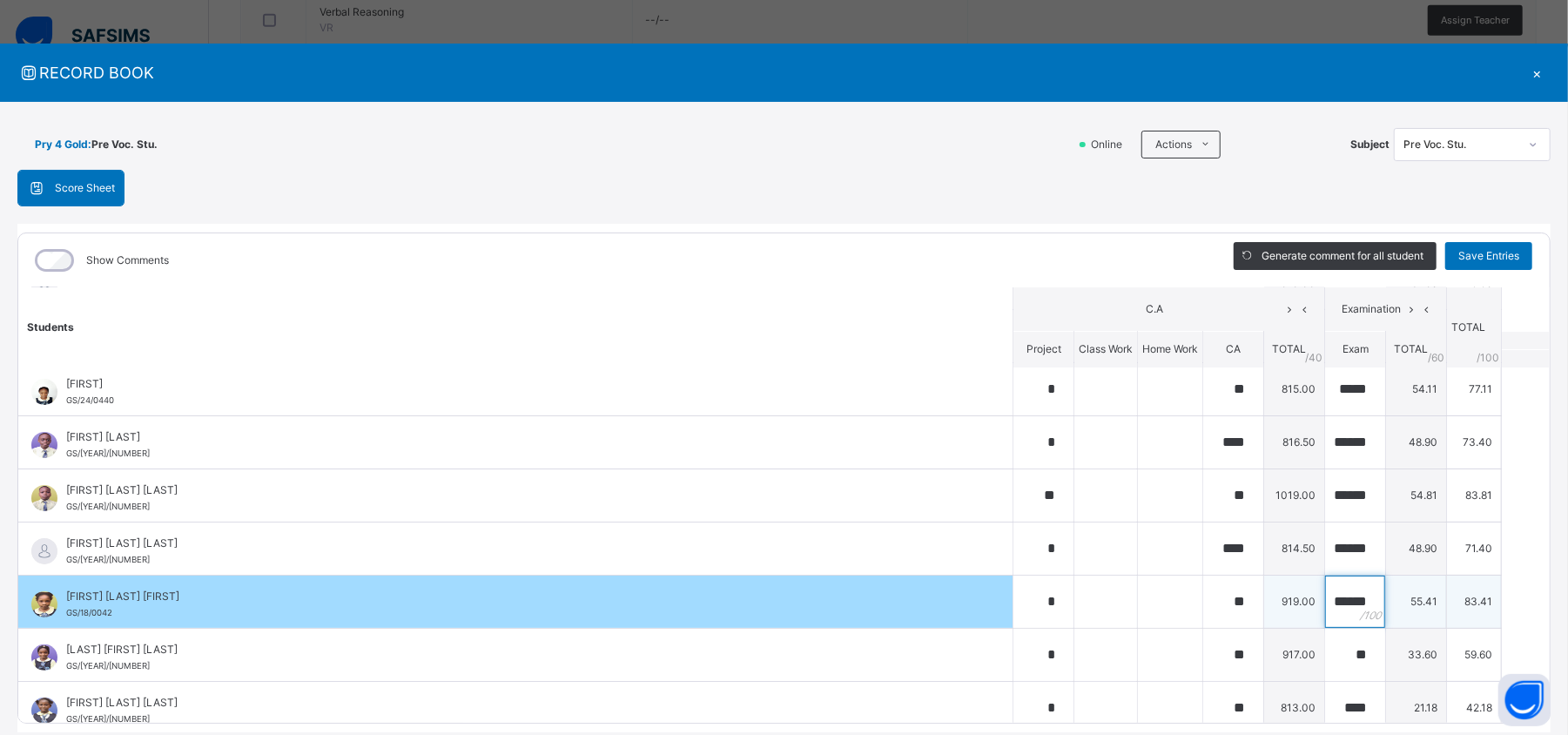 scroll, scrollTop: 0, scrollLeft: 10, axis: horizontal 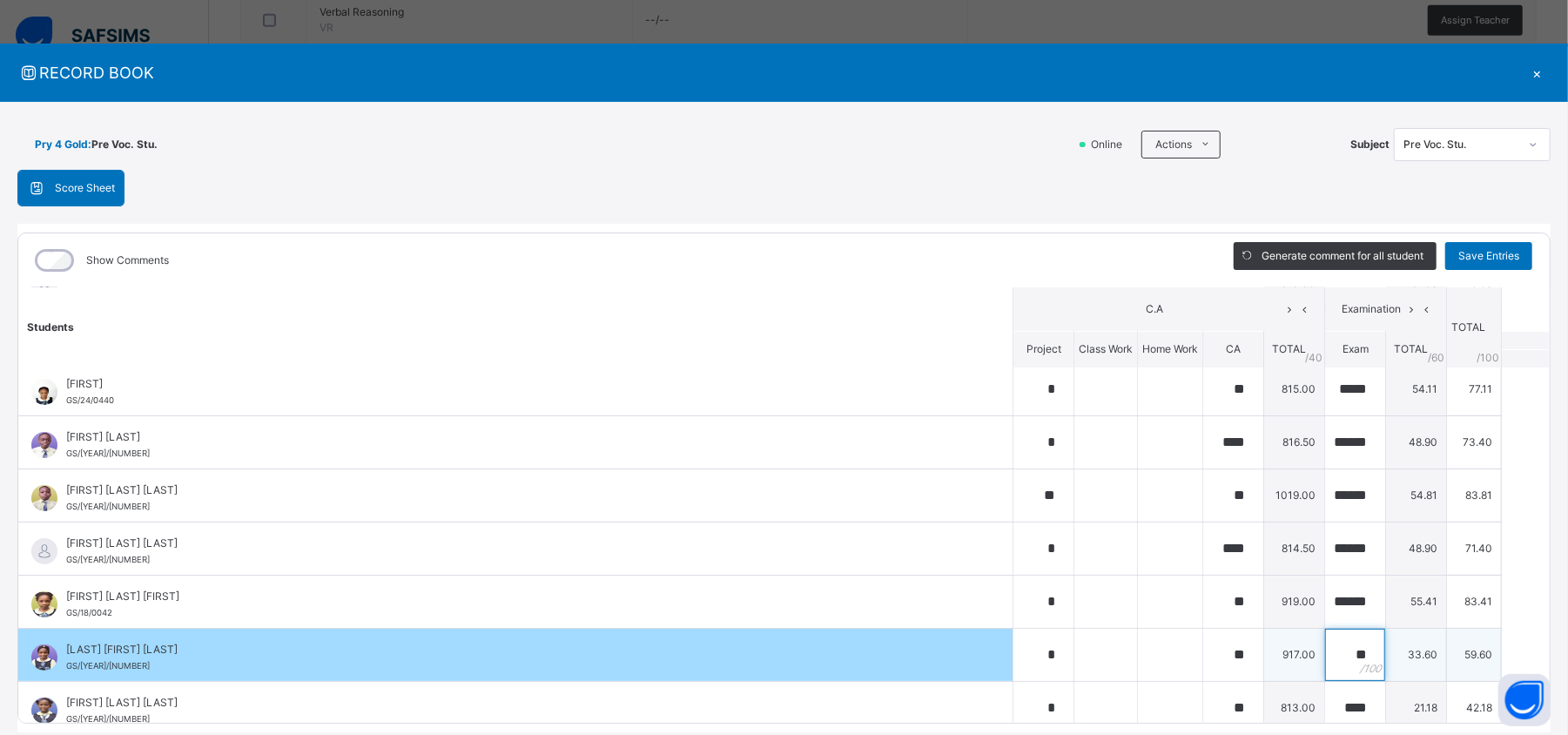 click on "**" at bounding box center [1355, 655] 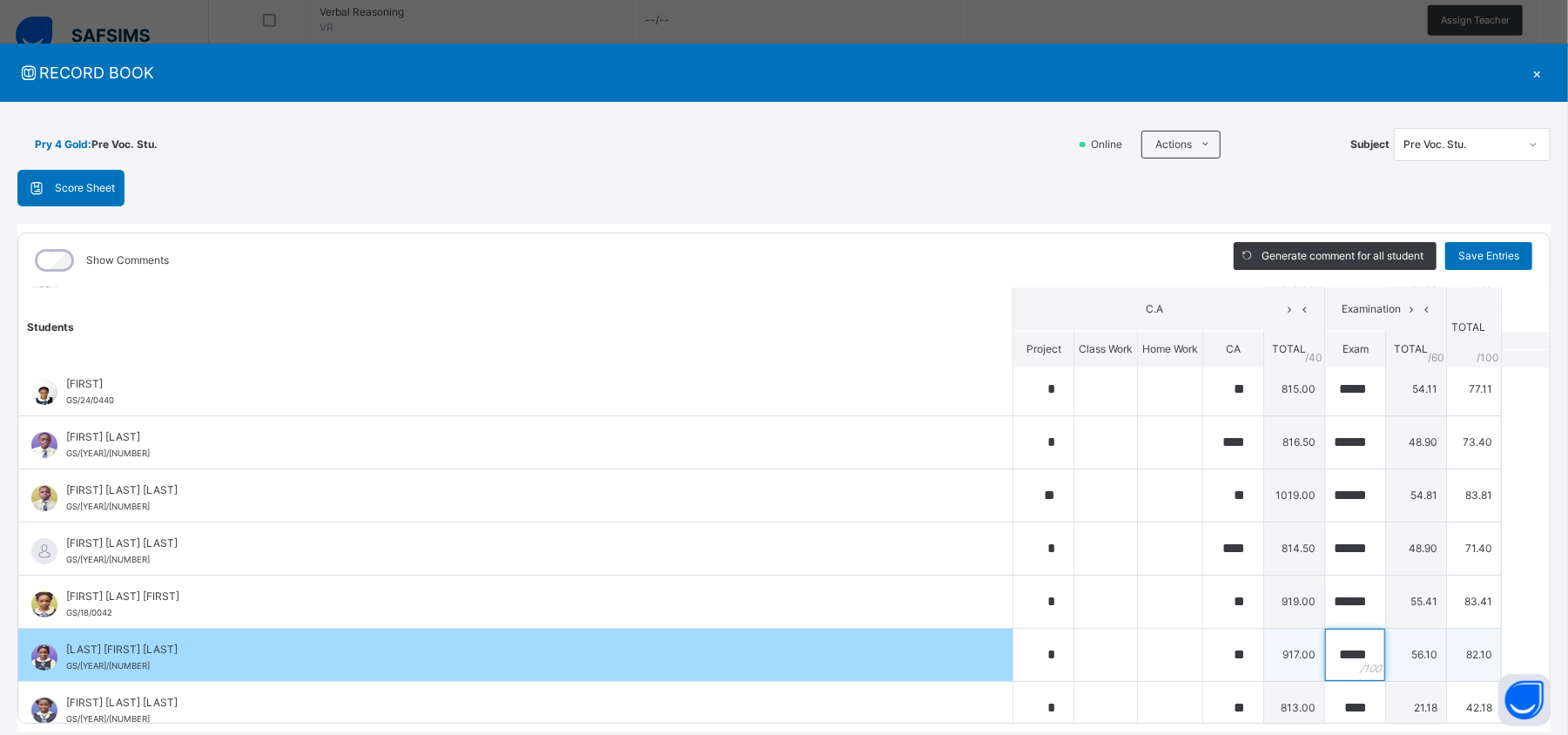 scroll, scrollTop: 0, scrollLeft: 4, axis: horizontal 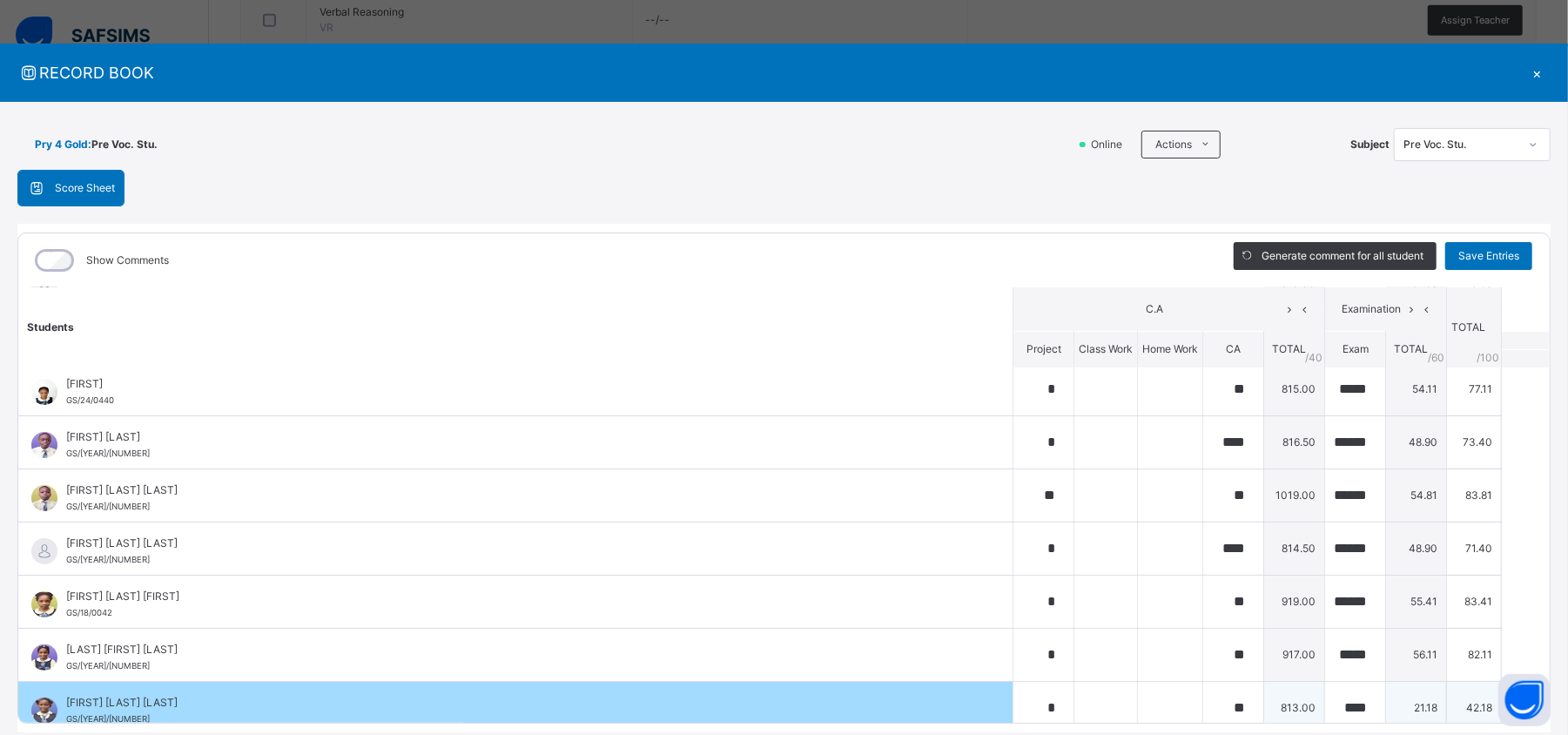 click on "21.18" at bounding box center [1417, 707] 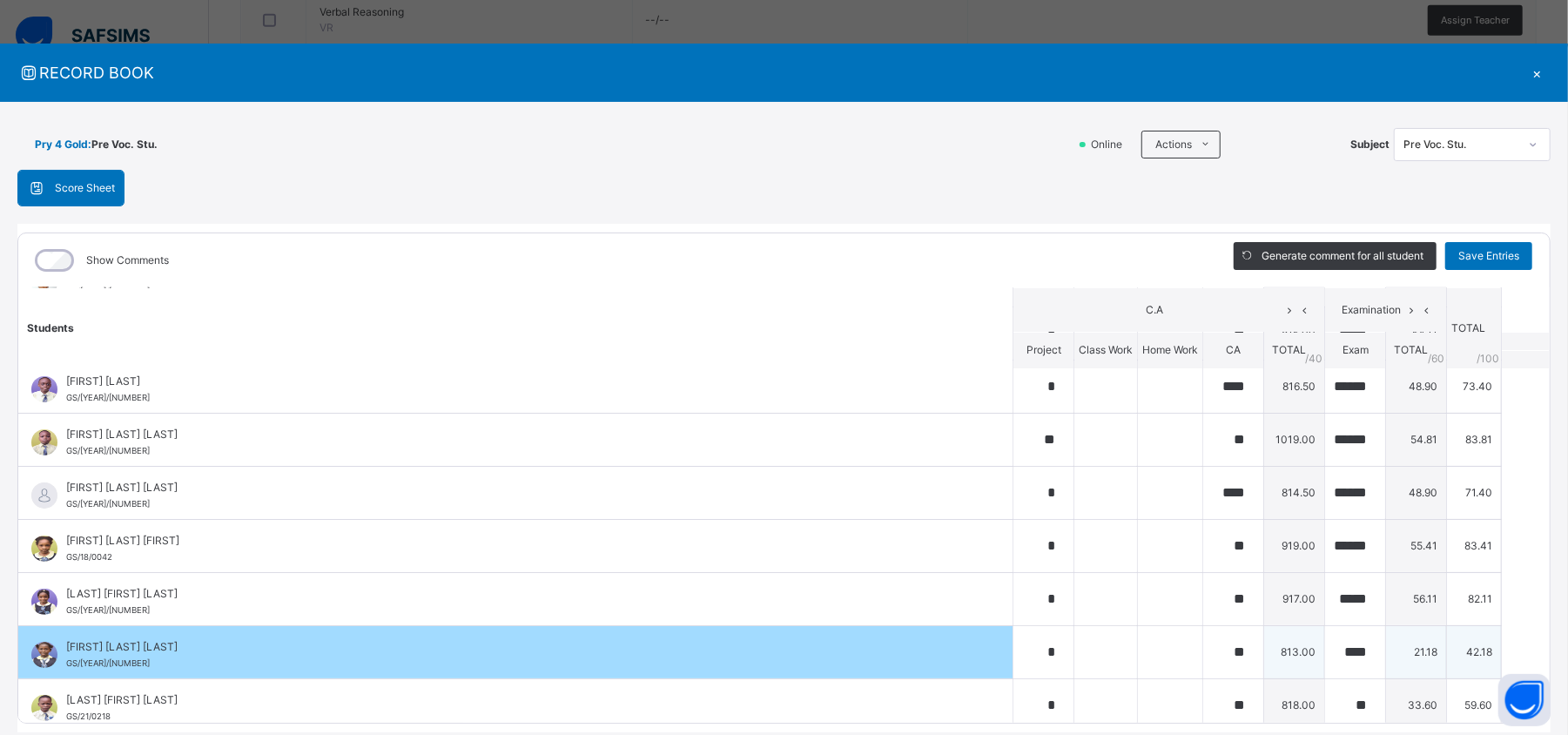 scroll, scrollTop: 341, scrollLeft: 0, axis: vertical 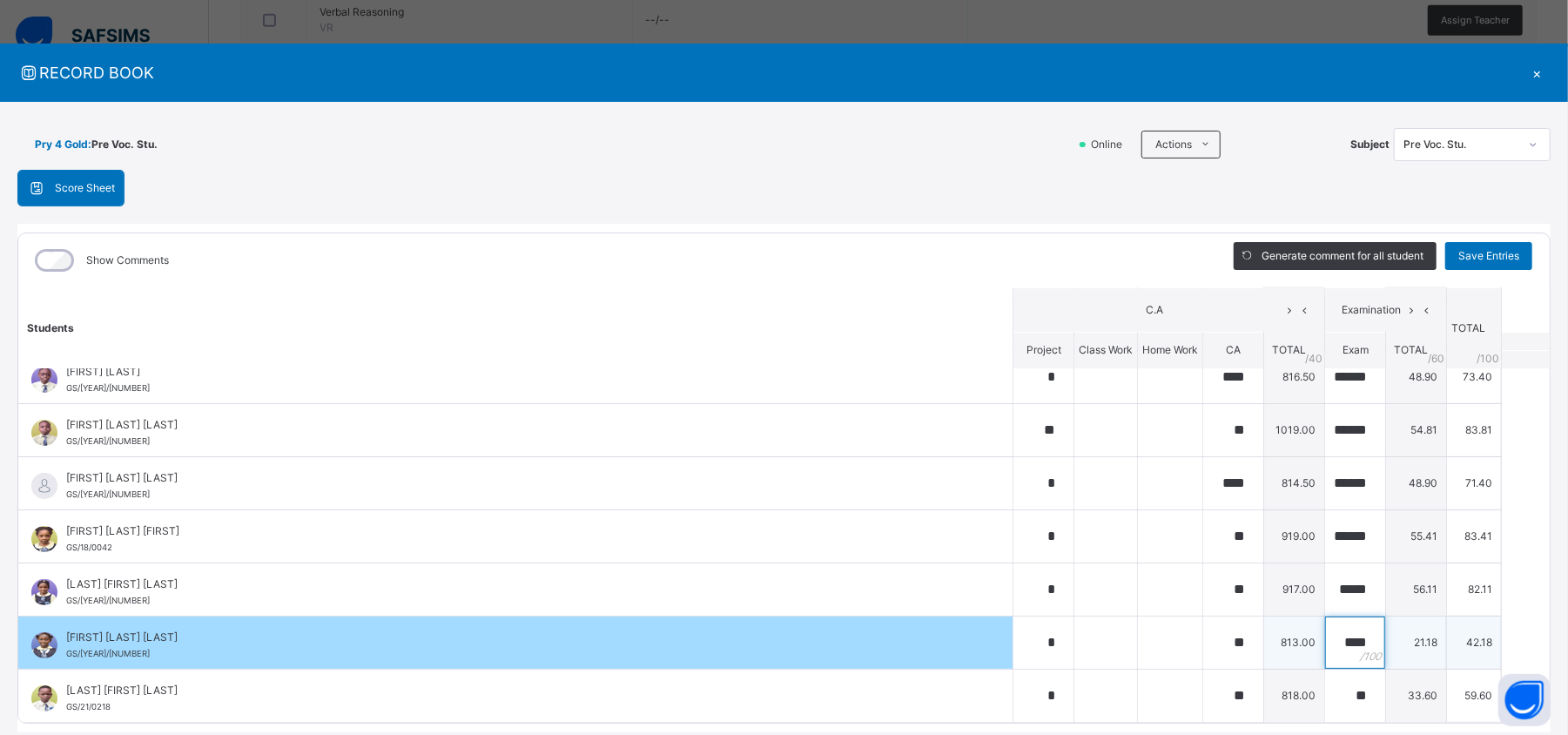 click on "****" at bounding box center [1355, 643] 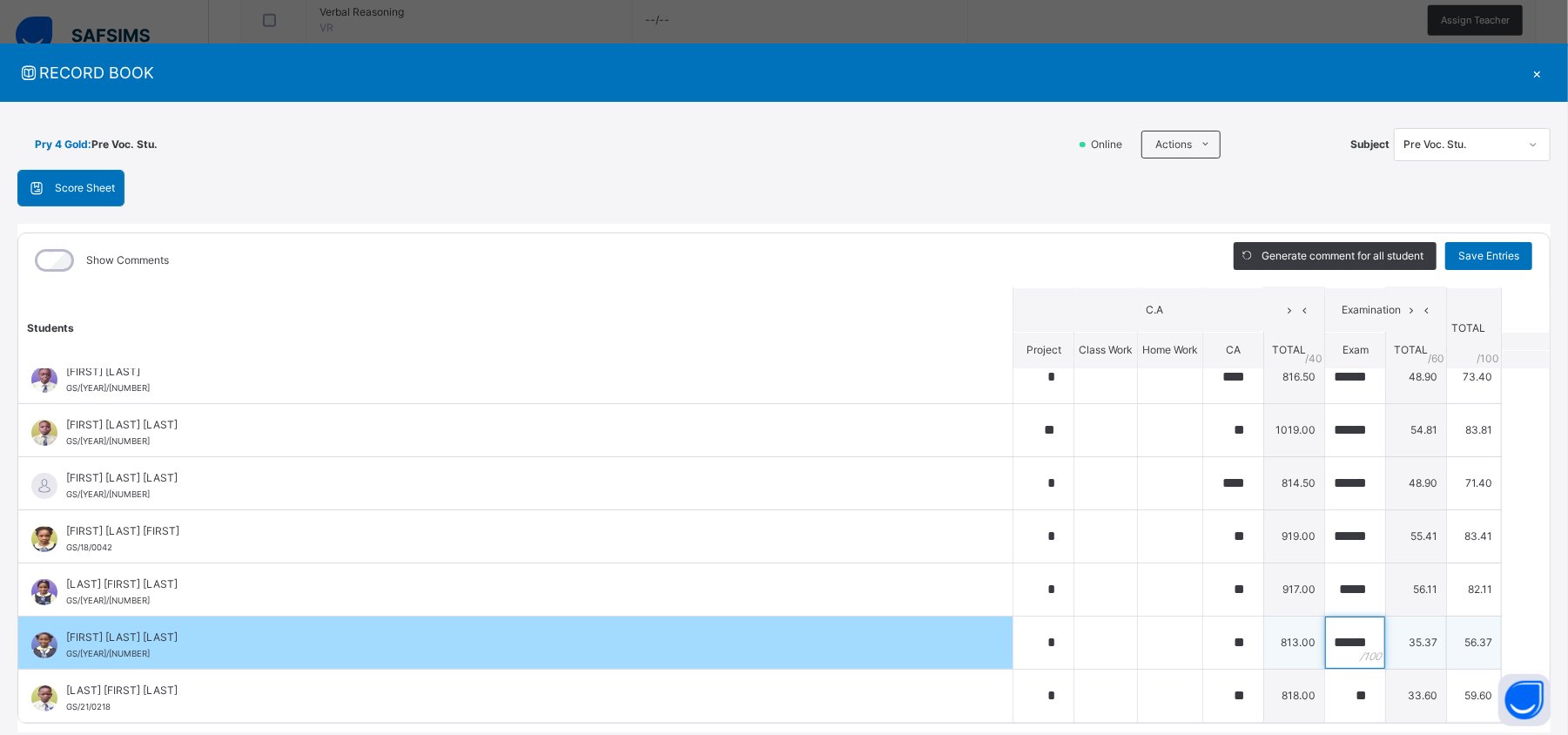 scroll, scrollTop: 0, scrollLeft: 10, axis: horizontal 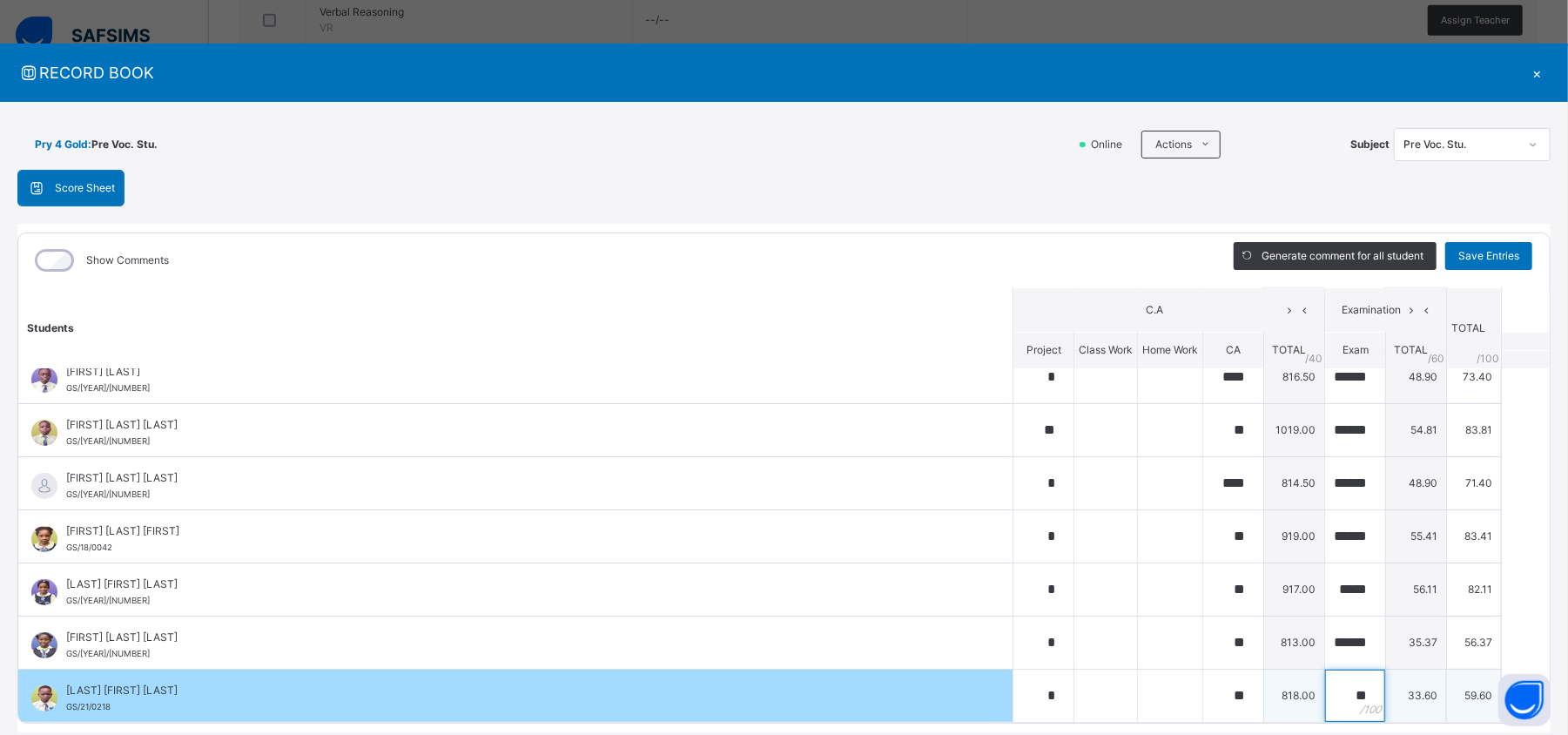 click on "**" at bounding box center (1355, 696) 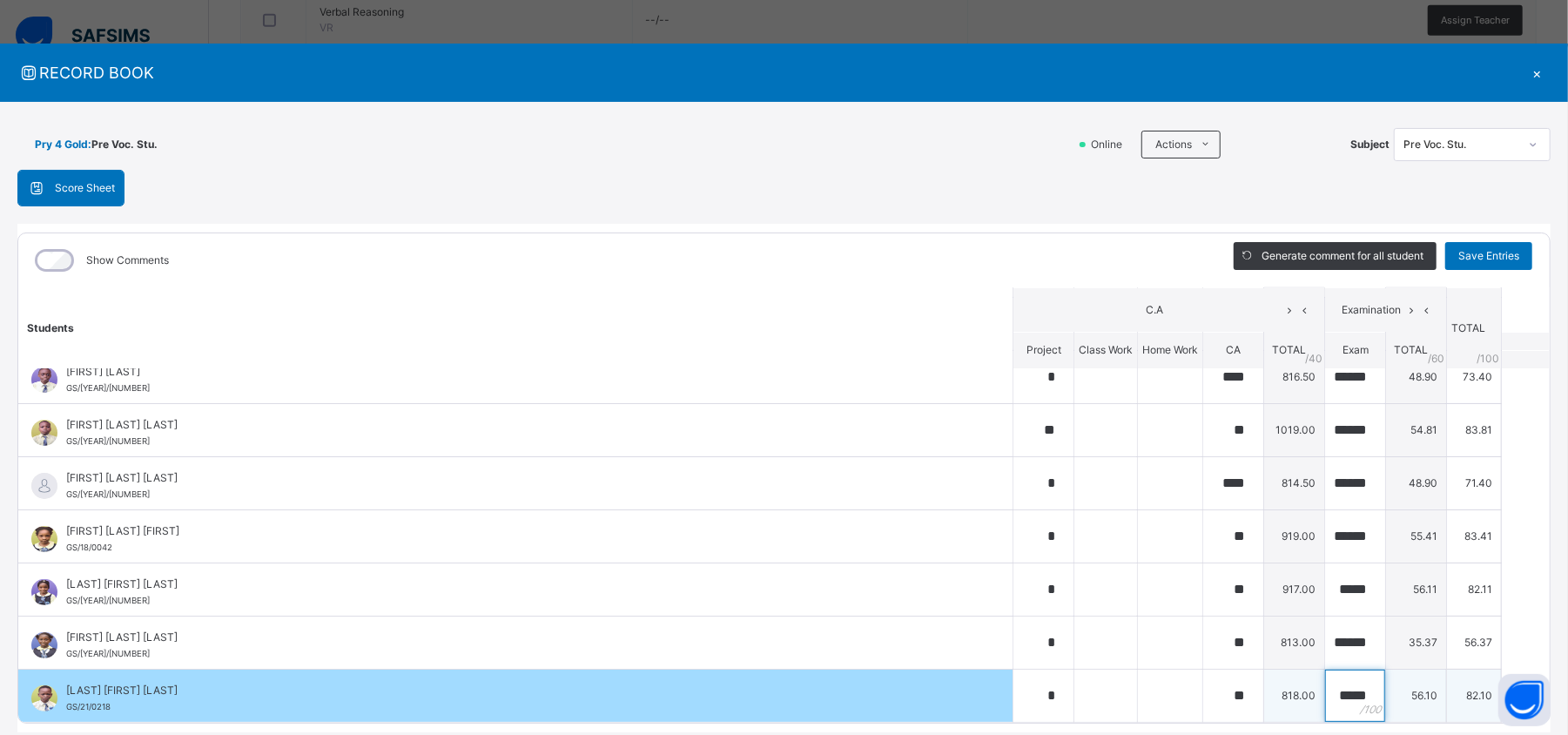 scroll, scrollTop: 0, scrollLeft: 4, axis: horizontal 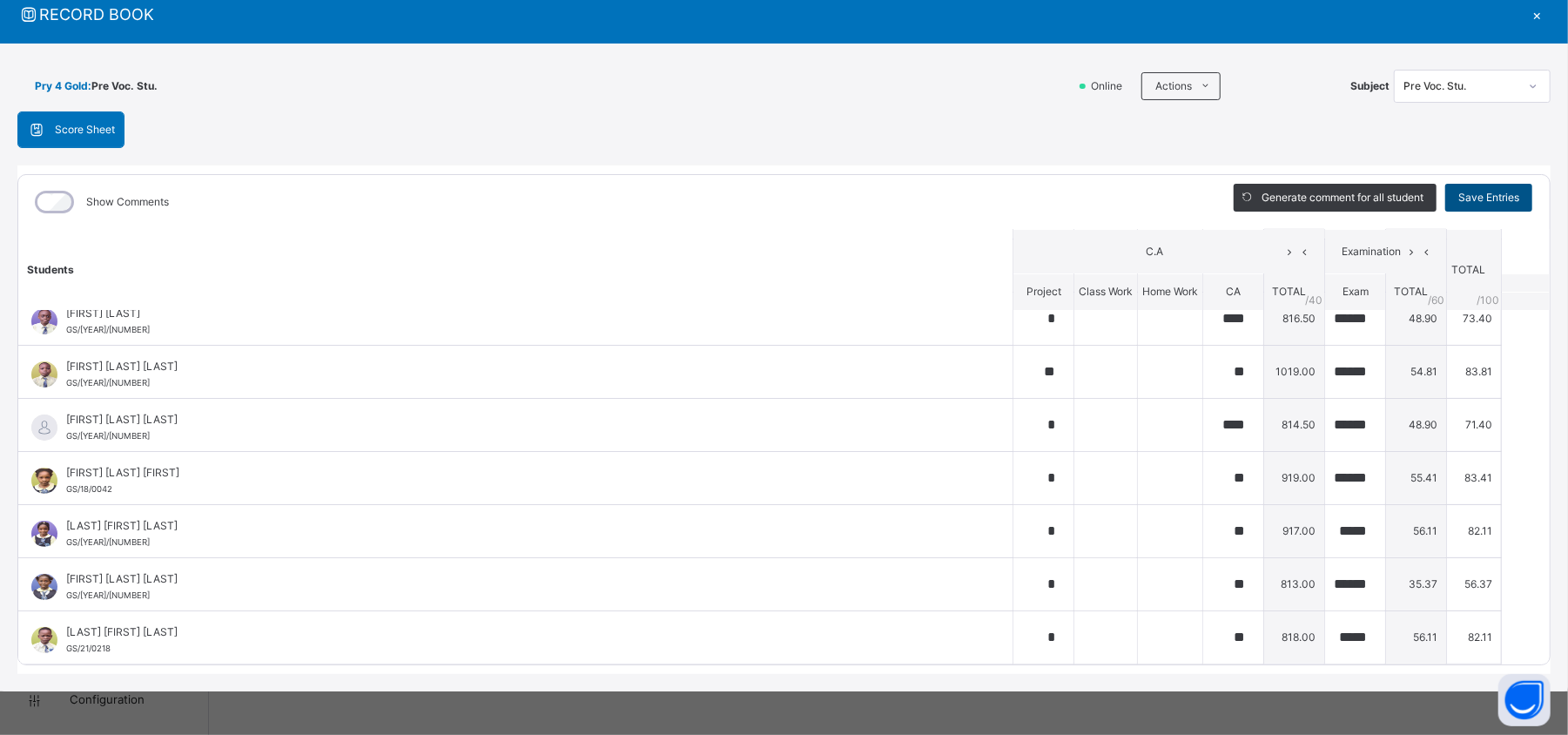 click on "Save Entries" at bounding box center [1489, 198] 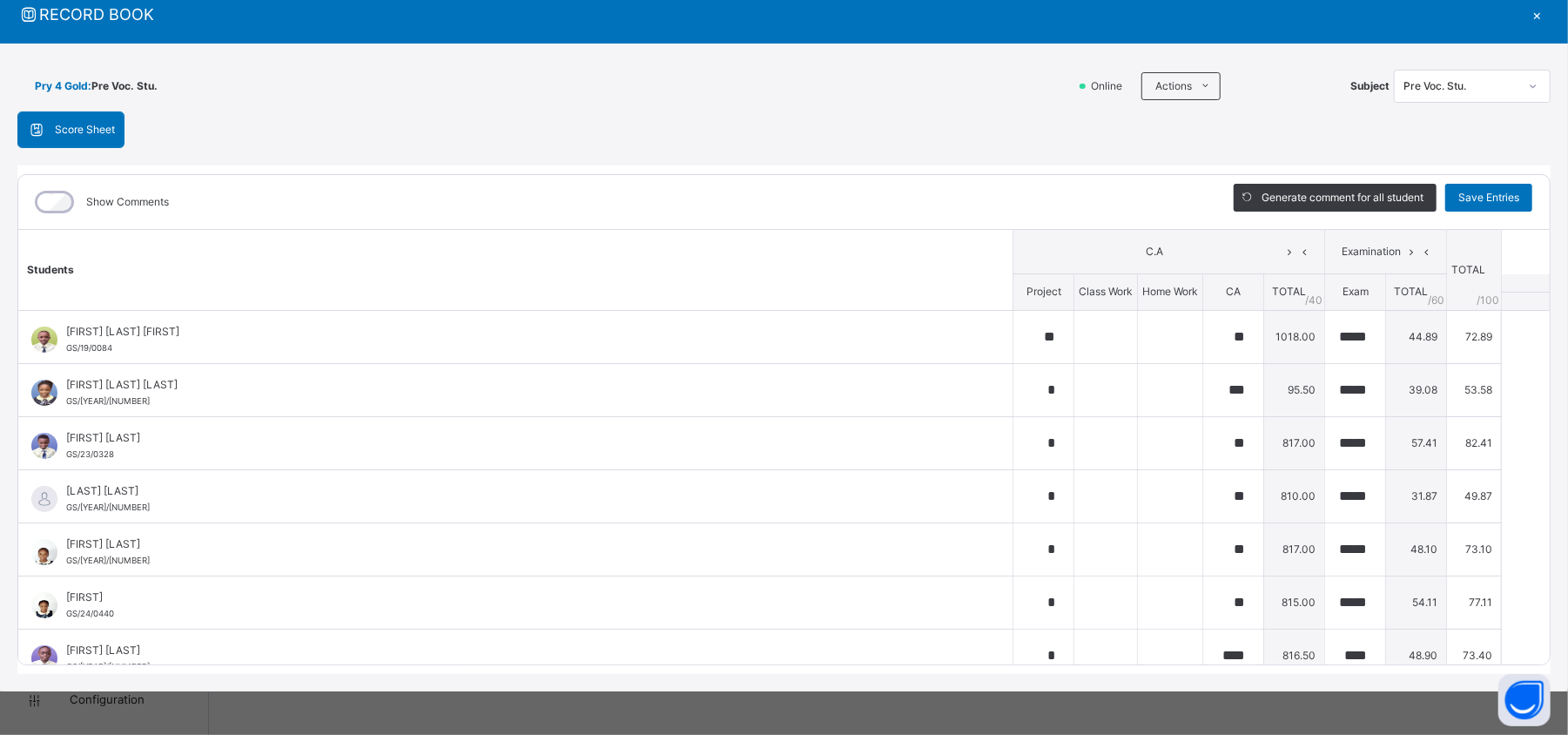scroll, scrollTop: 0, scrollLeft: 0, axis: both 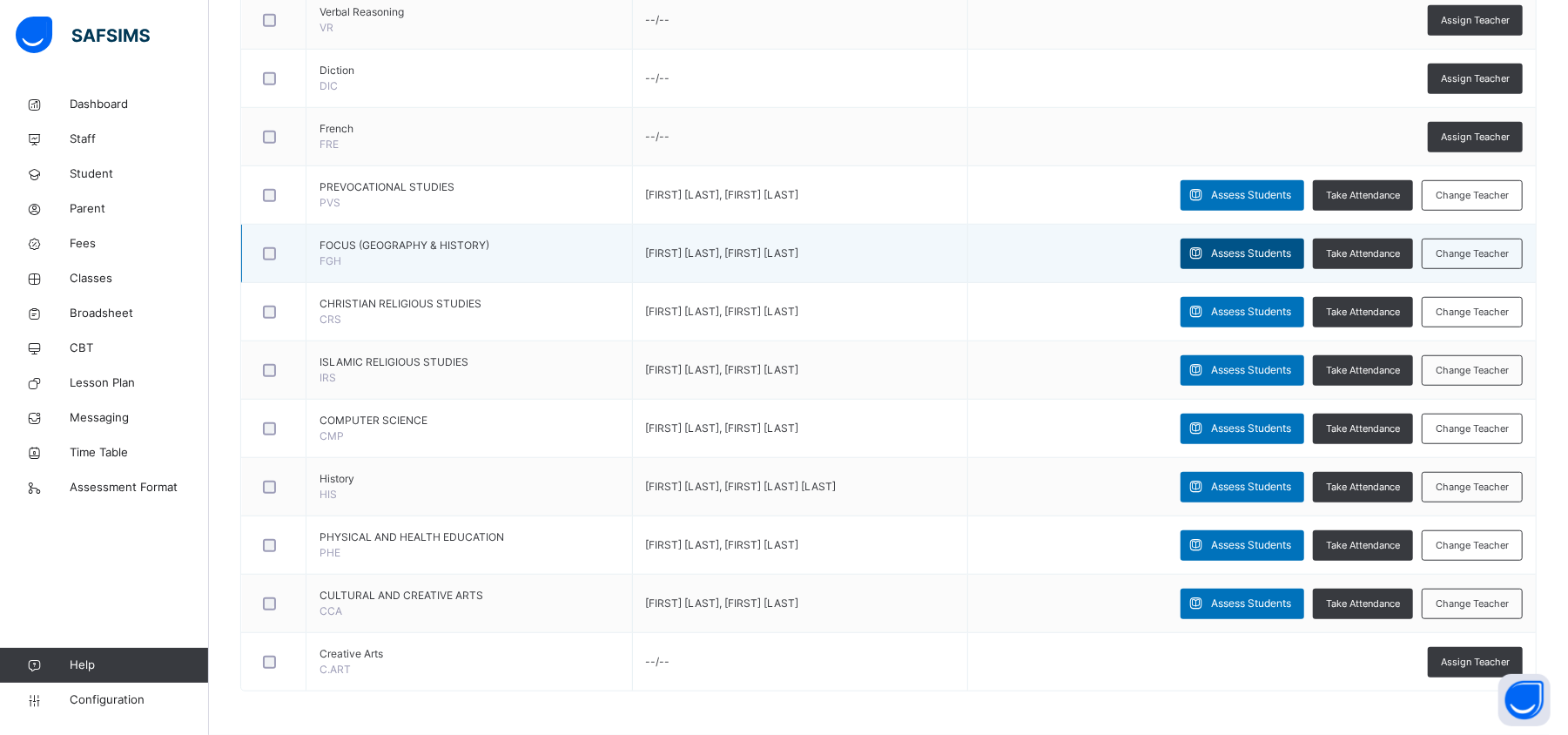 click on "Assess Students" at bounding box center (1251, 253) 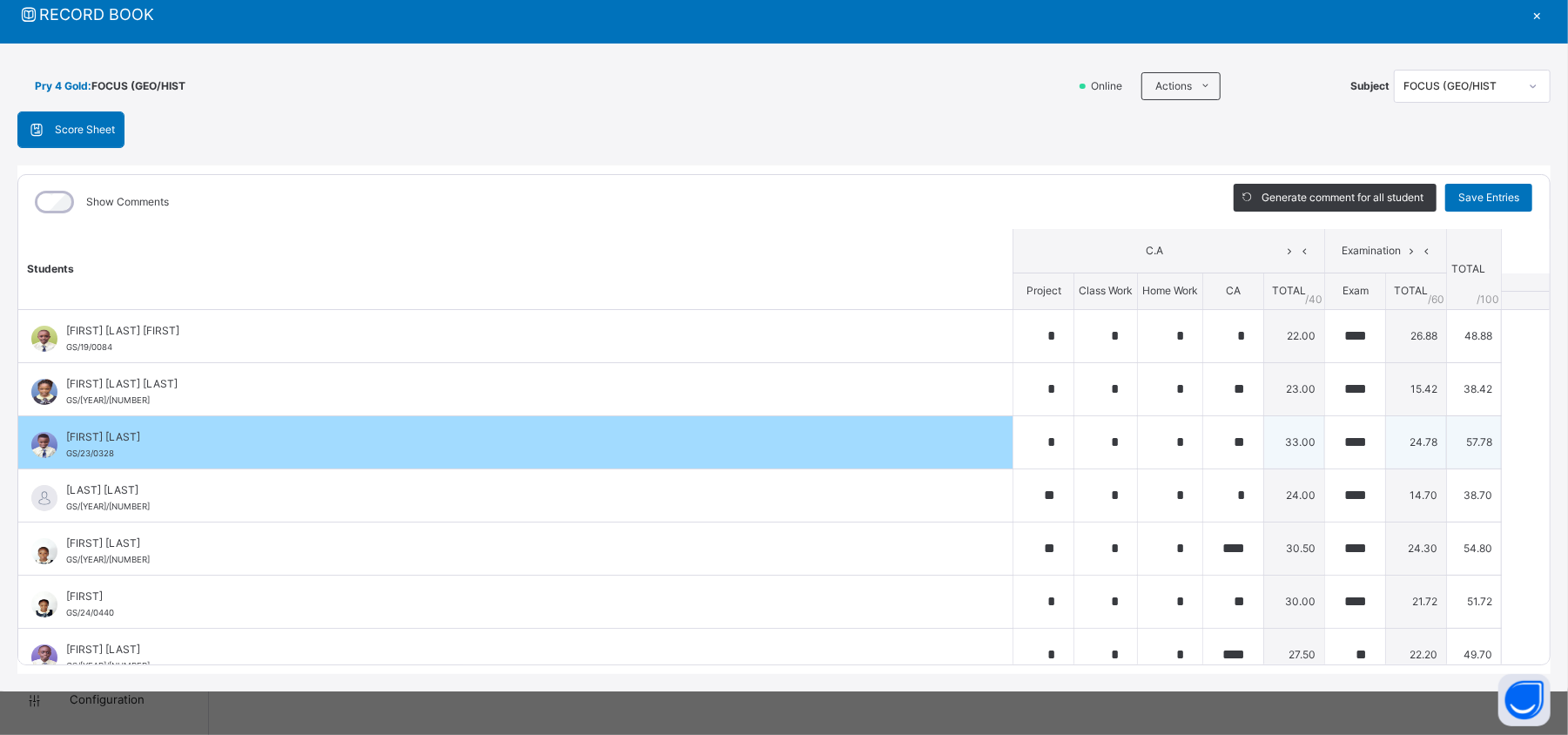 scroll, scrollTop: 0, scrollLeft: 0, axis: both 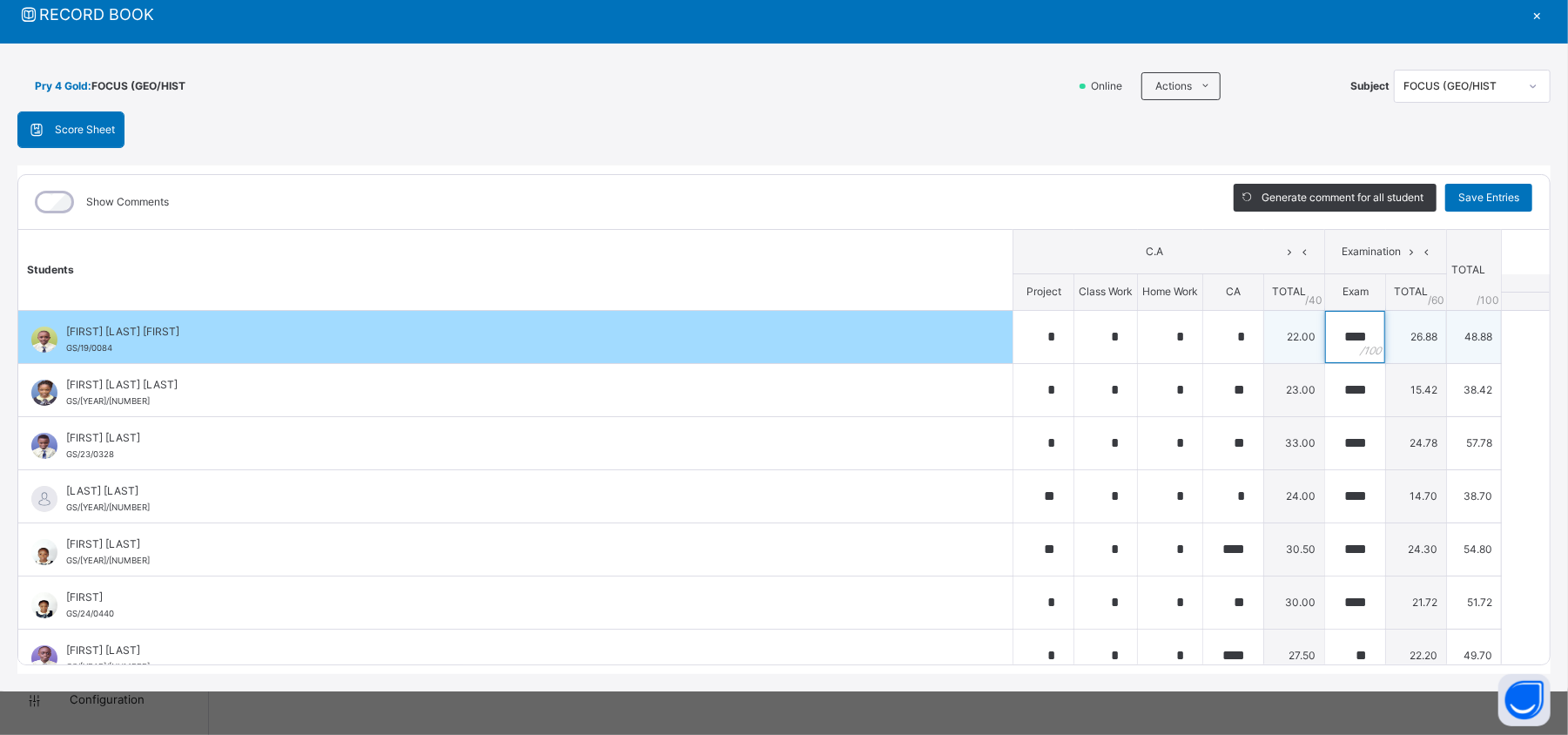 click on "****" at bounding box center [1355, 337] 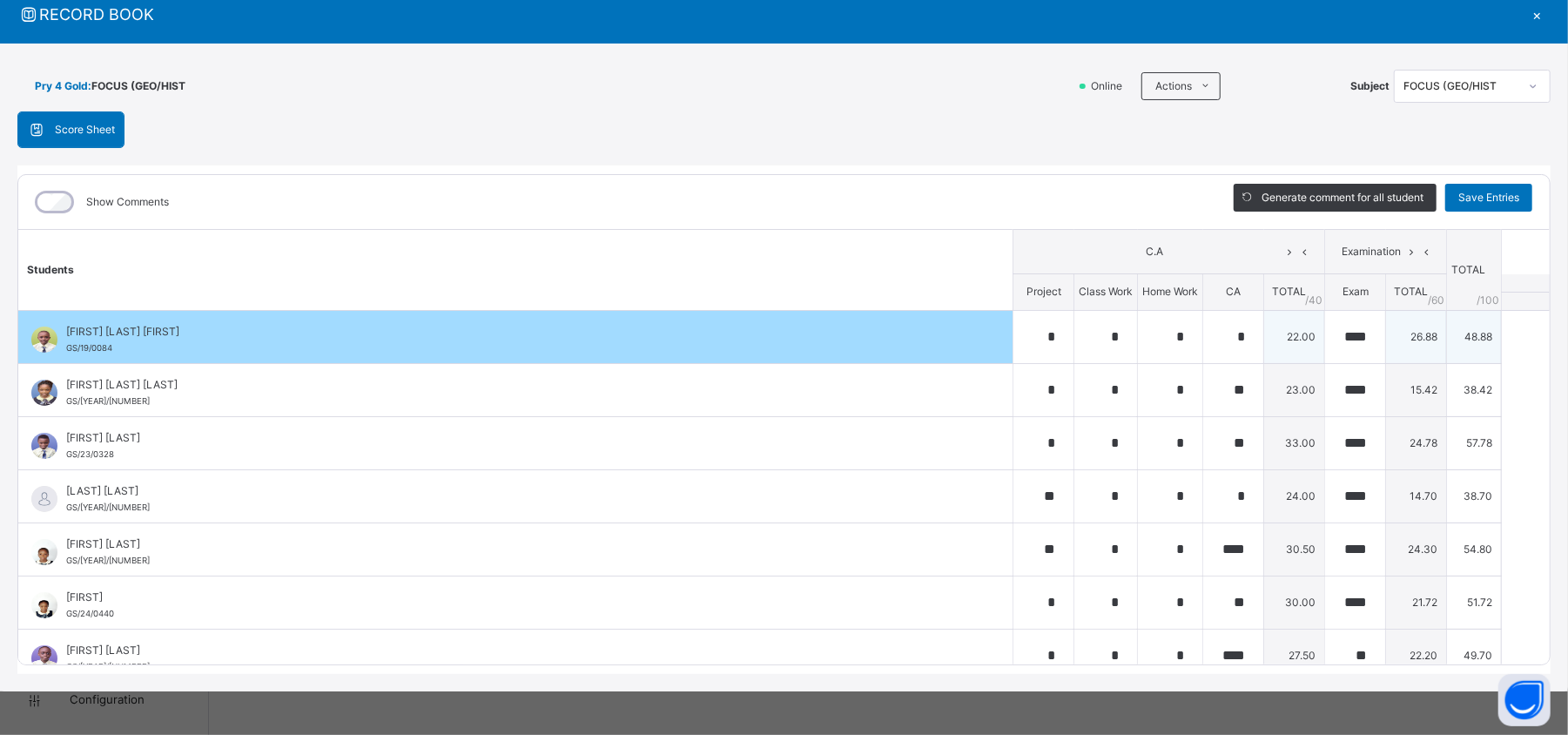 click on "****" at bounding box center [1355, 337] 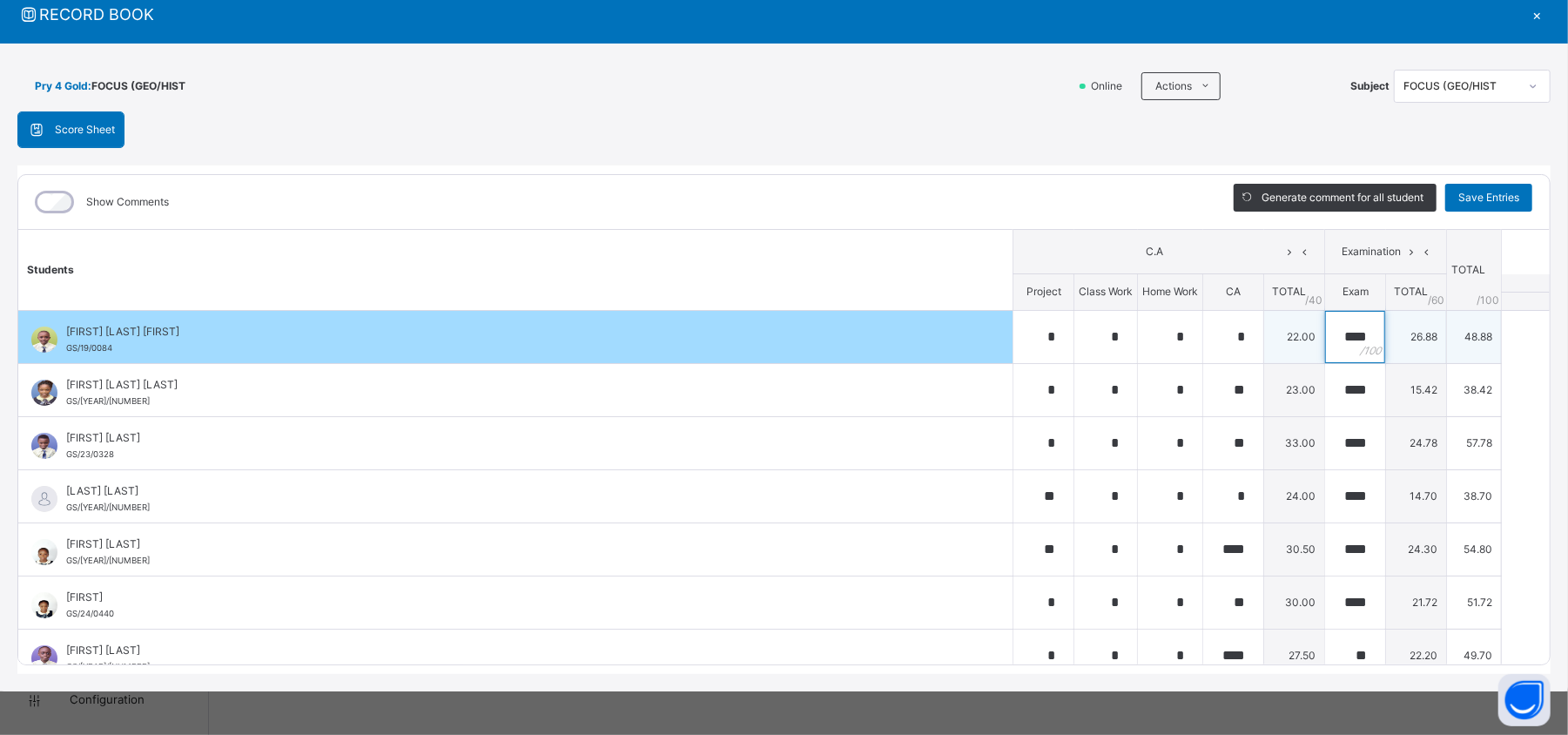 click on "****" at bounding box center [1355, 337] 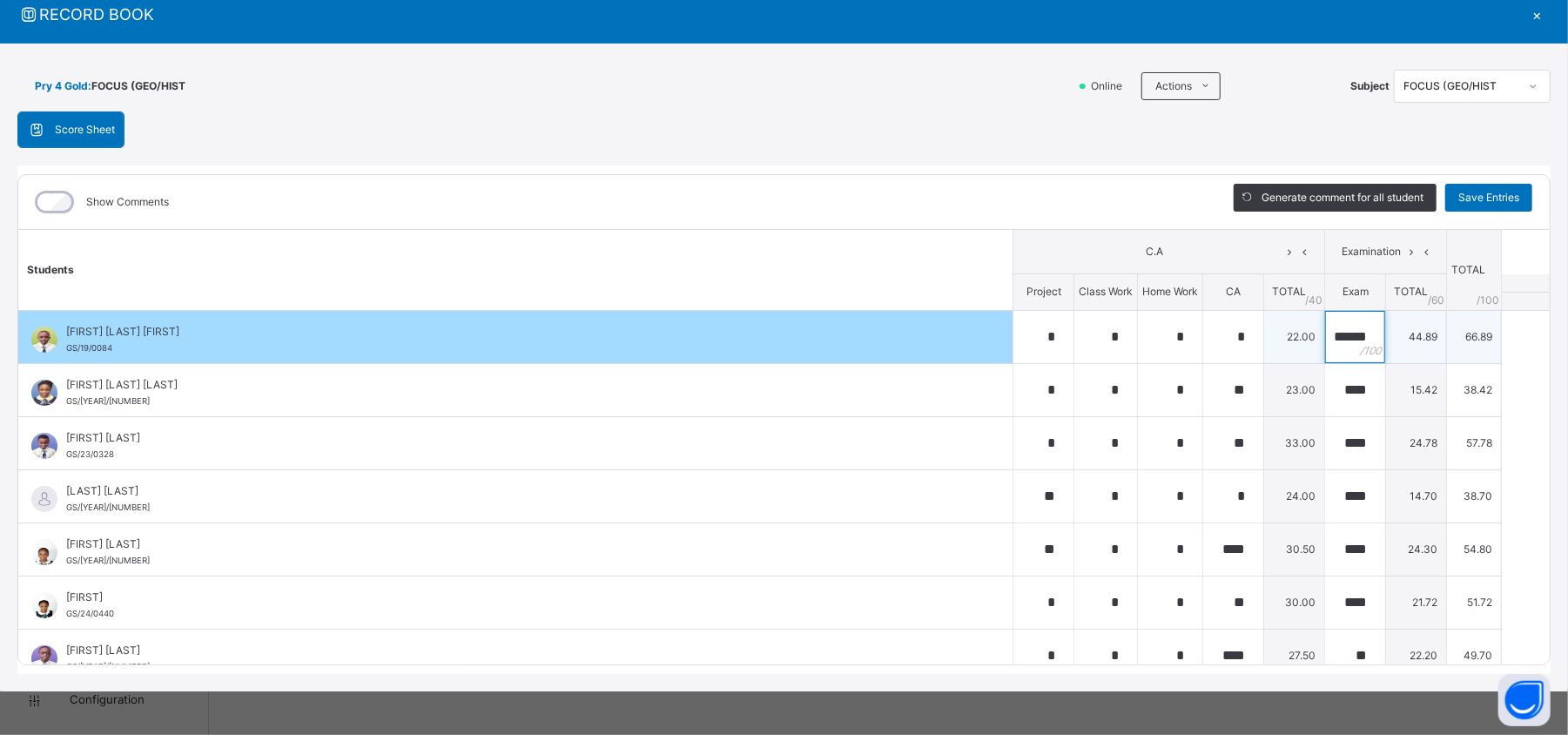 scroll, scrollTop: 0, scrollLeft: 9, axis: horizontal 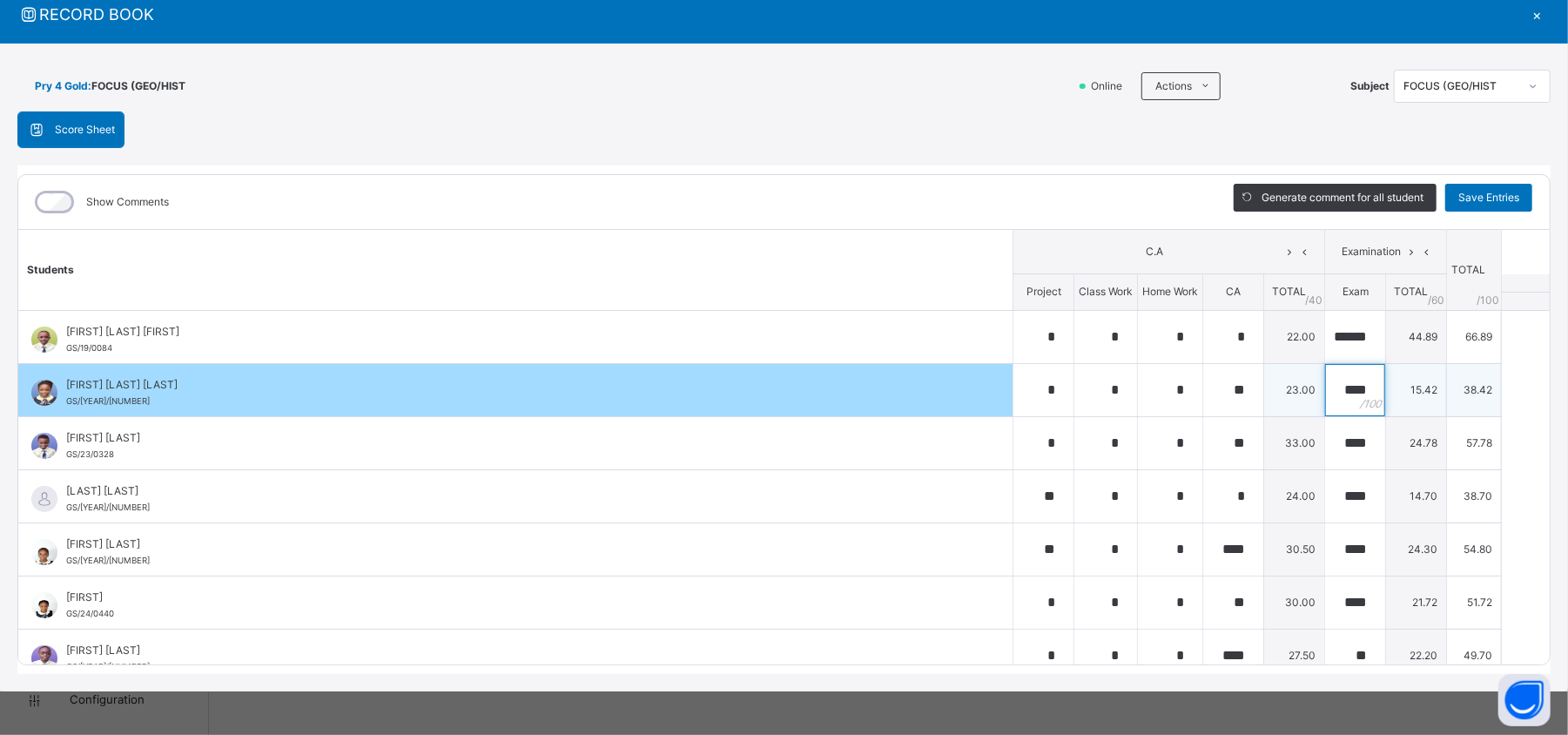 click on "****" at bounding box center [1355, 390] 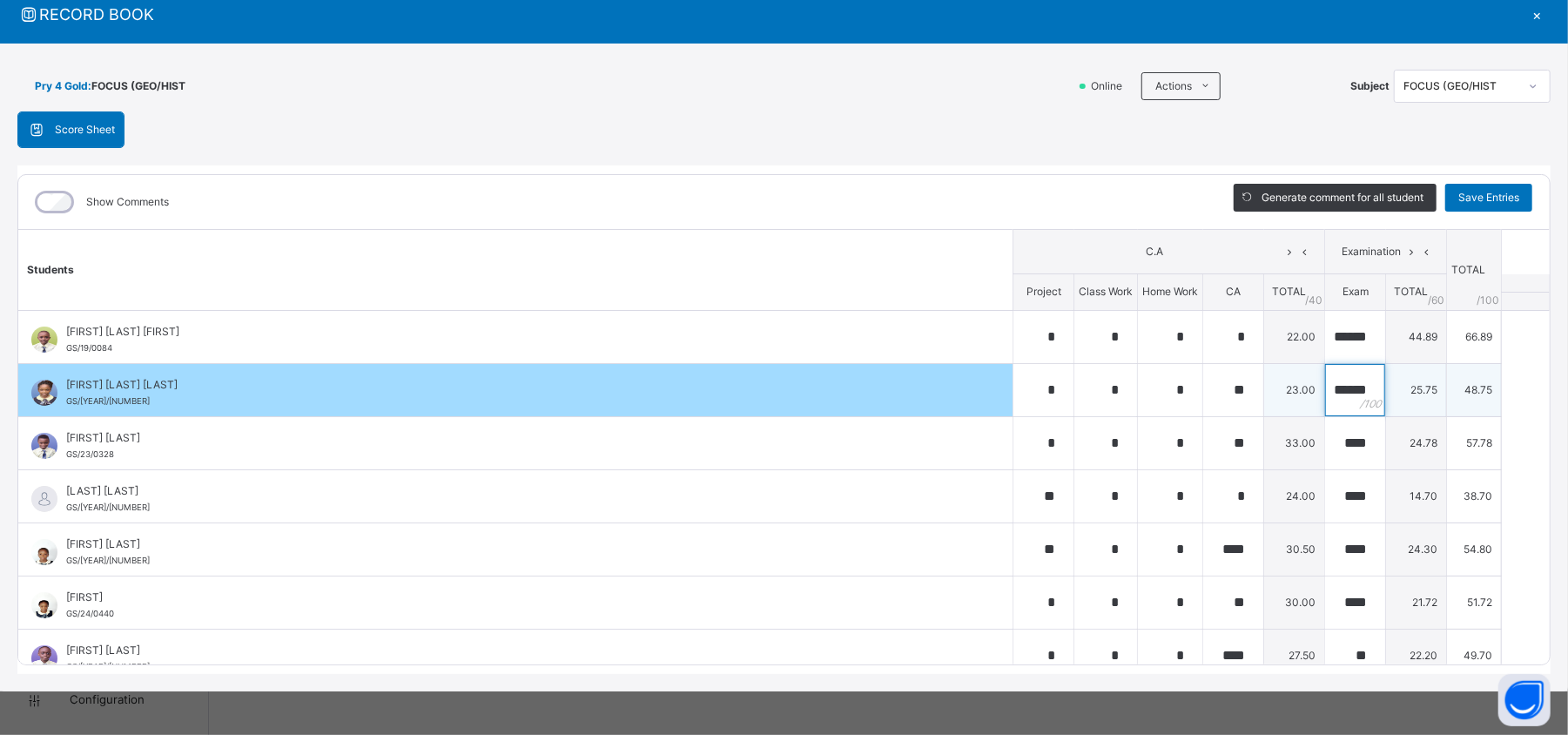scroll, scrollTop: 0, scrollLeft: 11, axis: horizontal 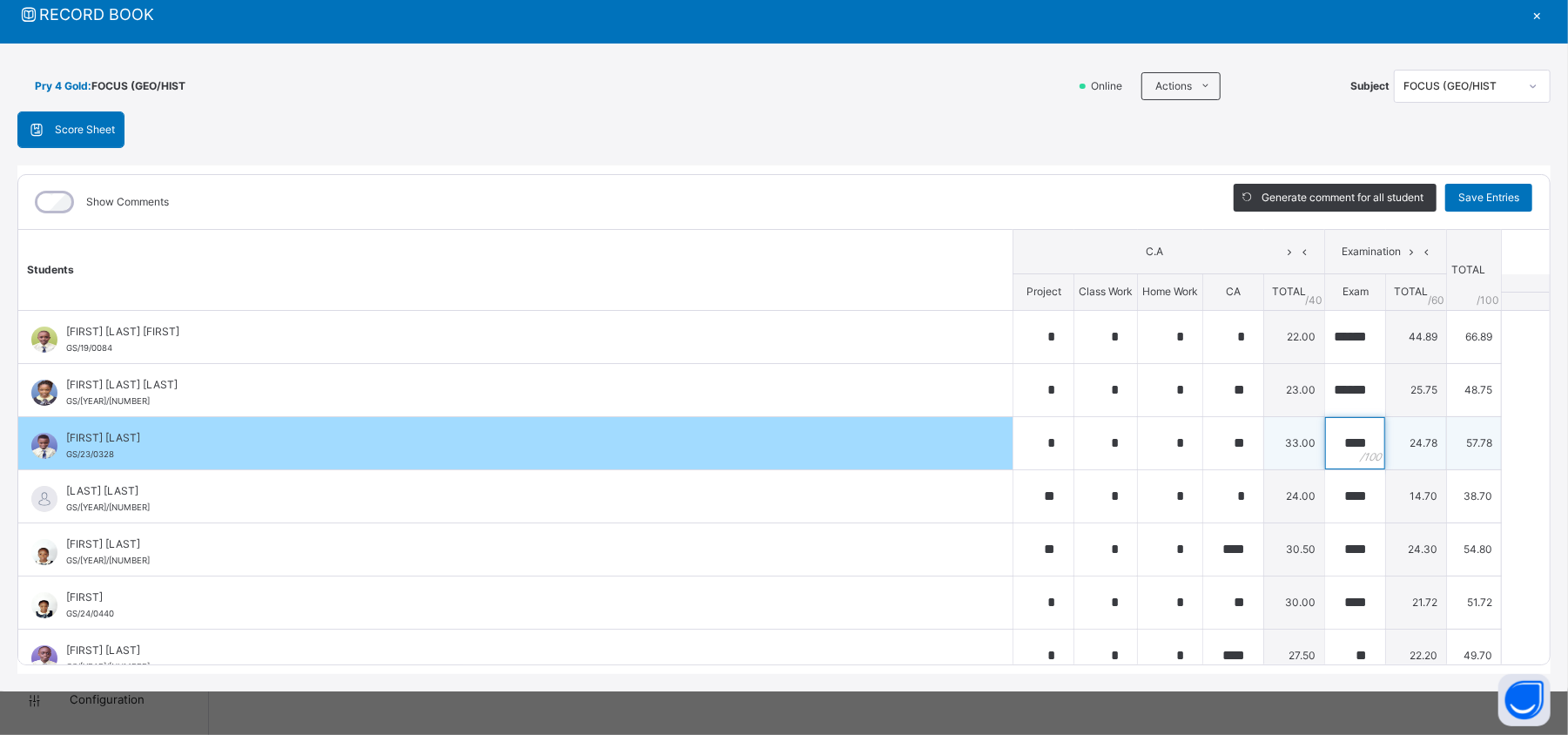 click on "****" at bounding box center [1355, 443] 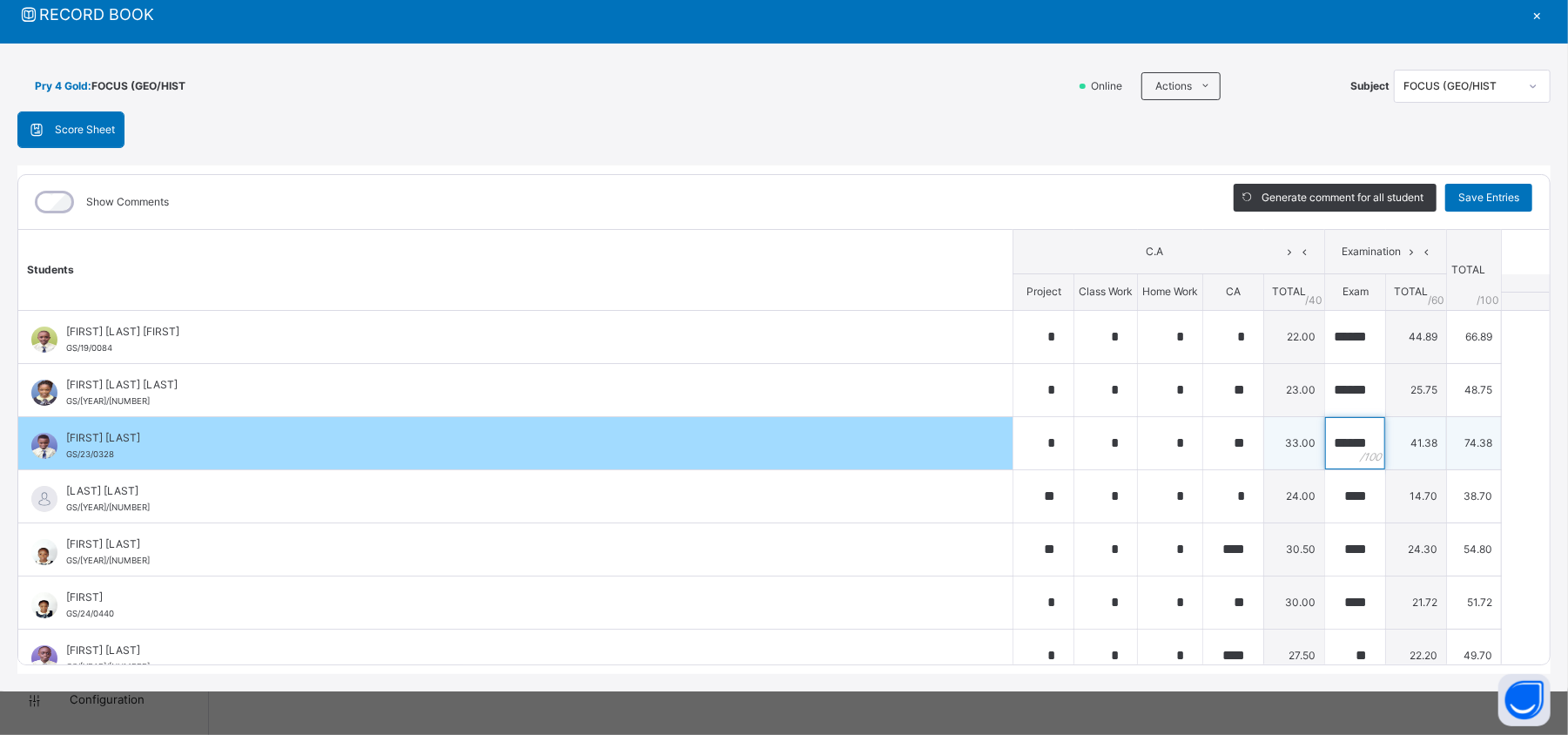 scroll, scrollTop: 0, scrollLeft: 10, axis: horizontal 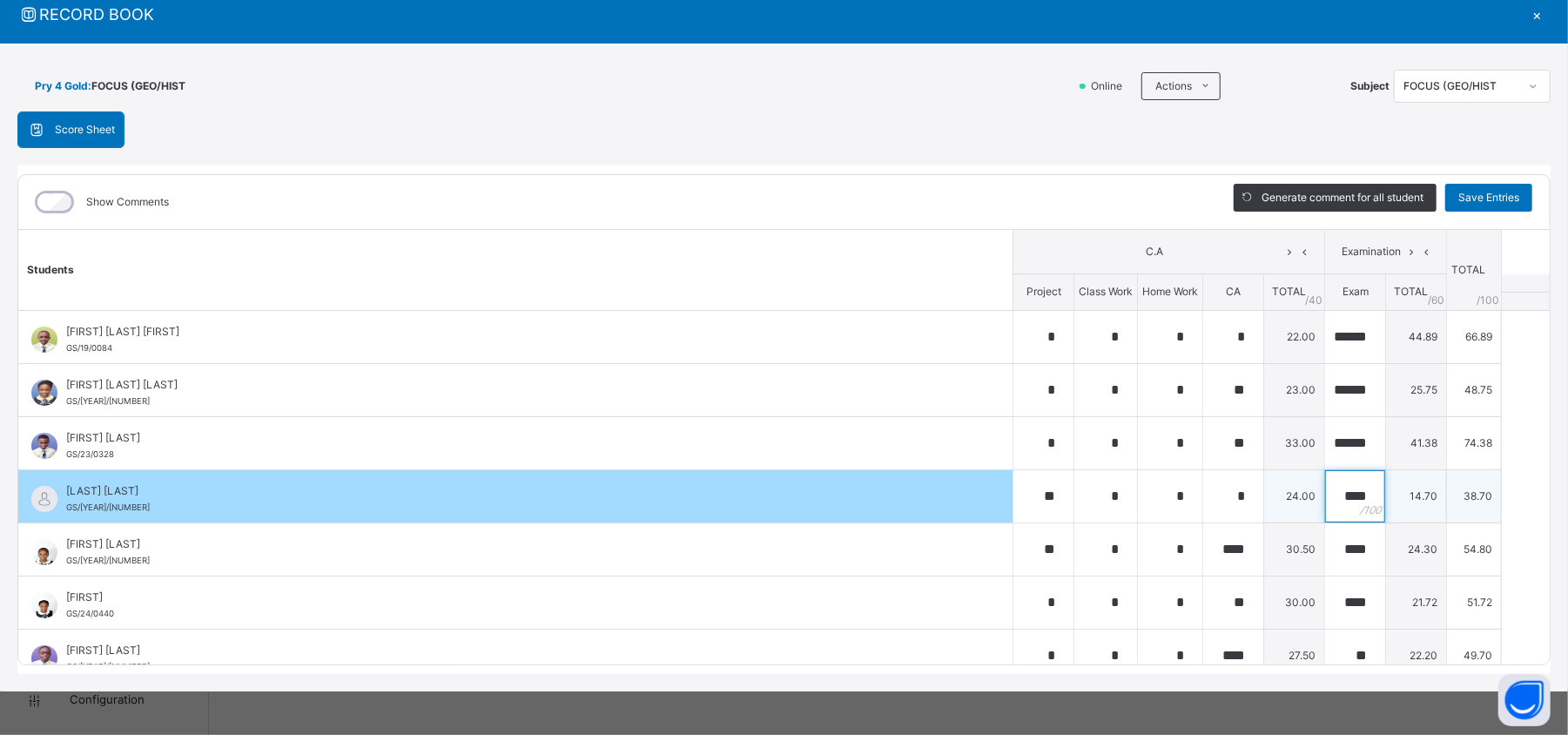 click on "****" at bounding box center [1355, 496] 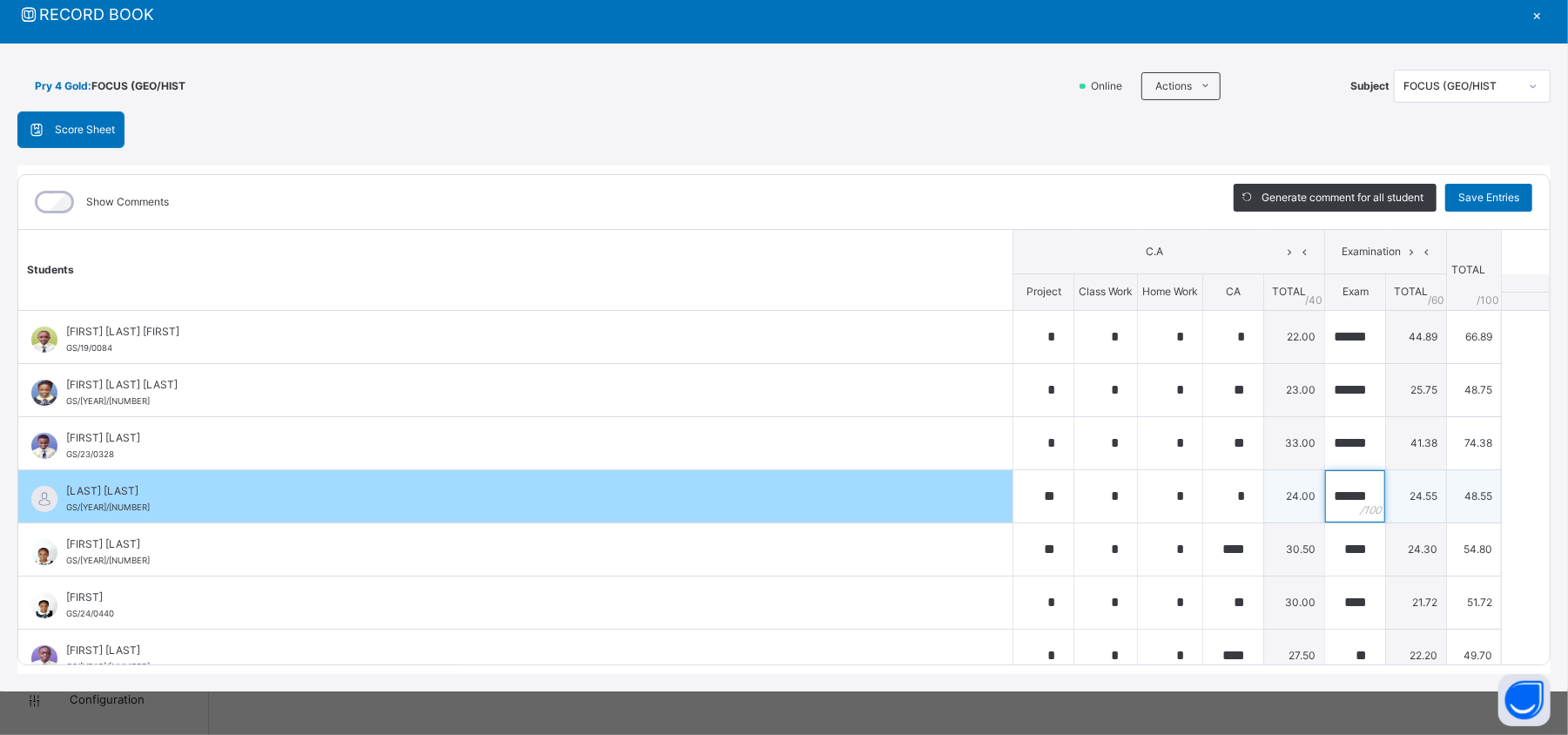 scroll, scrollTop: 0, scrollLeft: 10, axis: horizontal 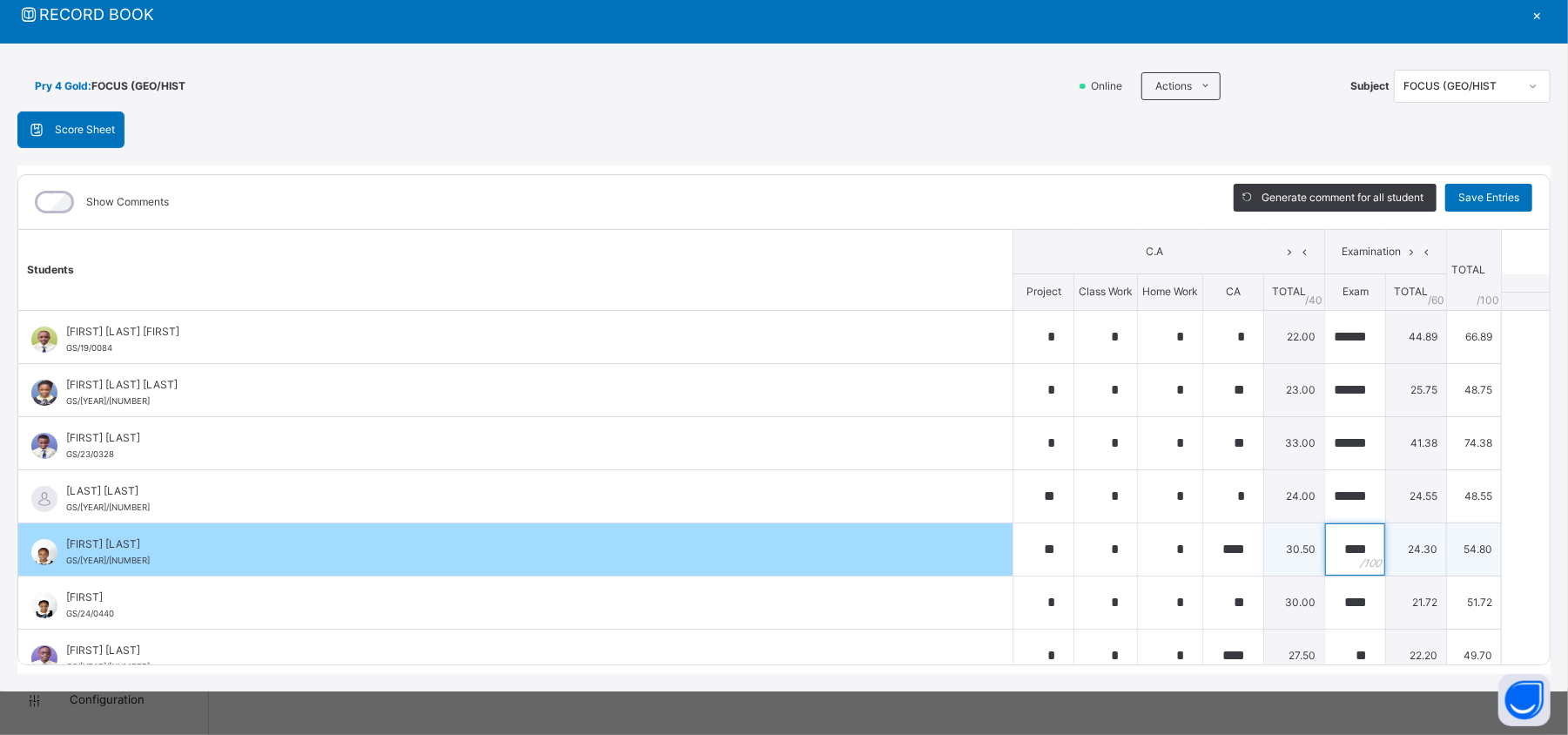 click on "****" at bounding box center [1355, 550] 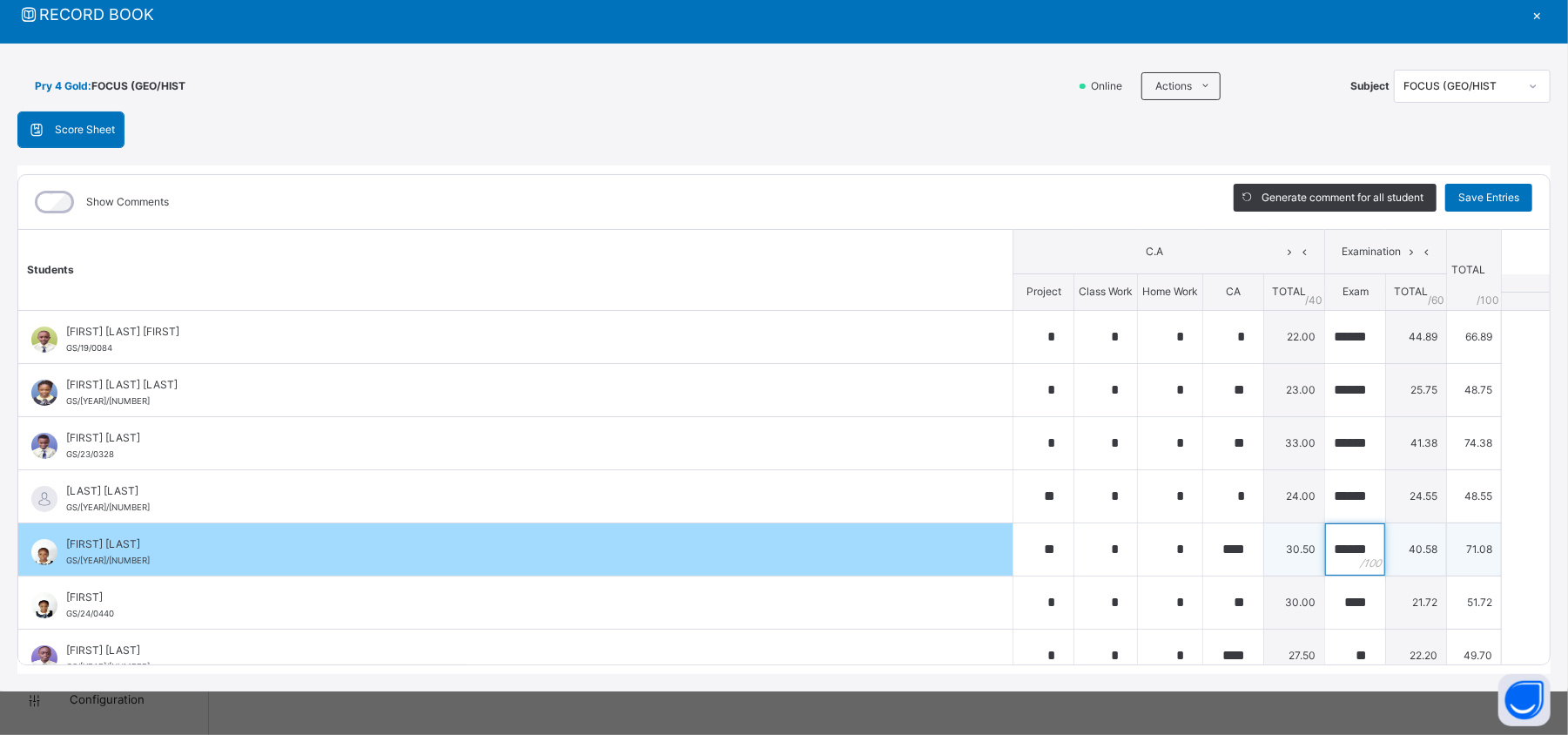 scroll, scrollTop: 0, scrollLeft: 10, axis: horizontal 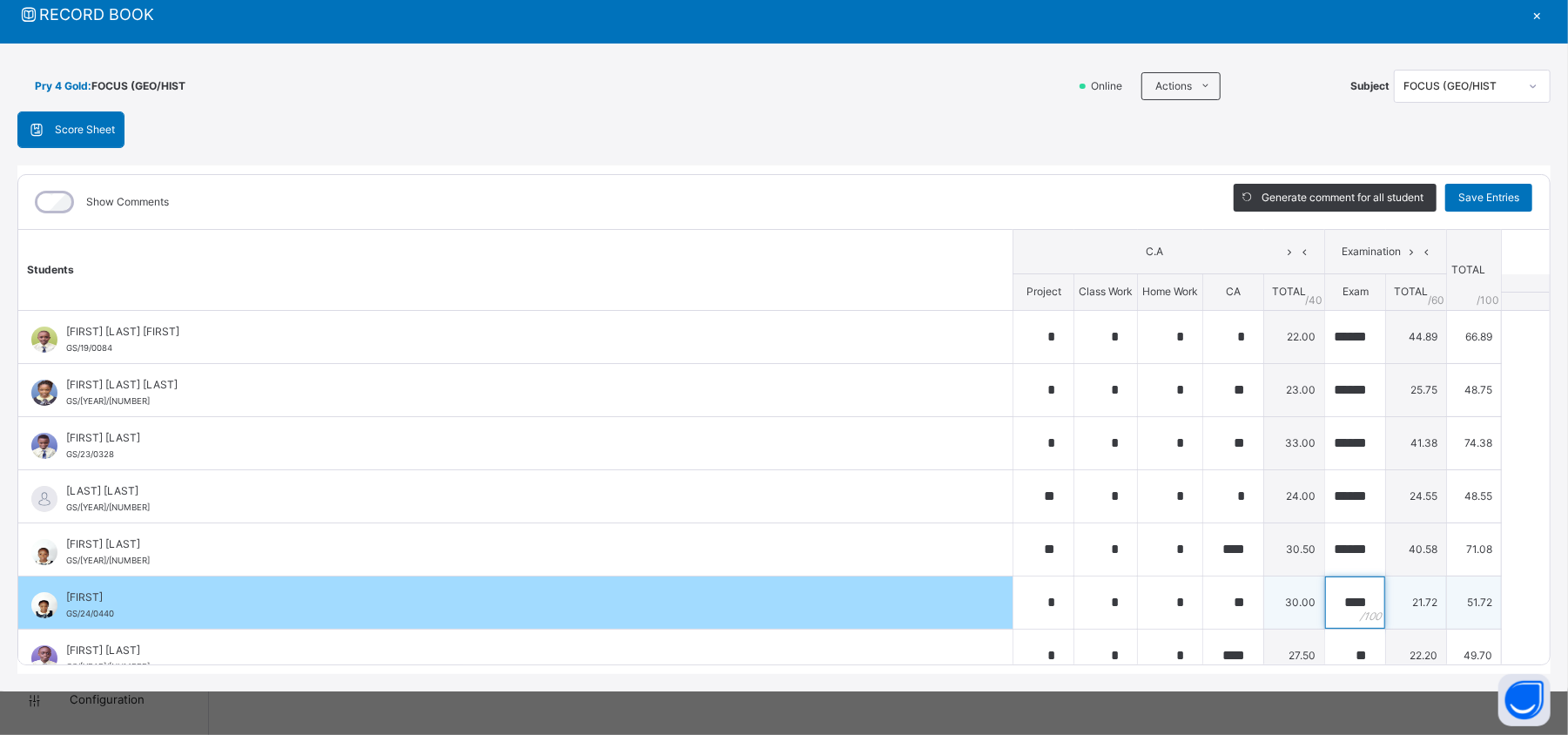 click on "****" at bounding box center [1355, 603] 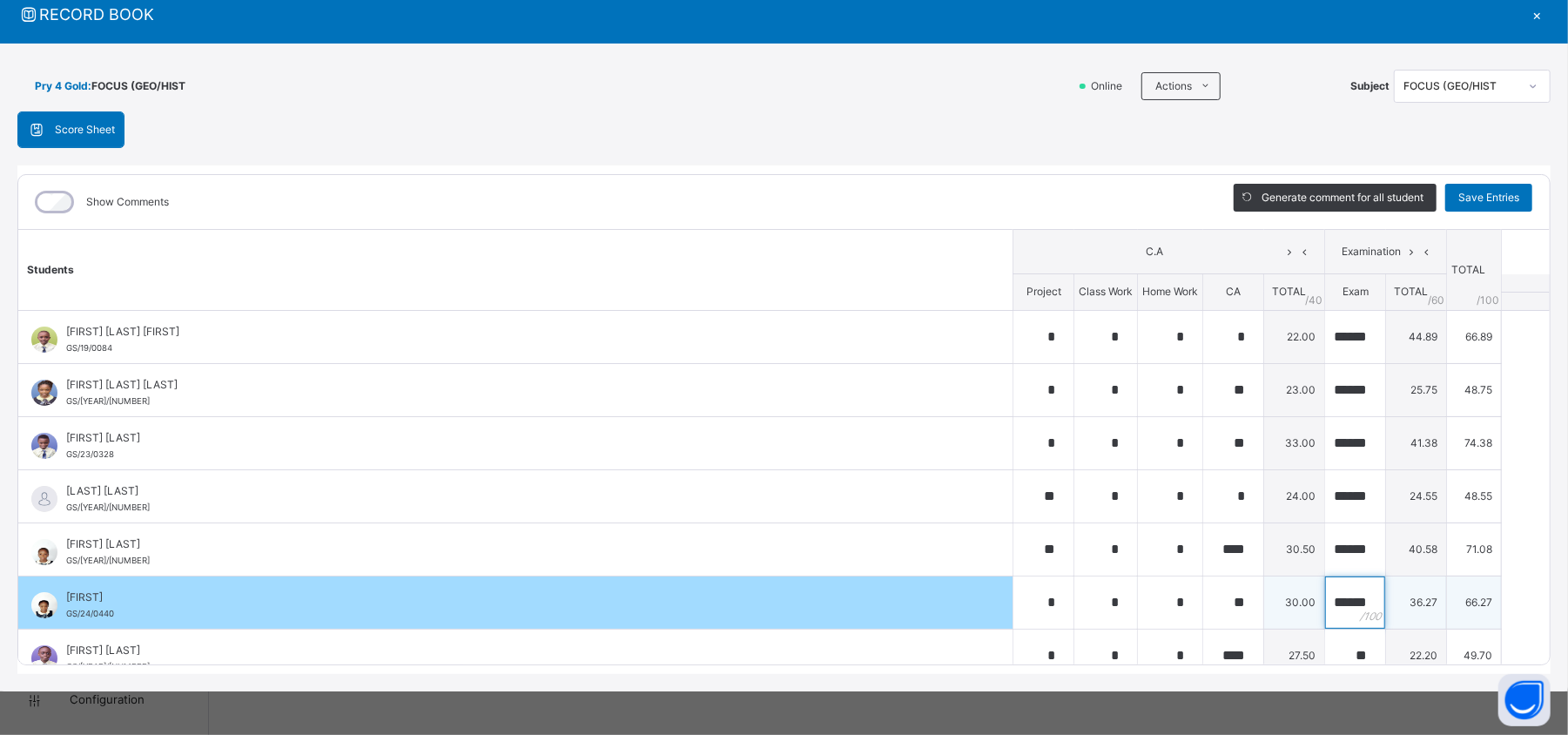 scroll, scrollTop: 0, scrollLeft: 14, axis: horizontal 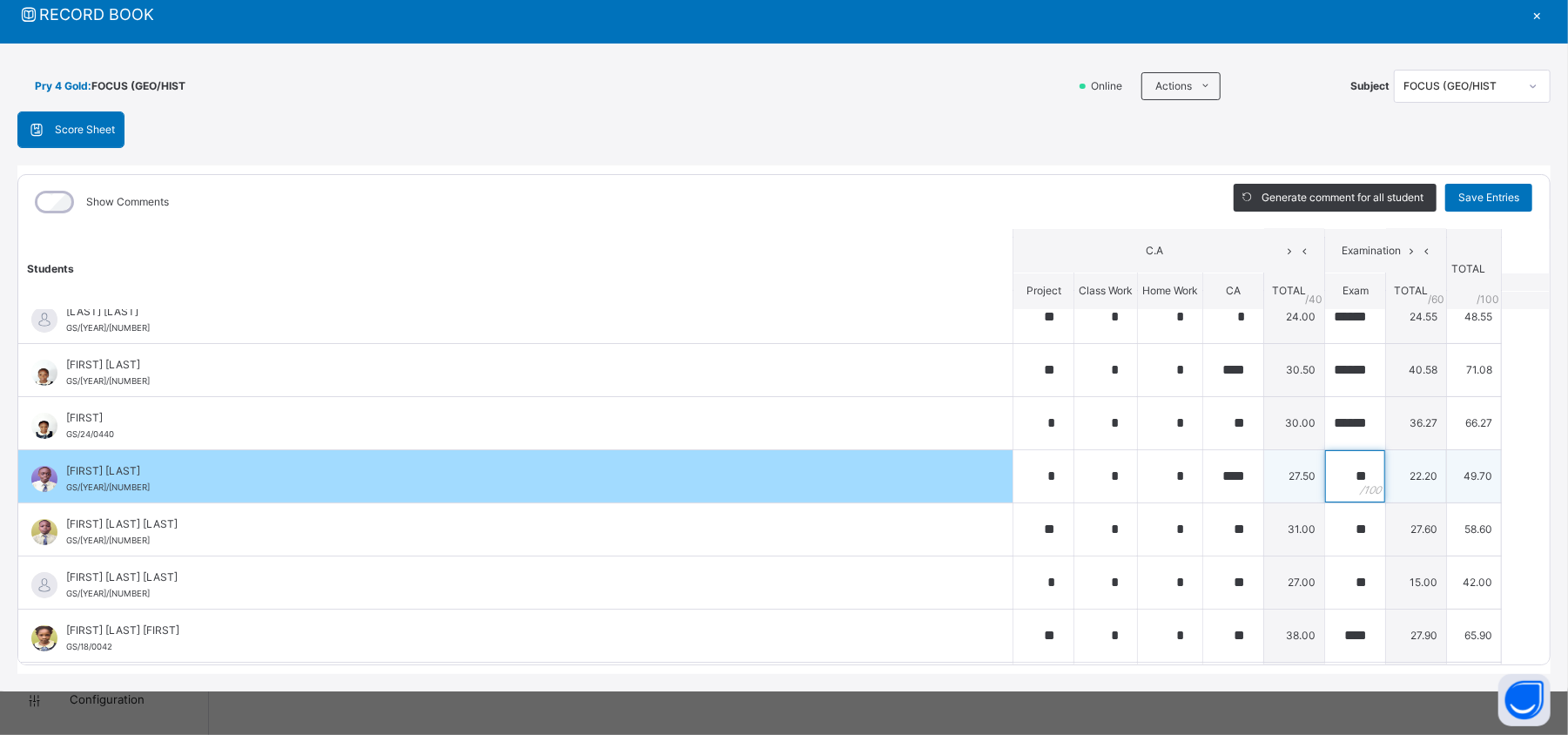 click on "**" at bounding box center (1355, 476) 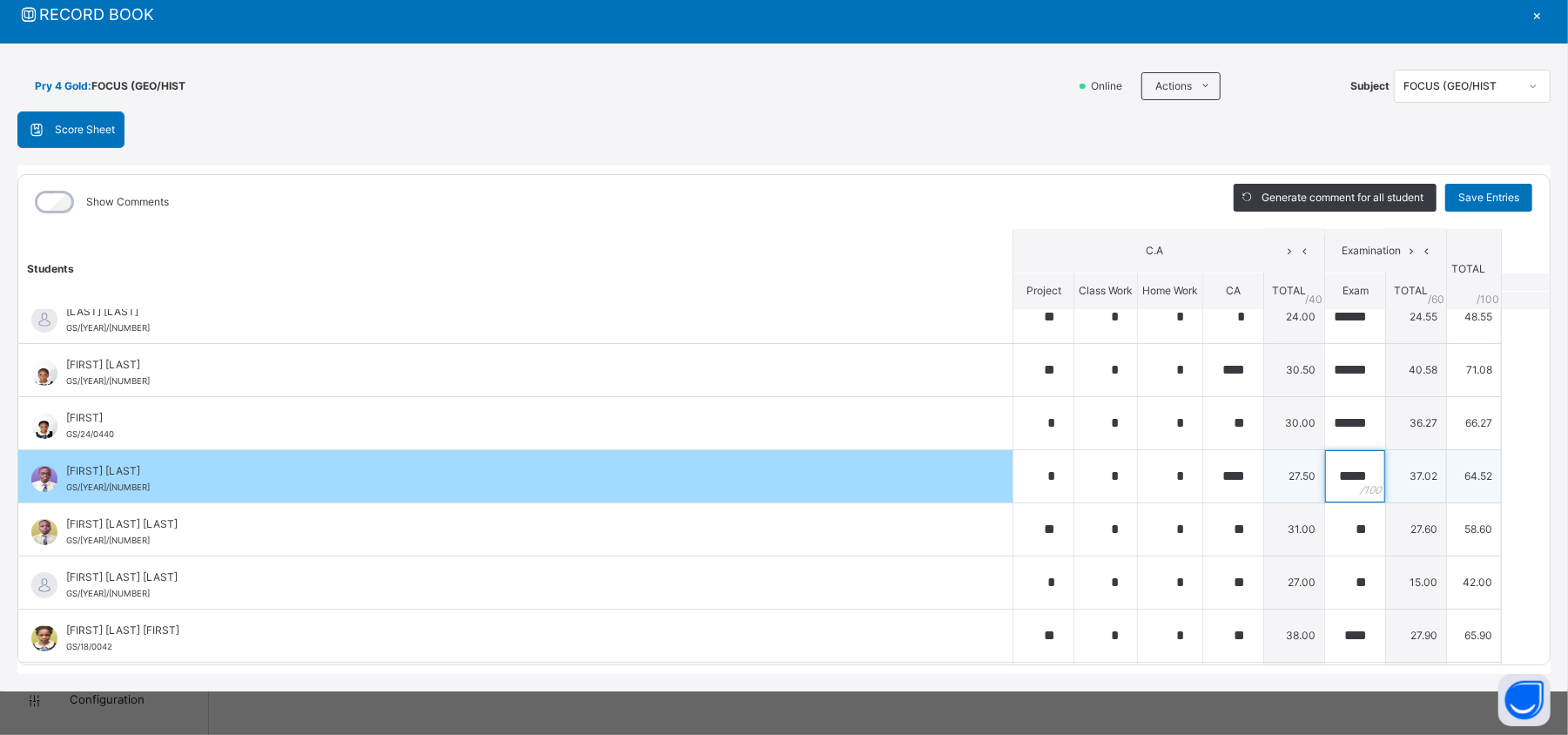 scroll, scrollTop: 0, scrollLeft: 1, axis: horizontal 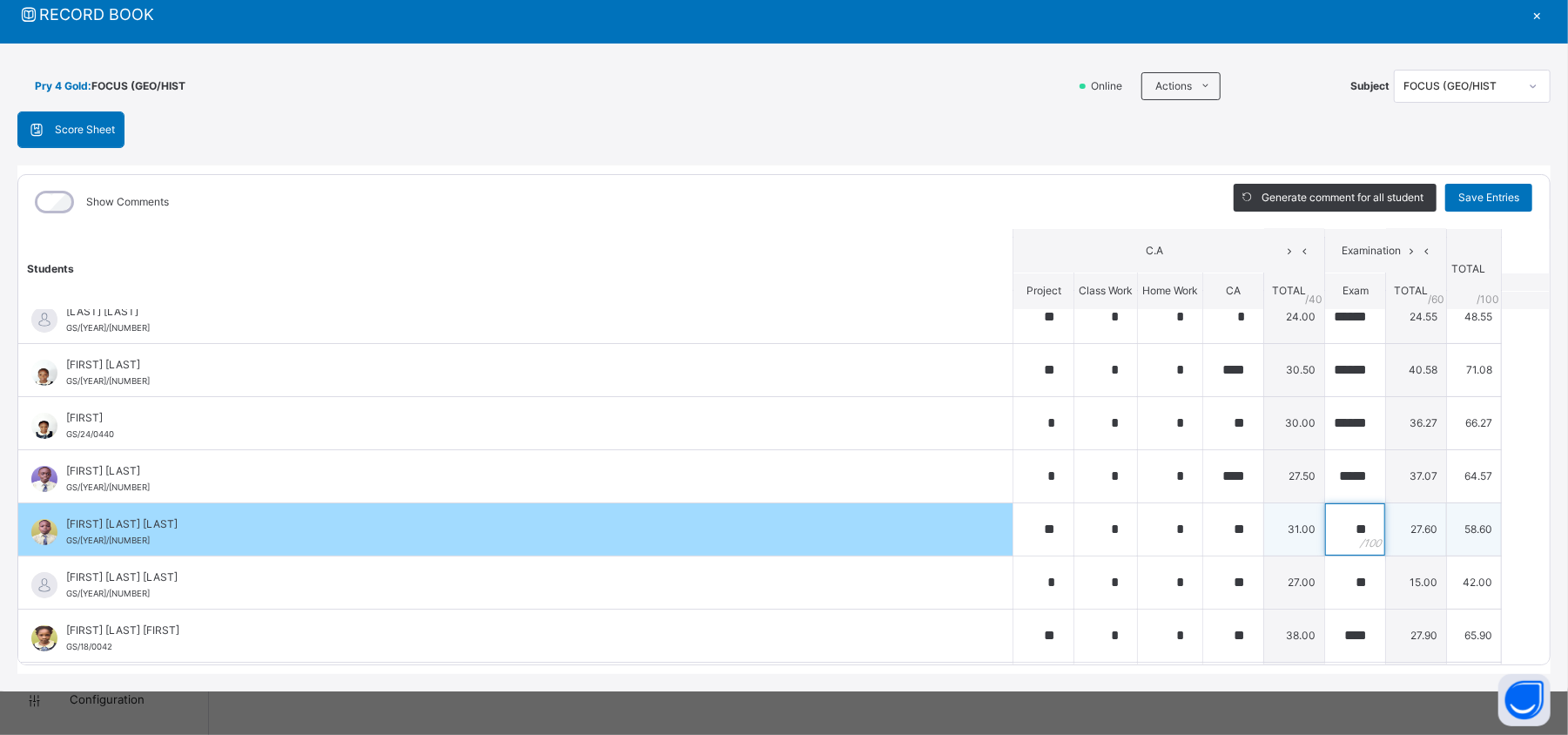 click on "**" at bounding box center (1355, 529) 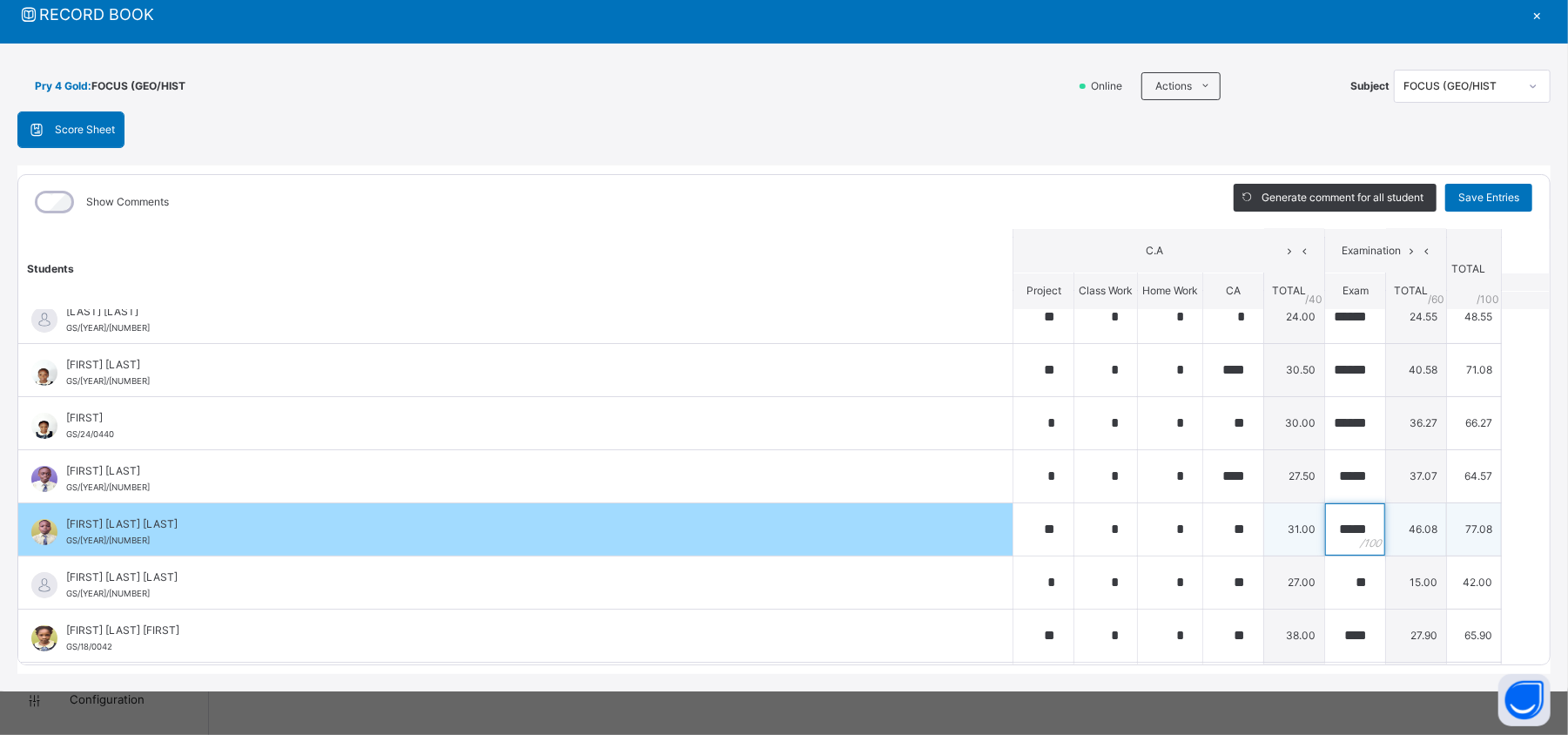 scroll, scrollTop: 0, scrollLeft: 2, axis: horizontal 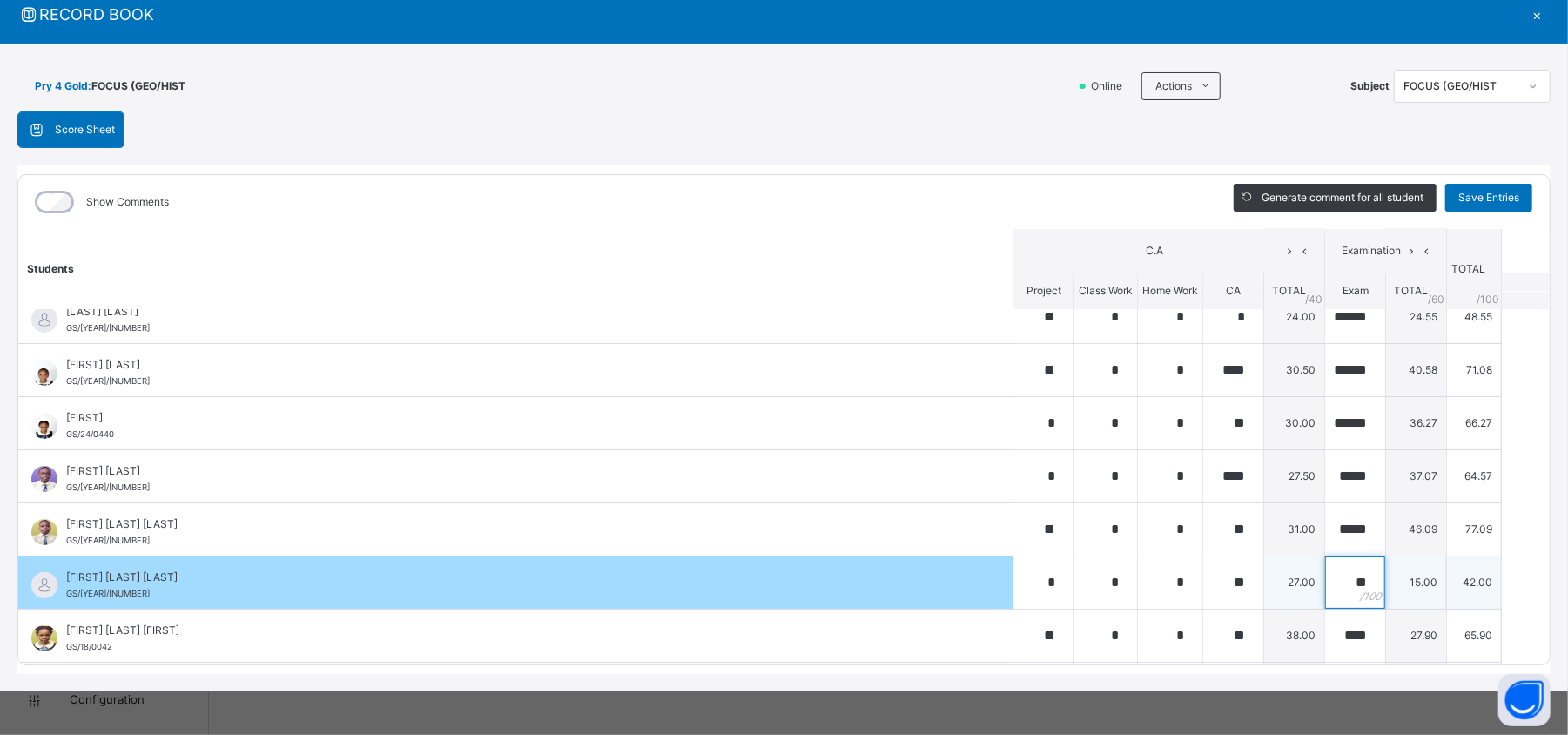 click on "**" at bounding box center (1355, 583) 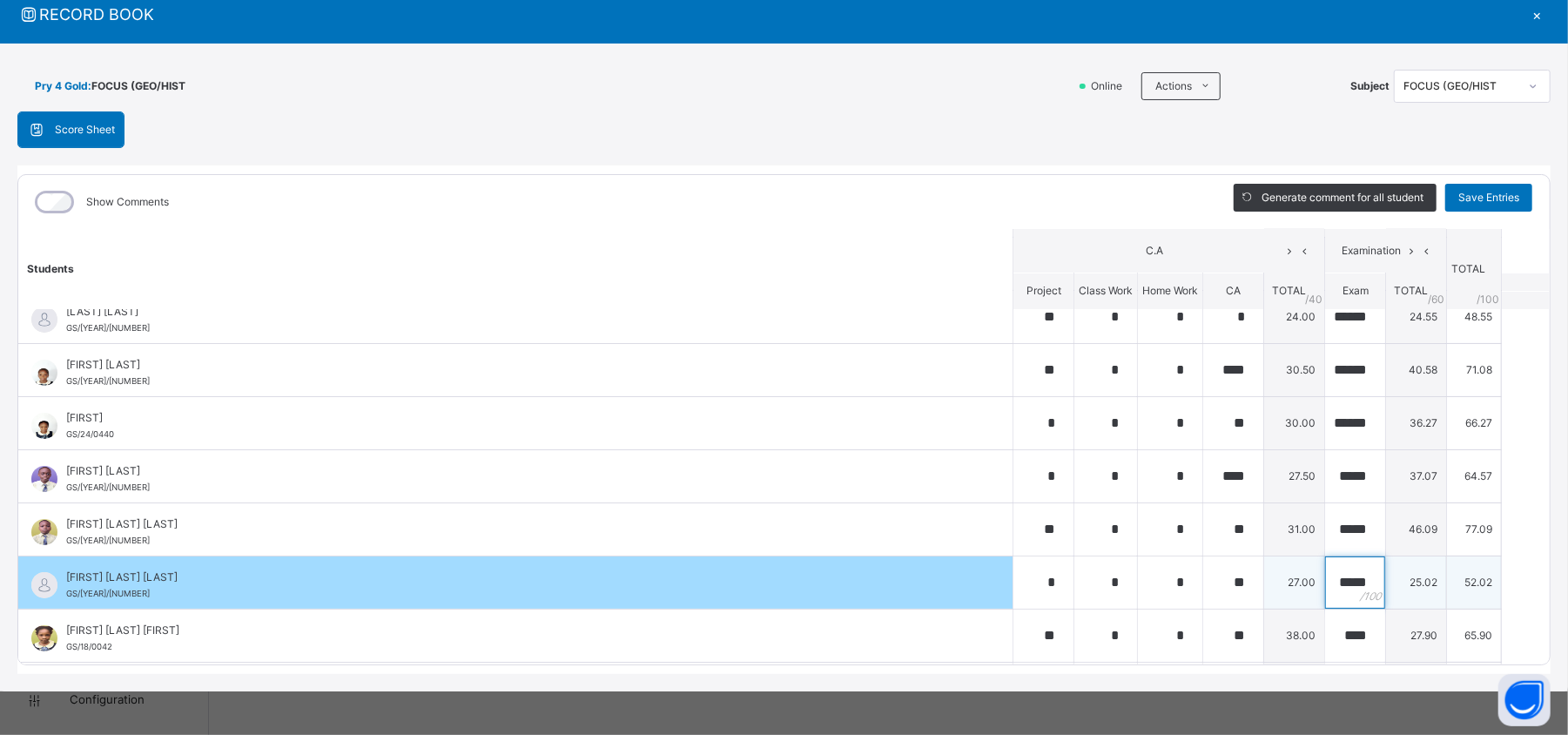 scroll, scrollTop: 0, scrollLeft: 1, axis: horizontal 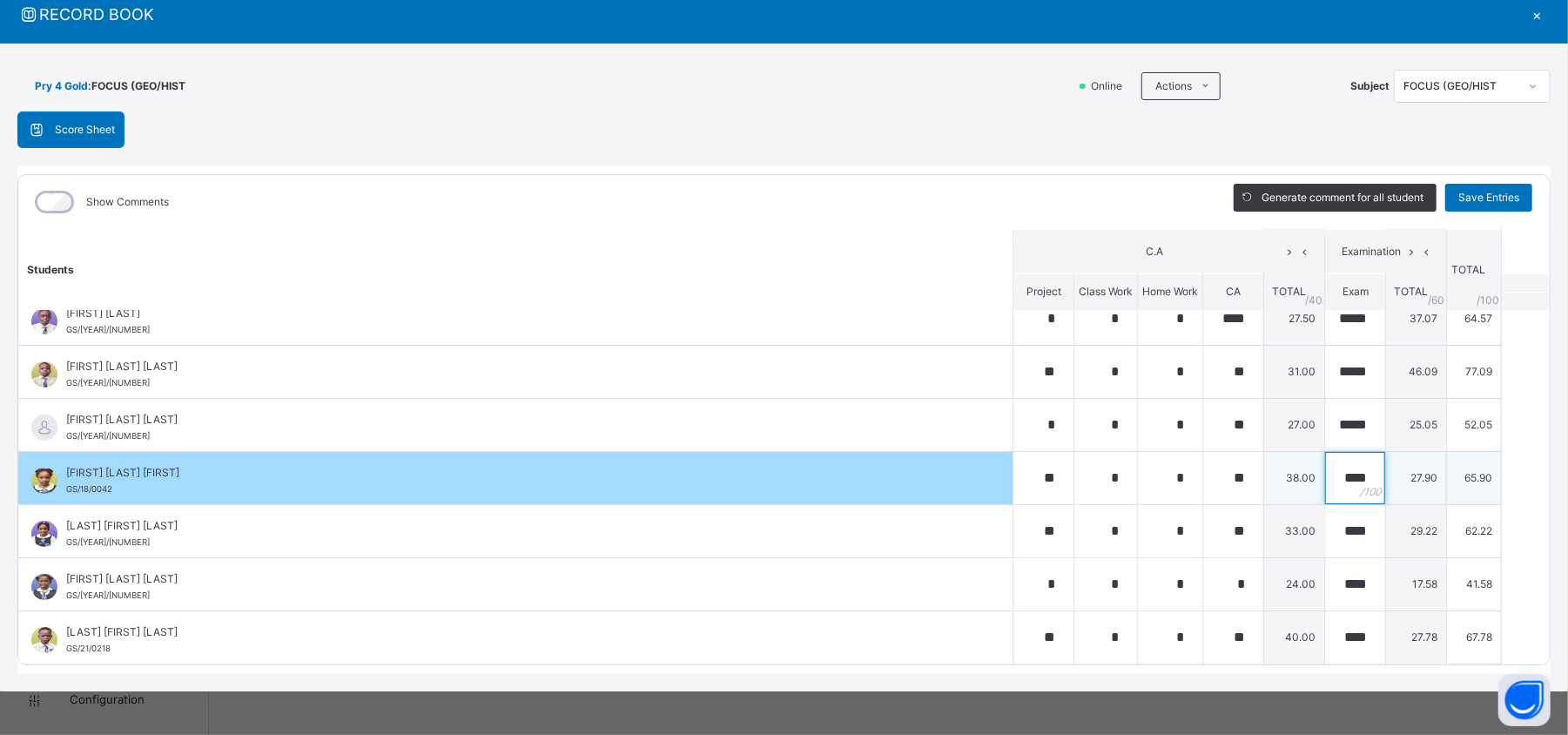 click on "****" at bounding box center [1355, 478] 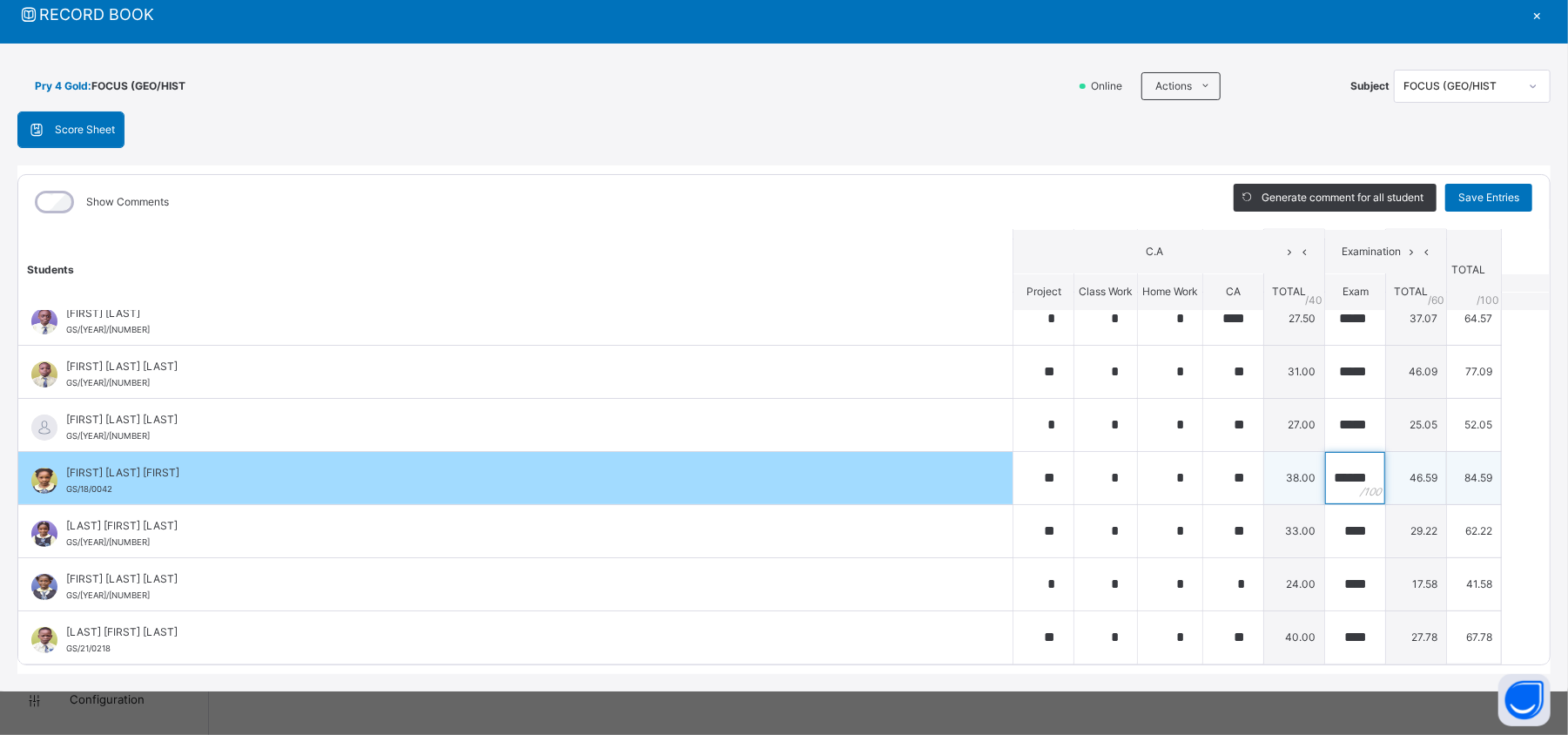 scroll, scrollTop: 0, scrollLeft: 10, axis: horizontal 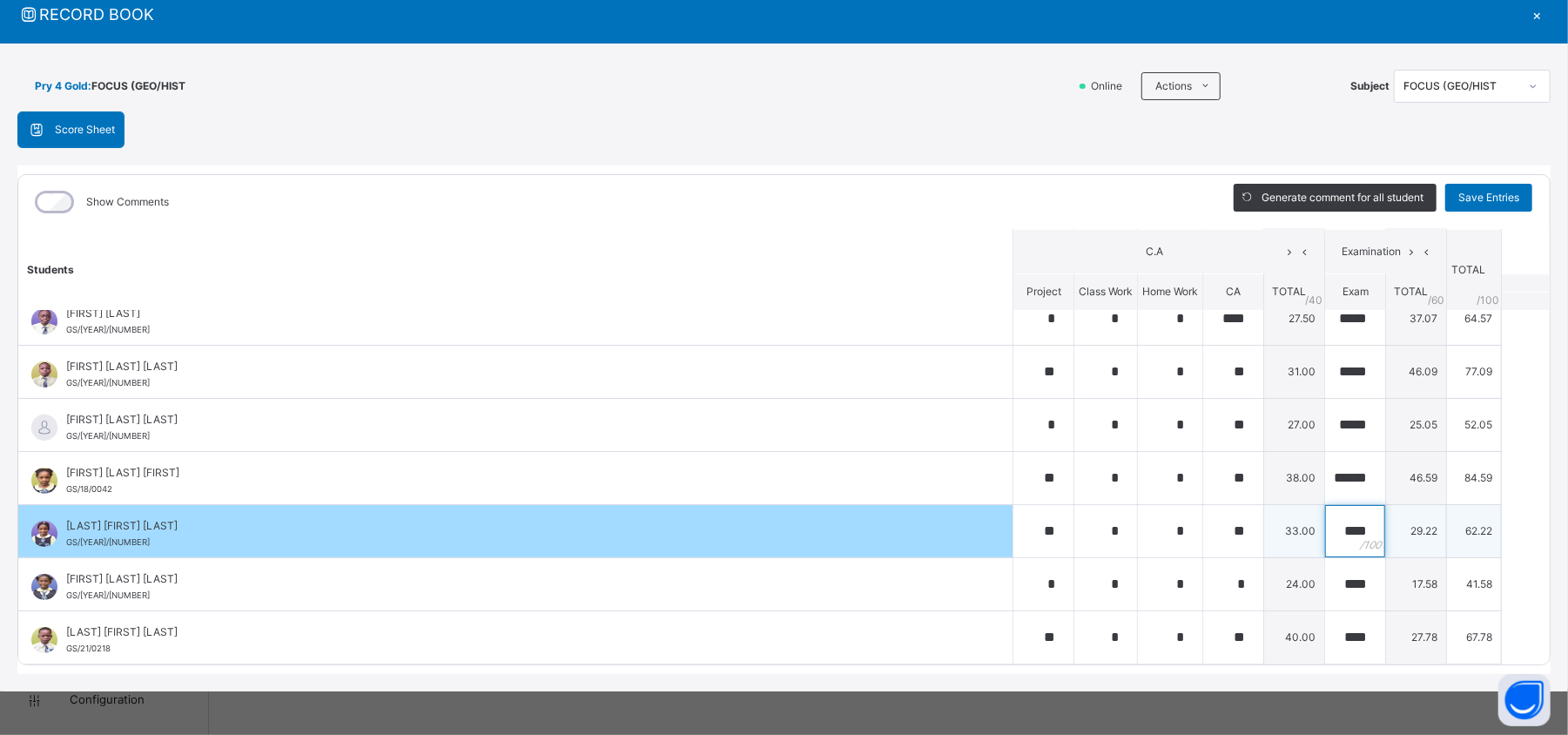 click on "****" at bounding box center [1355, 531] 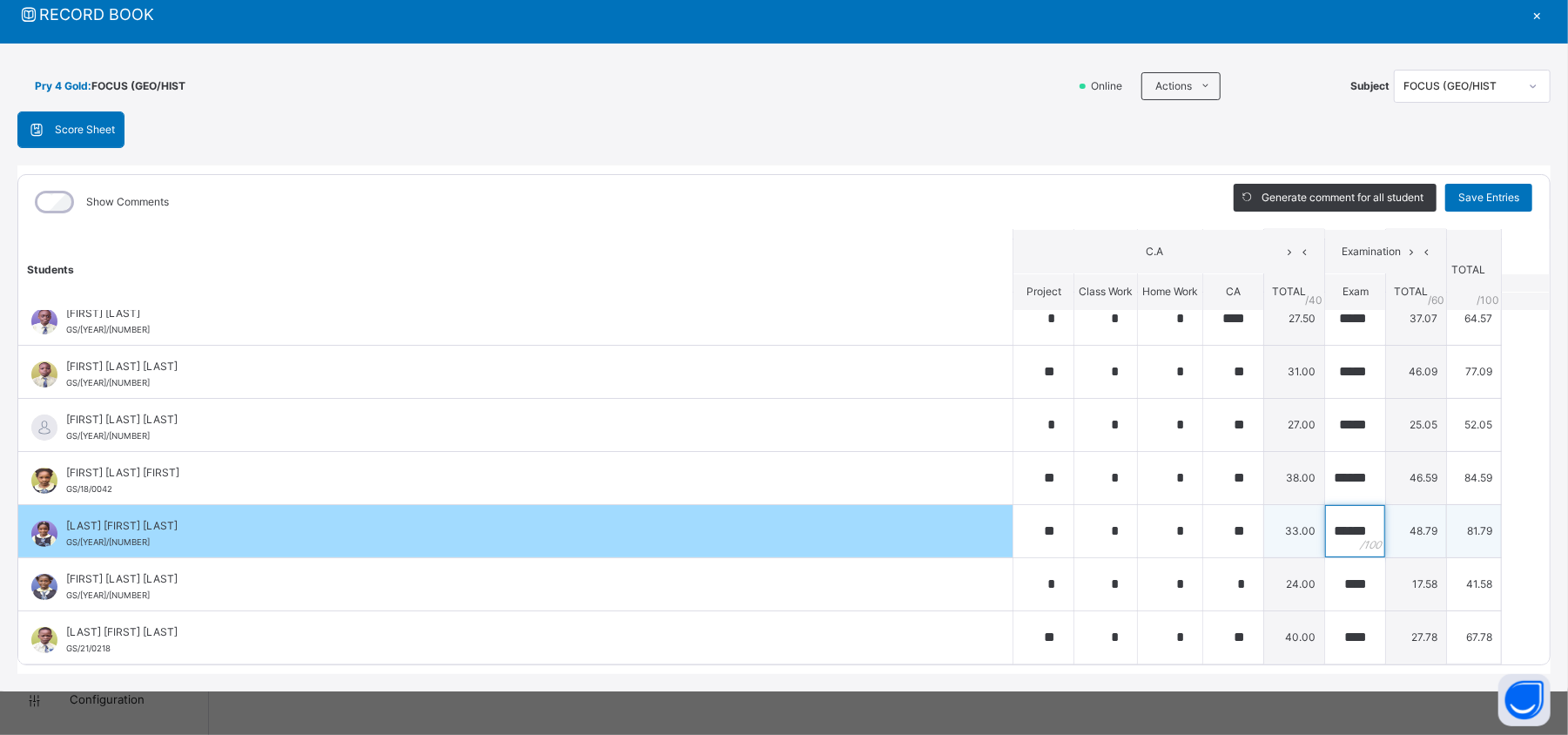 scroll, scrollTop: 0, scrollLeft: 10, axis: horizontal 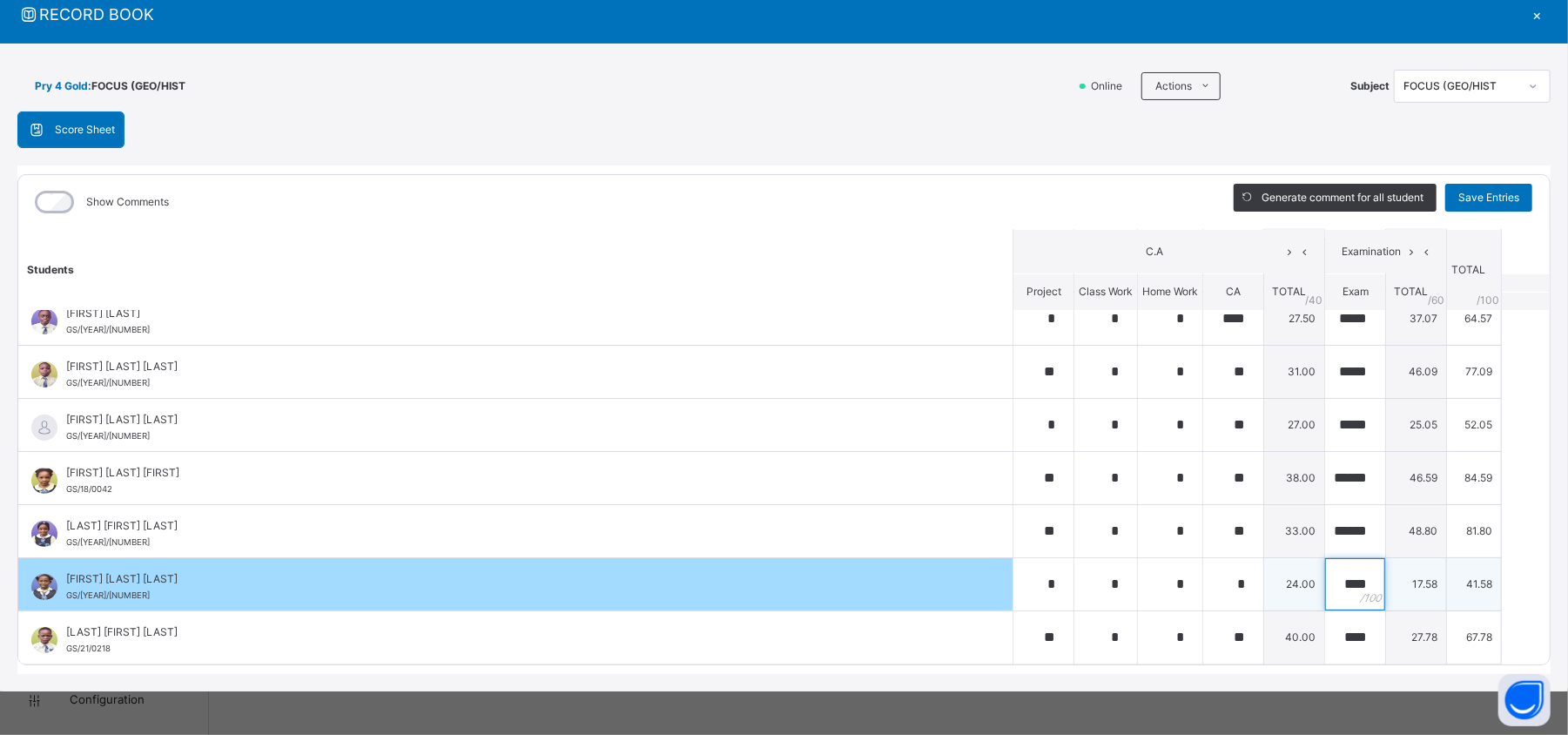 click on "****" at bounding box center (1355, 584) 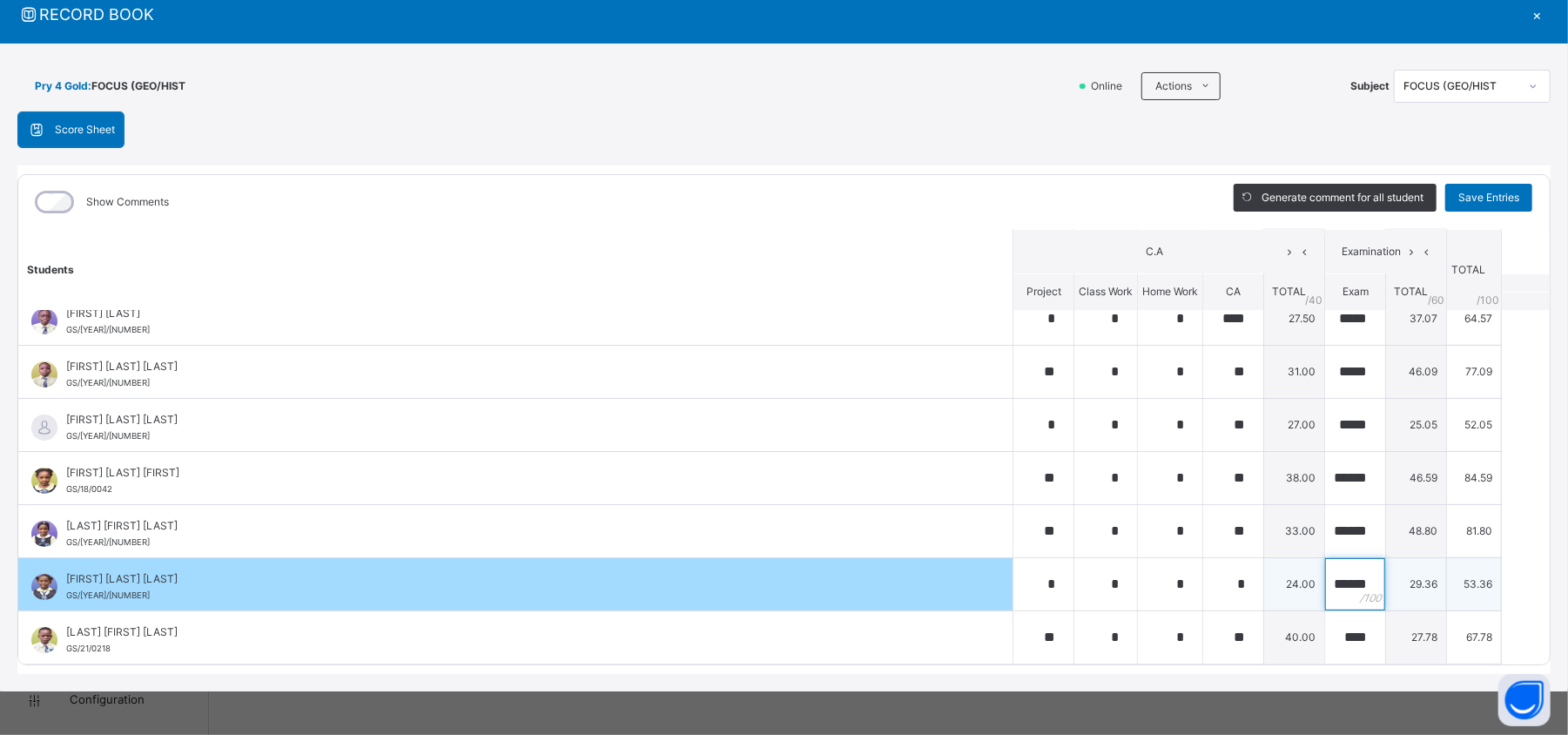 scroll, scrollTop: 0, scrollLeft: 11, axis: horizontal 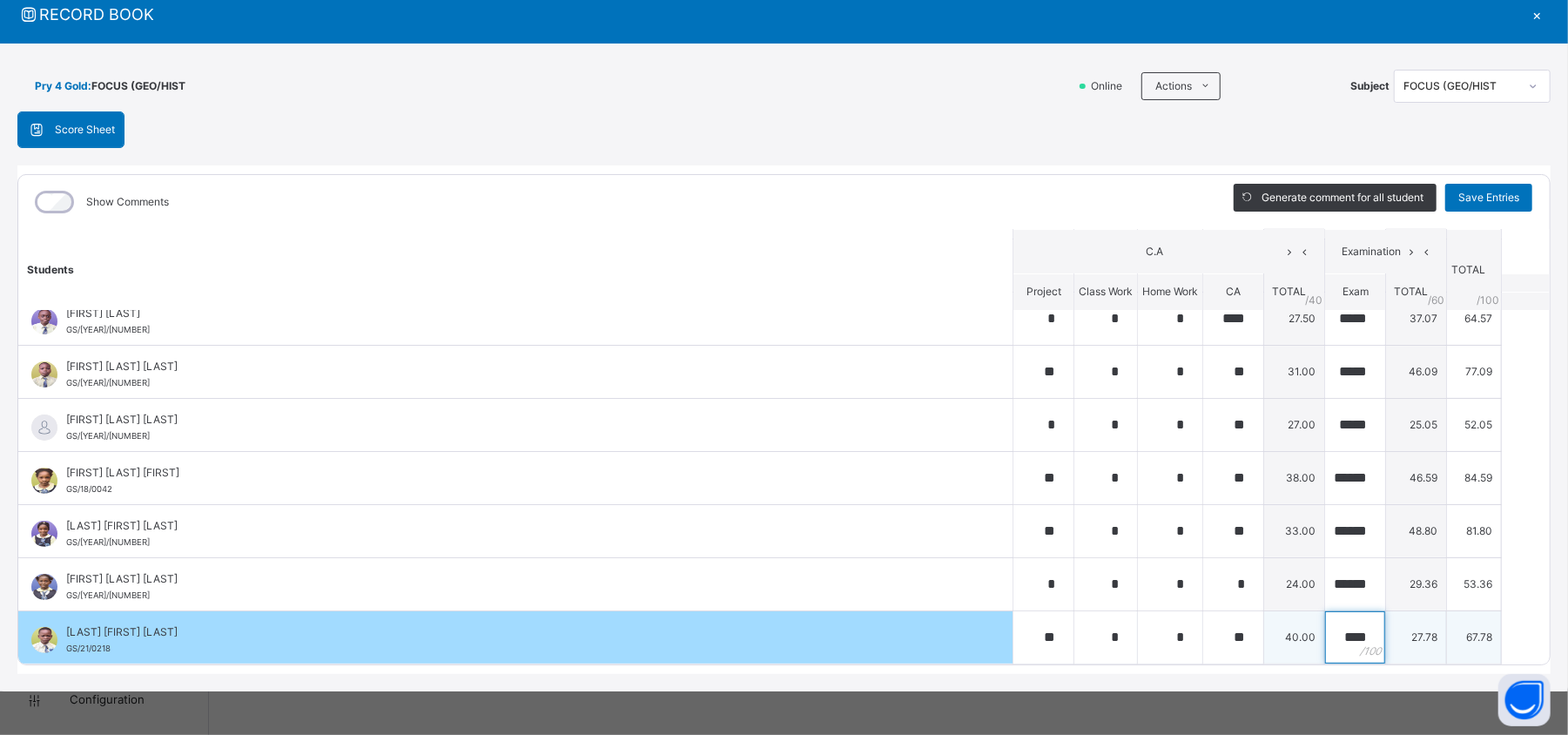 click on "****" at bounding box center [1355, 637] 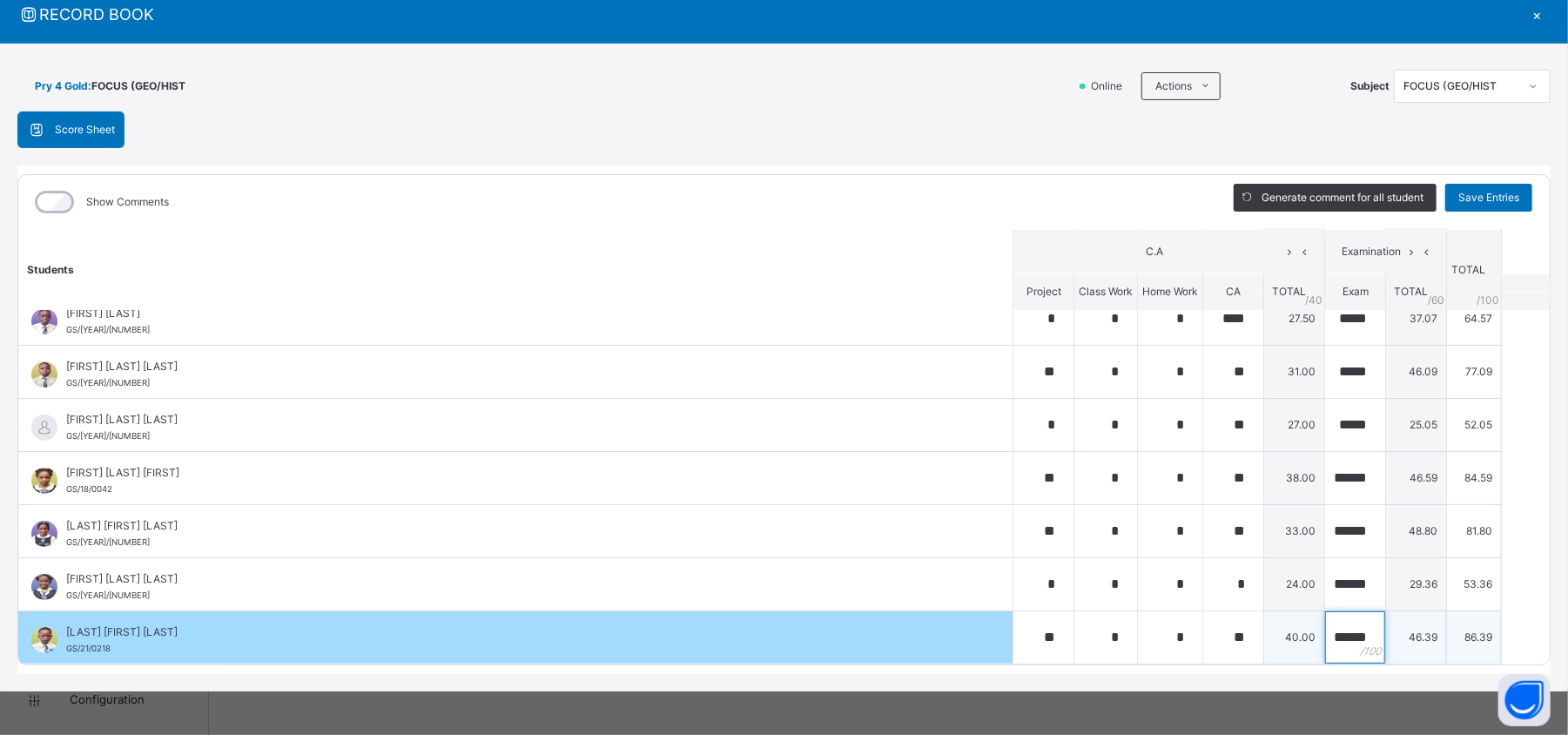 scroll, scrollTop: 0, scrollLeft: 8, axis: horizontal 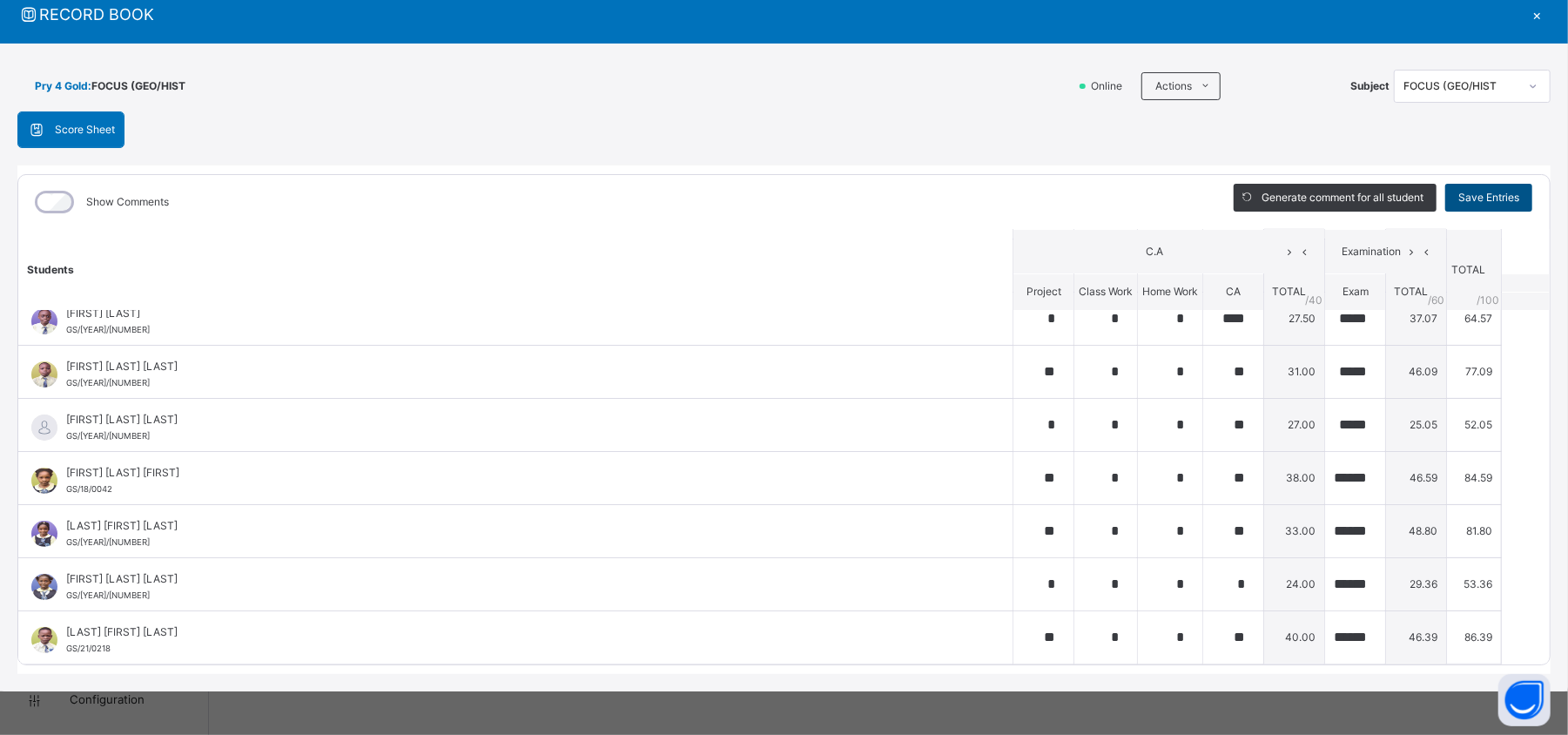 click on "Save Entries" at bounding box center [1489, 198] 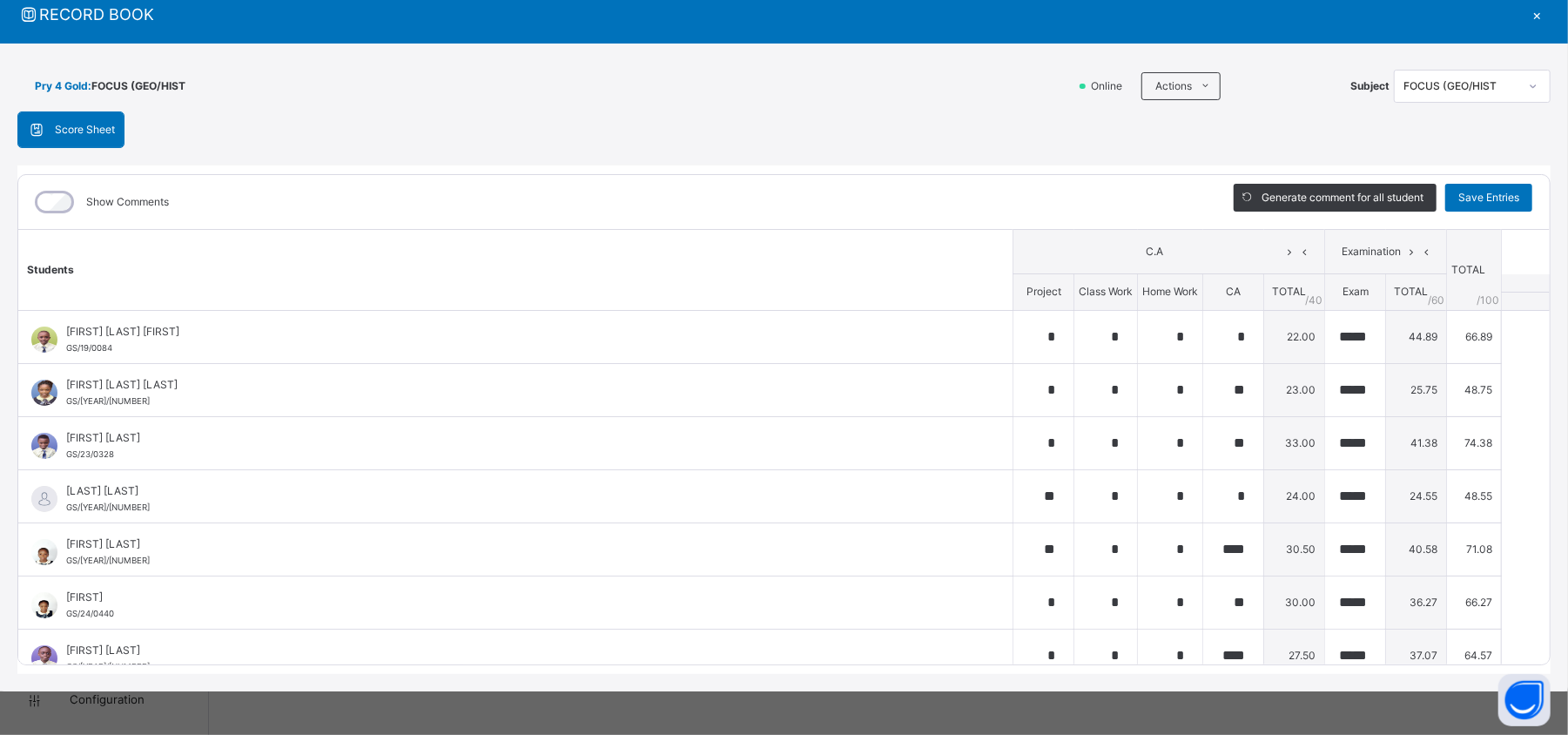 click on "×" at bounding box center (1538, 14) 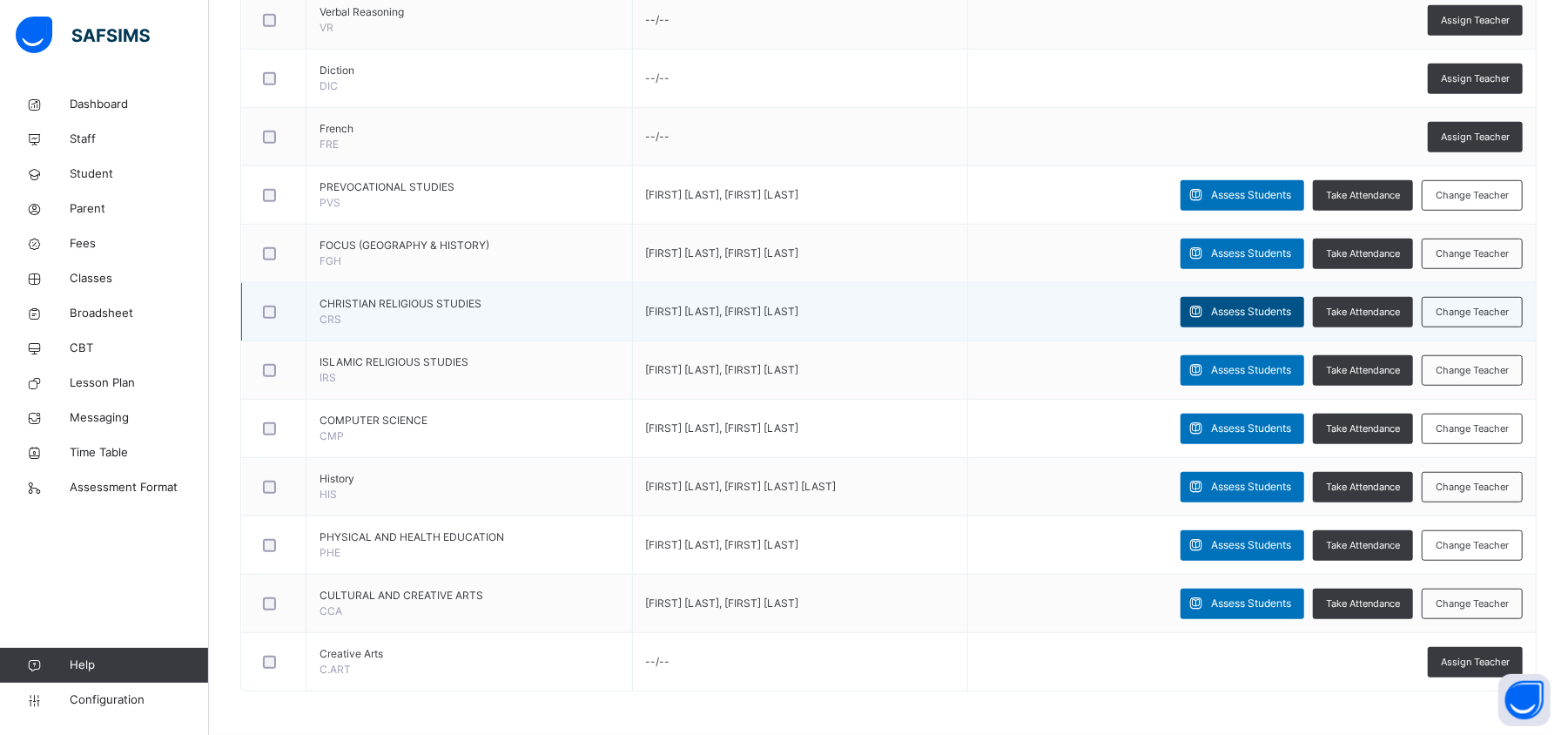 click on "Assess Students" at bounding box center [1251, 312] 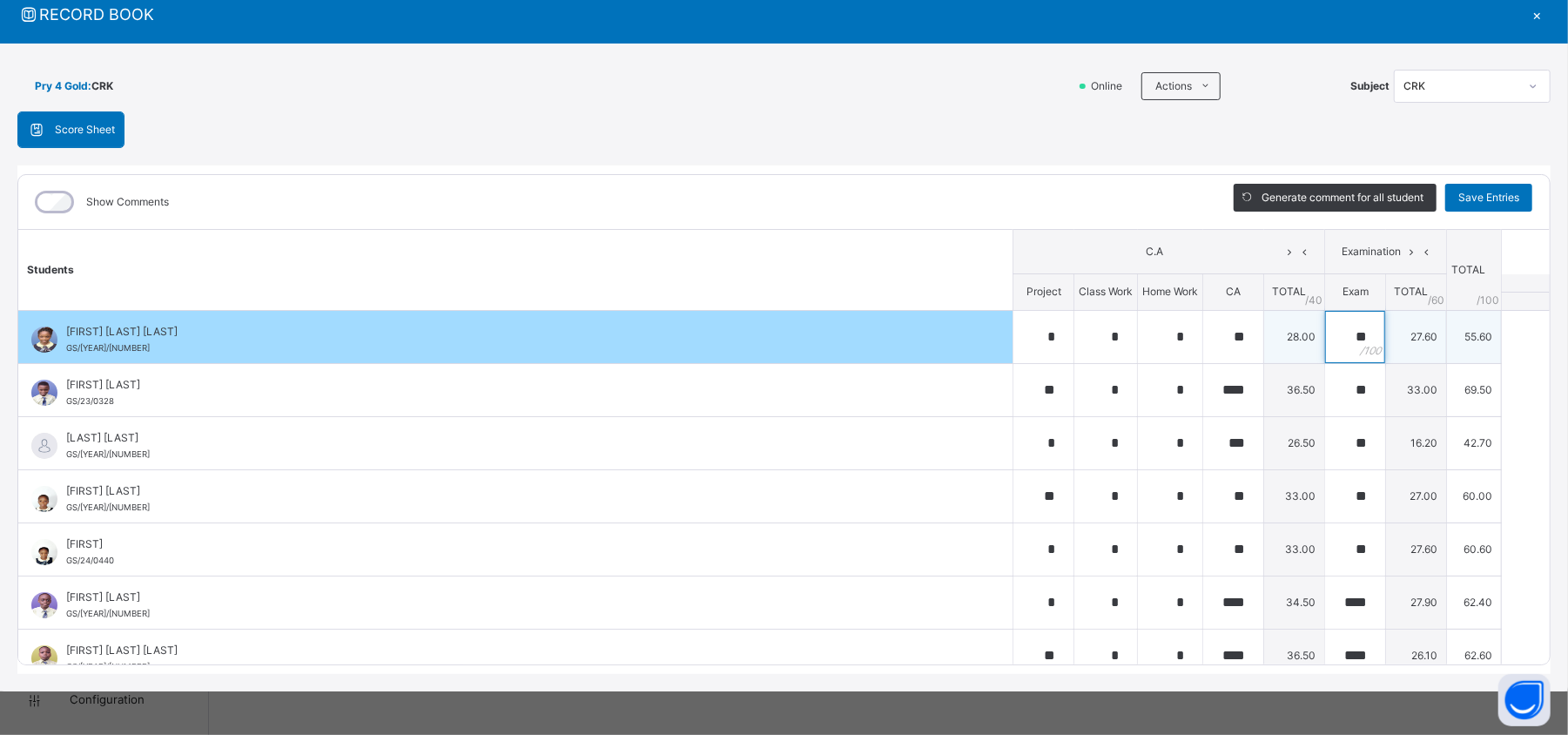 click on "**" at bounding box center [1355, 337] 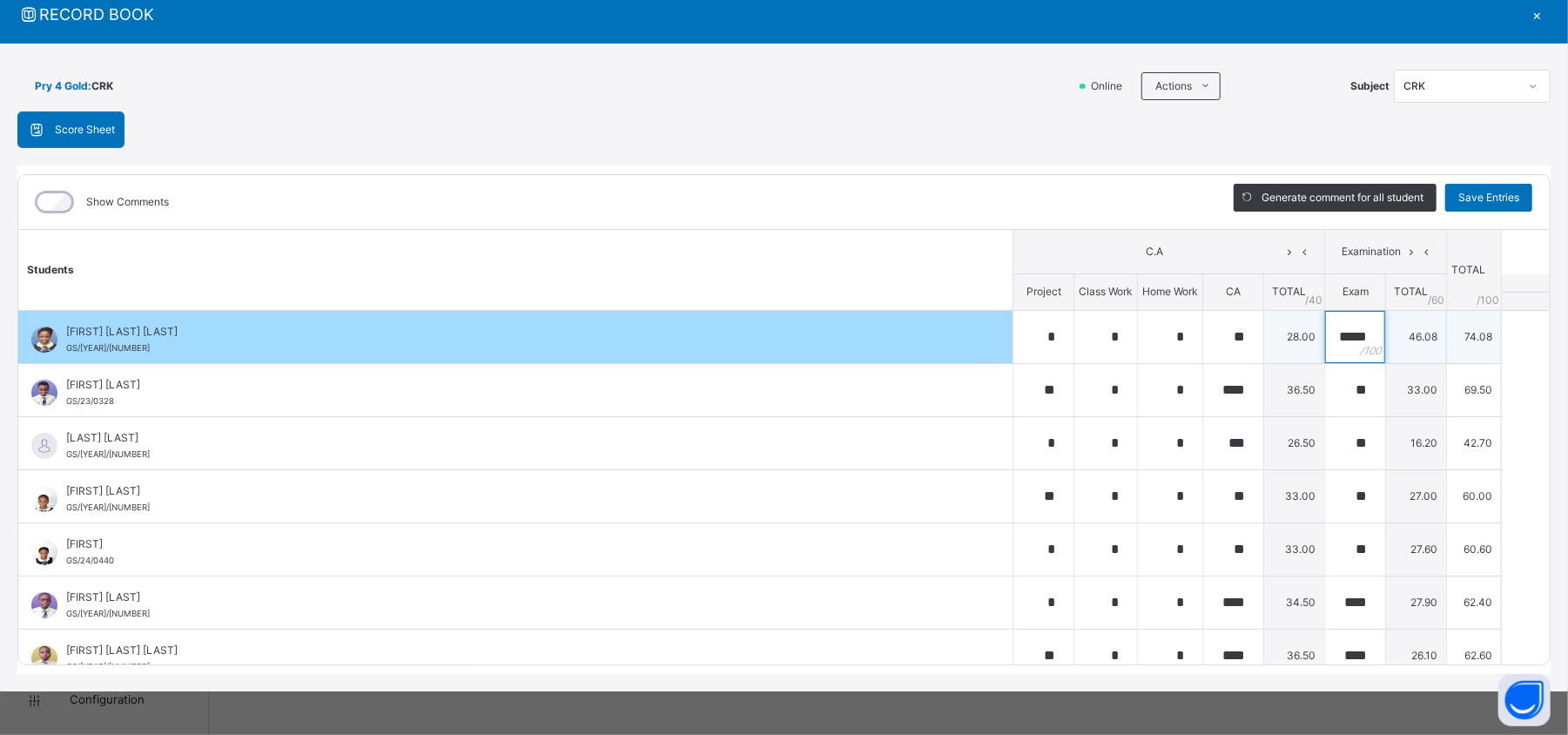 scroll, scrollTop: 0, scrollLeft: 2, axis: horizontal 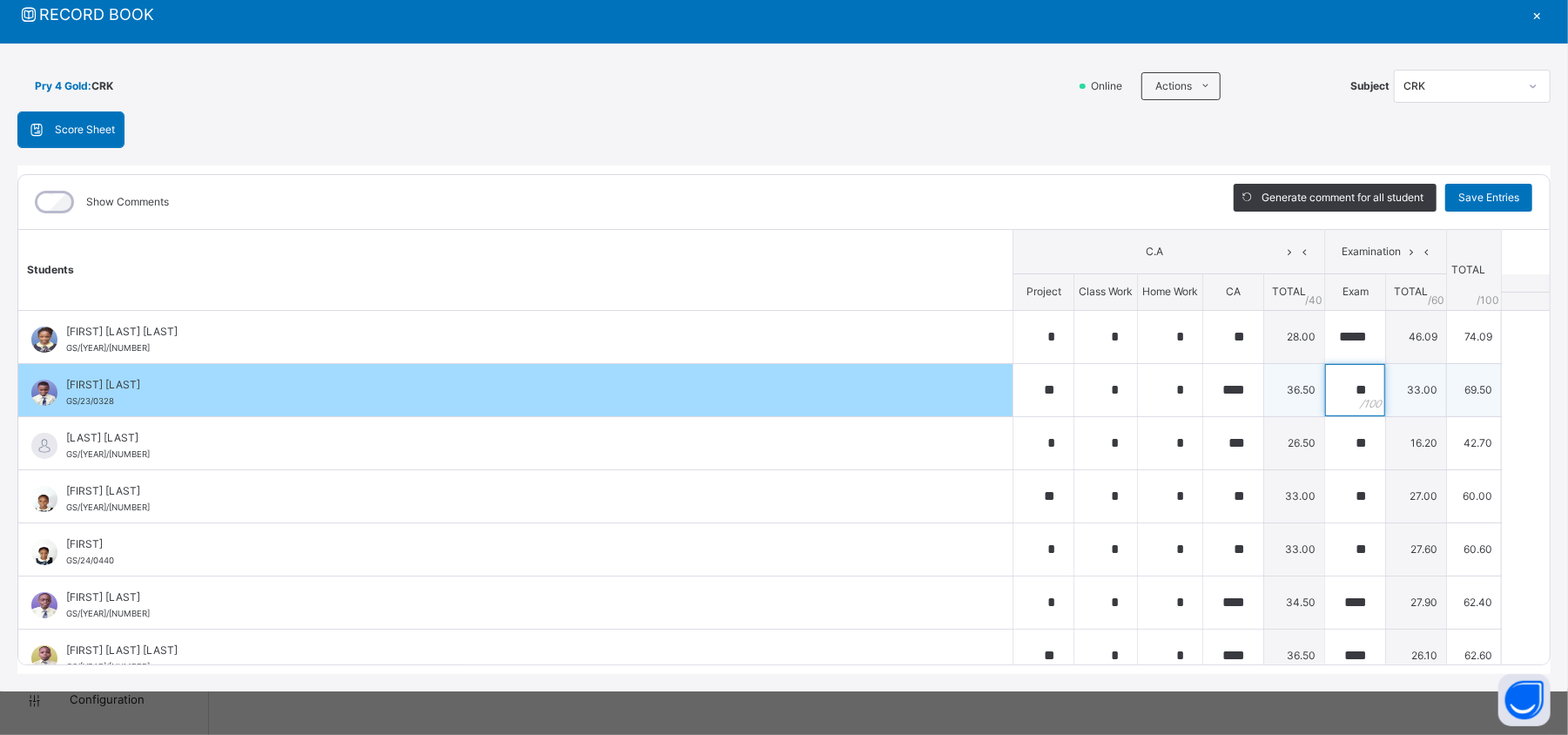 click on "**" at bounding box center [1355, 390] 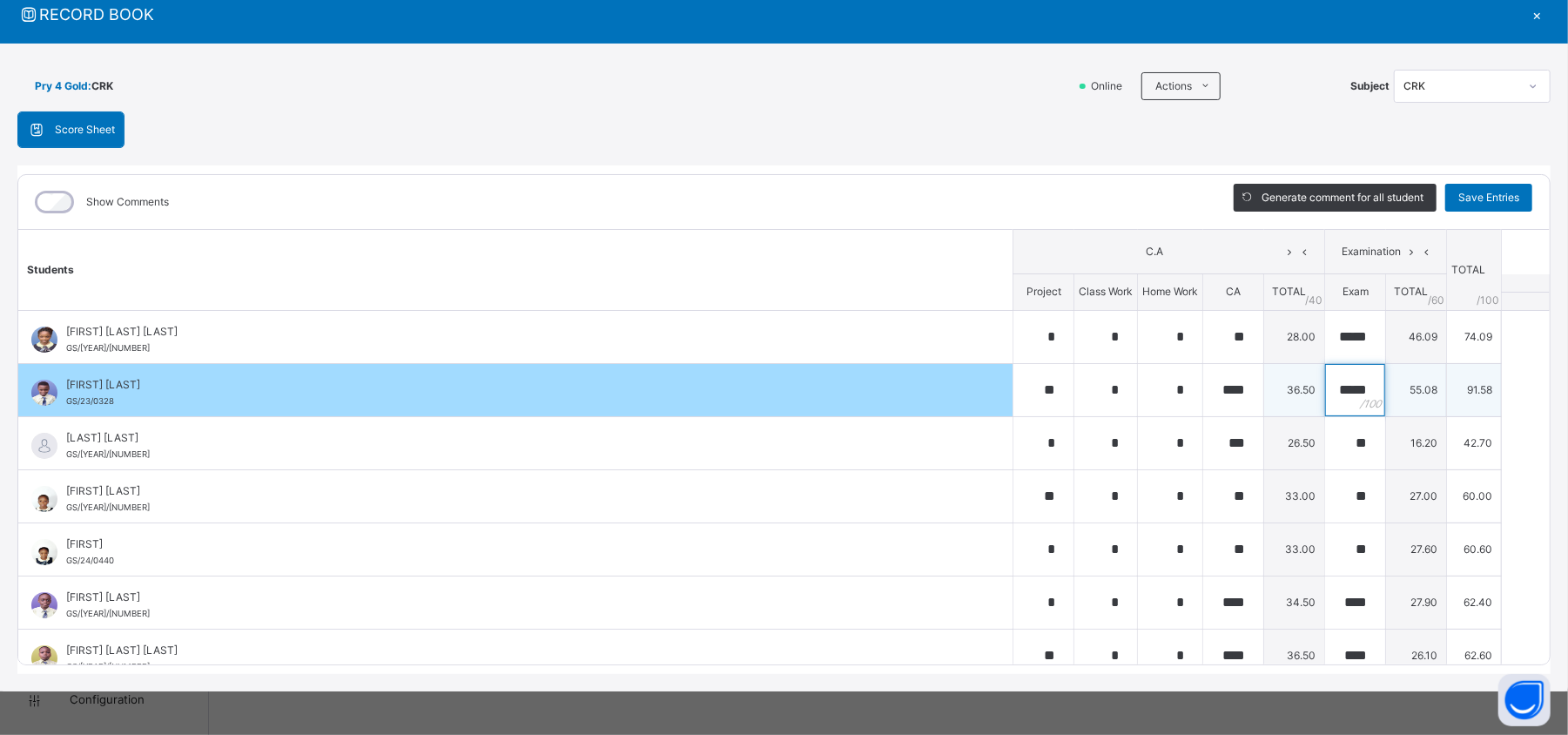 scroll, scrollTop: 0, scrollLeft: 1, axis: horizontal 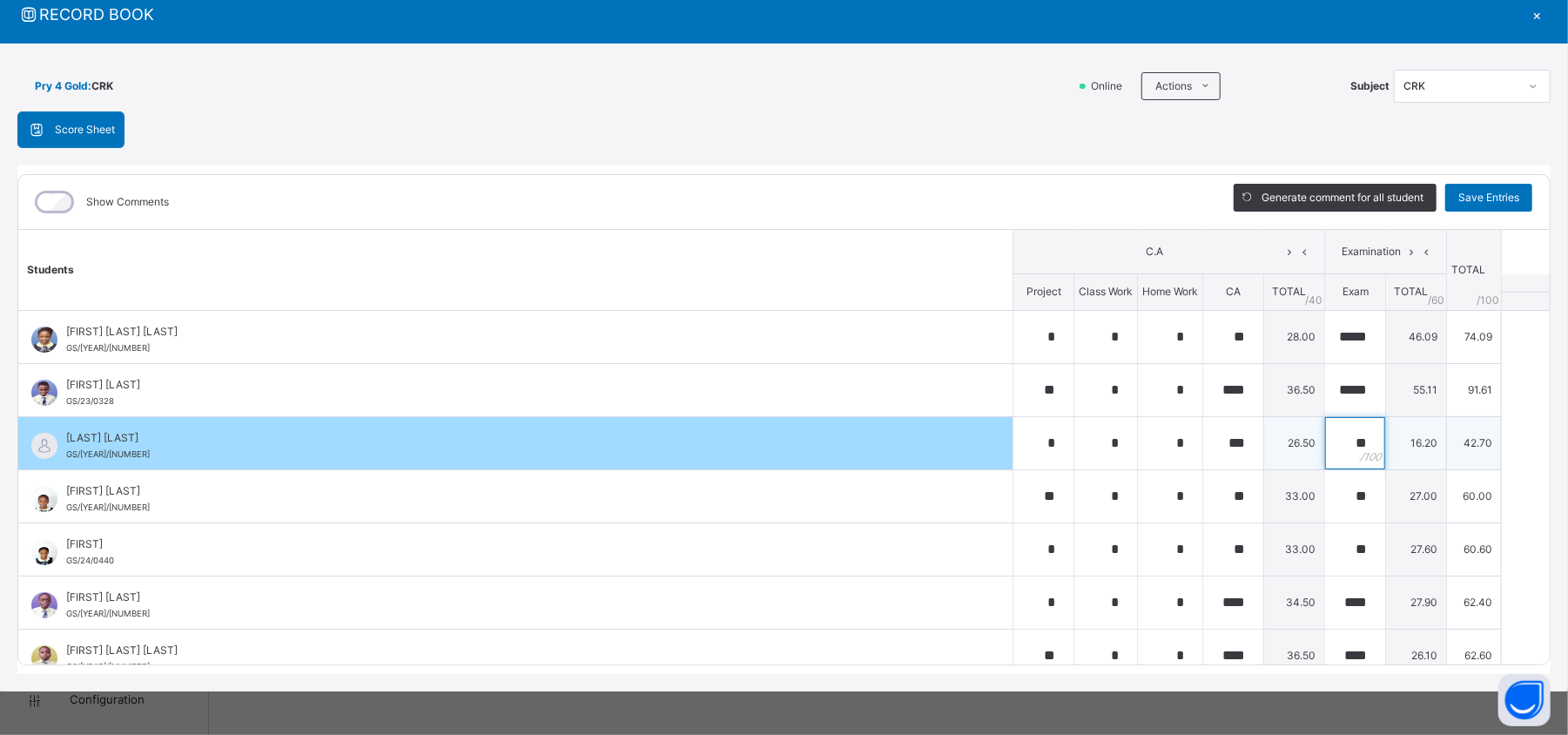 click on "**" at bounding box center [1355, 443] 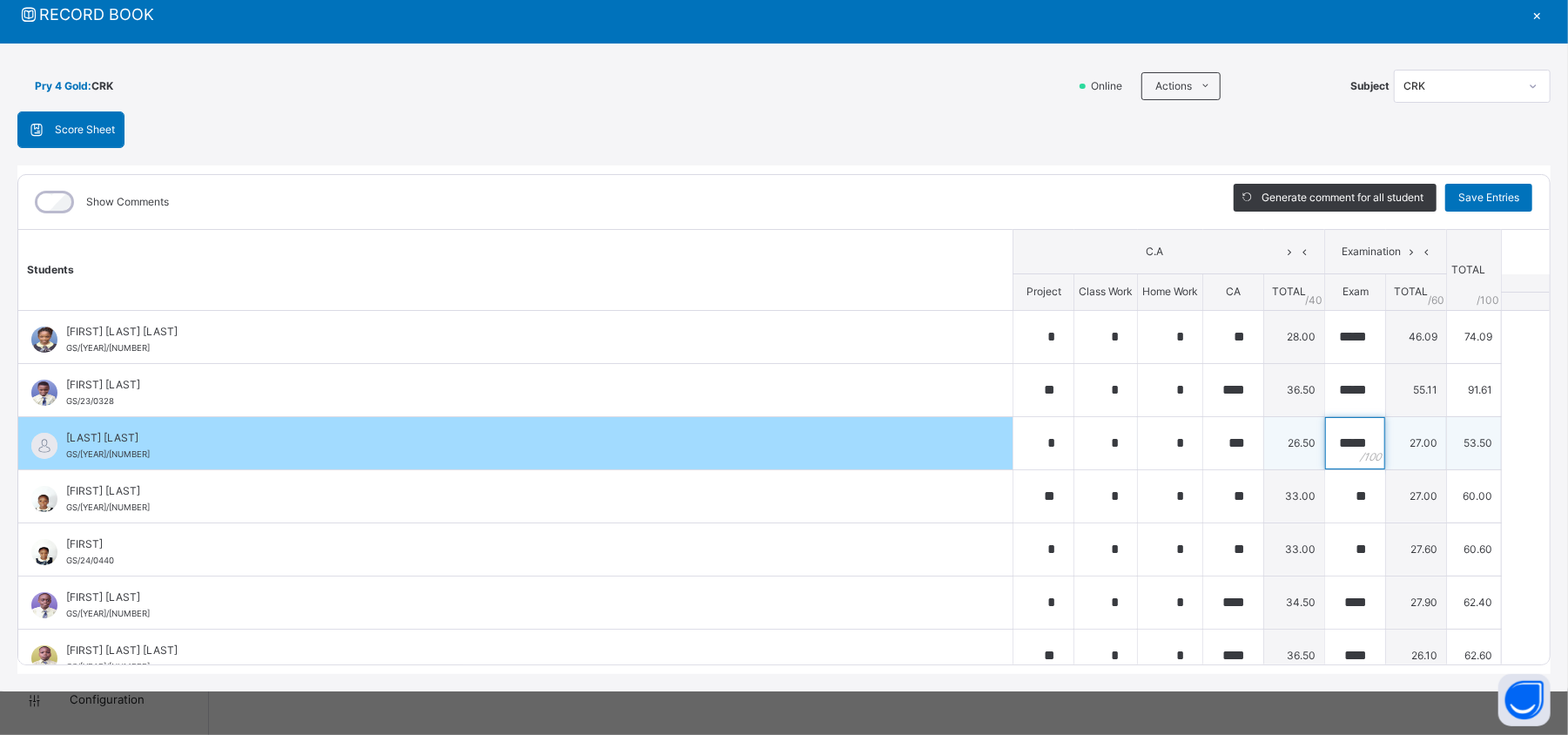 scroll, scrollTop: 0, scrollLeft: 4, axis: horizontal 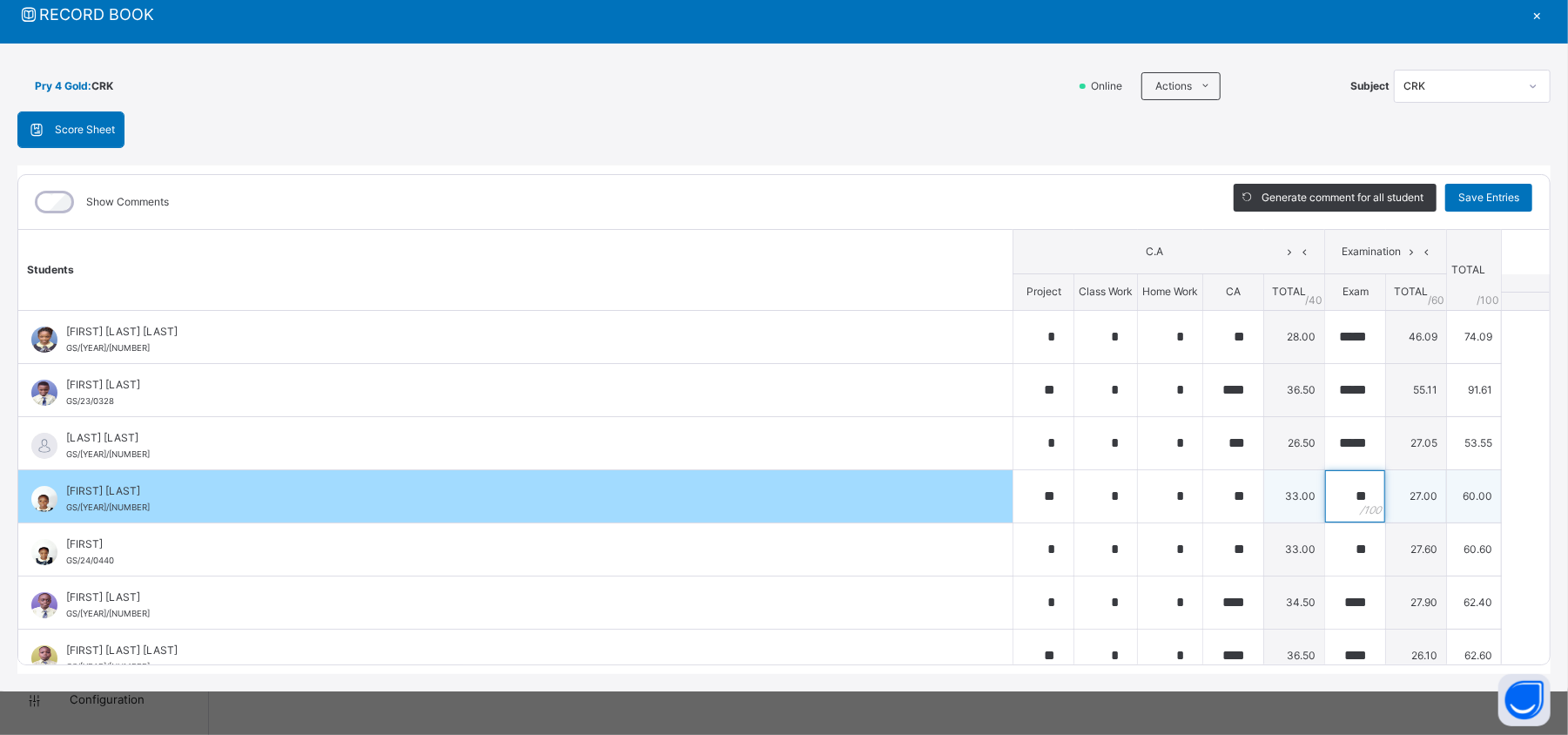 click on "**" at bounding box center [1355, 496] 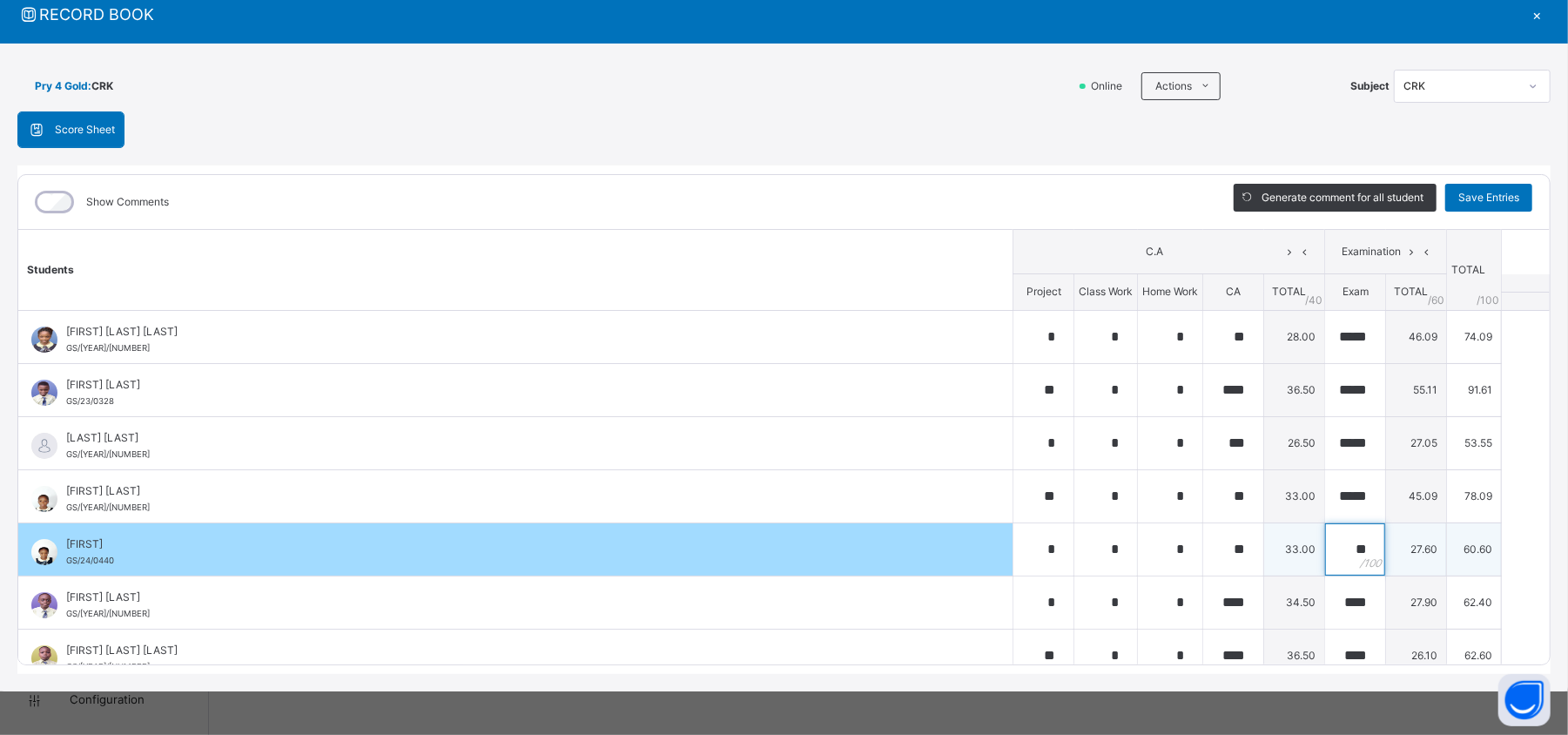 click on "**" at bounding box center (1355, 550) 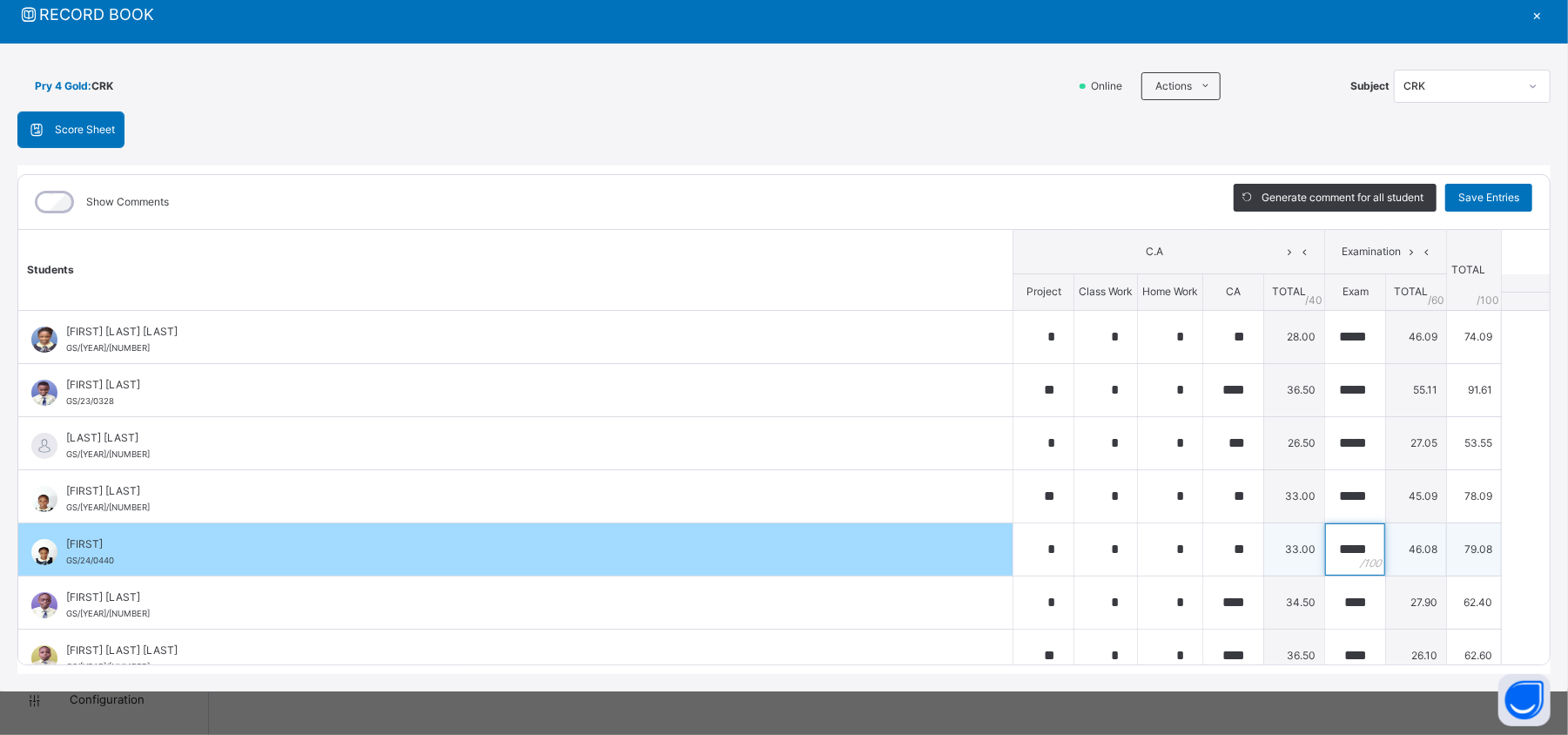 scroll, scrollTop: 0, scrollLeft: 2, axis: horizontal 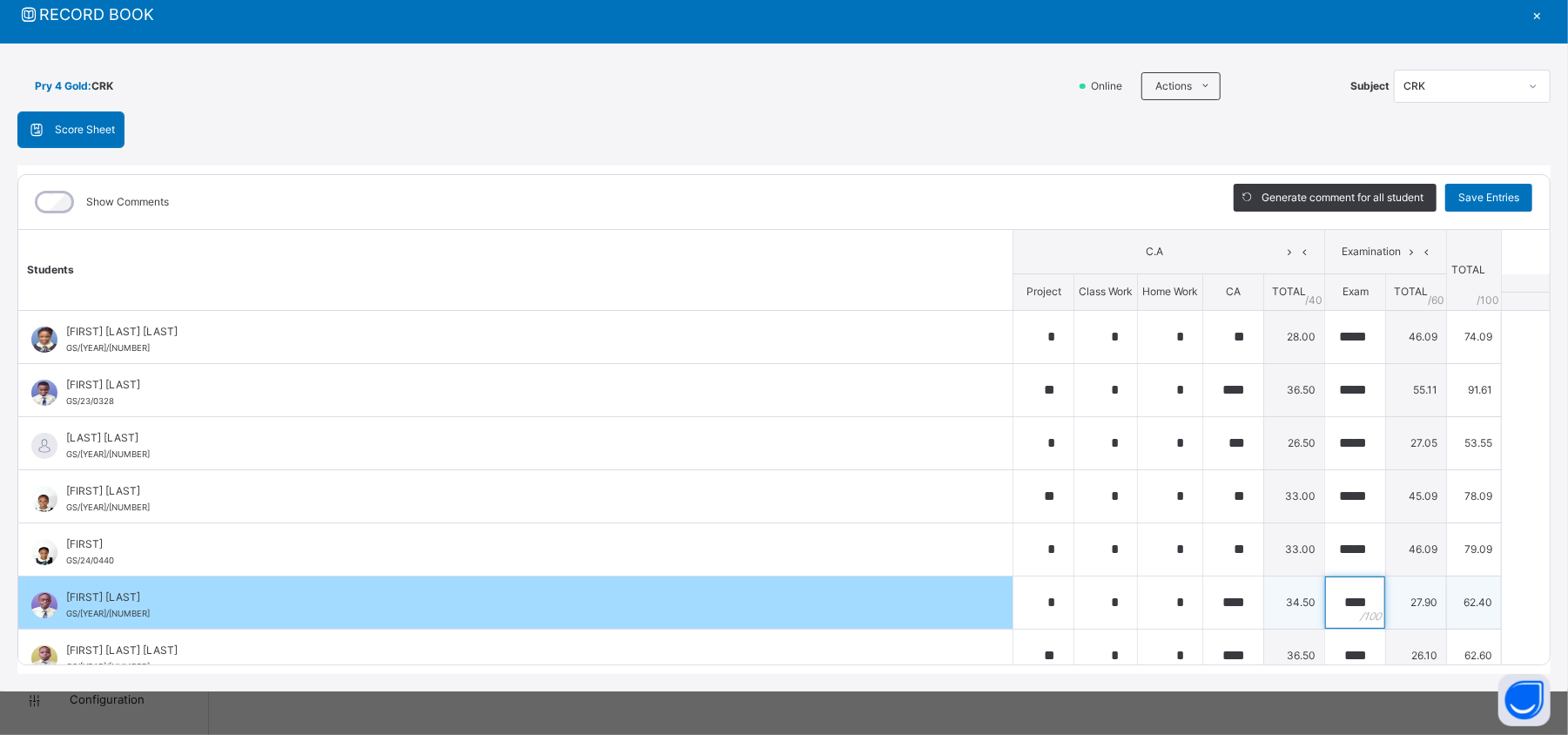 click on "****" at bounding box center (1355, 603) 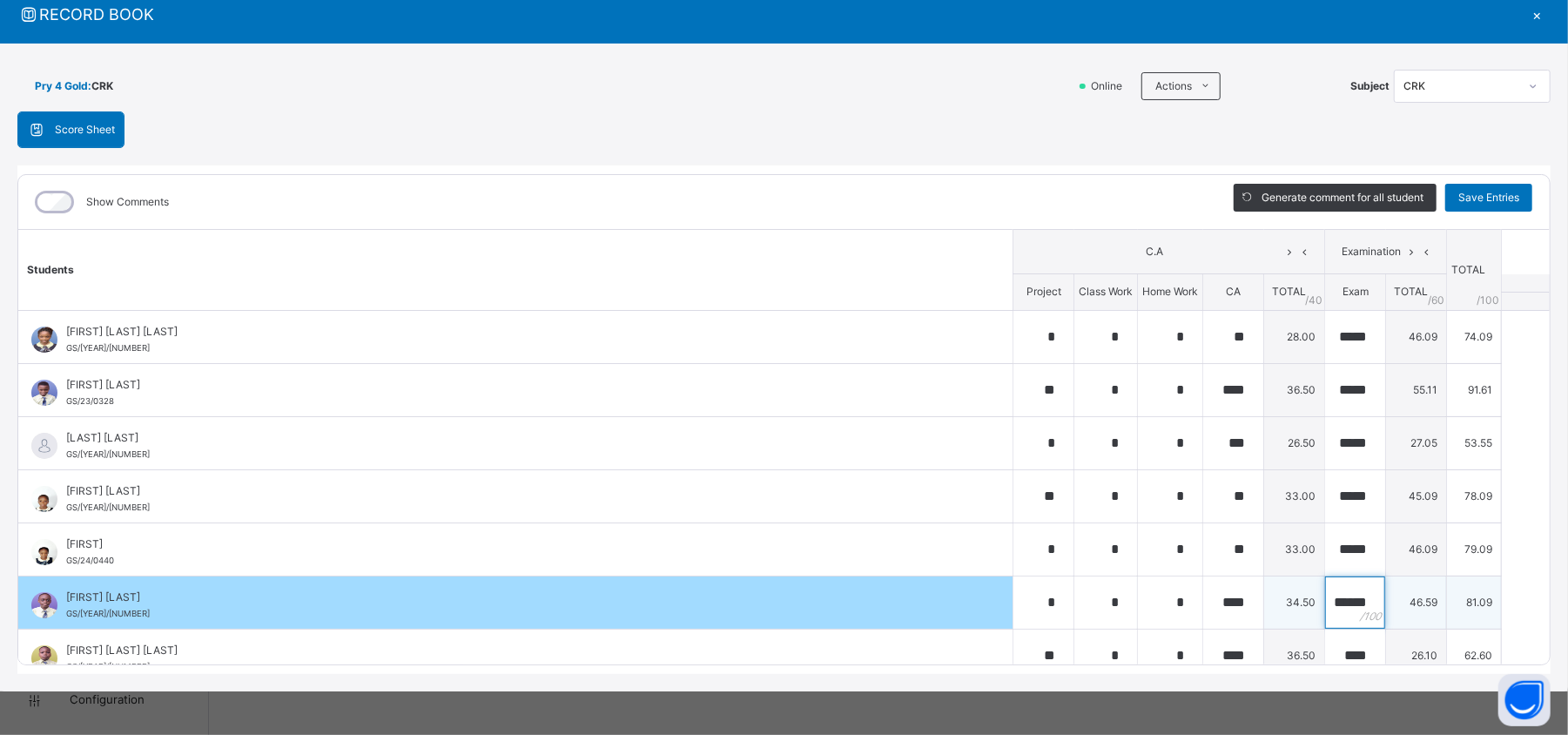 scroll, scrollTop: 0, scrollLeft: 10, axis: horizontal 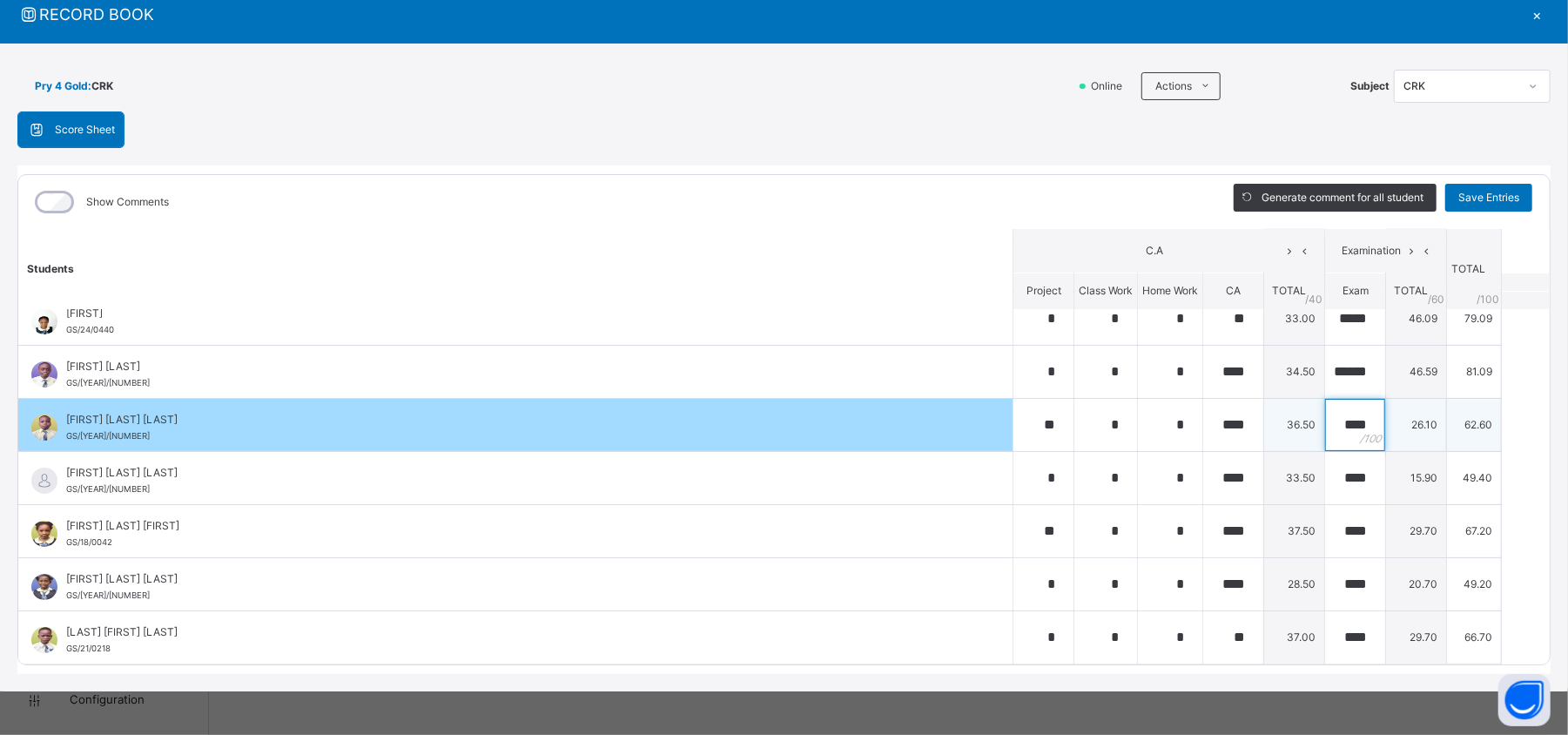 click on "****" at bounding box center (1355, 425) 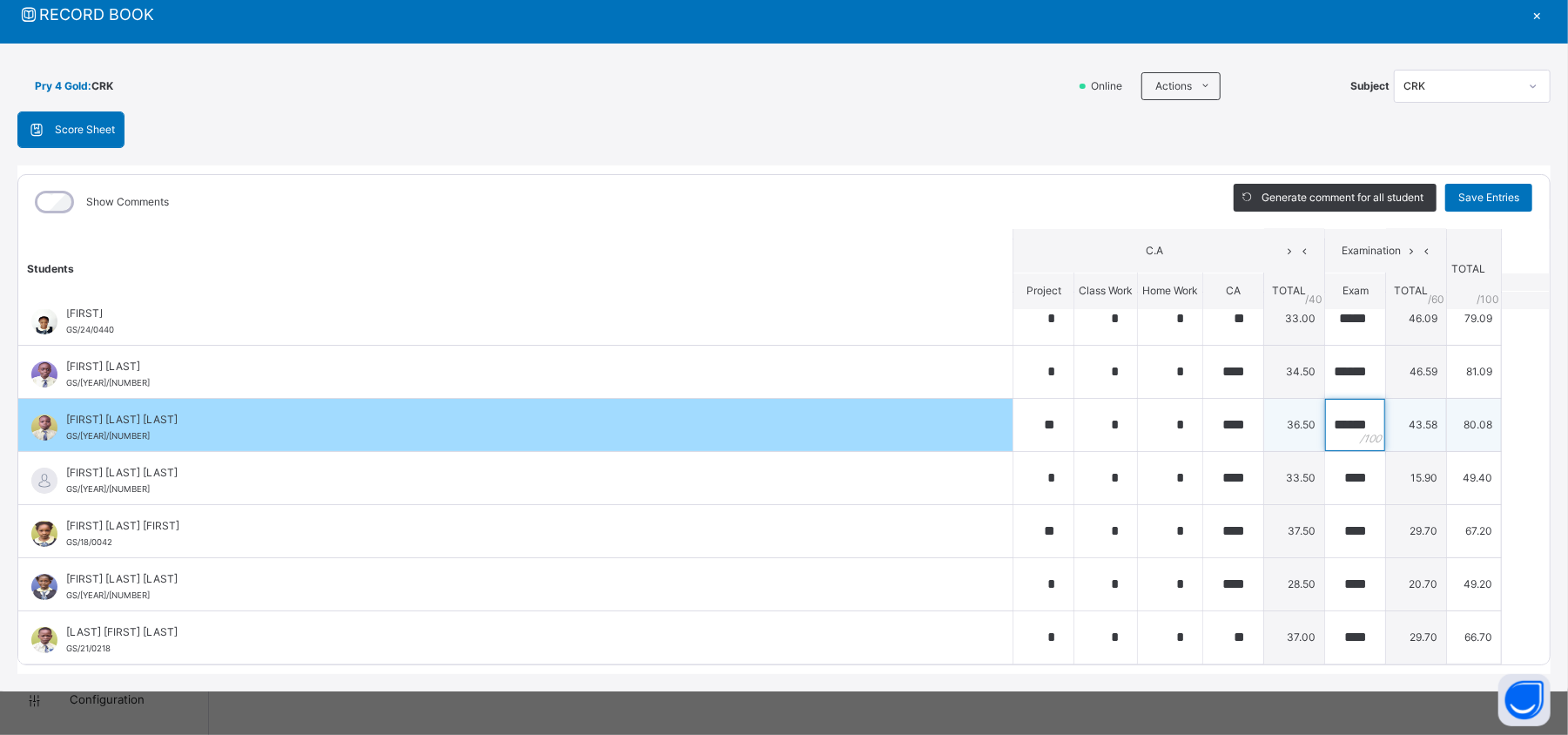 scroll, scrollTop: 0, scrollLeft: 12, axis: horizontal 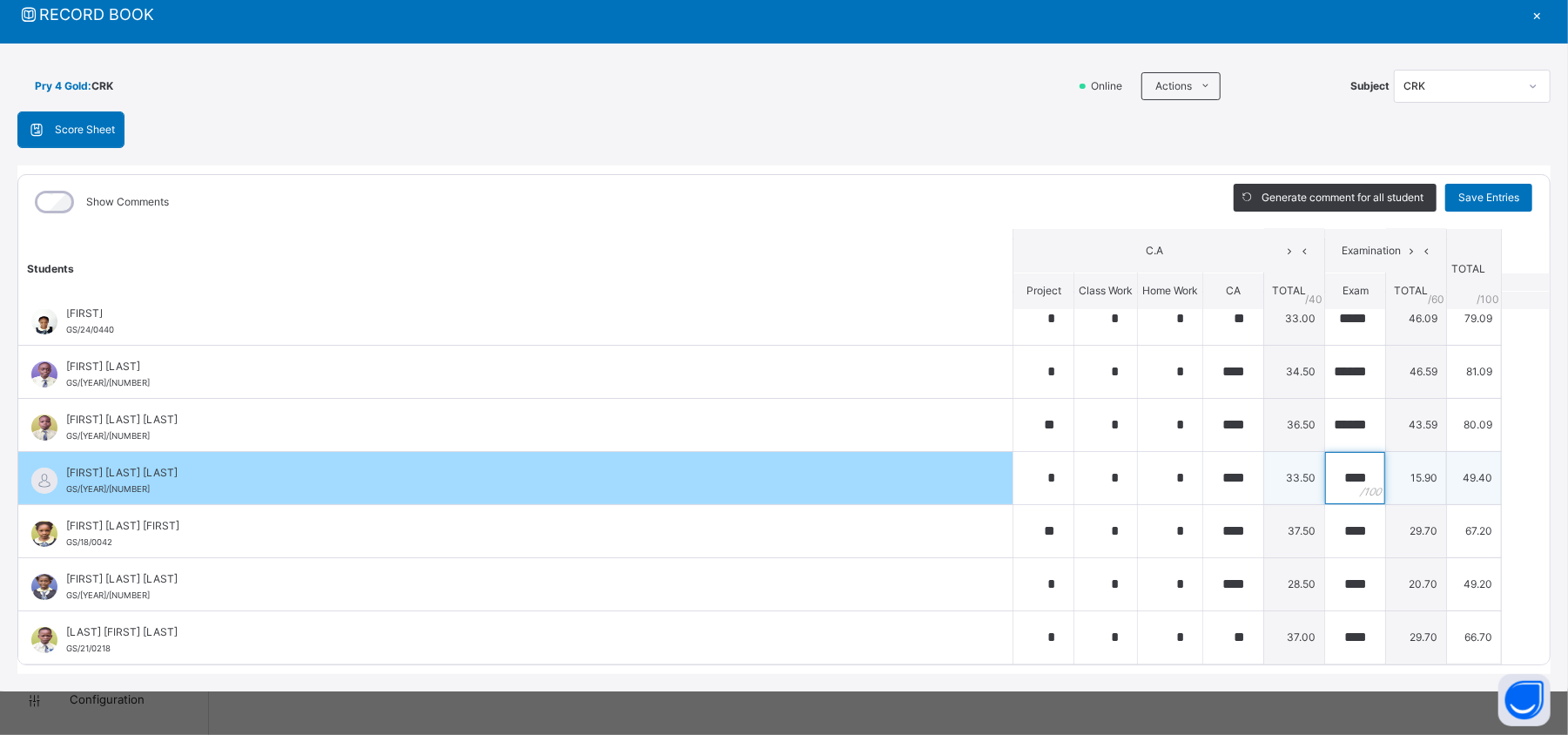 click on "****" at bounding box center [1355, 478] 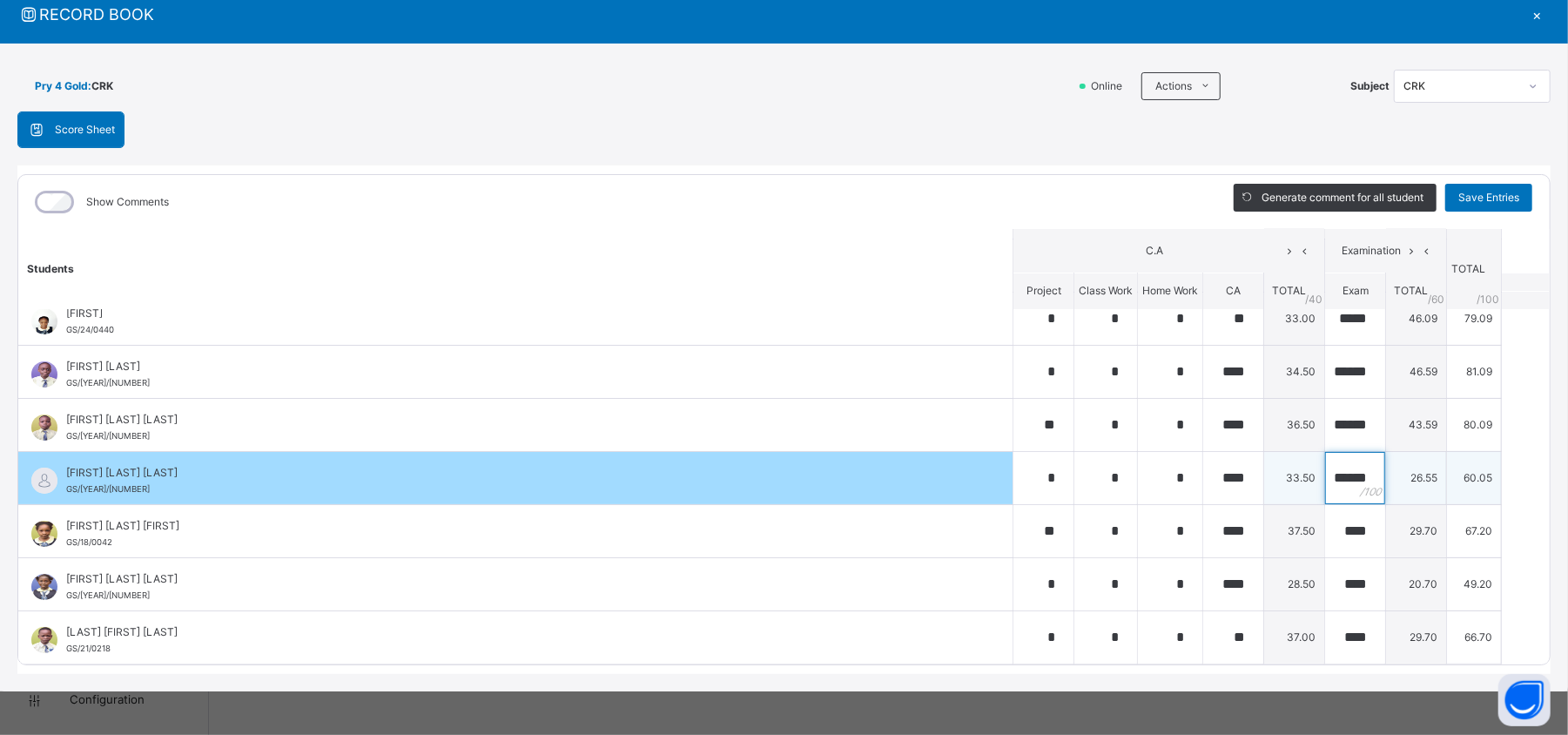 scroll, scrollTop: 0, scrollLeft: 12, axis: horizontal 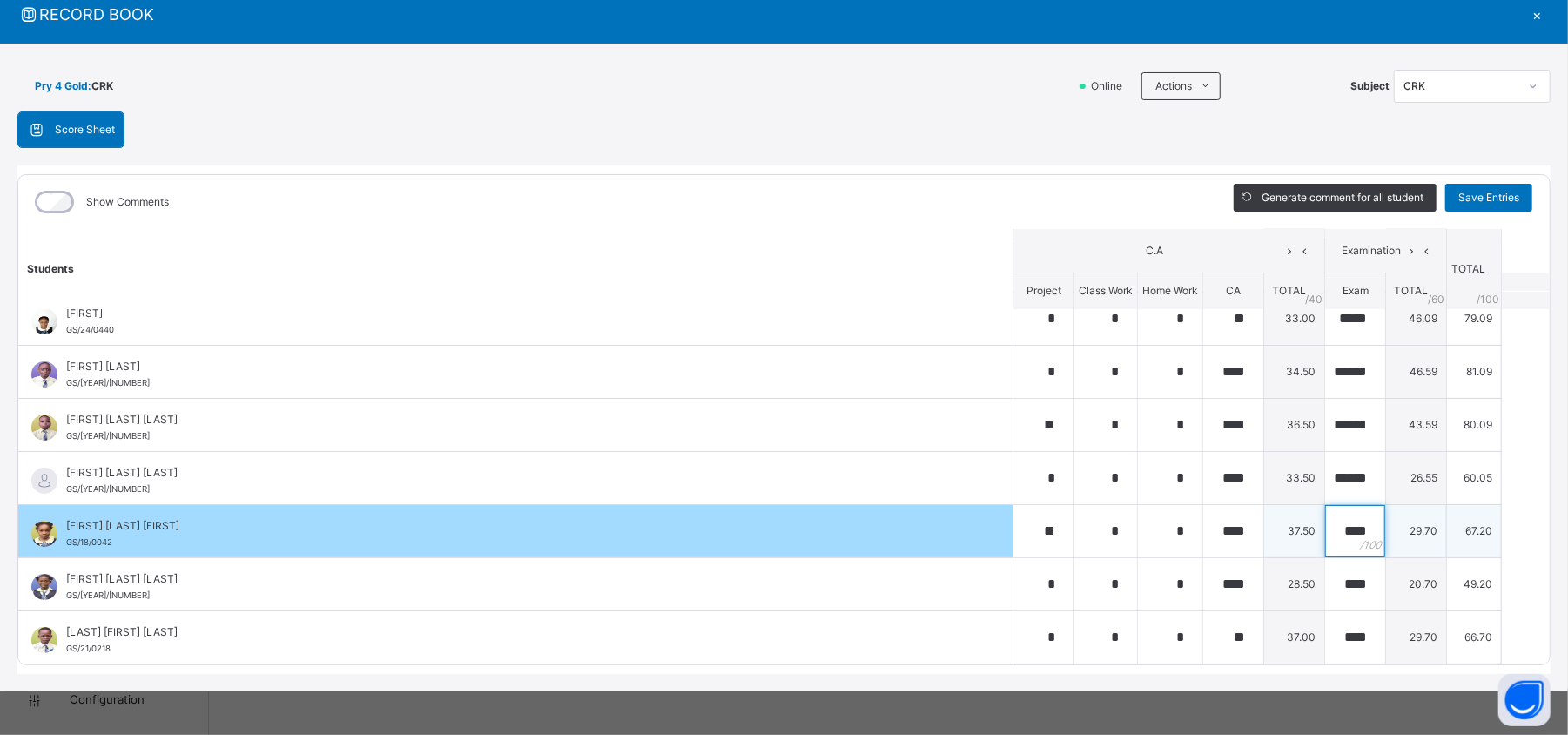 click on "****" at bounding box center [1355, 531] 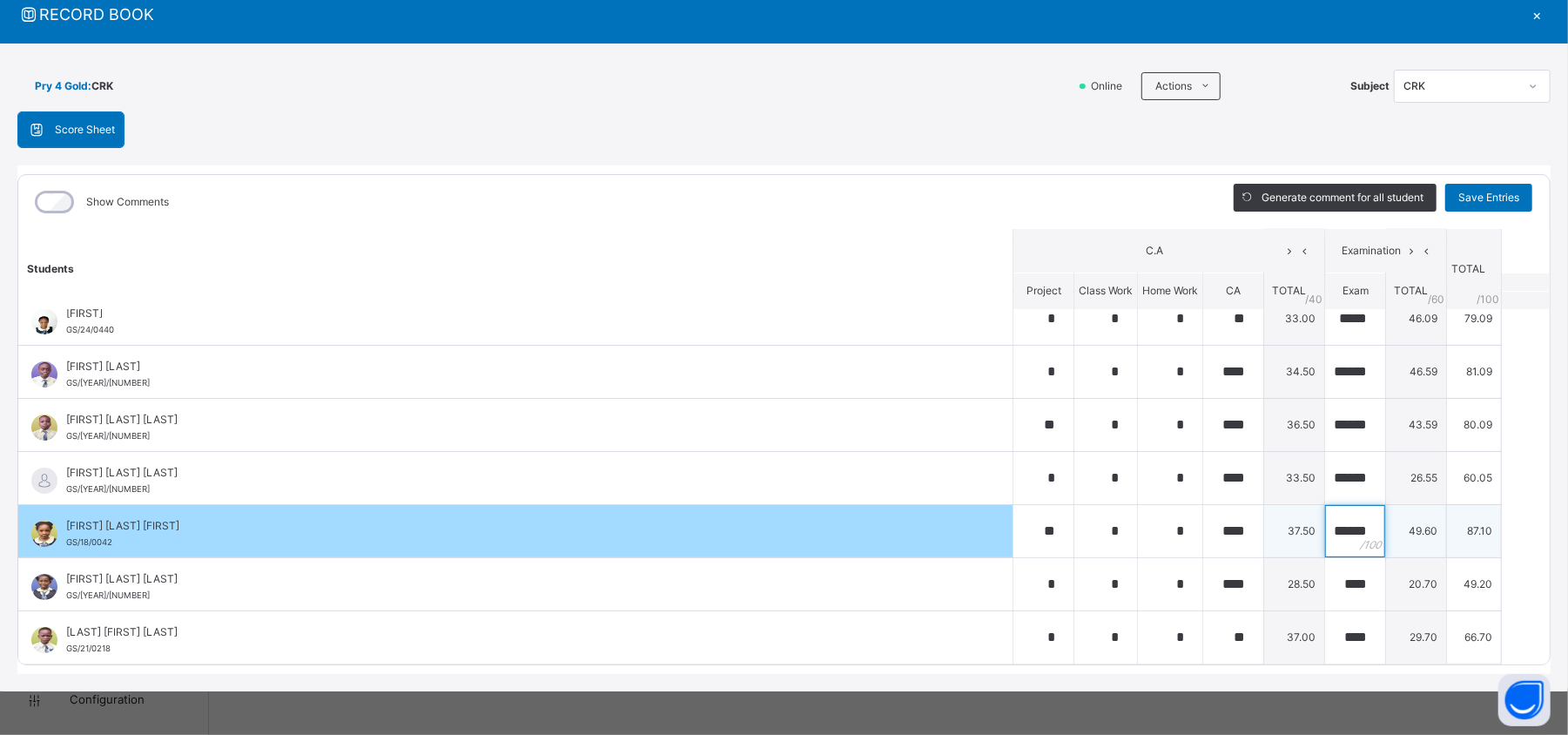scroll, scrollTop: 0, scrollLeft: 12, axis: horizontal 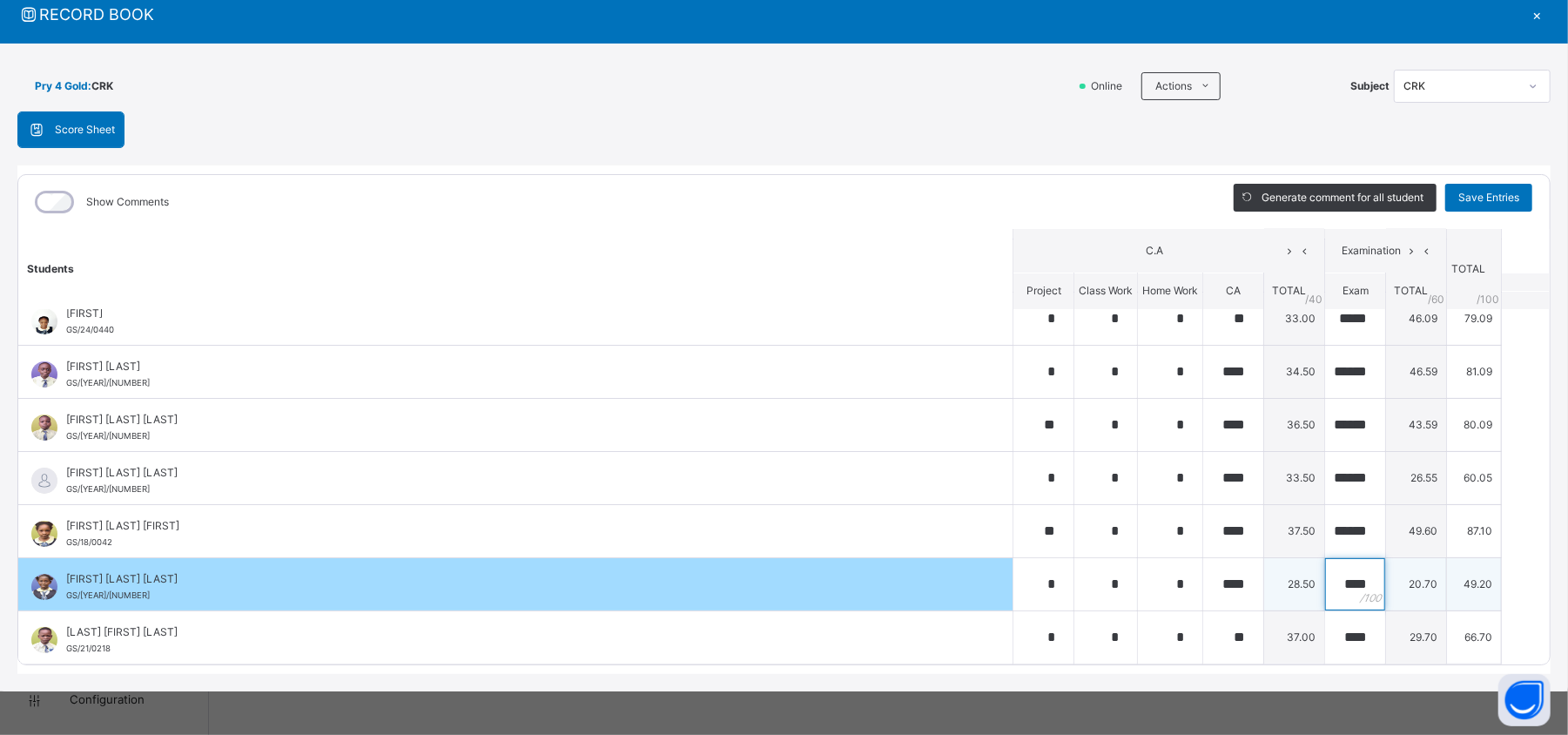 click on "****" at bounding box center [1355, 584] 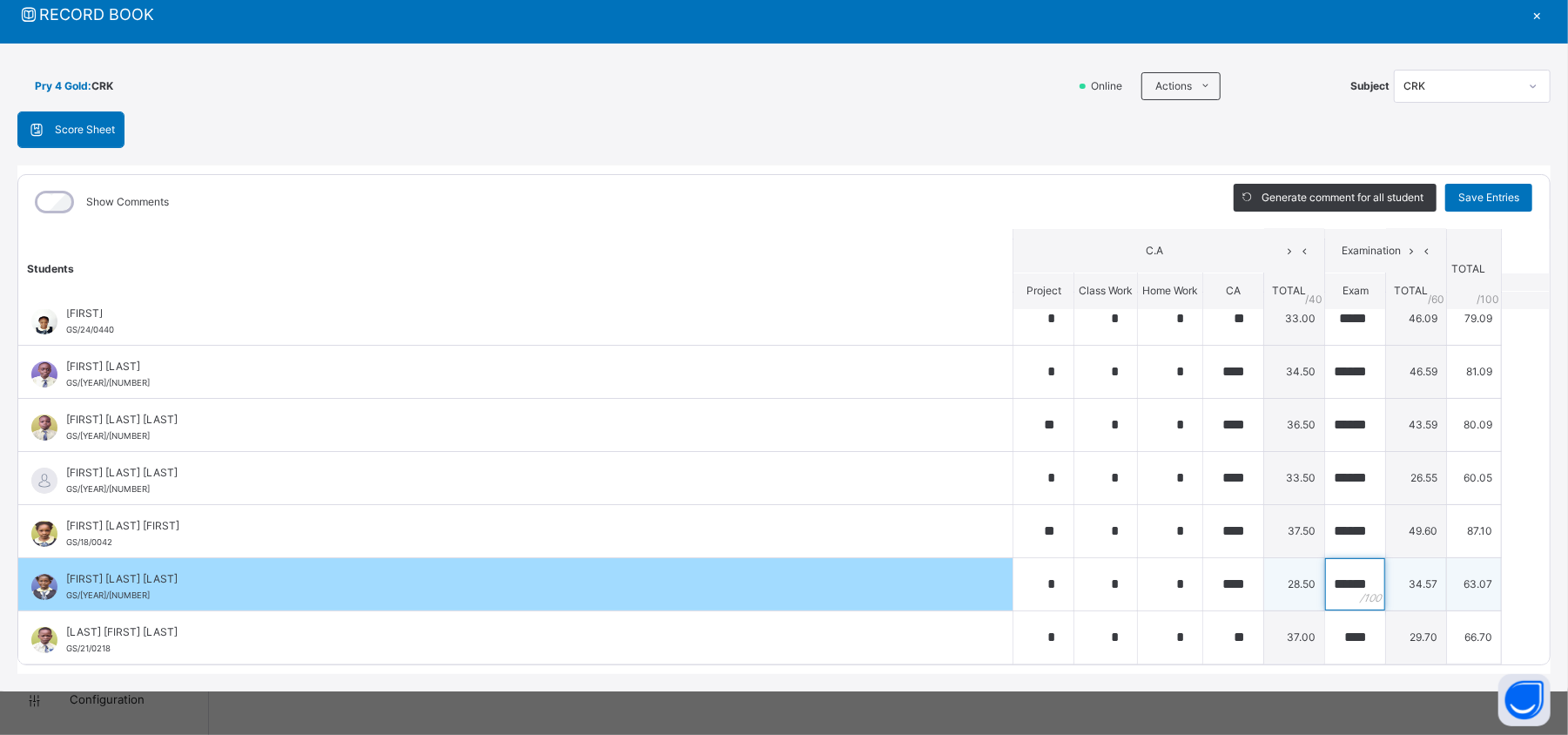 scroll, scrollTop: 0, scrollLeft: 8, axis: horizontal 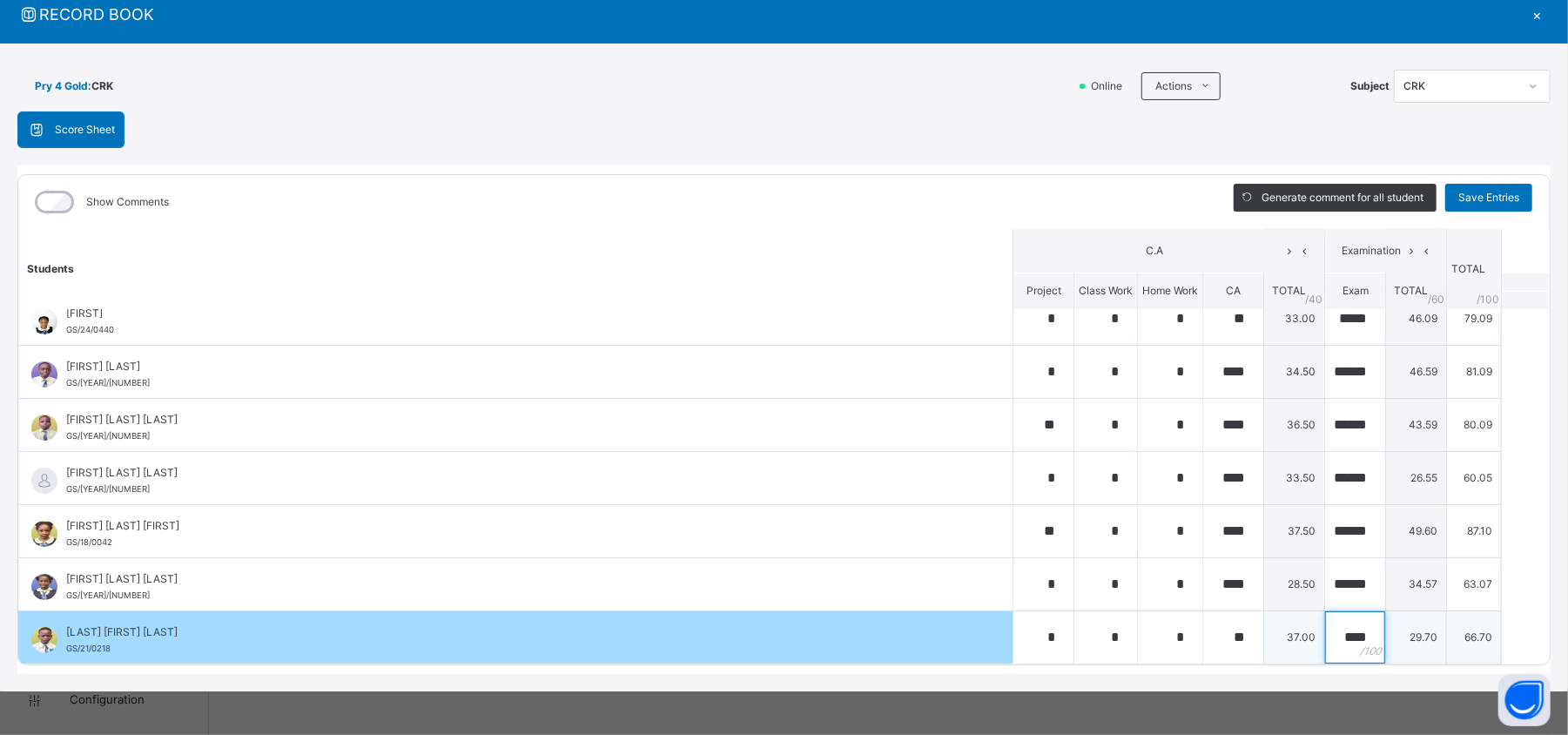 click on "****" at bounding box center [1355, 637] 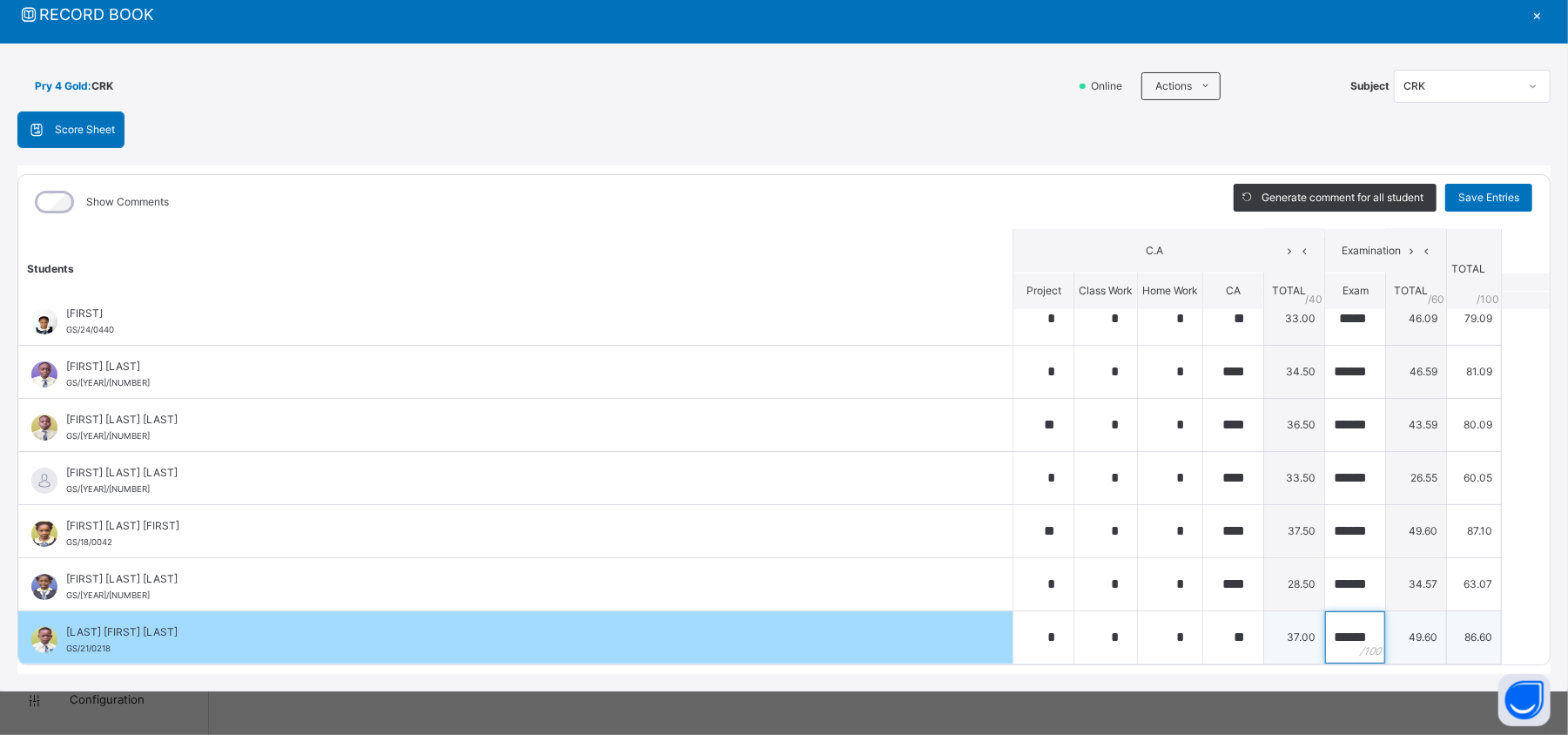 scroll, scrollTop: 0, scrollLeft: 12, axis: horizontal 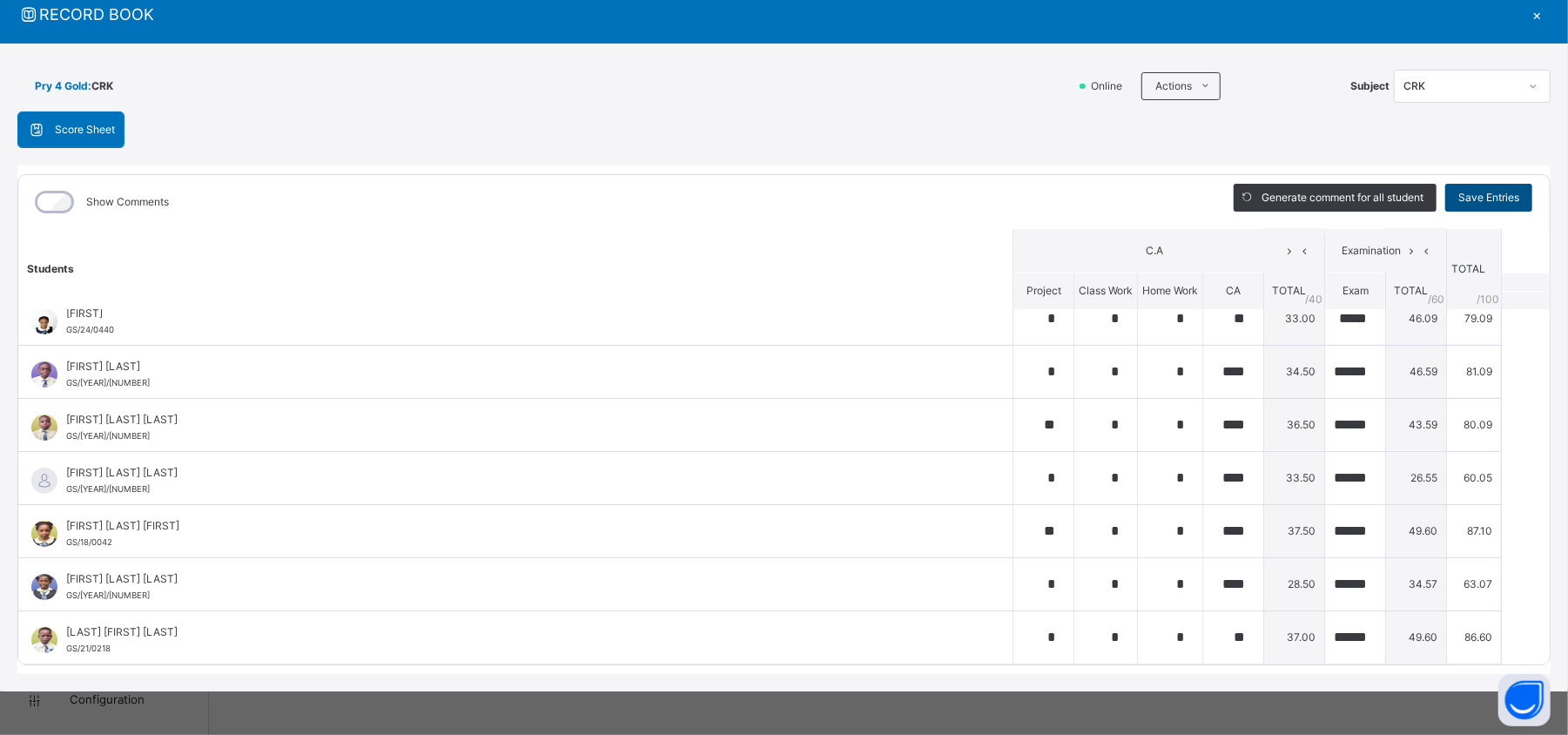 click on "Save Entries" at bounding box center [1489, 198] 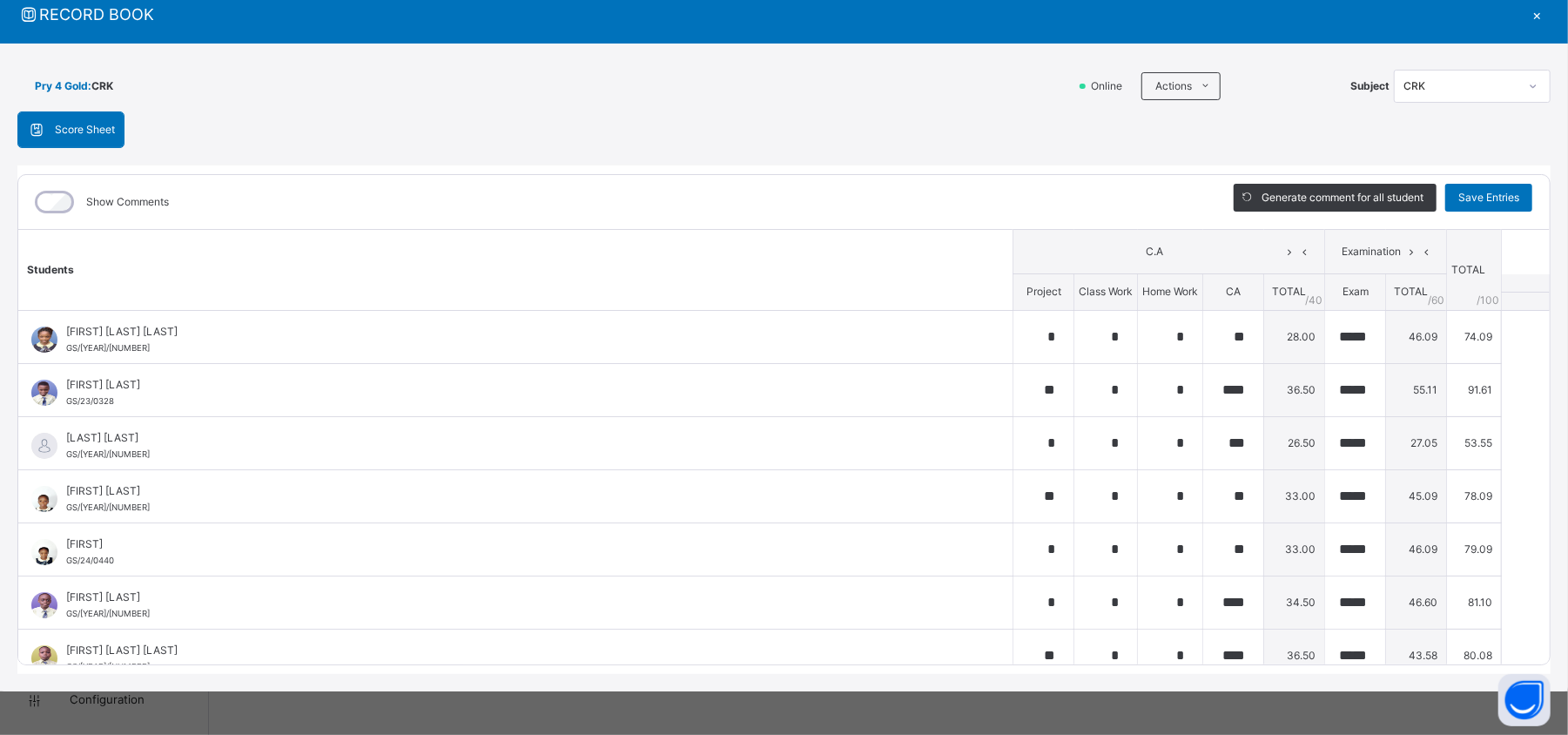 click on "×" at bounding box center [1538, 14] 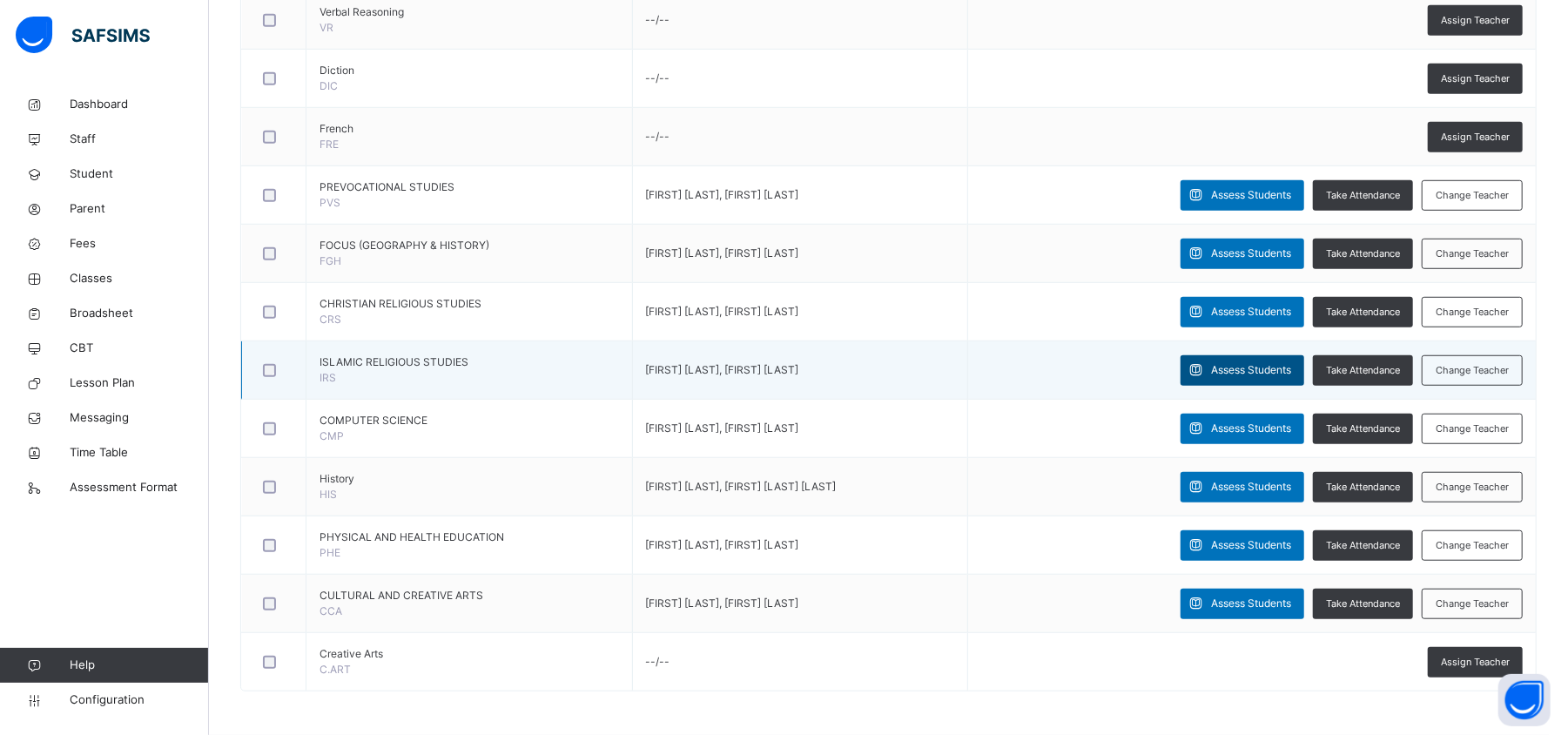 click on "Assess Students" at bounding box center (1251, 370) 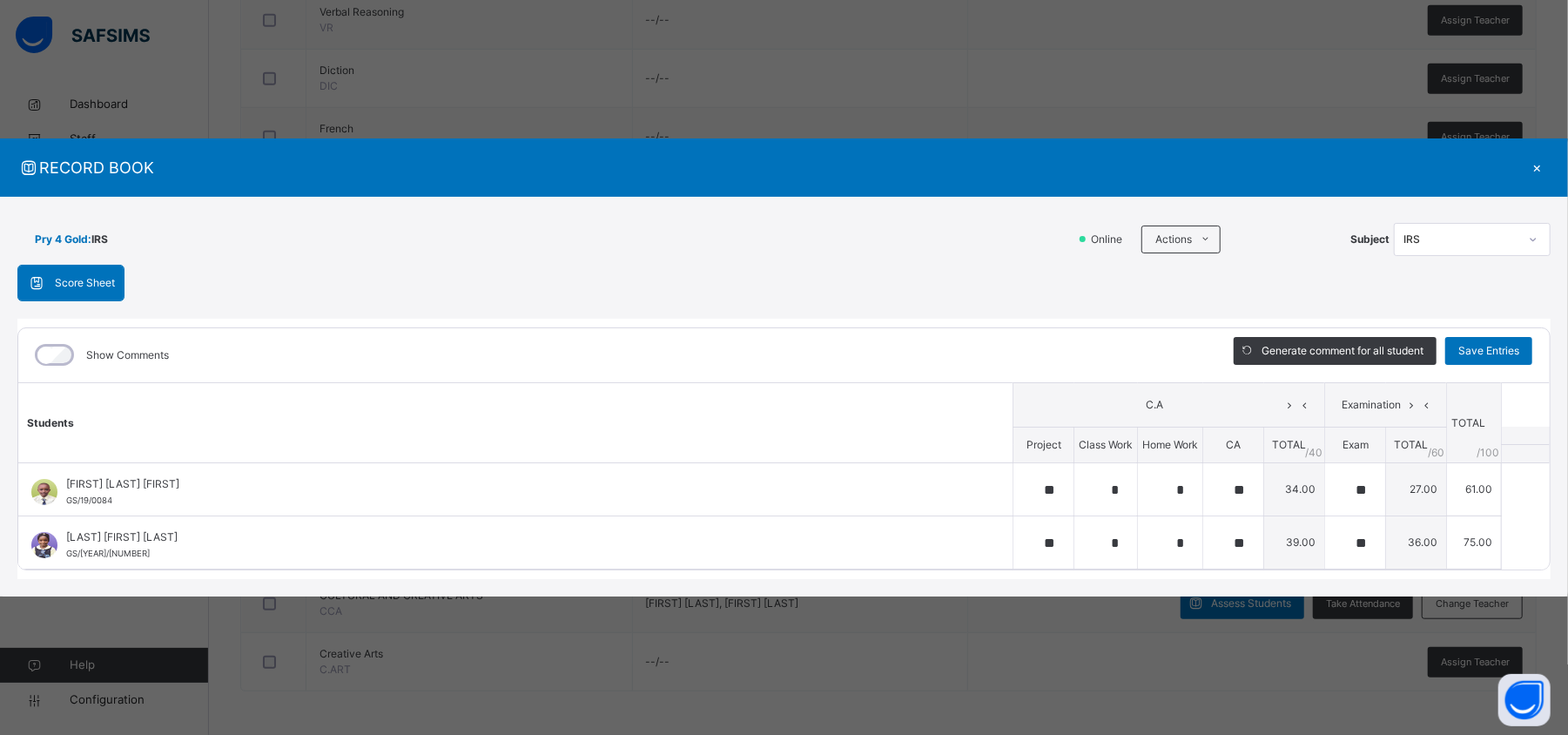 scroll, scrollTop: 0, scrollLeft: 0, axis: both 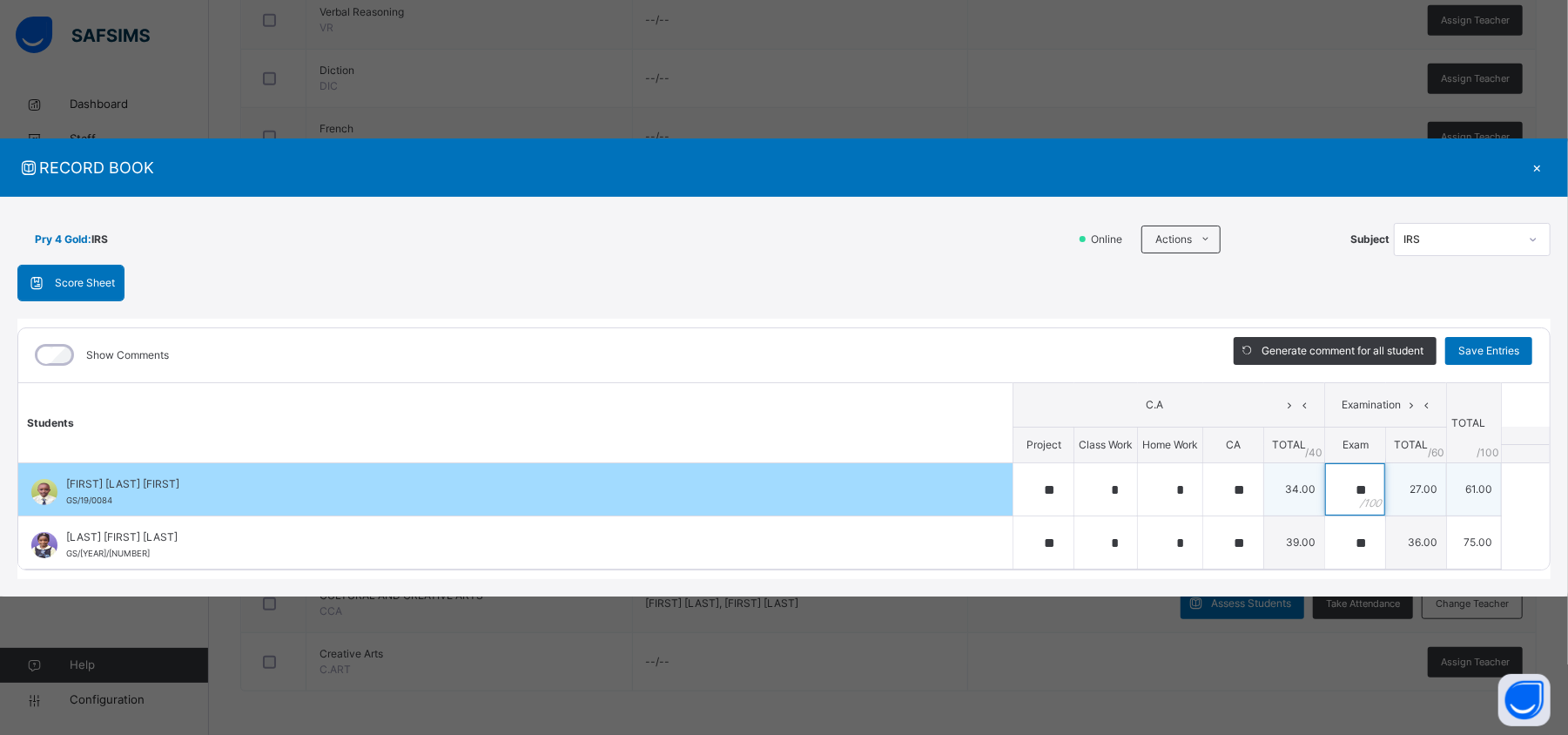 click on "**" at bounding box center [1355, 489] 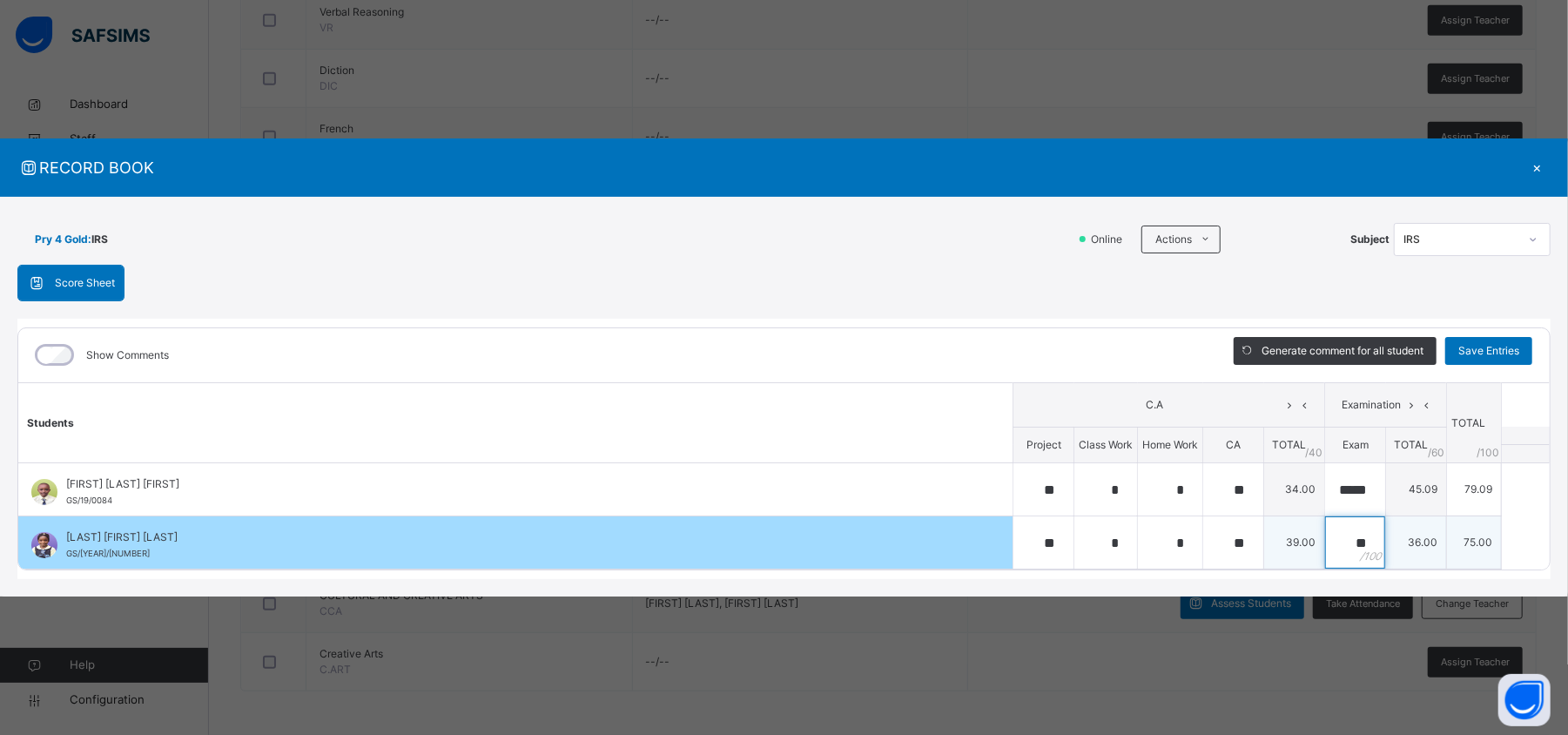 click on "**" at bounding box center (1355, 543) 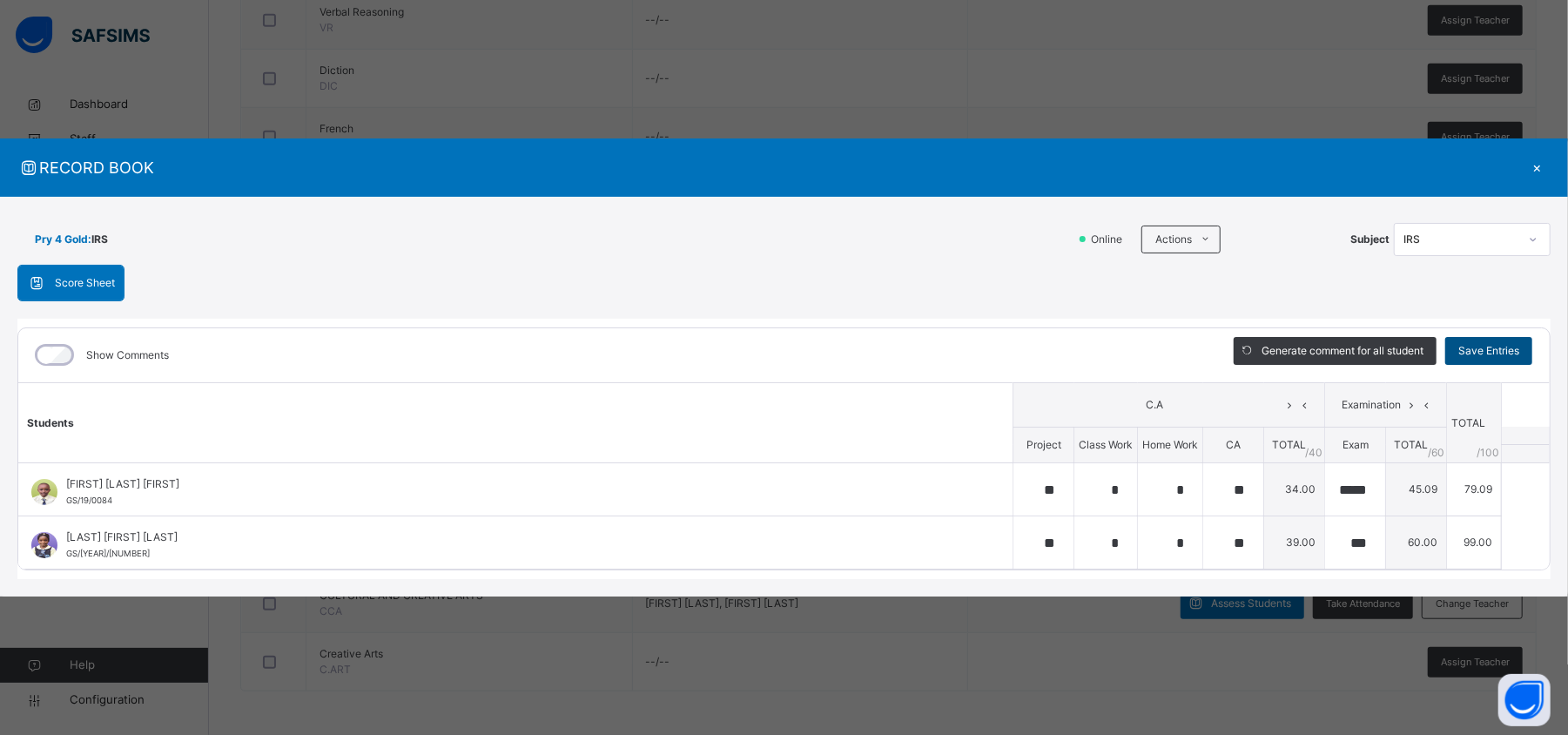 click on "Save Entries" at bounding box center (1489, 351) 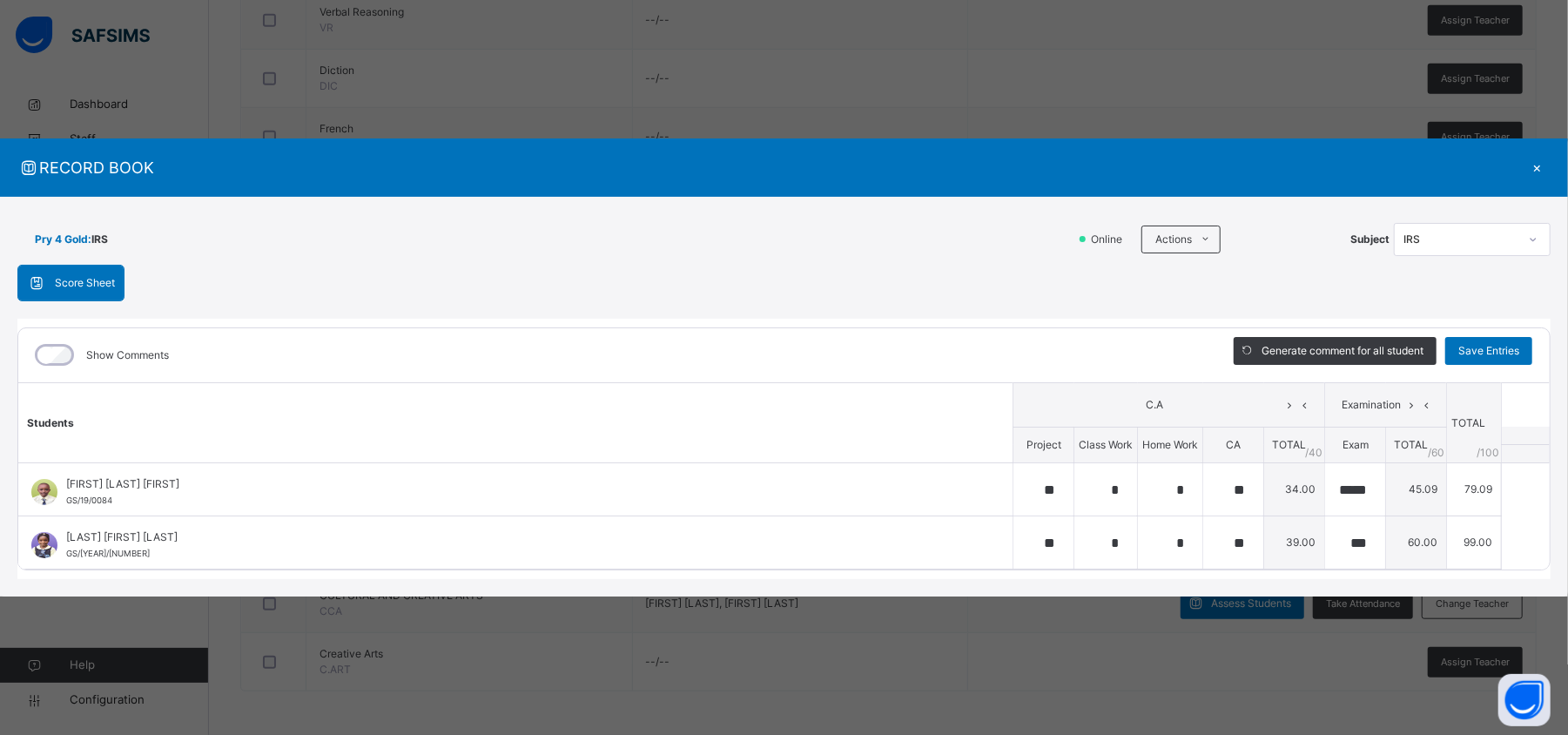 click on "×" at bounding box center (1538, 167) 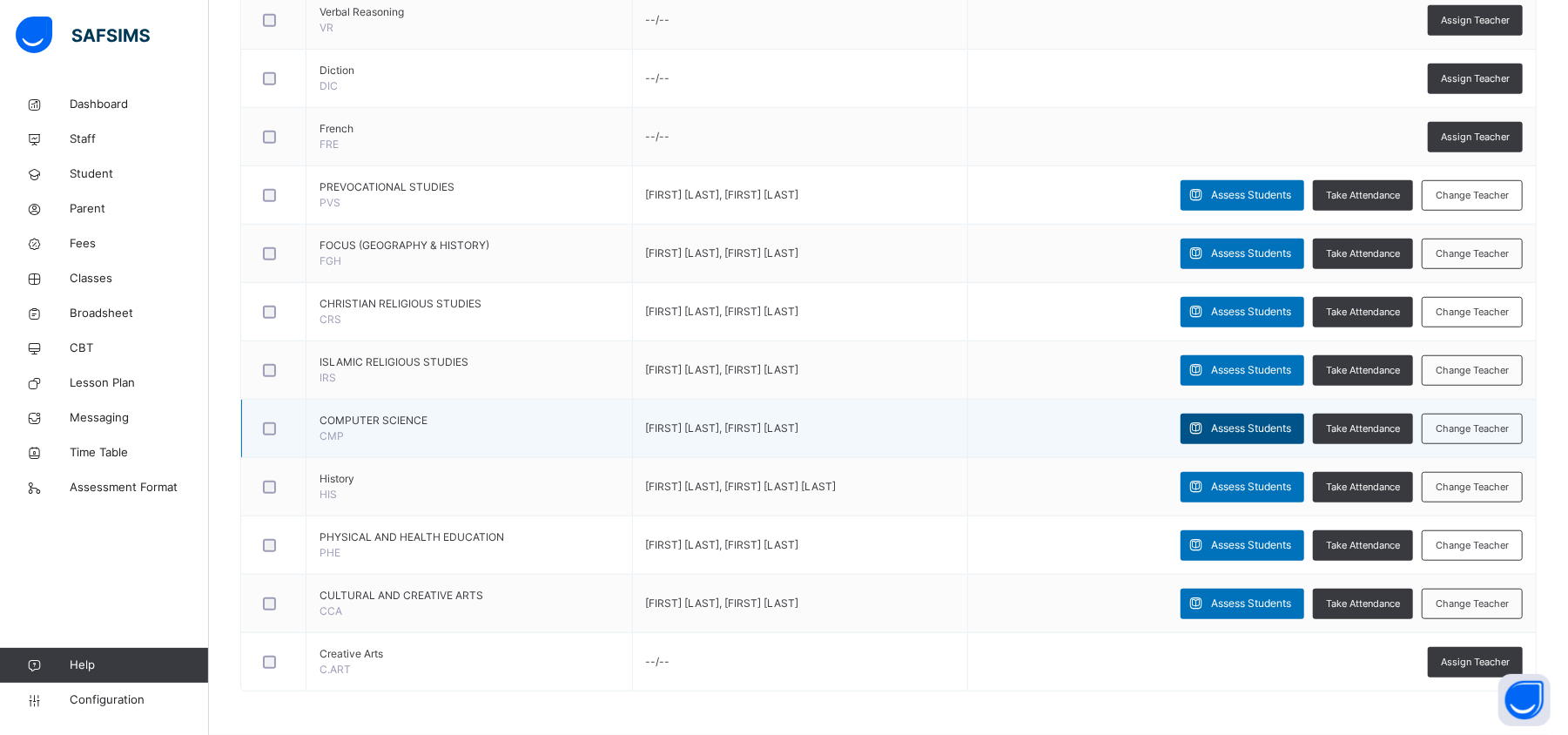 click on "Assess Students" at bounding box center [1251, 428] 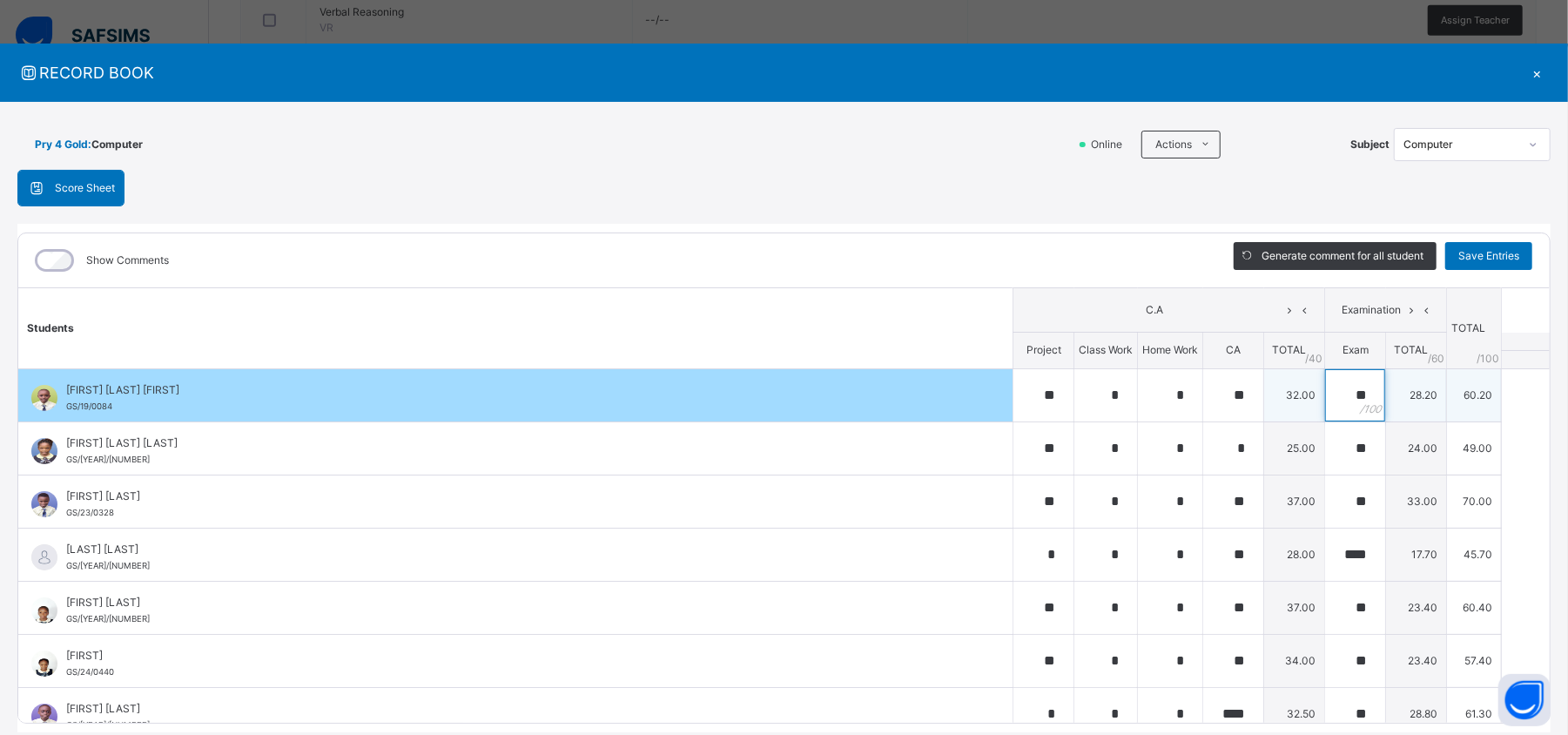 click on "**" at bounding box center [1355, 395] 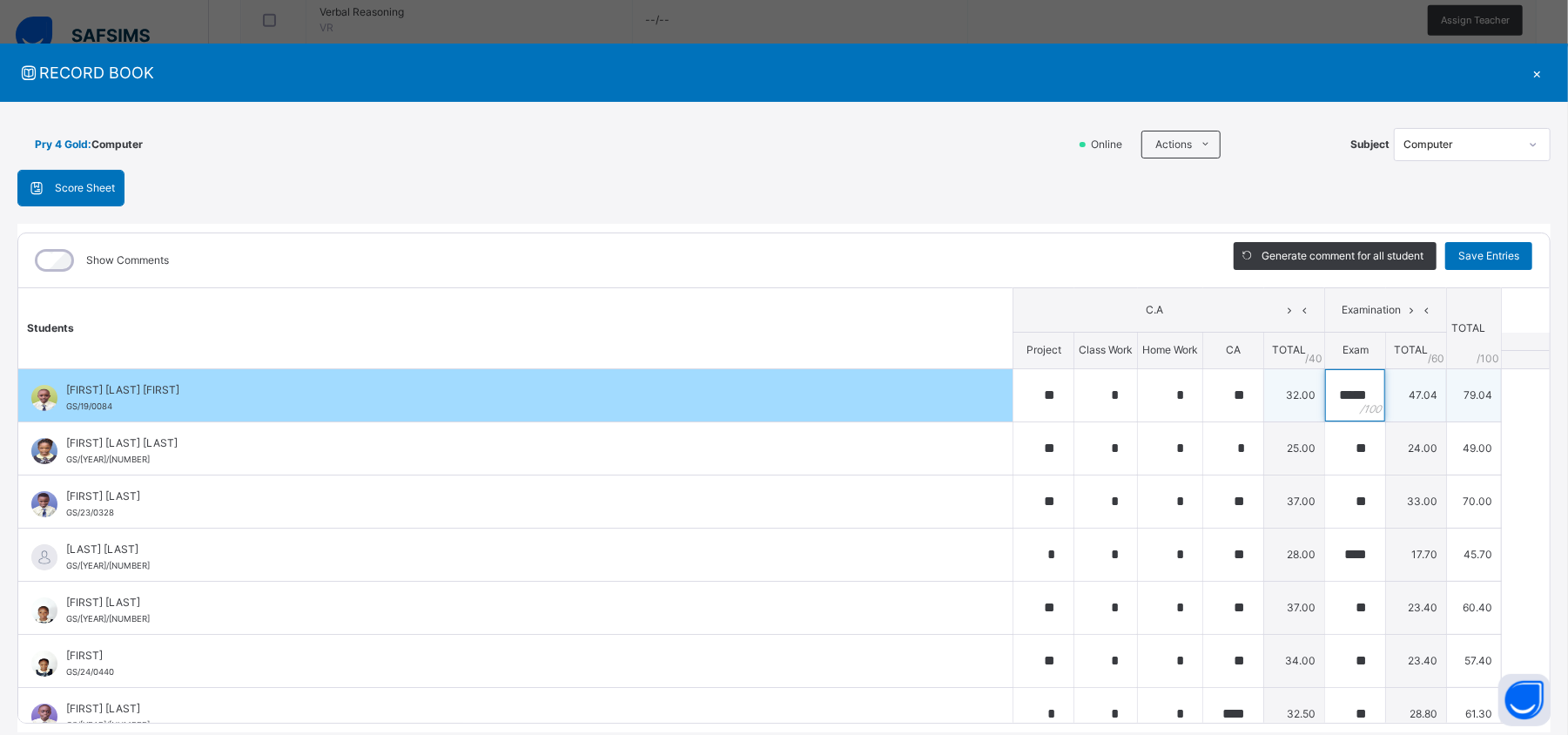 scroll, scrollTop: 0, scrollLeft: 3, axis: horizontal 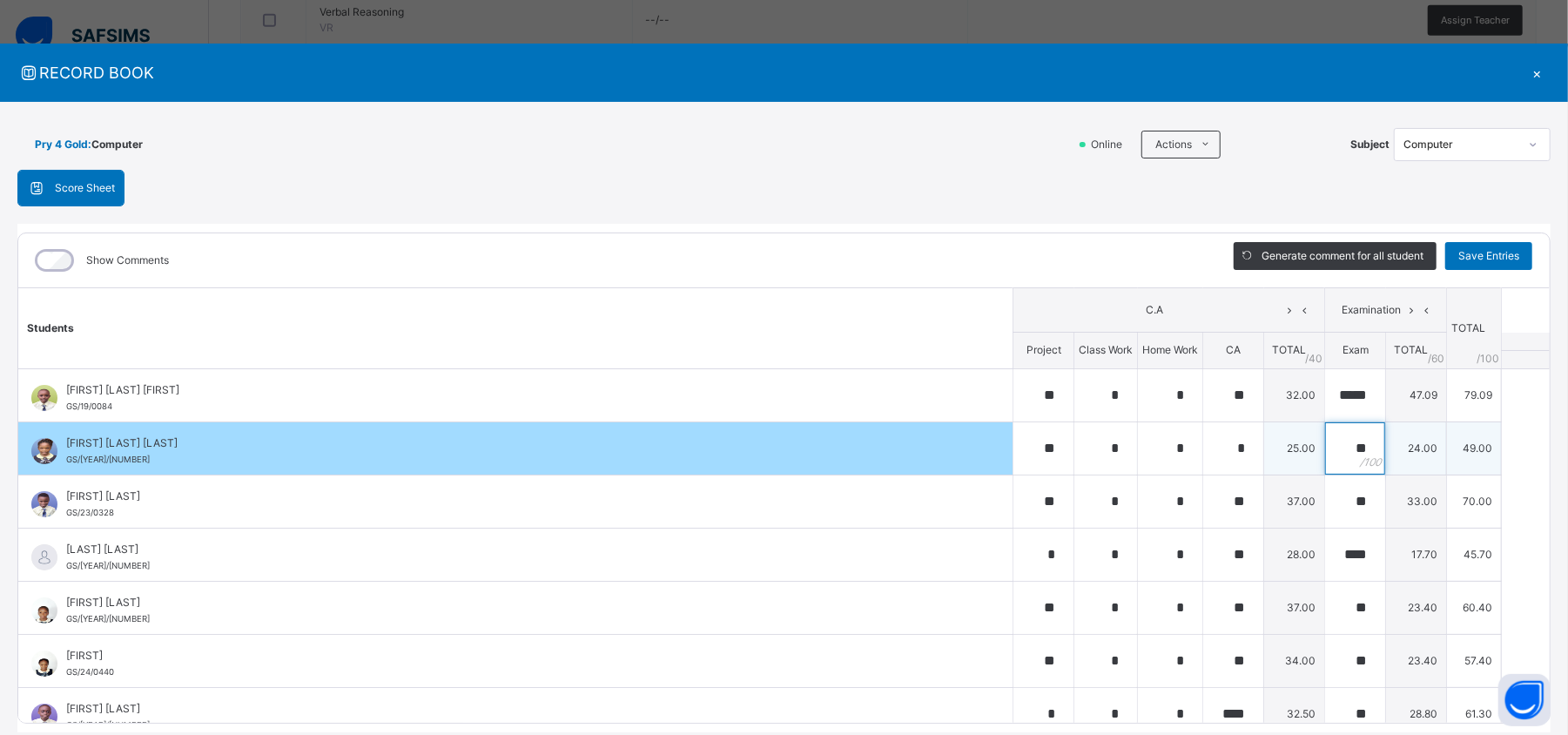 click on "**" at bounding box center [1355, 448] 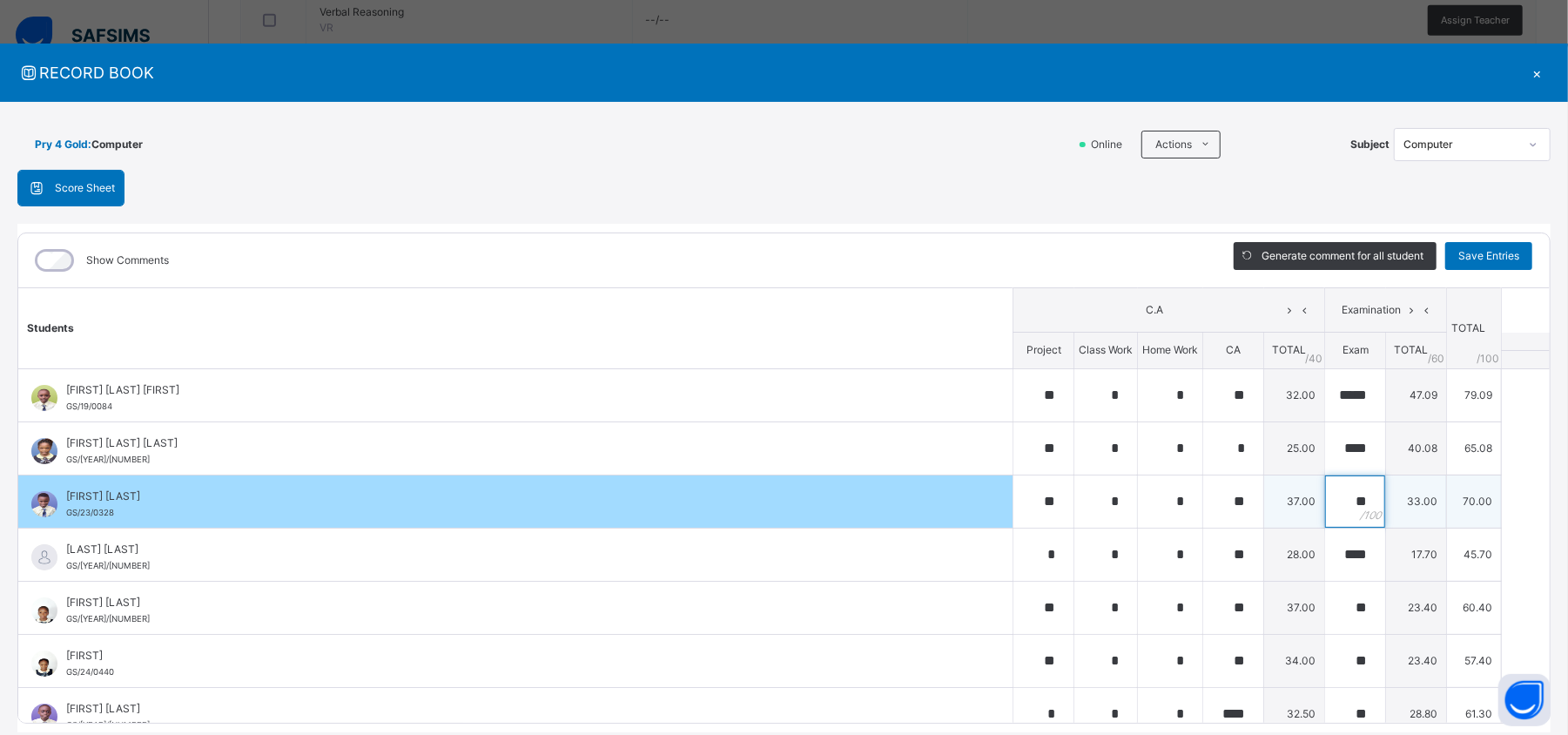 click on "**" at bounding box center [1355, 502] 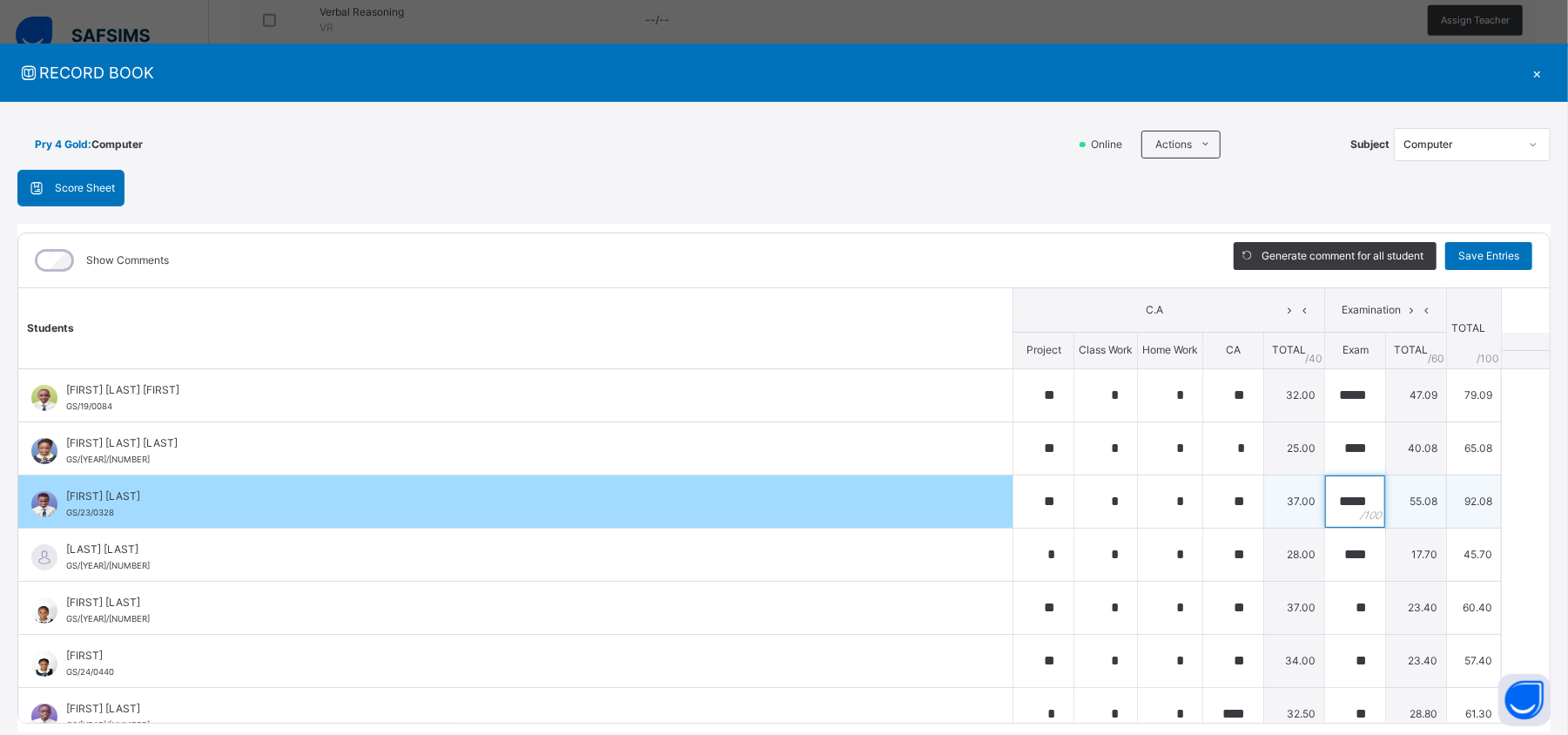 scroll, scrollTop: 0, scrollLeft: 1, axis: horizontal 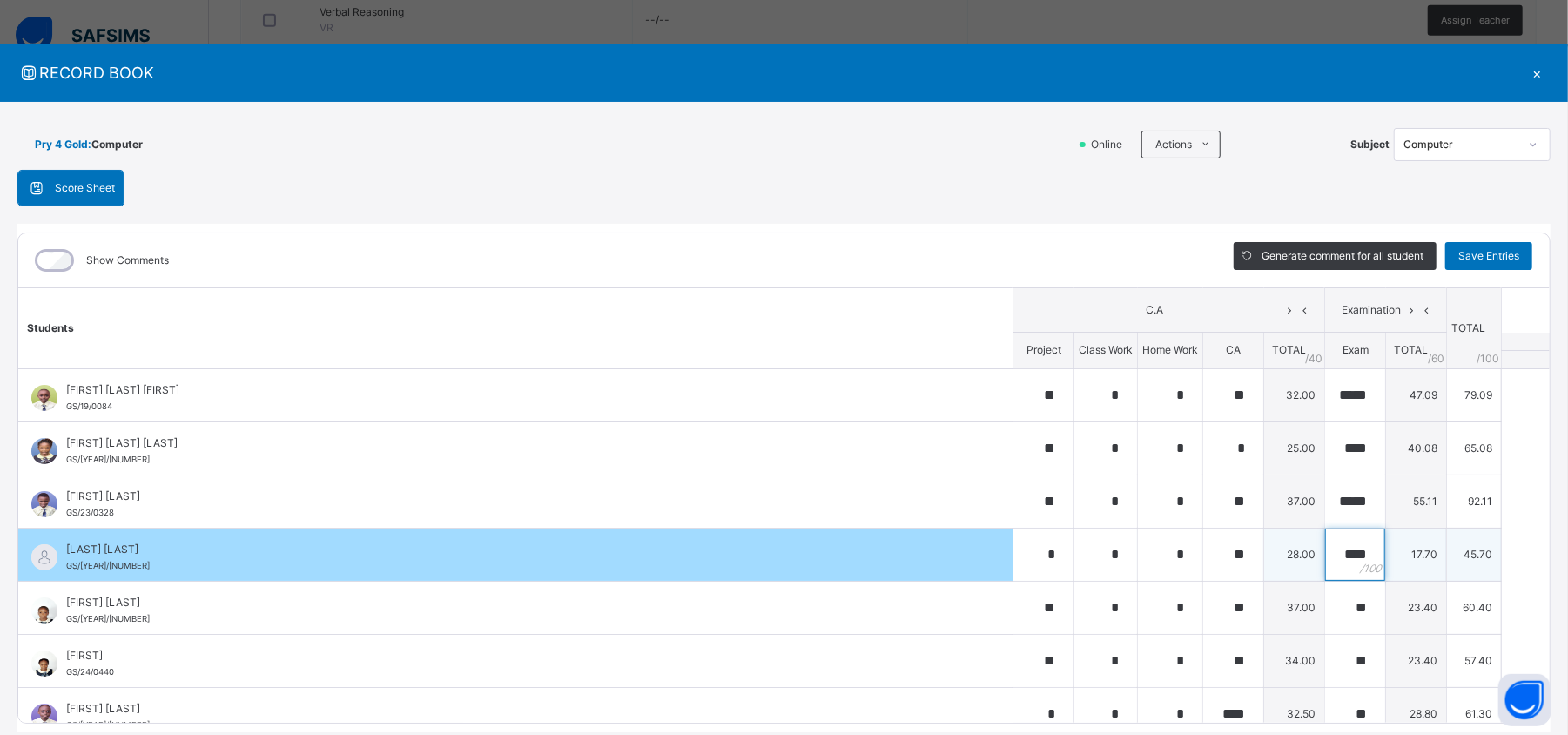 click on "****" at bounding box center [1355, 555] 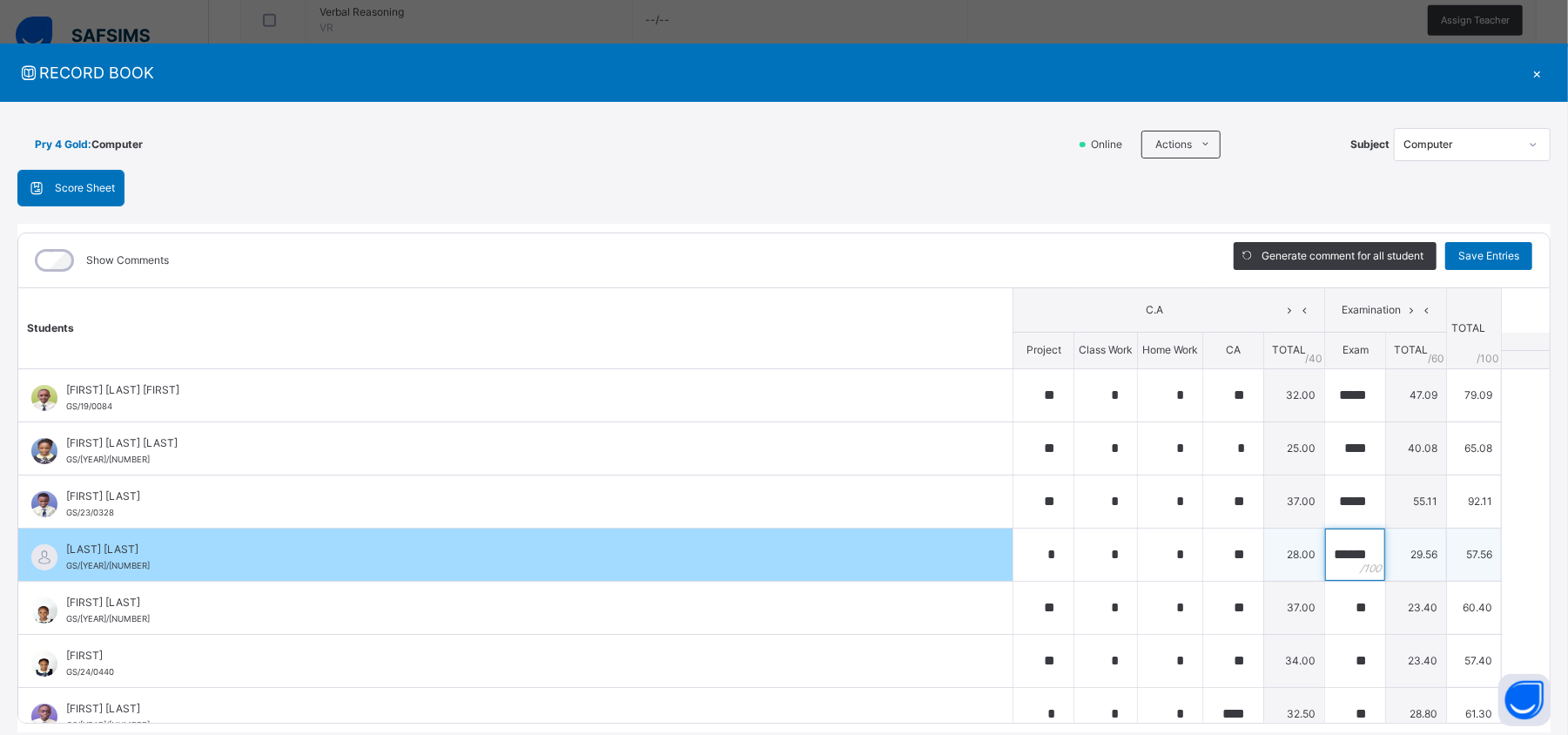 scroll, scrollTop: 0, scrollLeft: 12, axis: horizontal 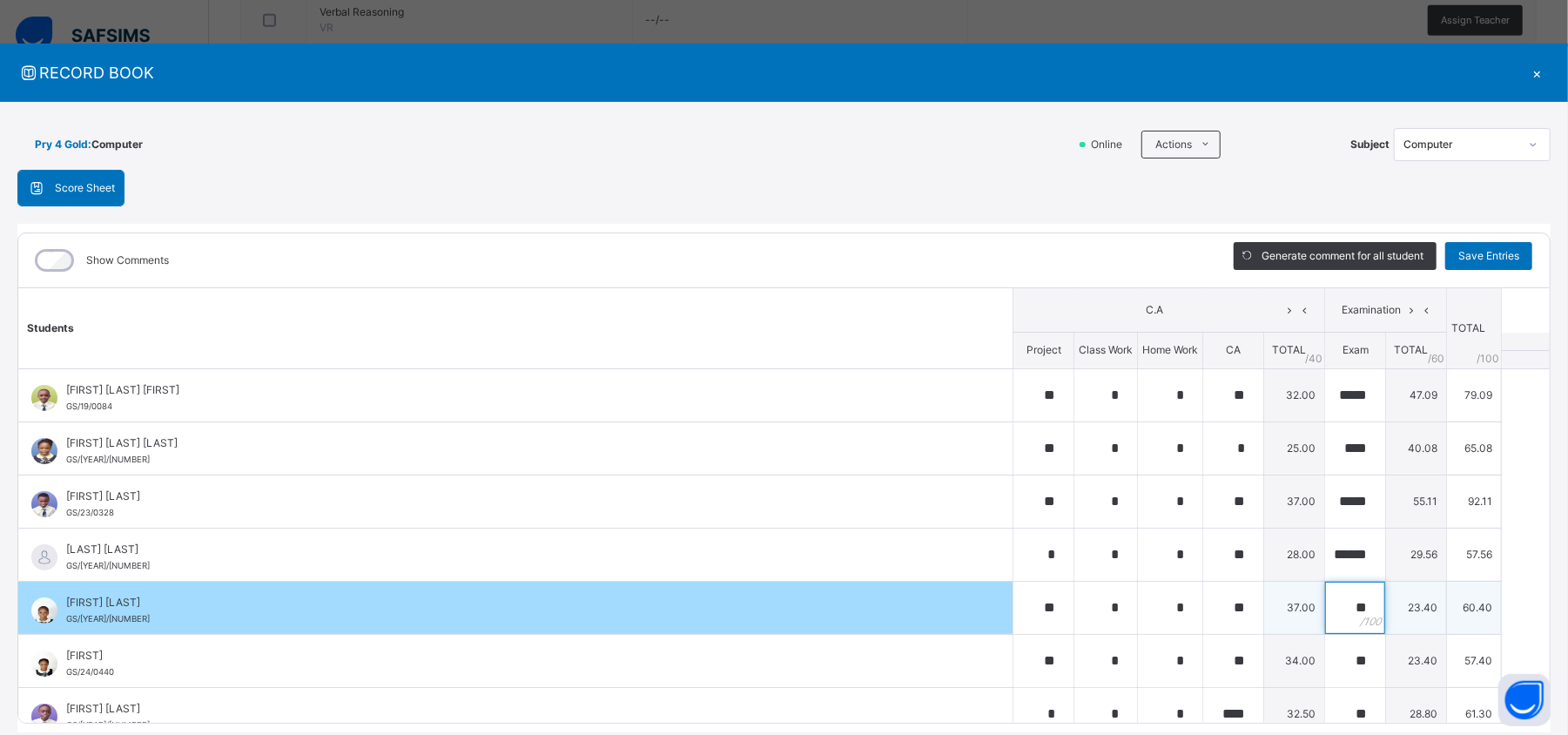 click on "**" at bounding box center [1355, 608] 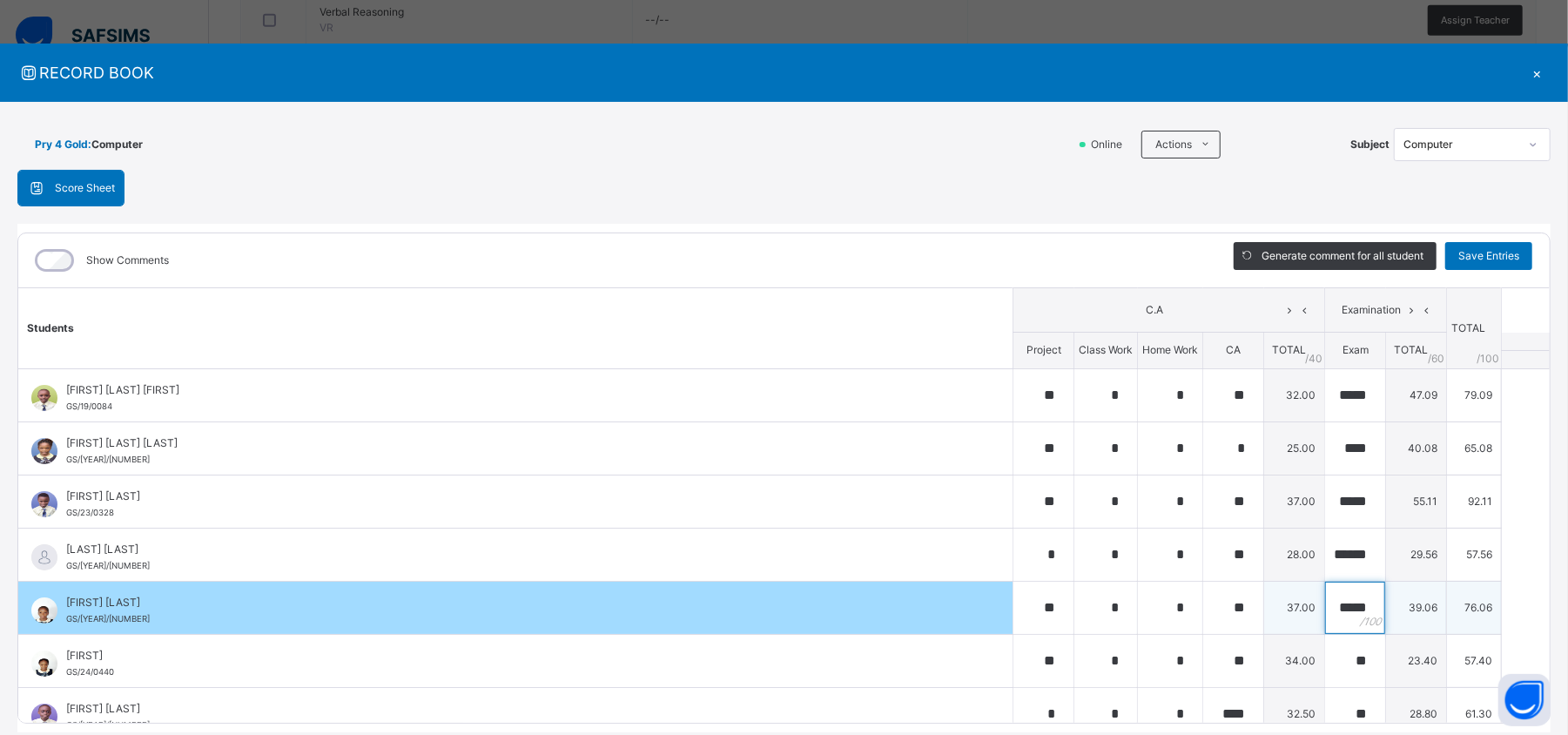 scroll, scrollTop: 0, scrollLeft: 1, axis: horizontal 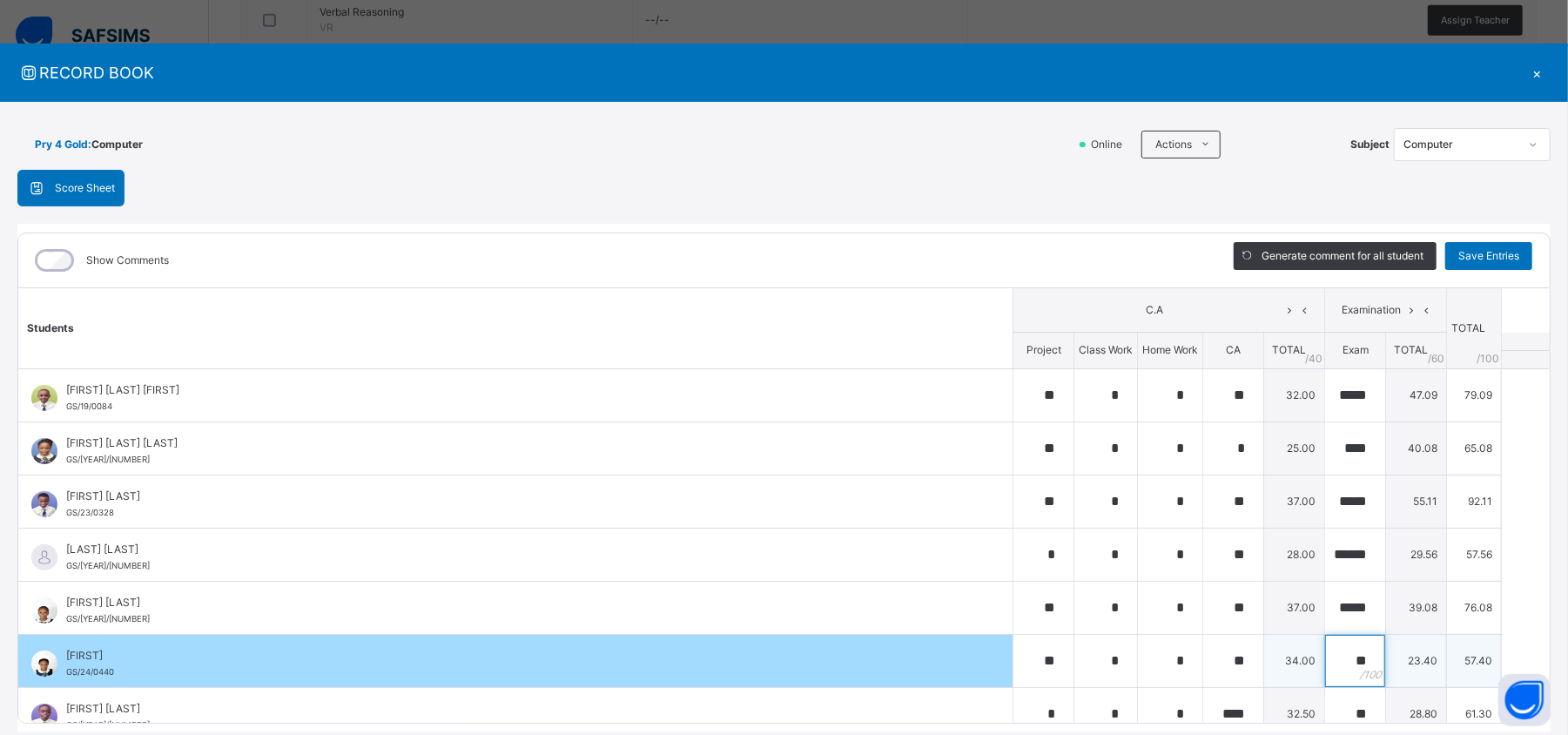 click on "**" at bounding box center [1355, 661] 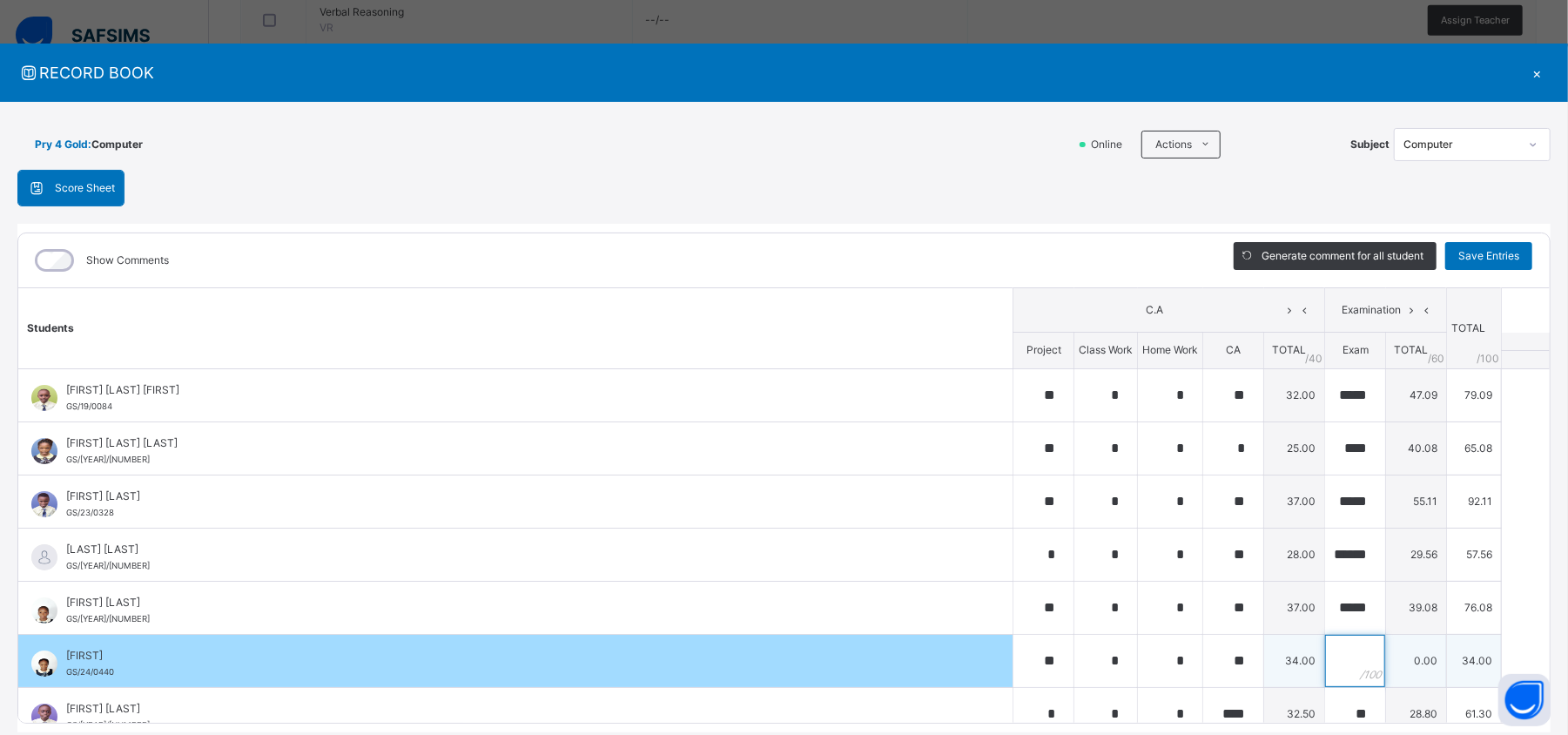 paste on "*****" 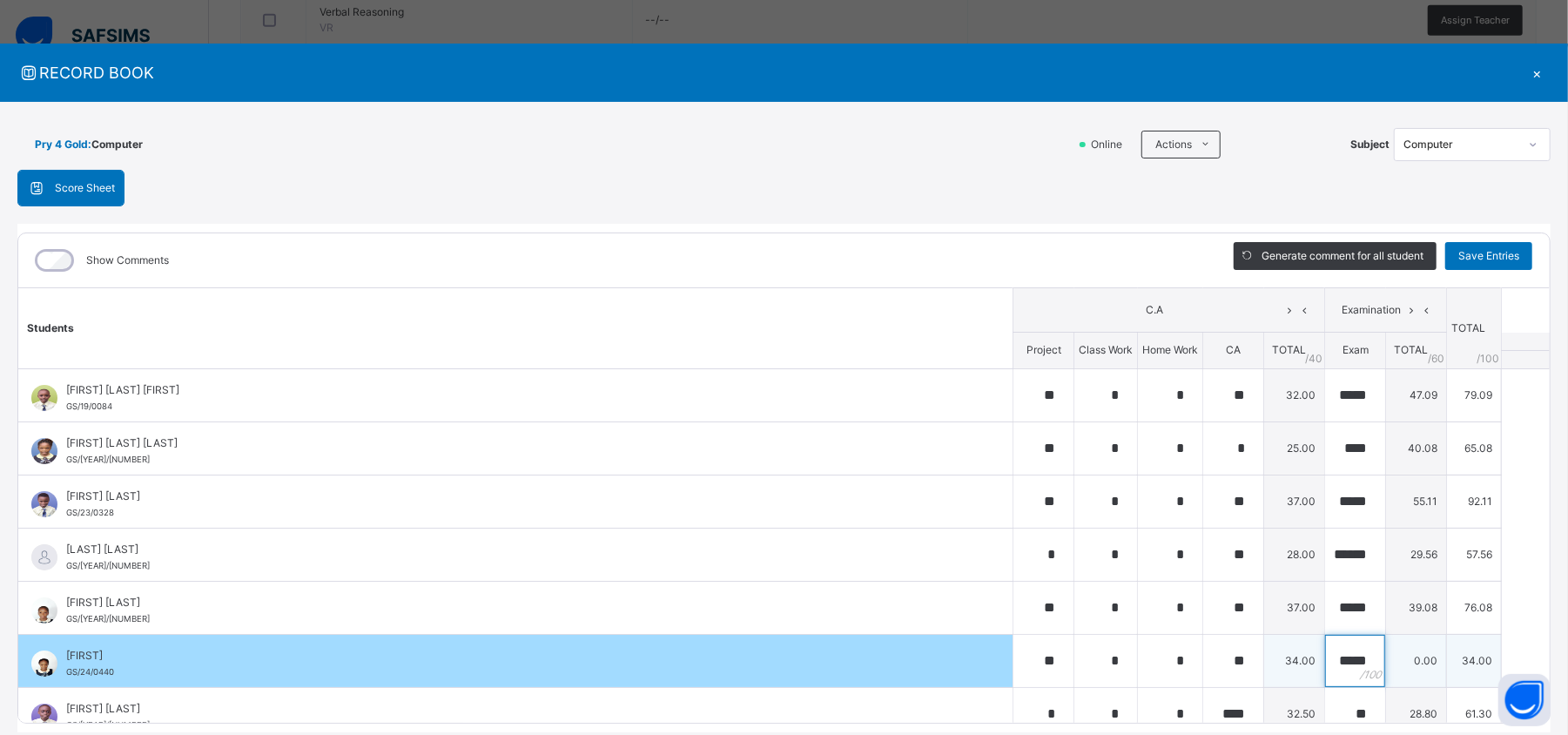 scroll, scrollTop: 0, scrollLeft: 1, axis: horizontal 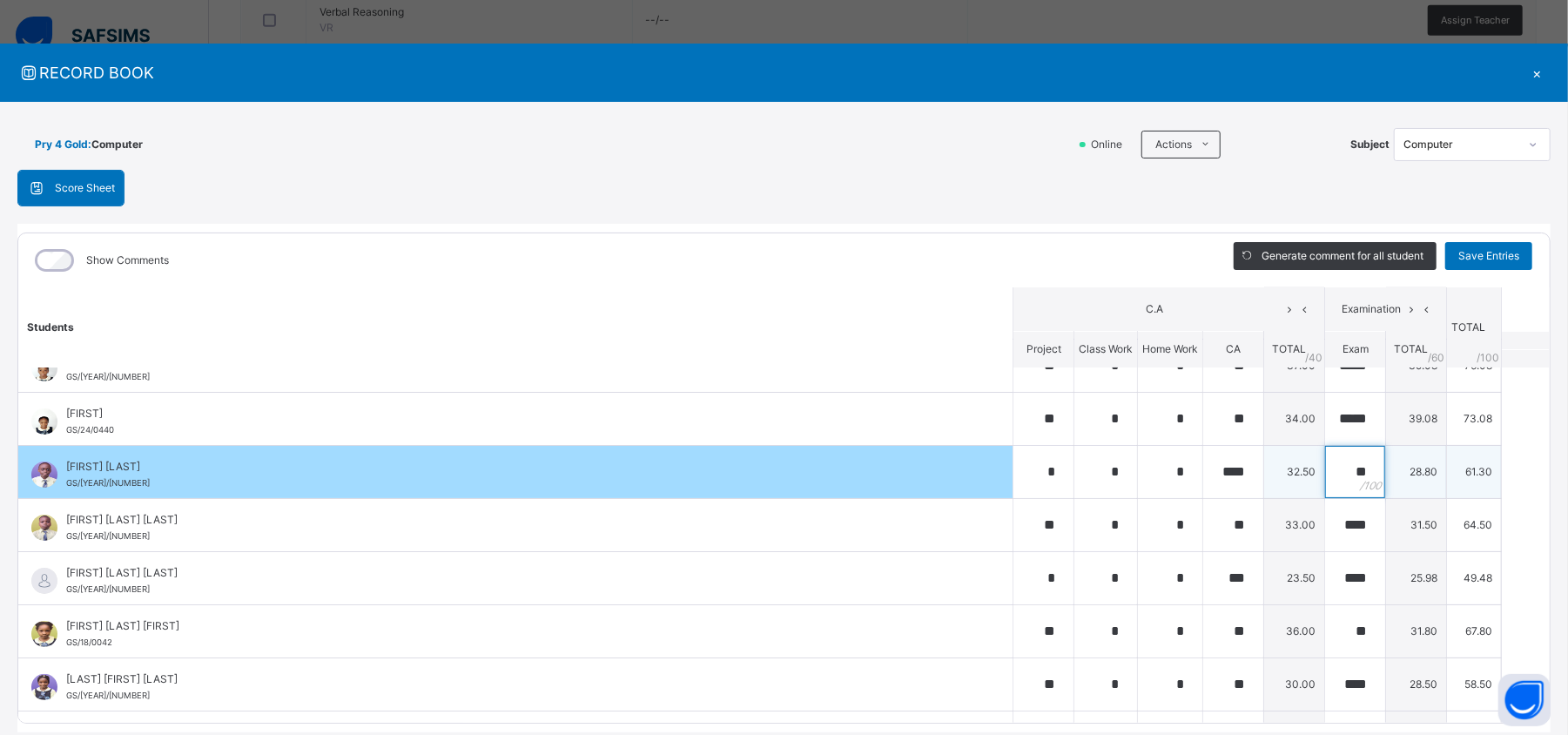 click on "**" at bounding box center (1355, 472) 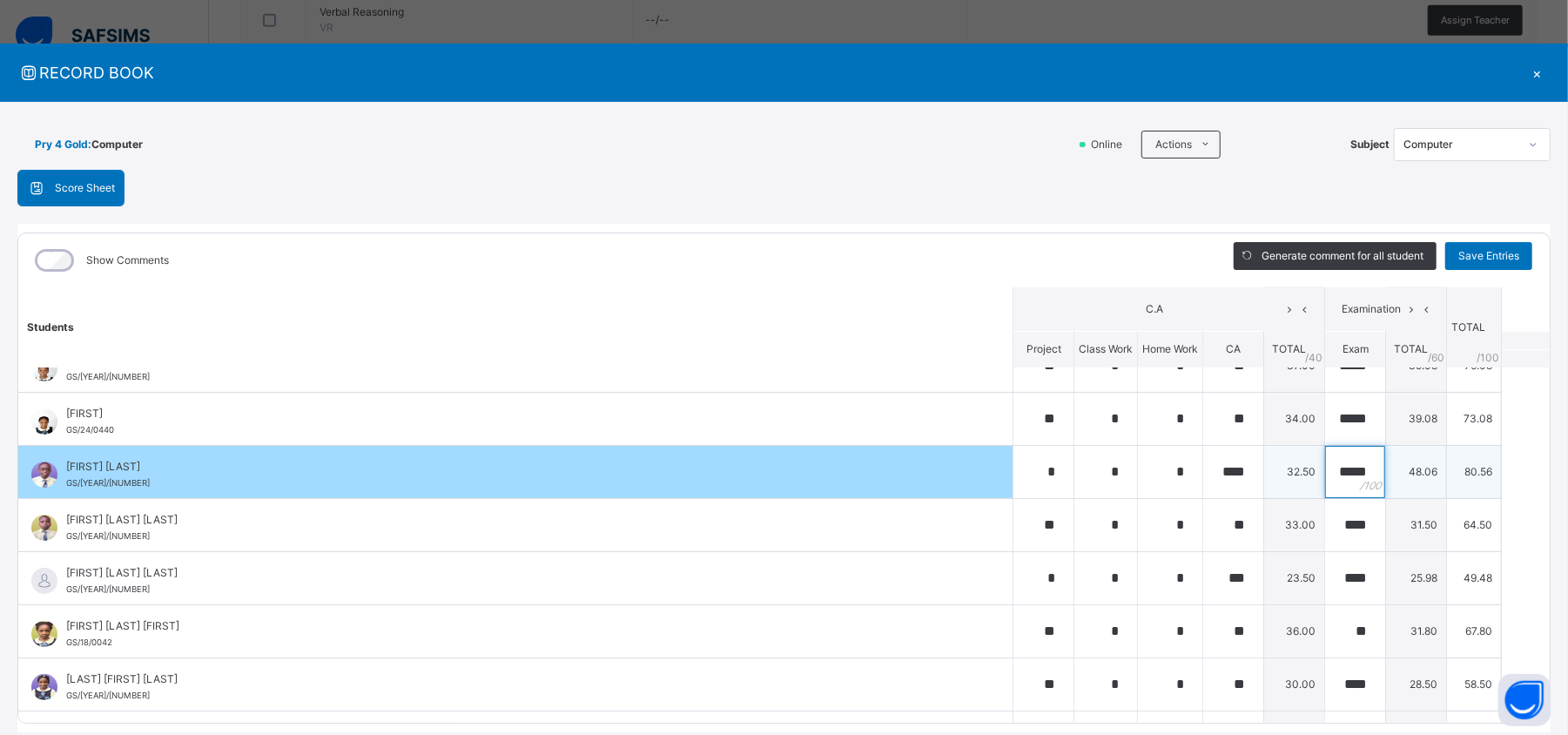 scroll, scrollTop: 0, scrollLeft: 1, axis: horizontal 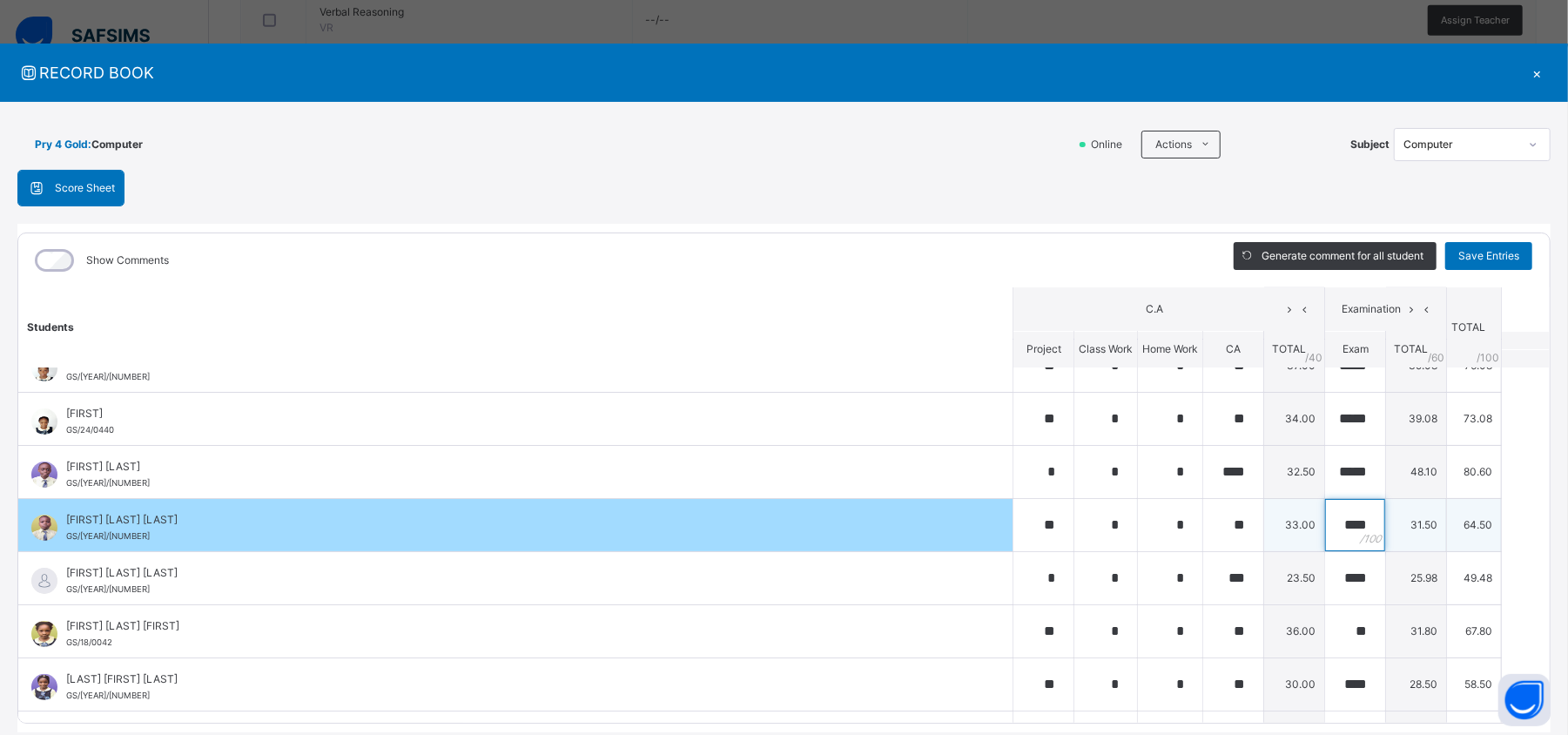click on "****" at bounding box center [1355, 525] 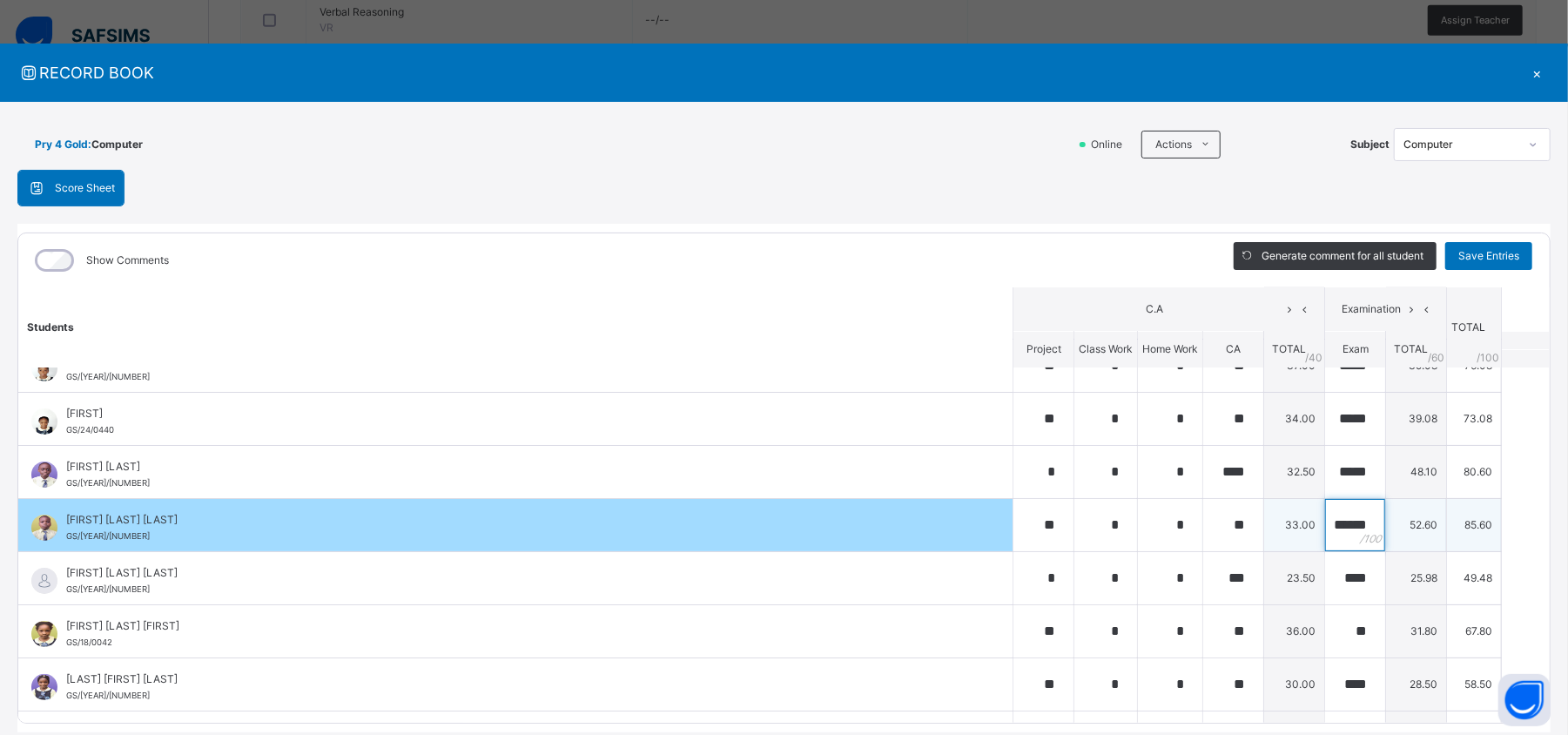 scroll, scrollTop: 0, scrollLeft: 9, axis: horizontal 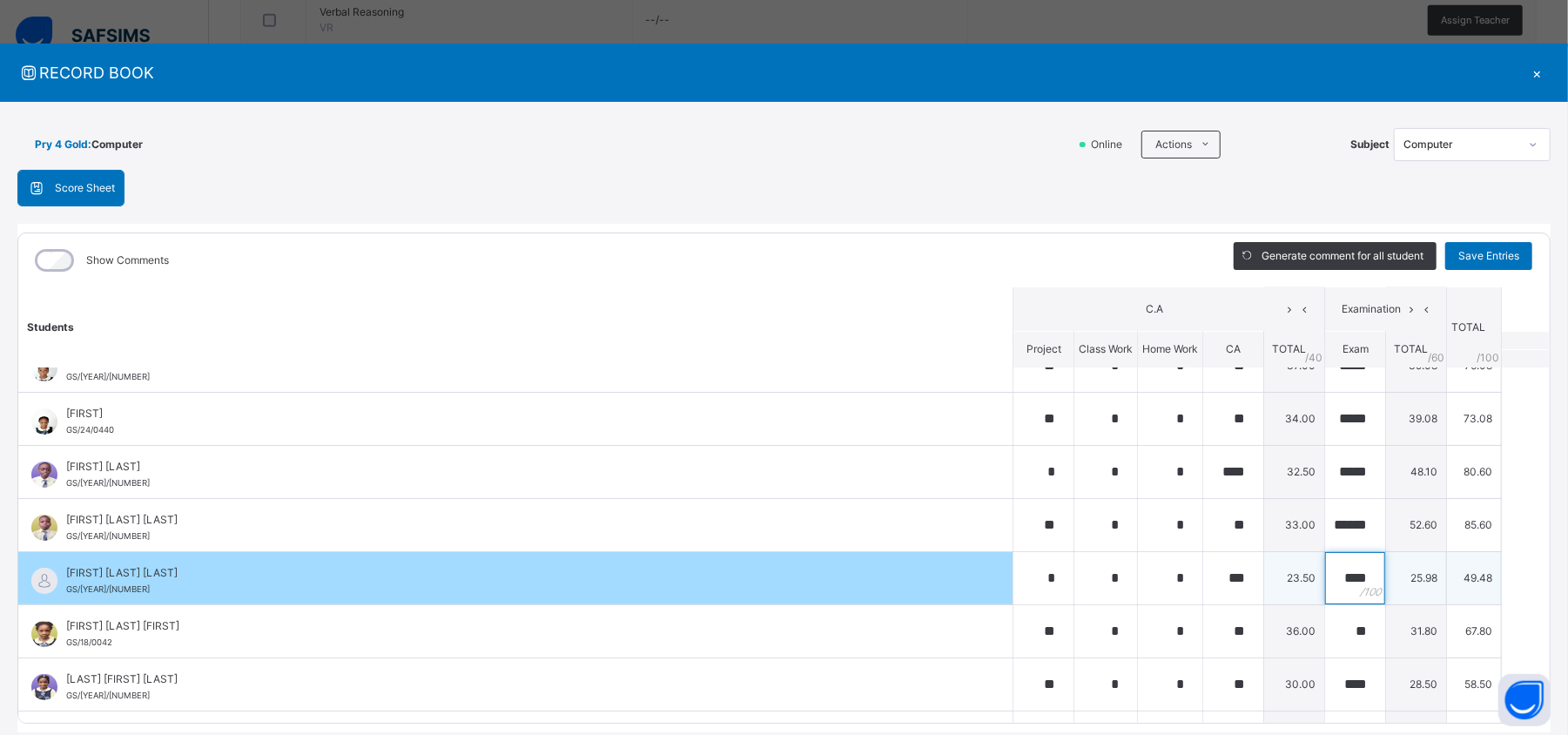 click on "****" at bounding box center [1355, 578] 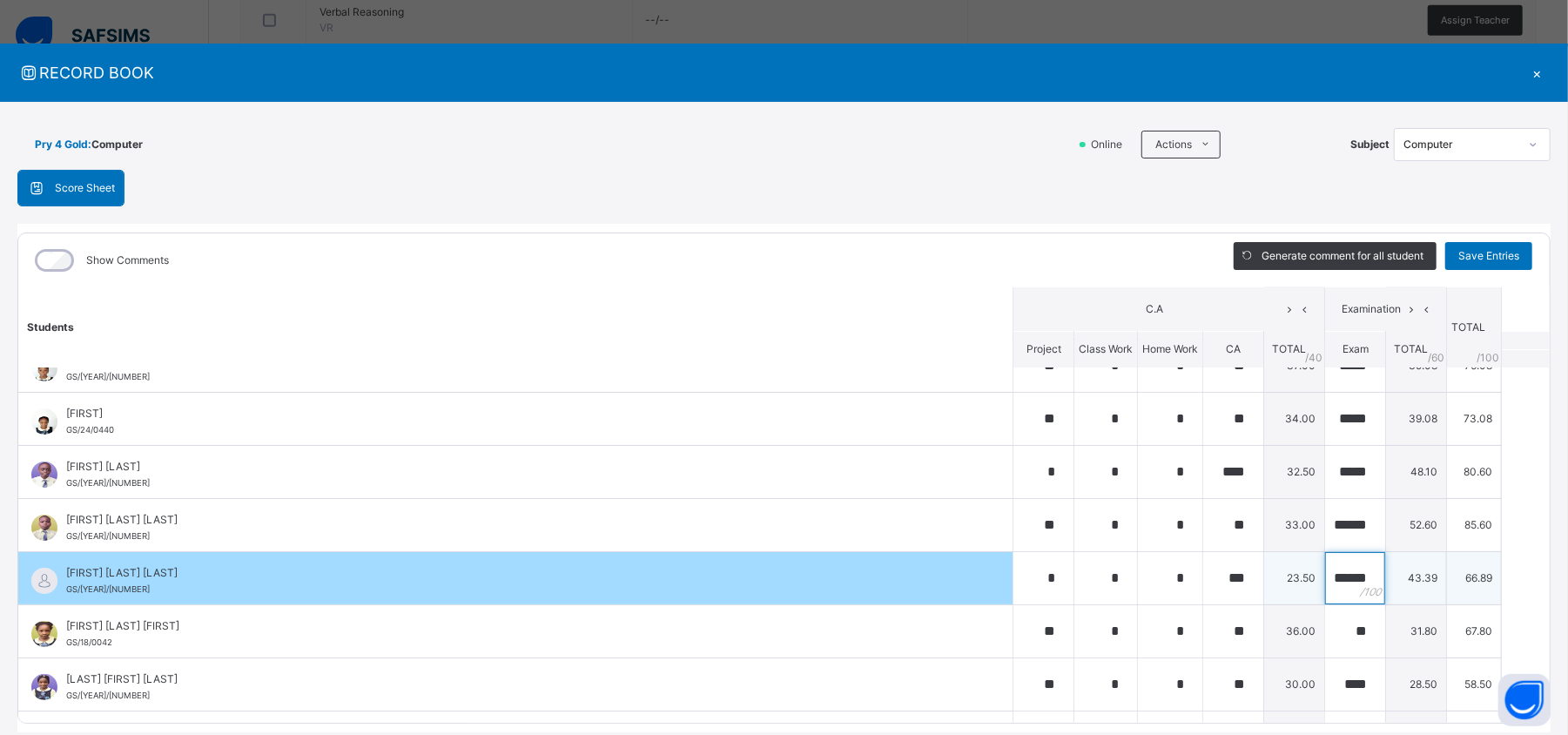 scroll, scrollTop: 0, scrollLeft: 8, axis: horizontal 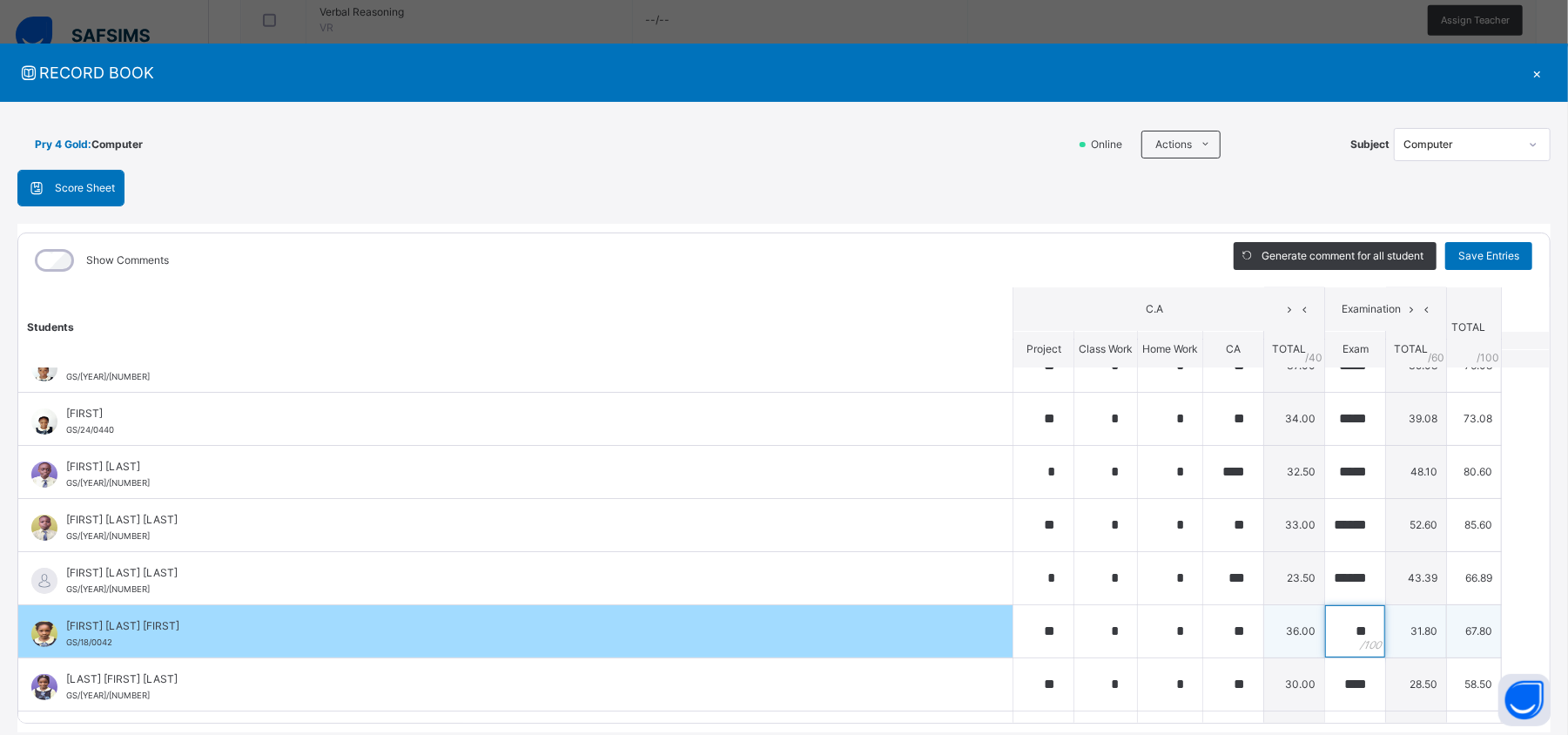 click on "**" at bounding box center [1355, 631] 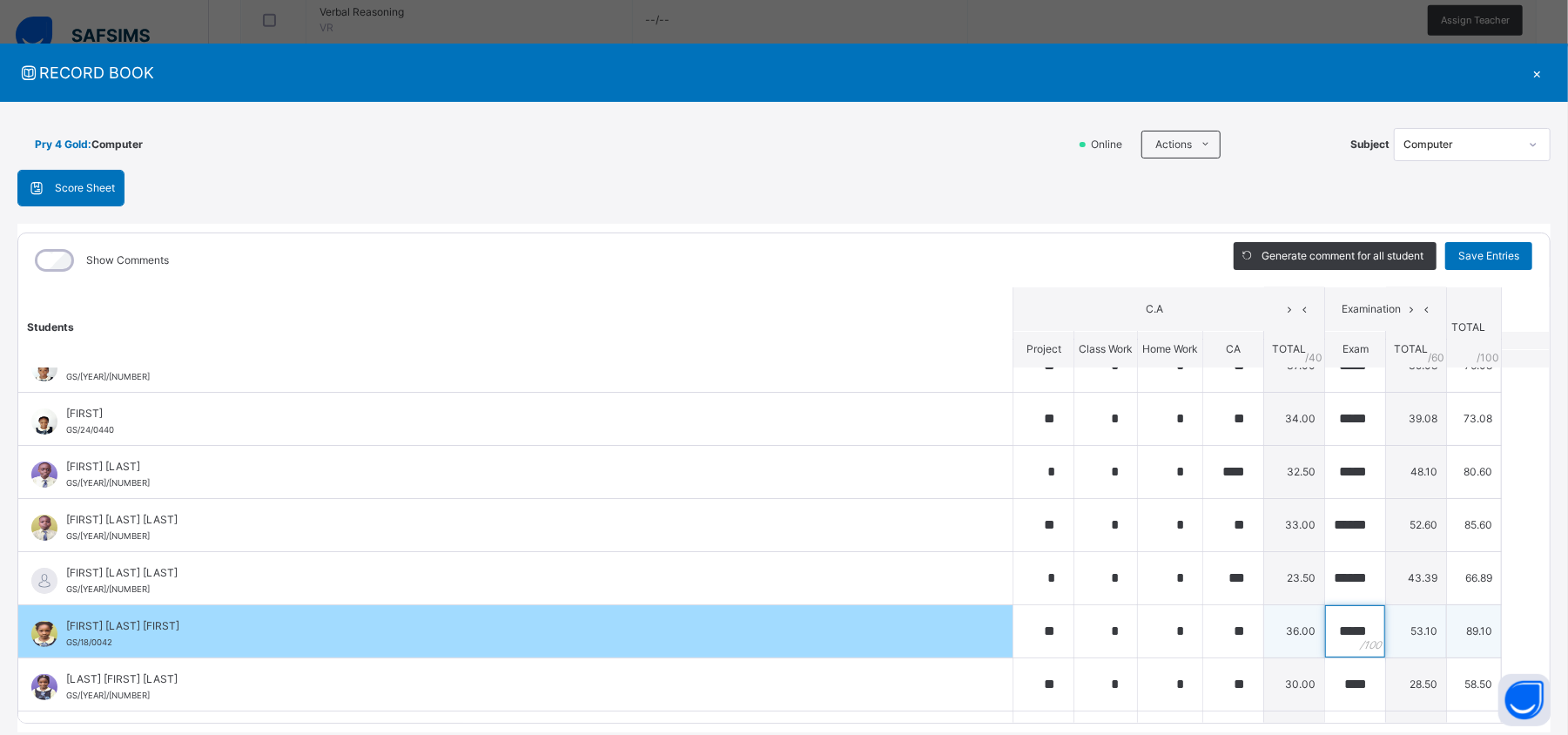 scroll, scrollTop: 0, scrollLeft: 2, axis: horizontal 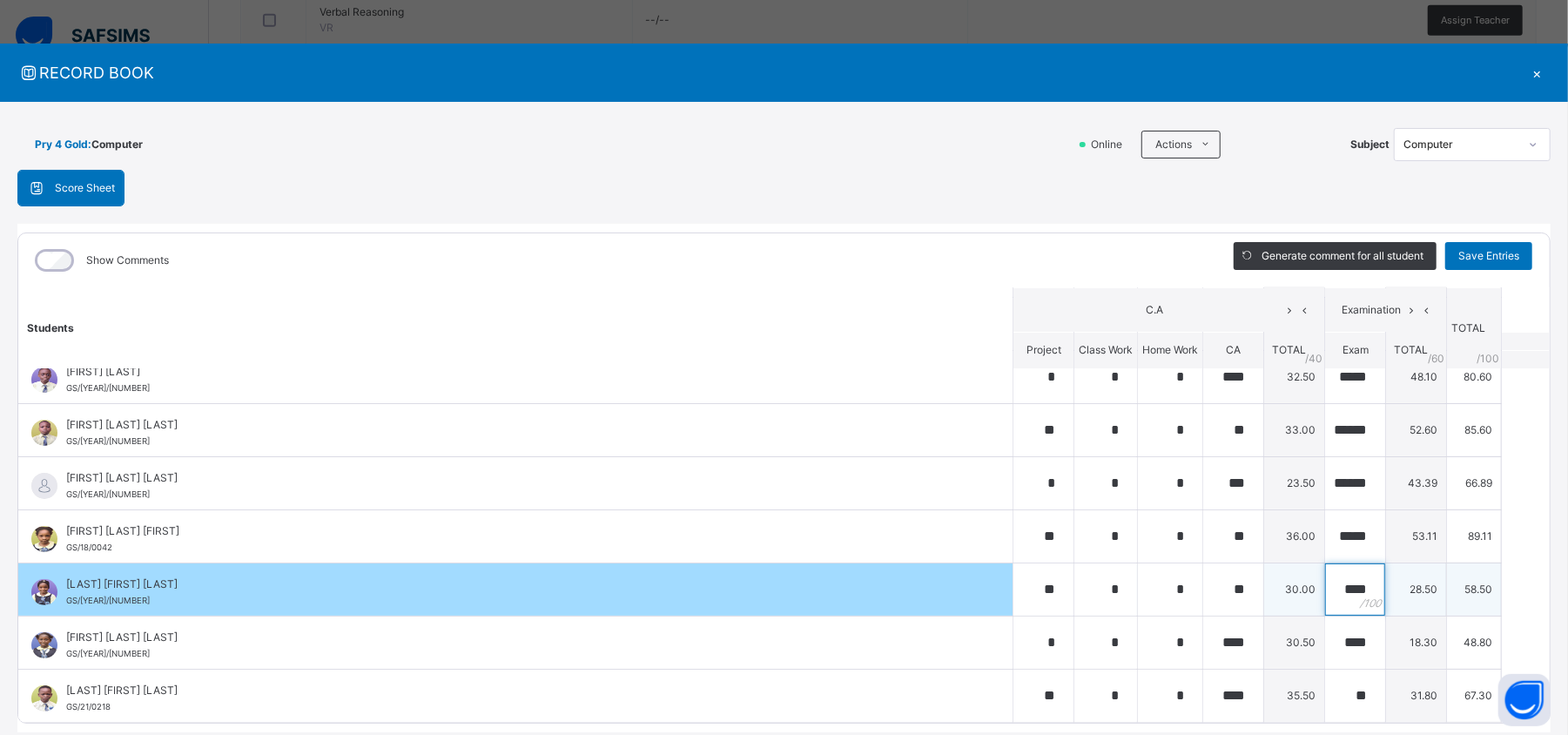 click on "****" at bounding box center (1355, 590) 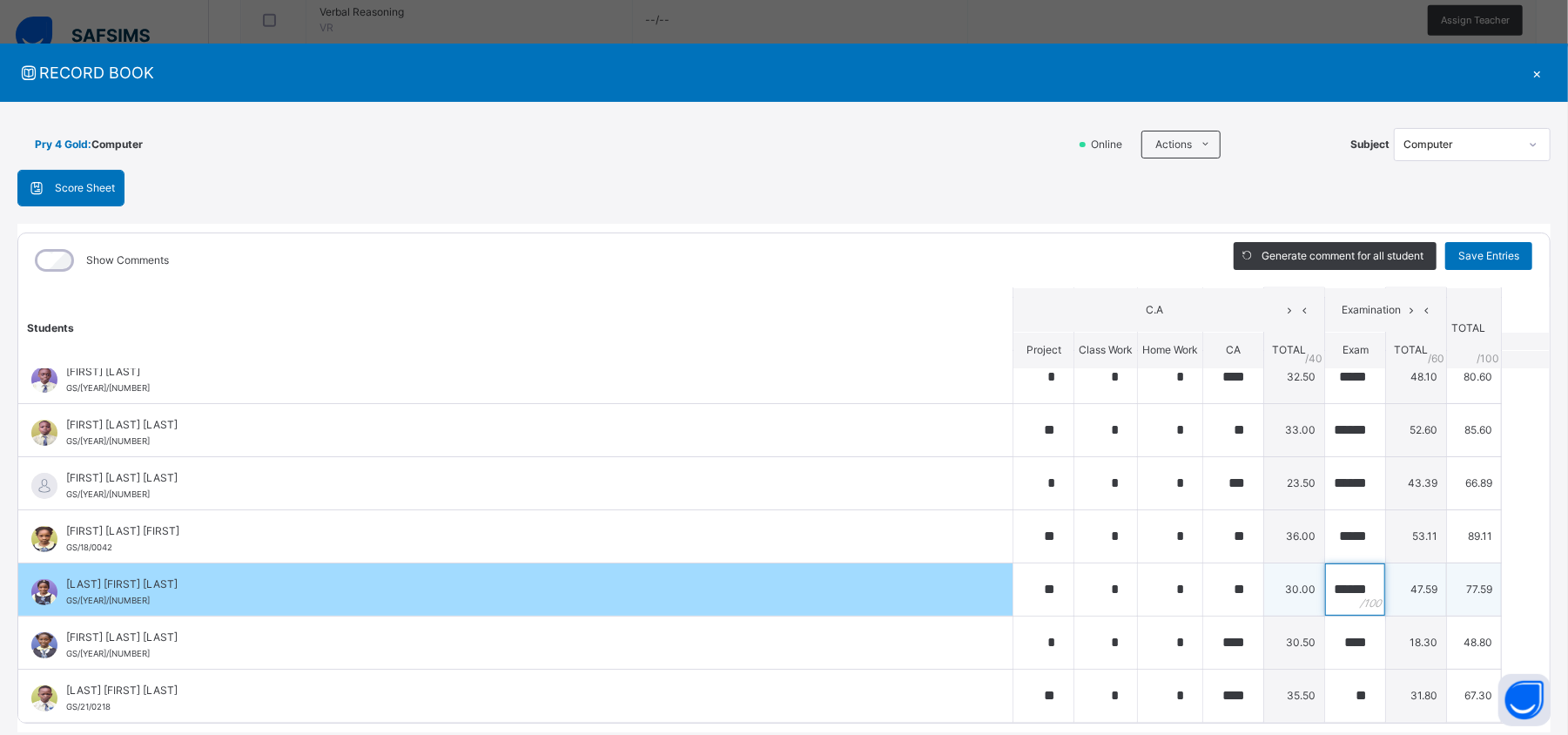 scroll, scrollTop: 0, scrollLeft: 11, axis: horizontal 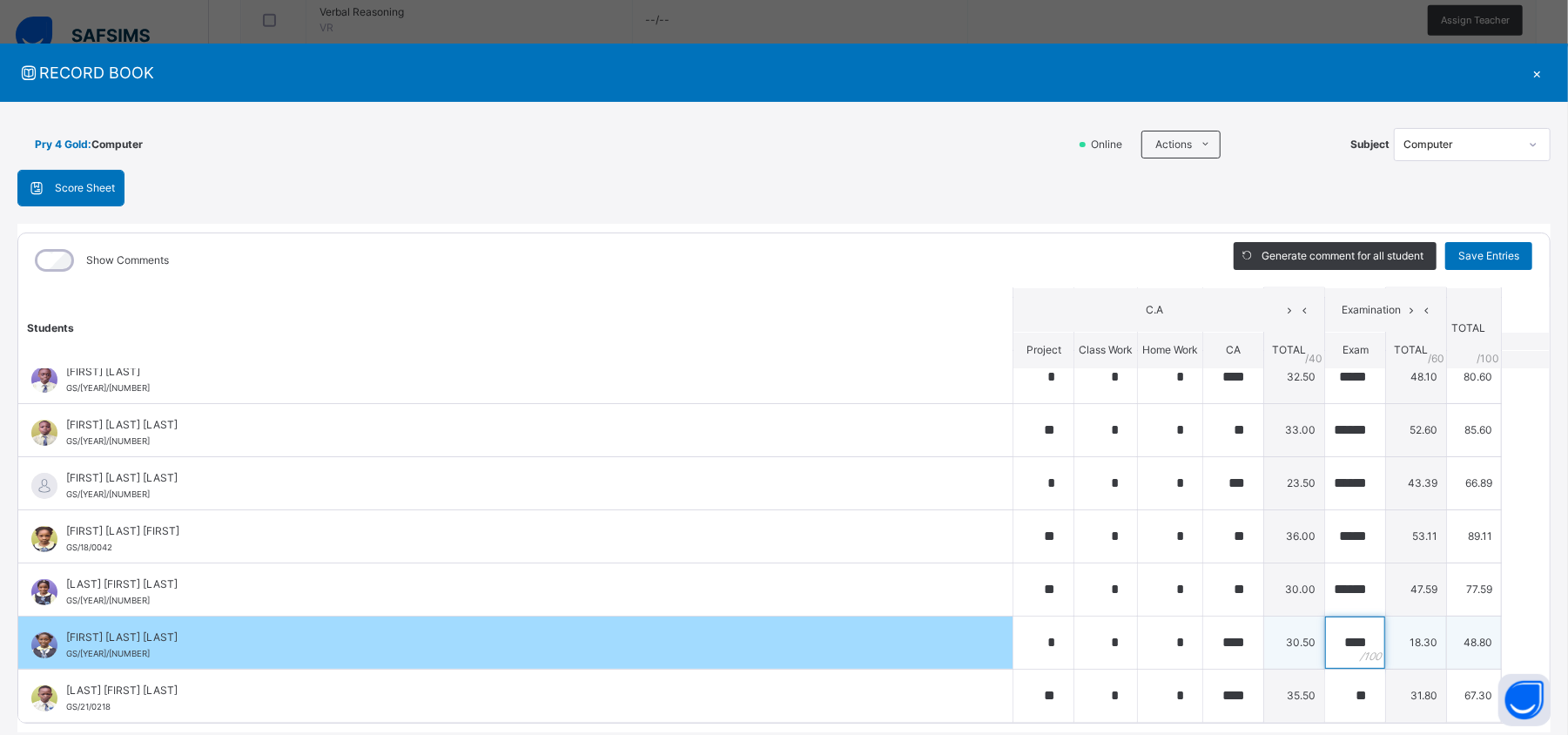 click on "****" at bounding box center (1355, 643) 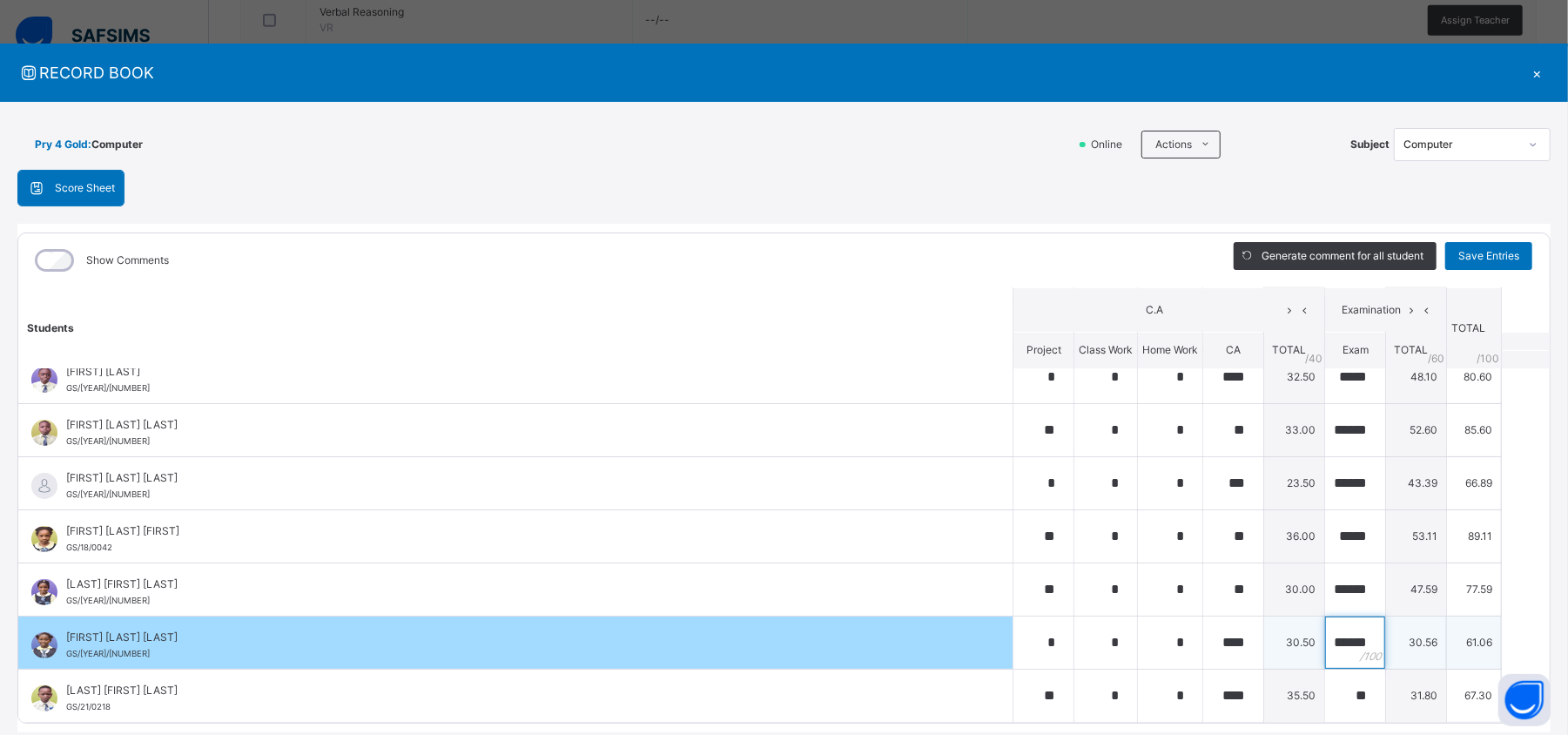 scroll, scrollTop: 0, scrollLeft: 12, axis: horizontal 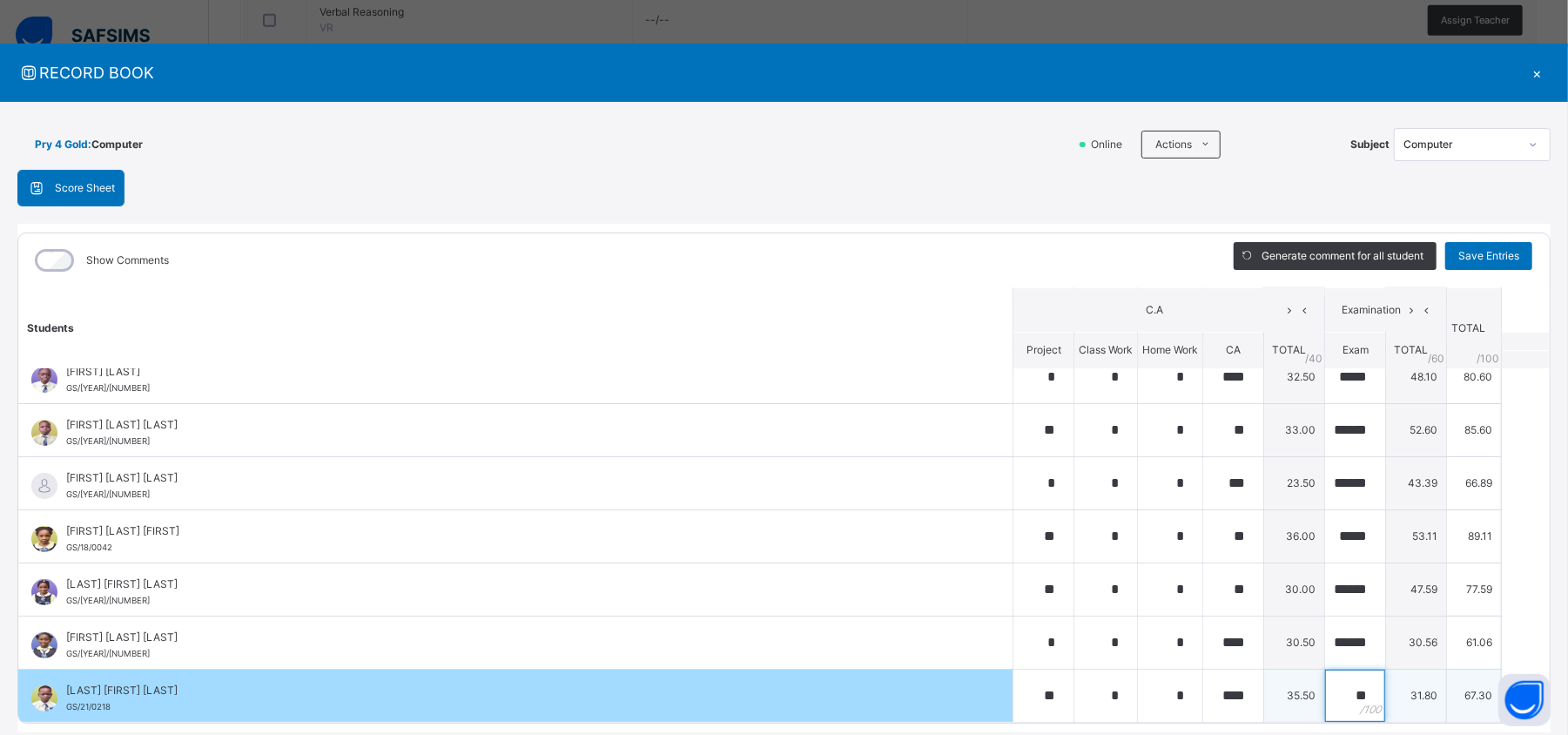 click on "**" at bounding box center (1355, 696) 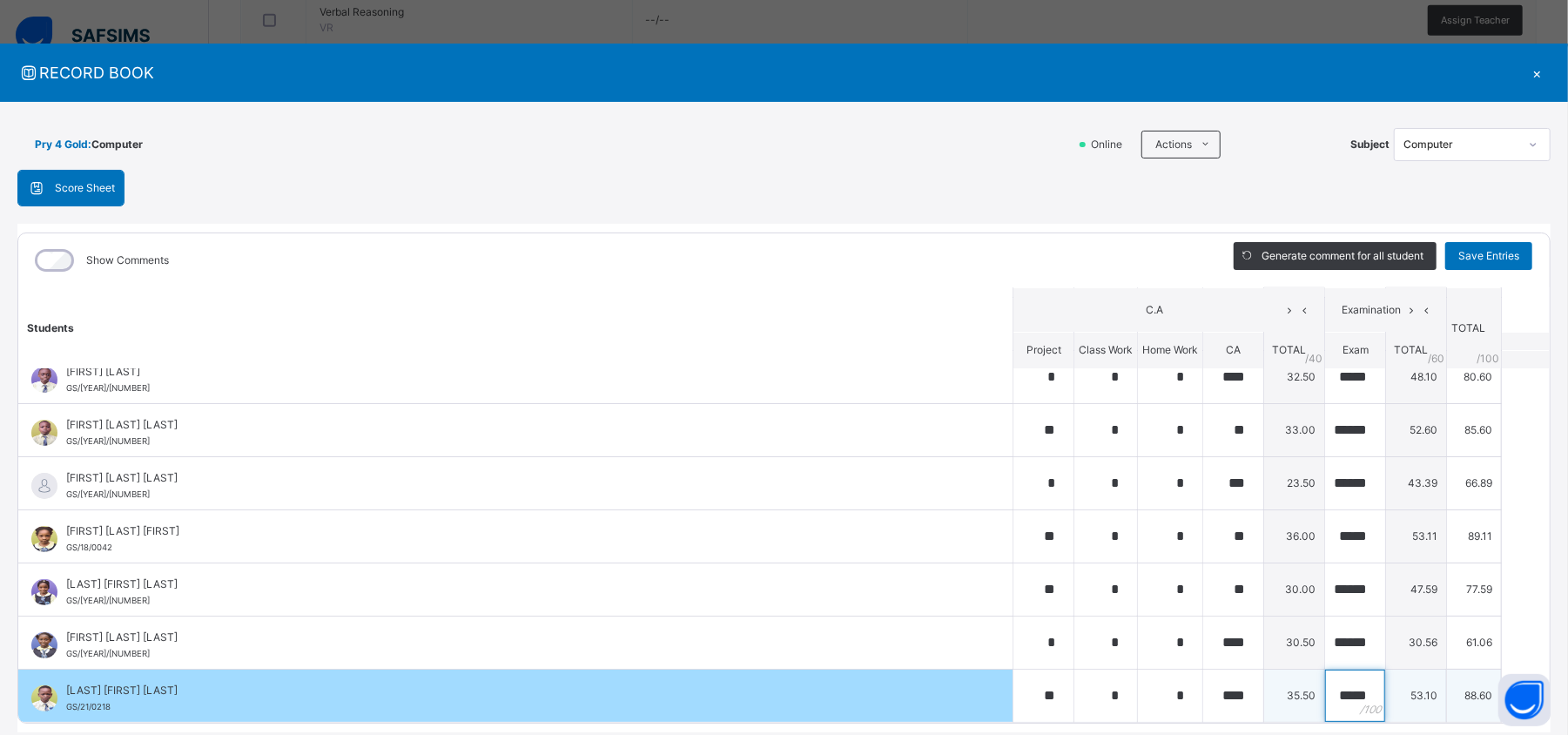 scroll, scrollTop: 0, scrollLeft: 2, axis: horizontal 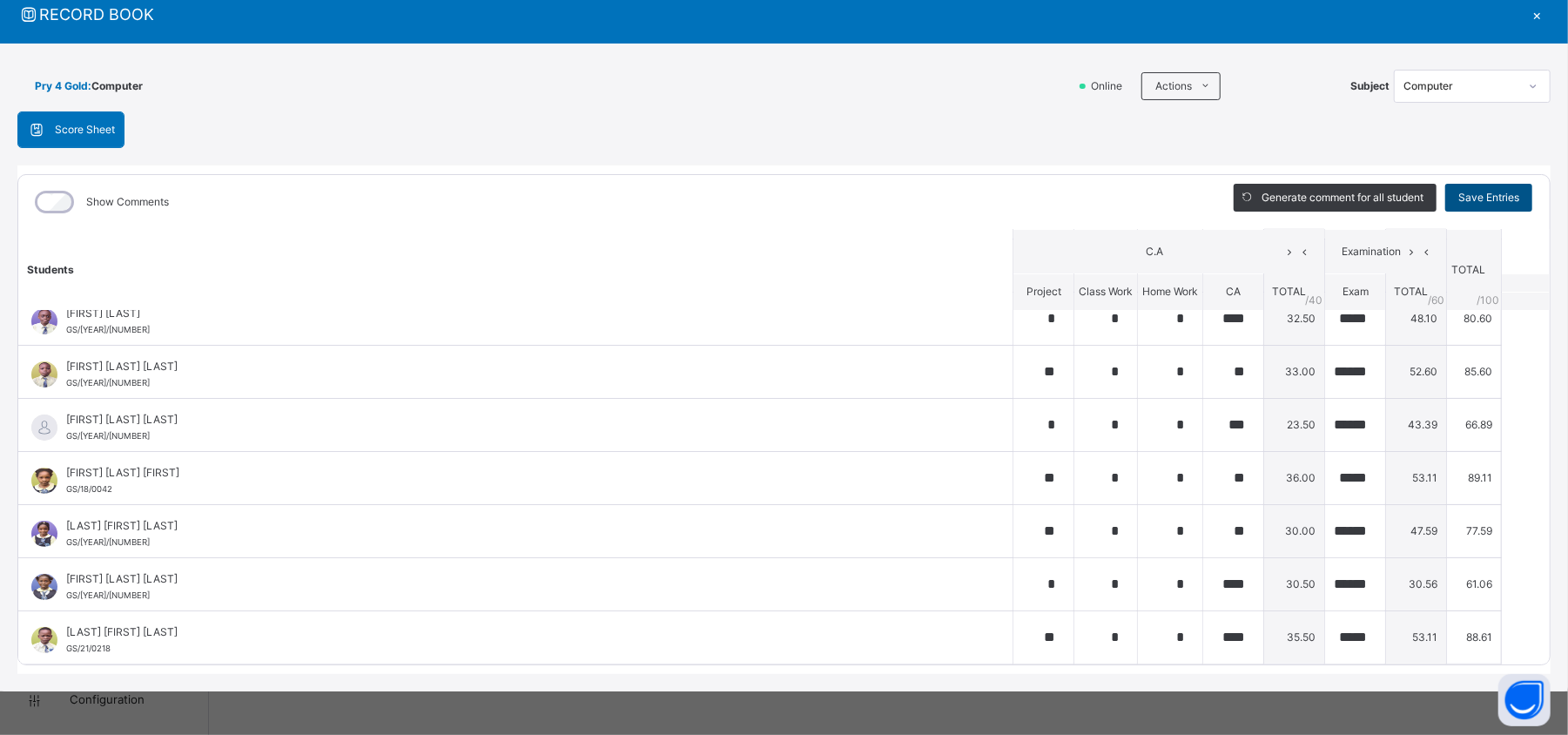 click on "Save Entries" at bounding box center (1489, 198) 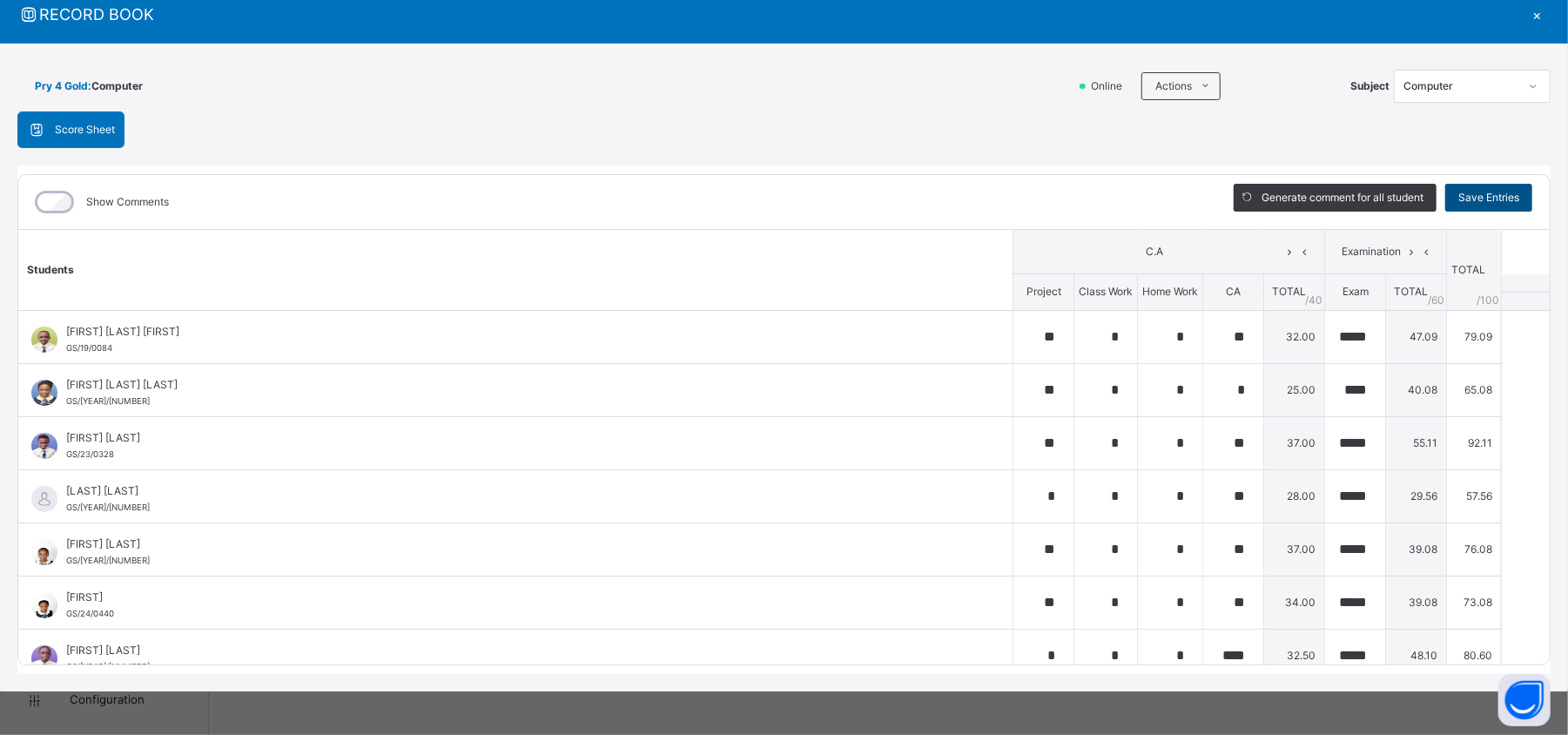 scroll, scrollTop: 0, scrollLeft: 0, axis: both 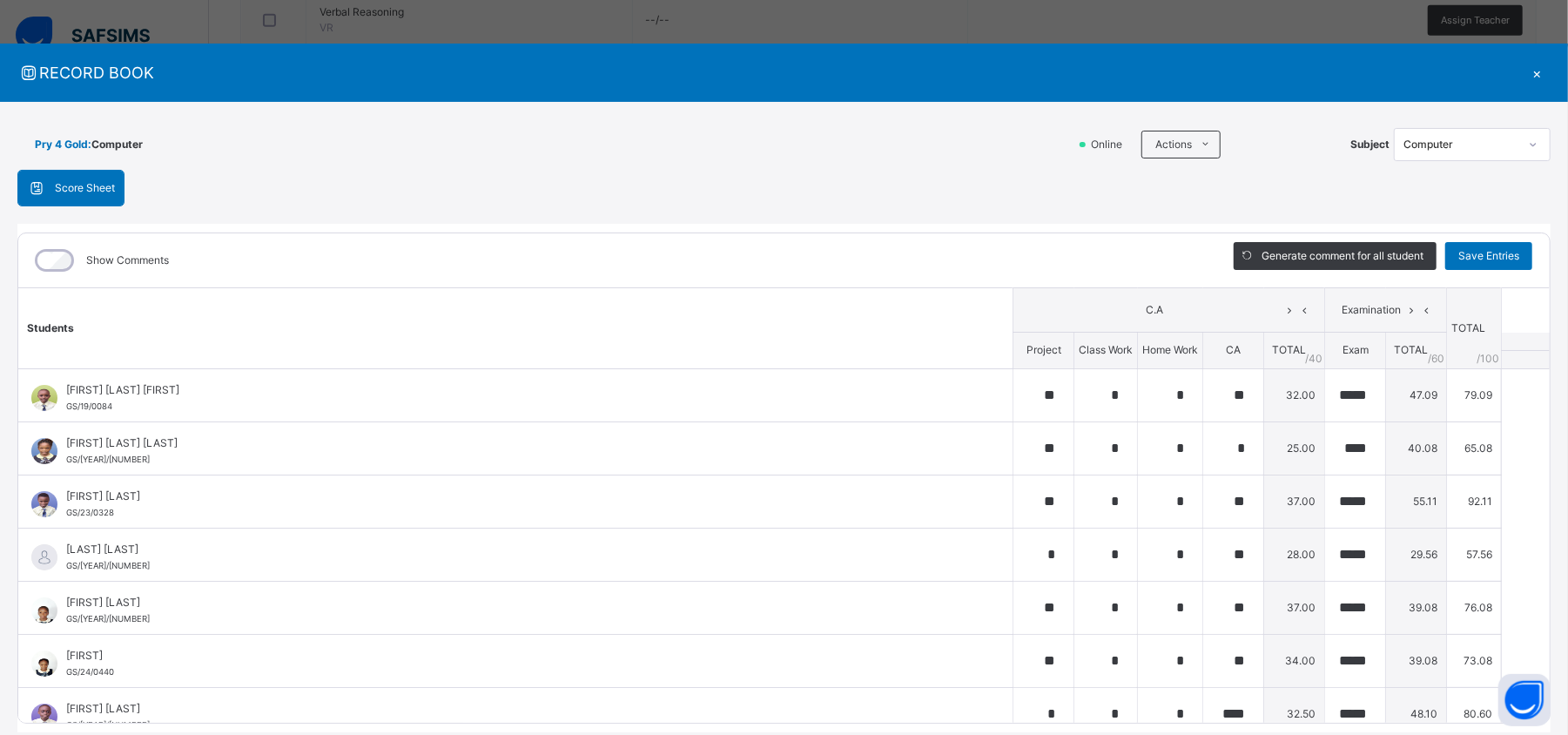 click on "×" at bounding box center [1538, 72] 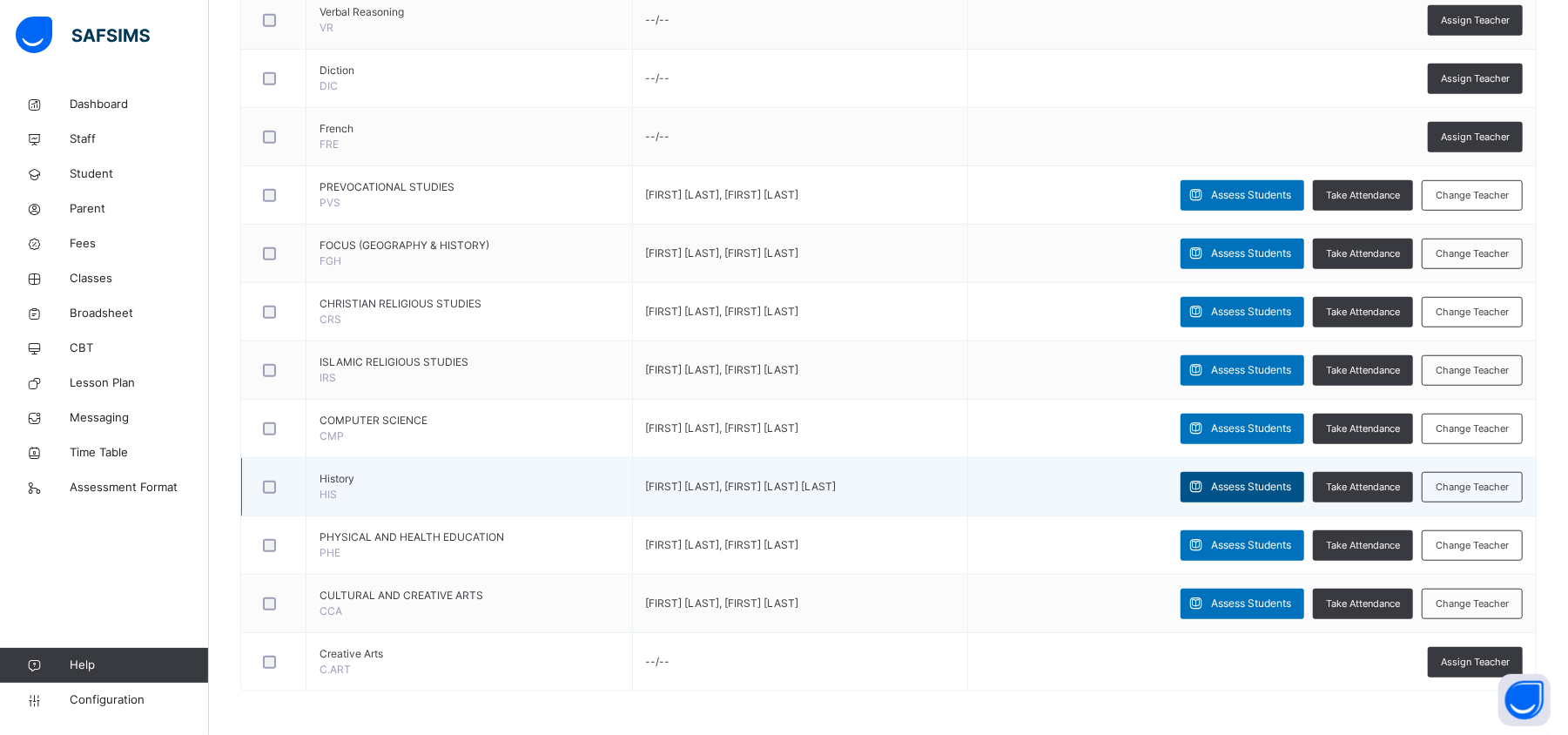 click on "Assess Students" at bounding box center (1251, 487) 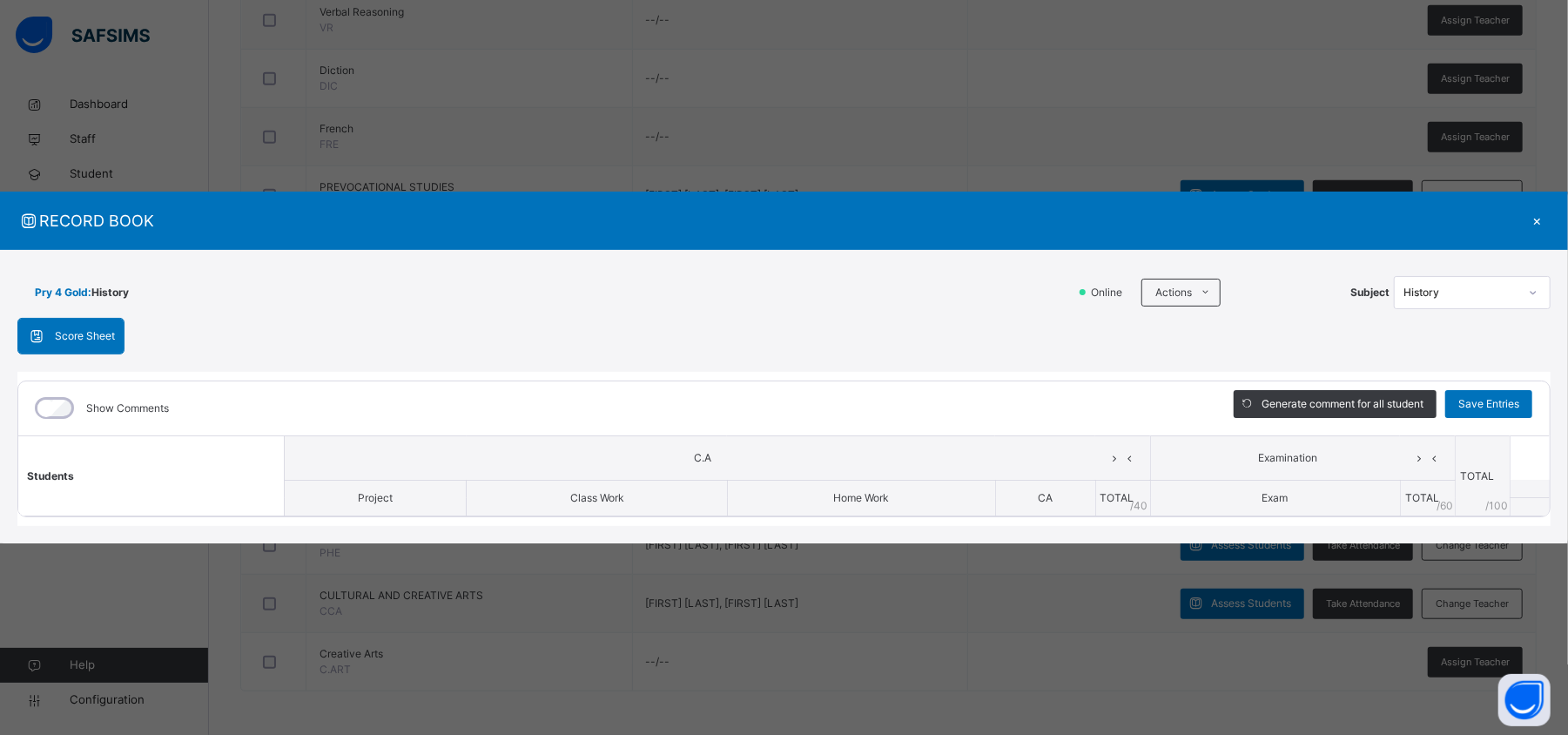 click on "×" at bounding box center (1538, 220) 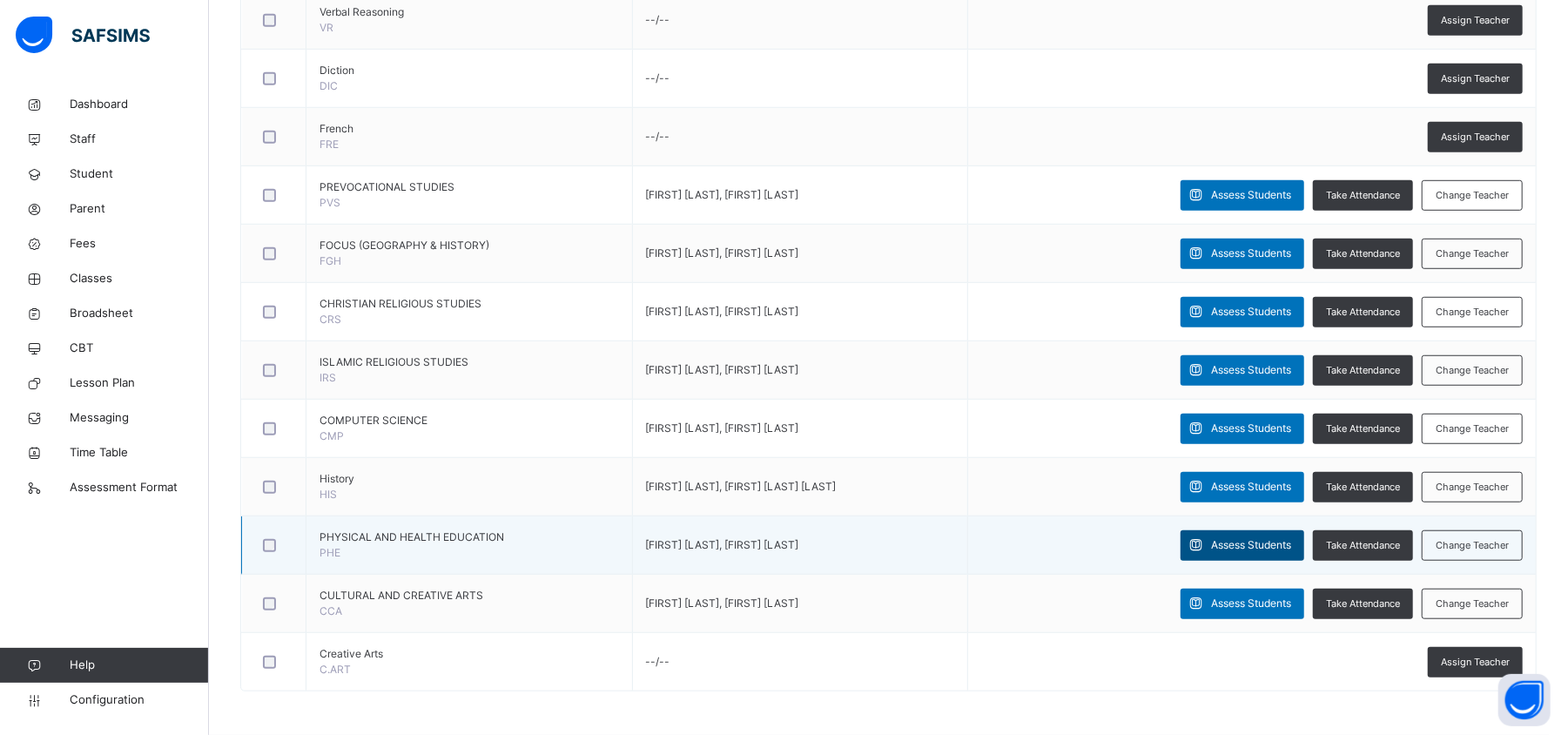 click on "Assess Students" at bounding box center [1251, 545] 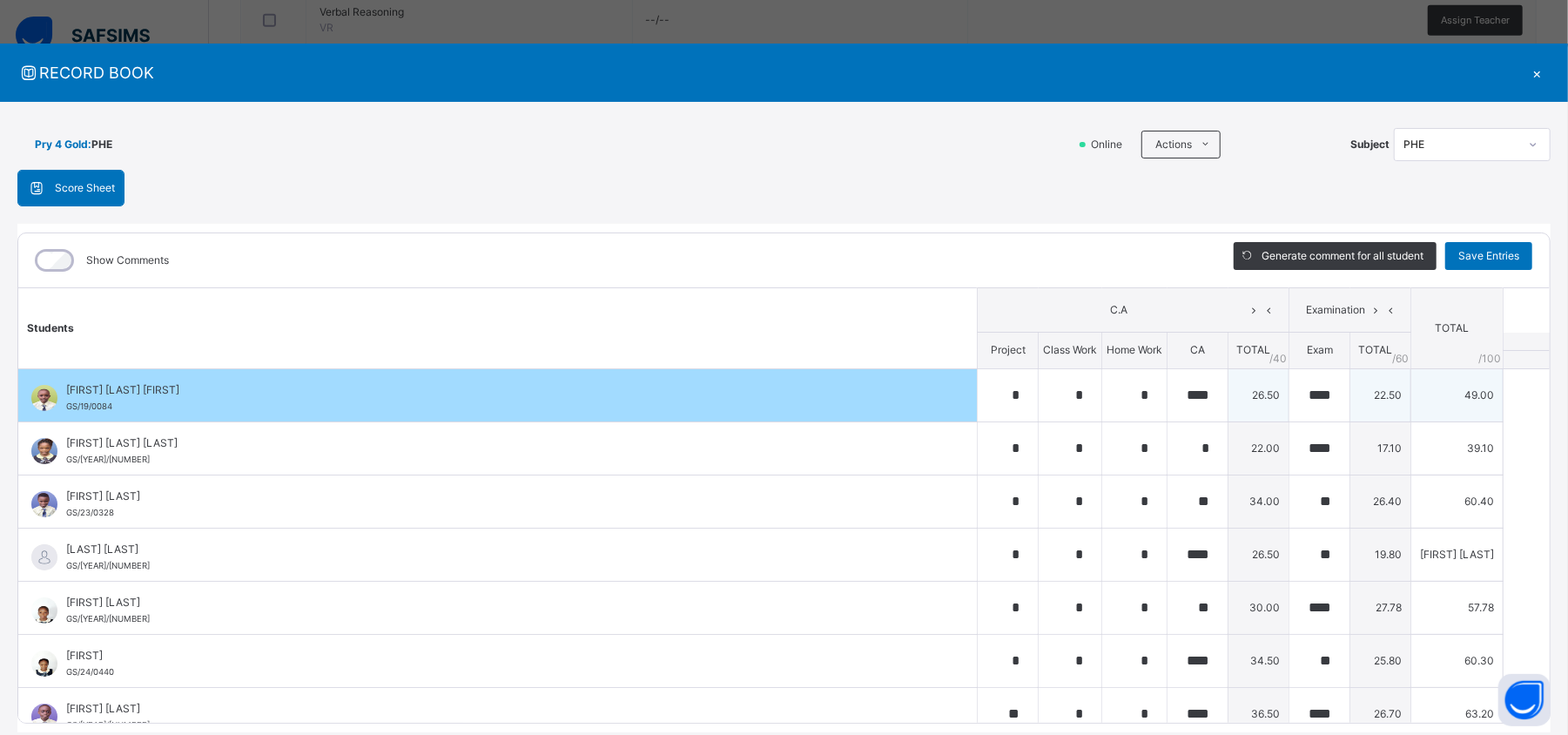 click on "22.50" at bounding box center [1381, 394] 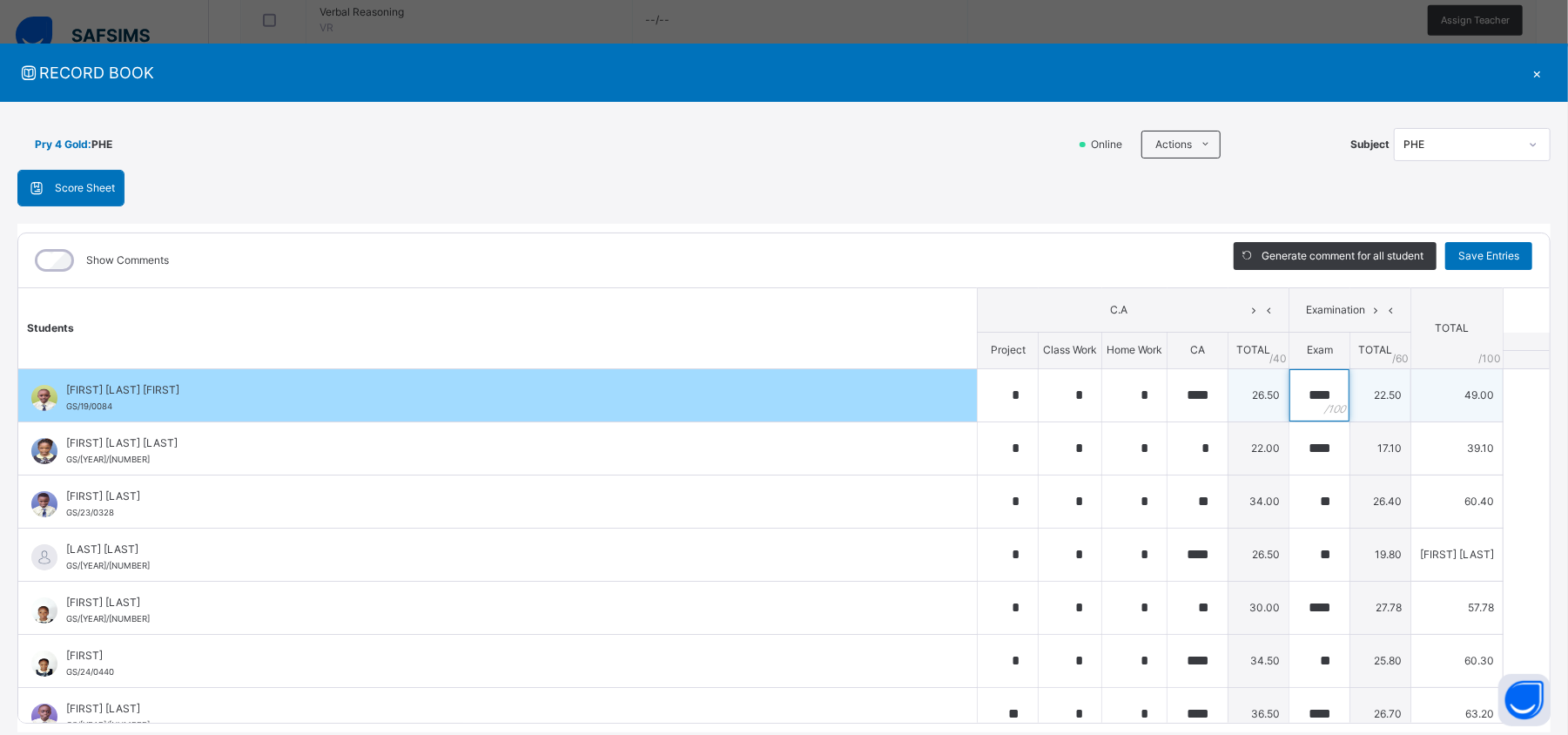 click on "****" at bounding box center [1319, 395] 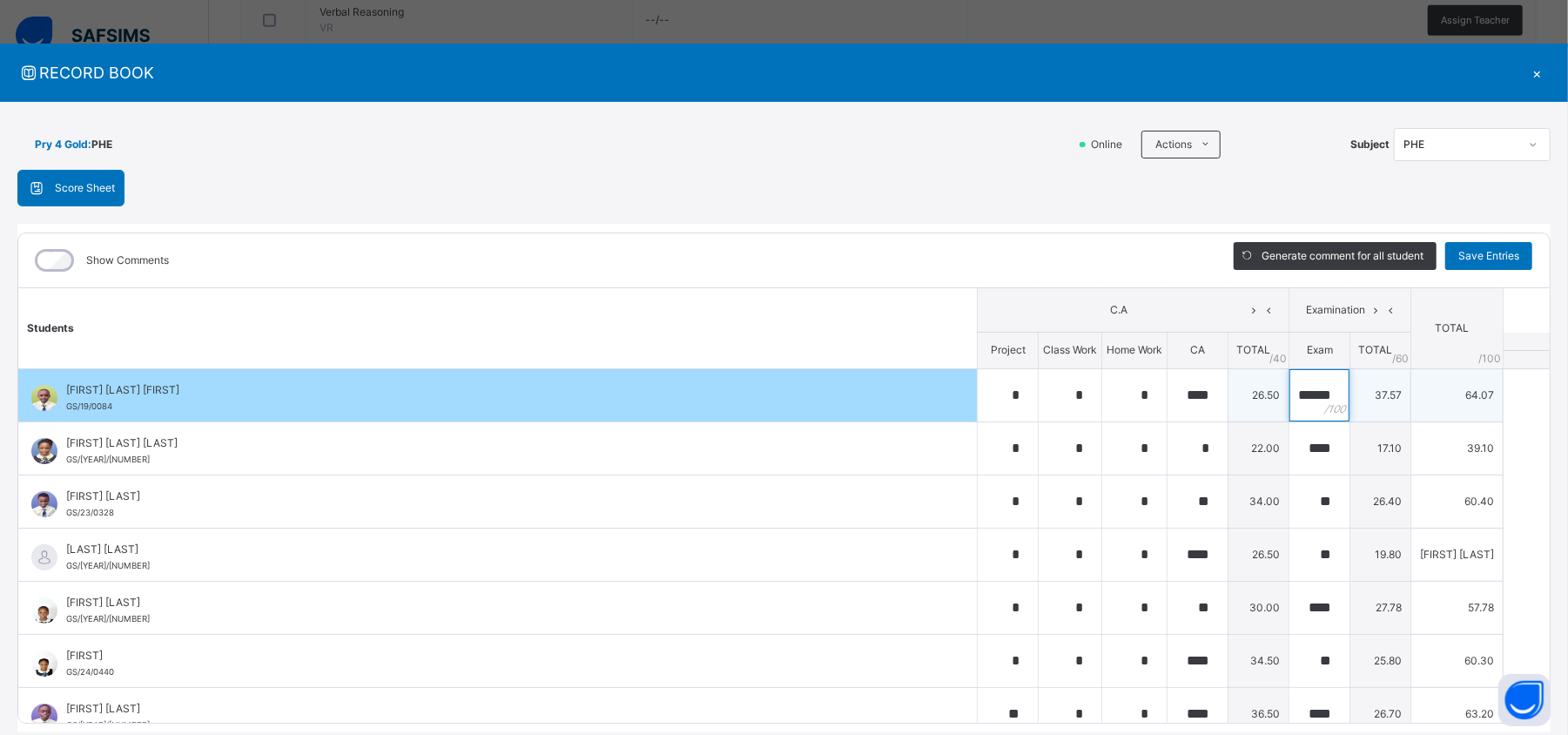 scroll, scrollTop: 0, scrollLeft: 12, axis: horizontal 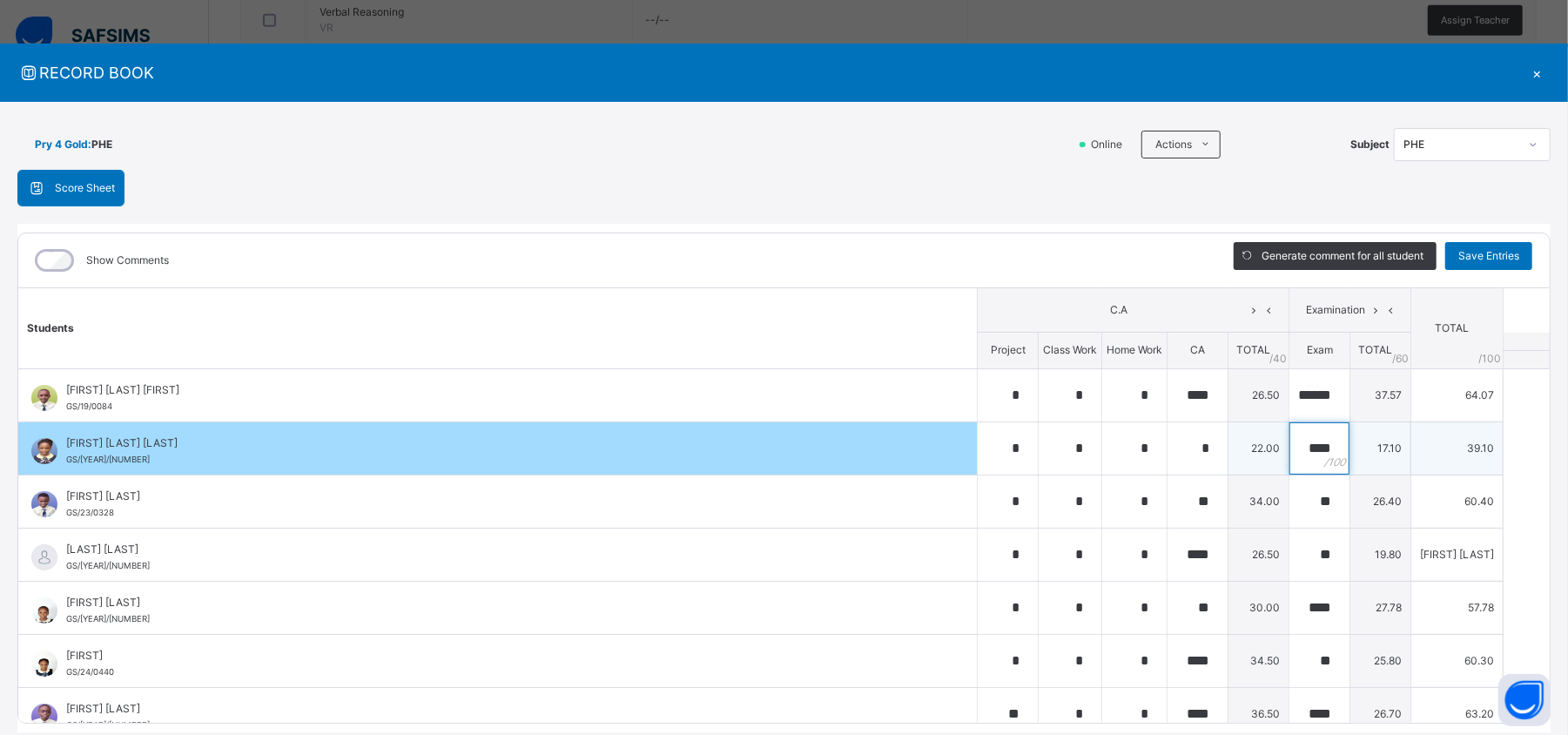 click on "****" at bounding box center [1319, 448] 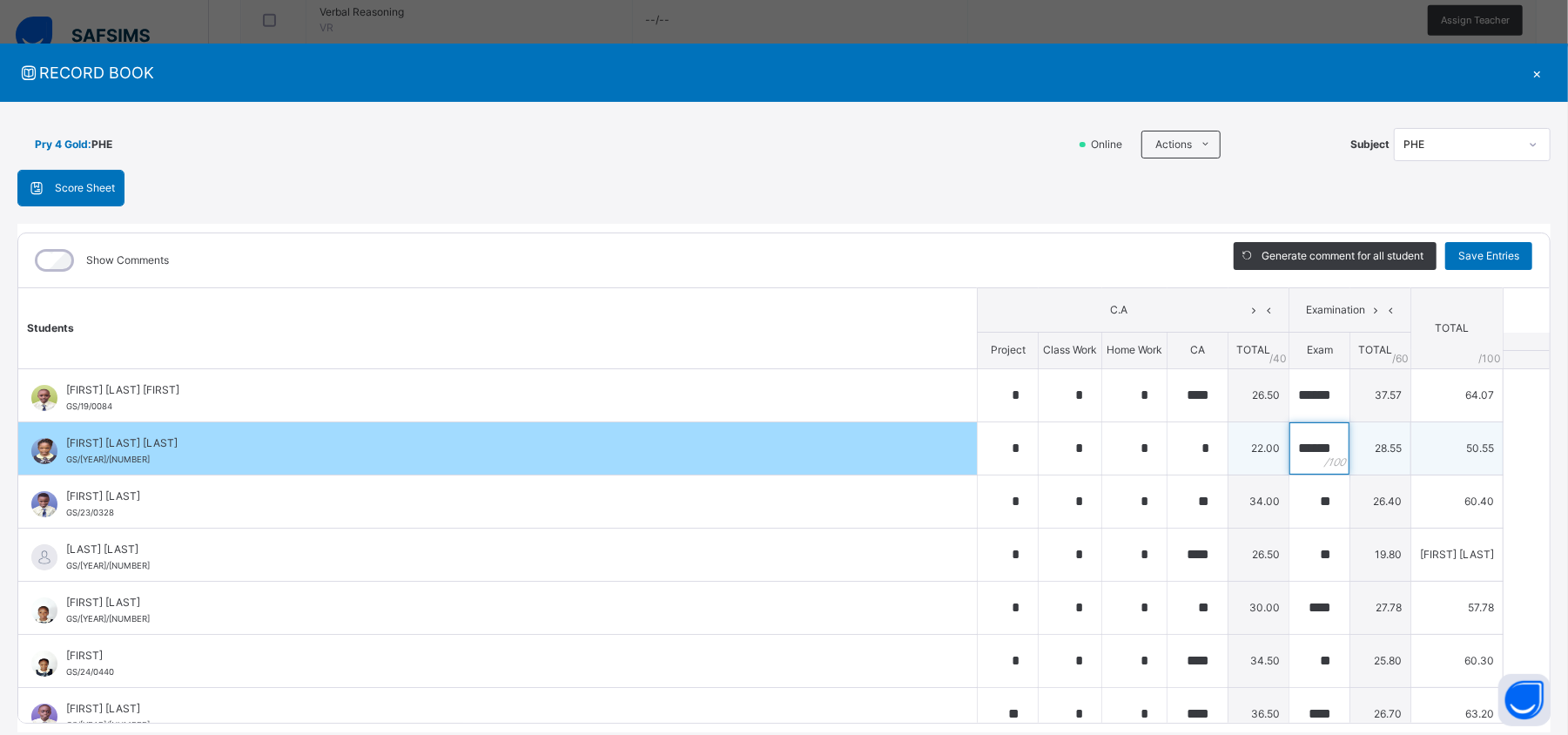 scroll, scrollTop: 0, scrollLeft: 10, axis: horizontal 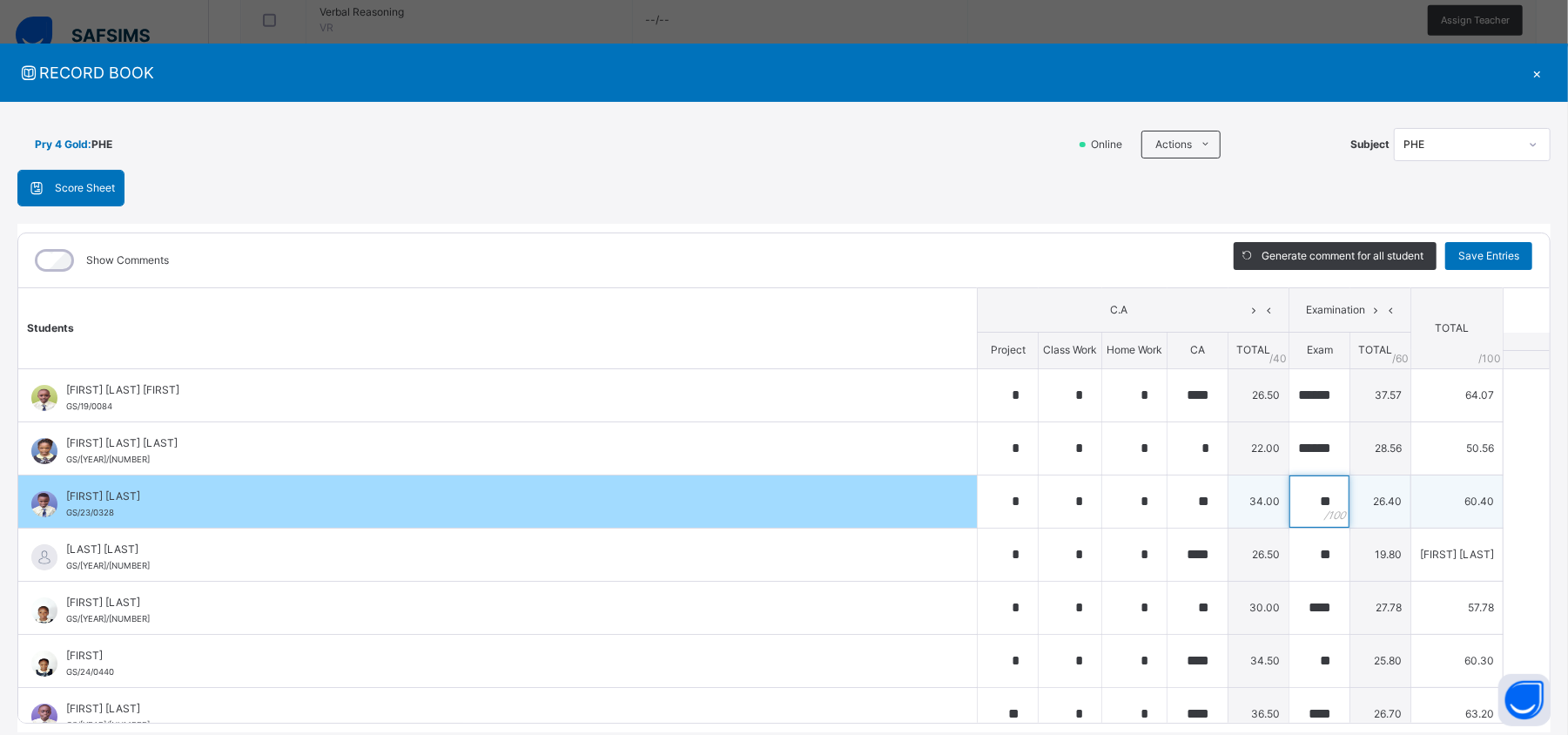 click on "**" at bounding box center (1319, 502) 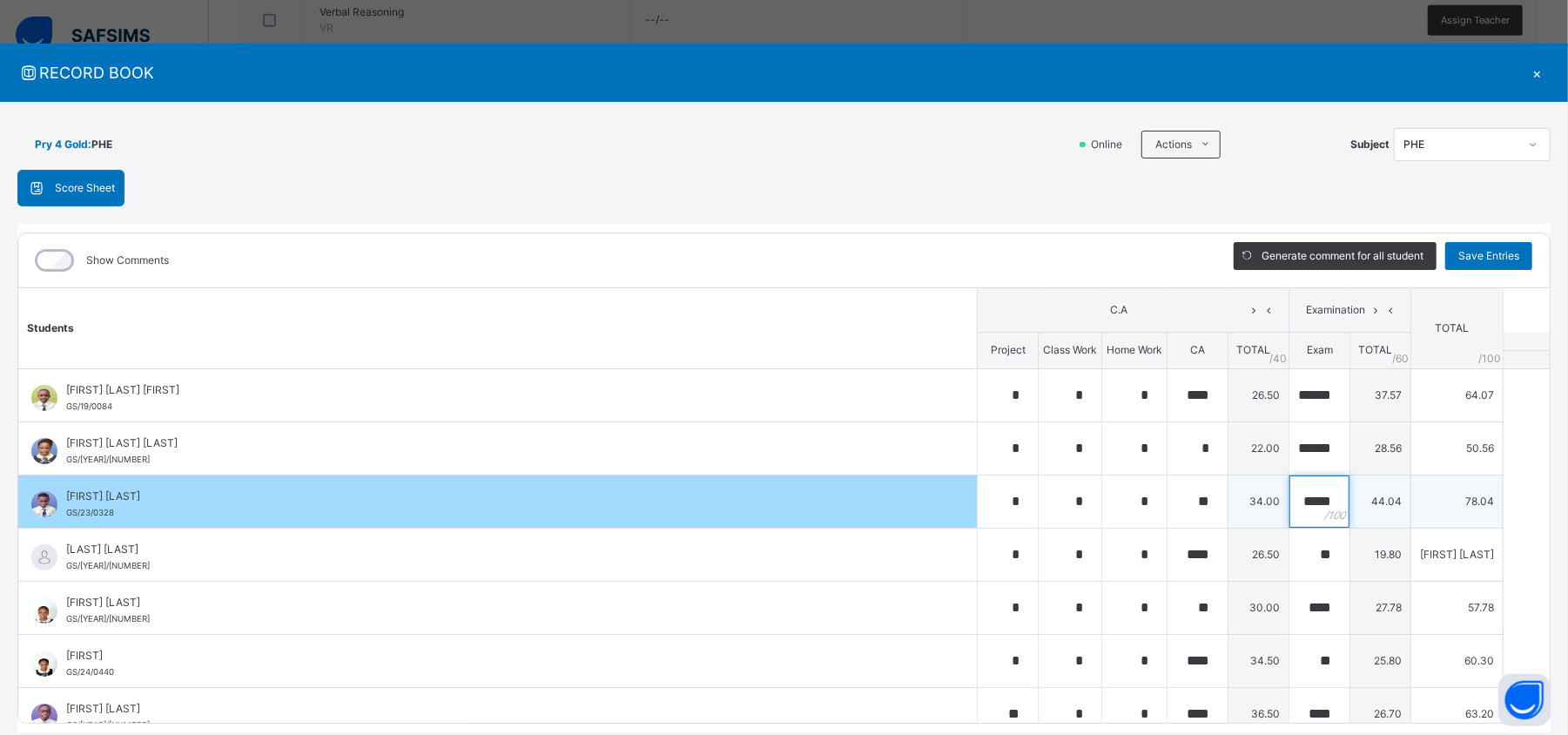 scroll, scrollTop: 0, scrollLeft: 3, axis: horizontal 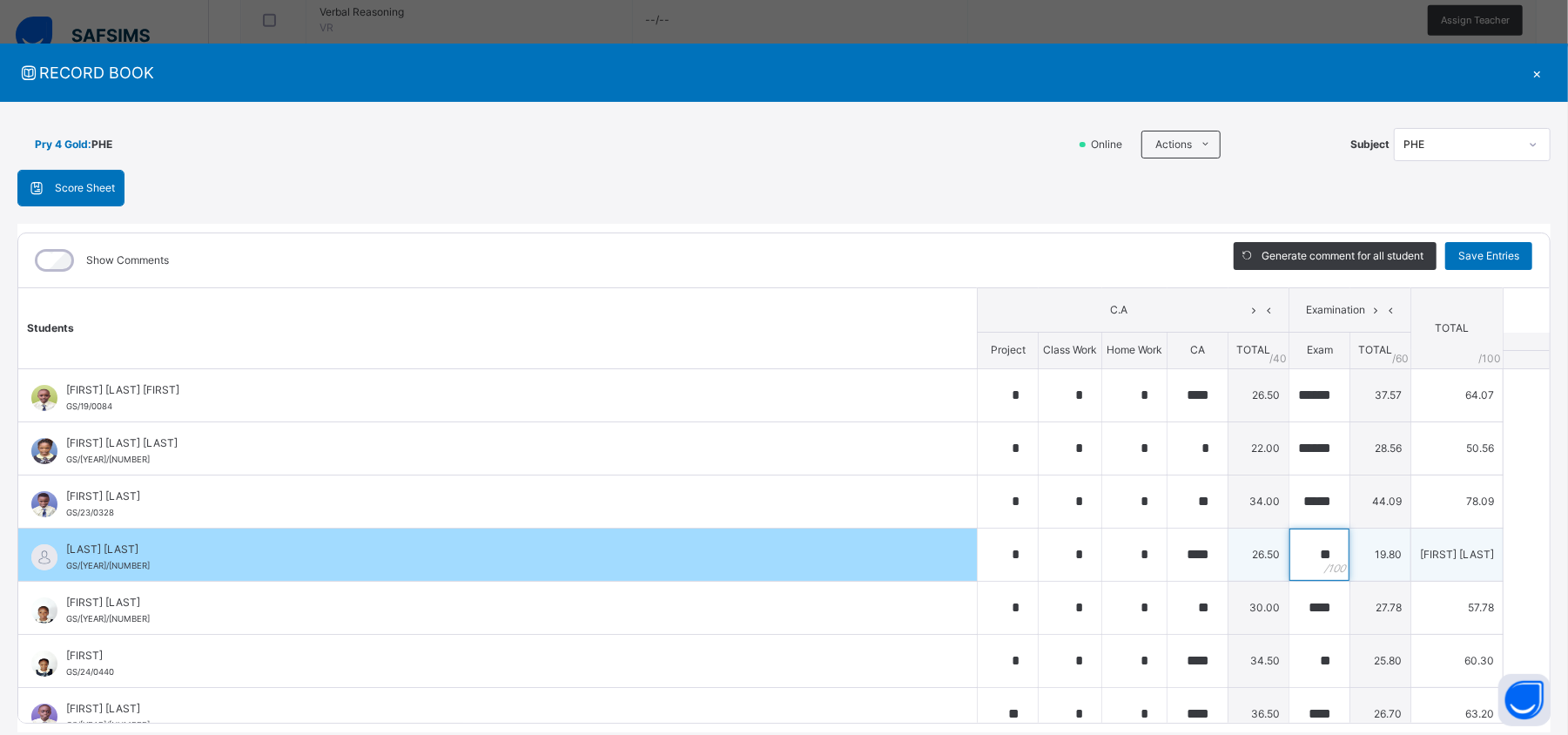 click on "**" at bounding box center (1319, 555) 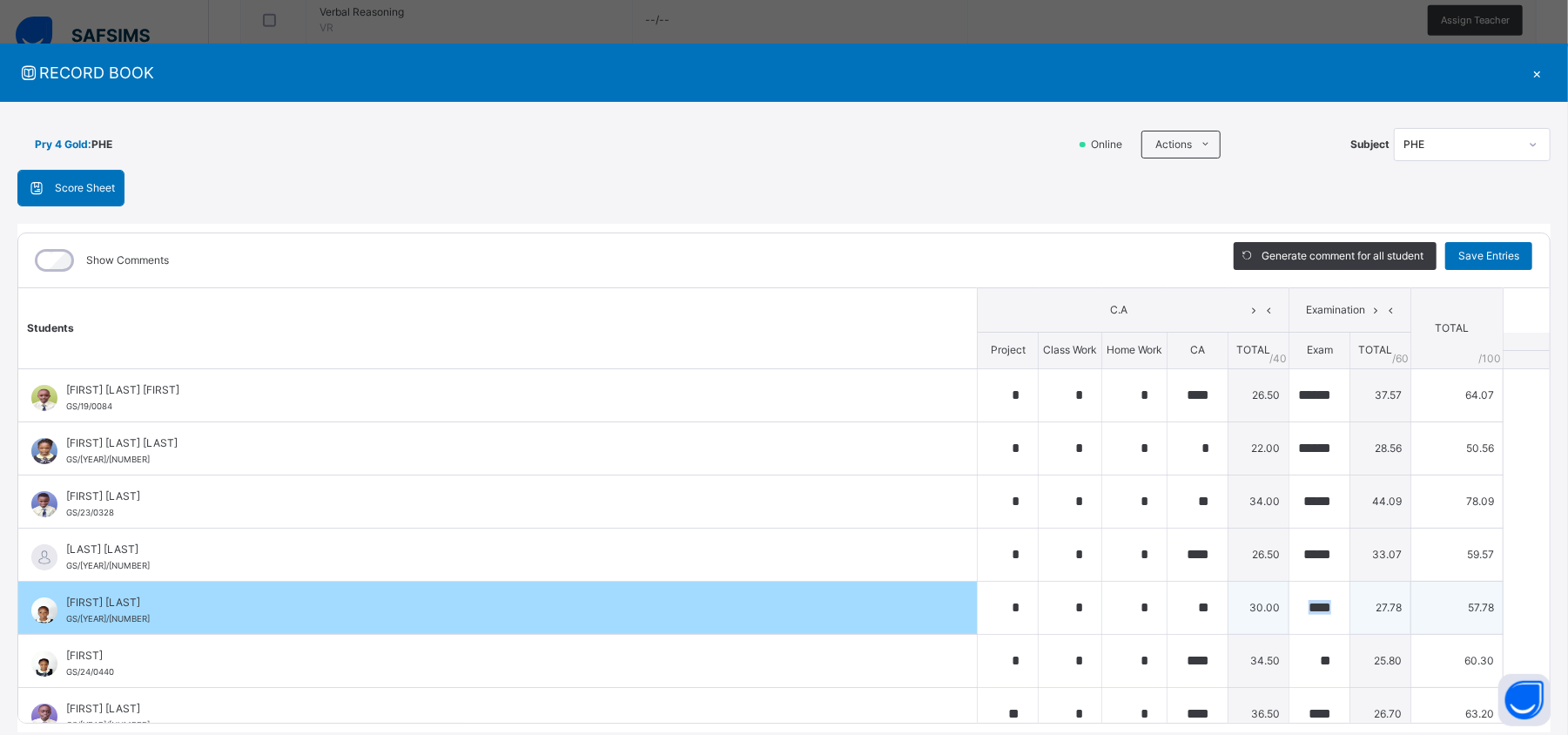 drag, startPoint x: 1376, startPoint y: 606, endPoint x: 1363, endPoint y: 607, distance: 13.038405 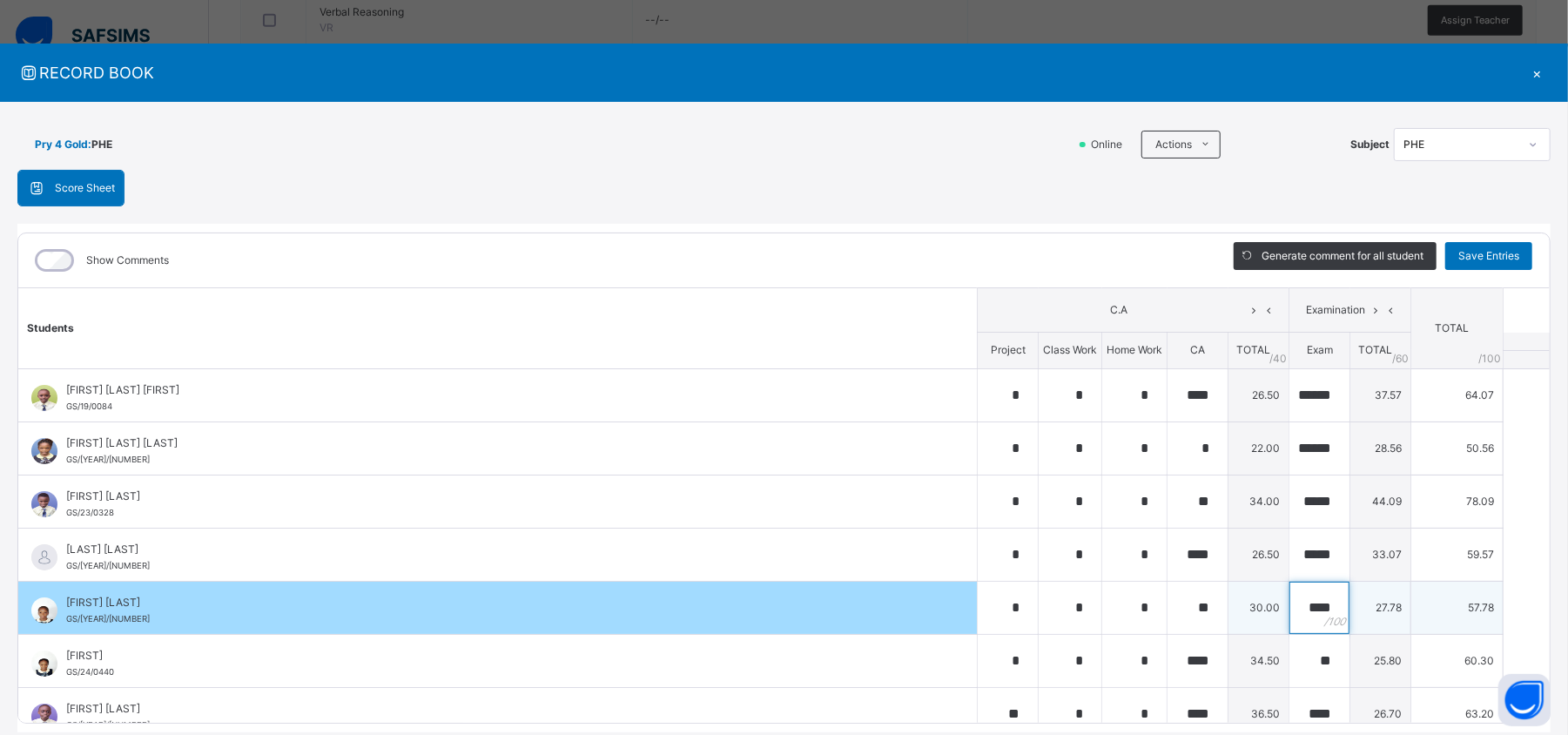 click on "****" at bounding box center (1319, 608) 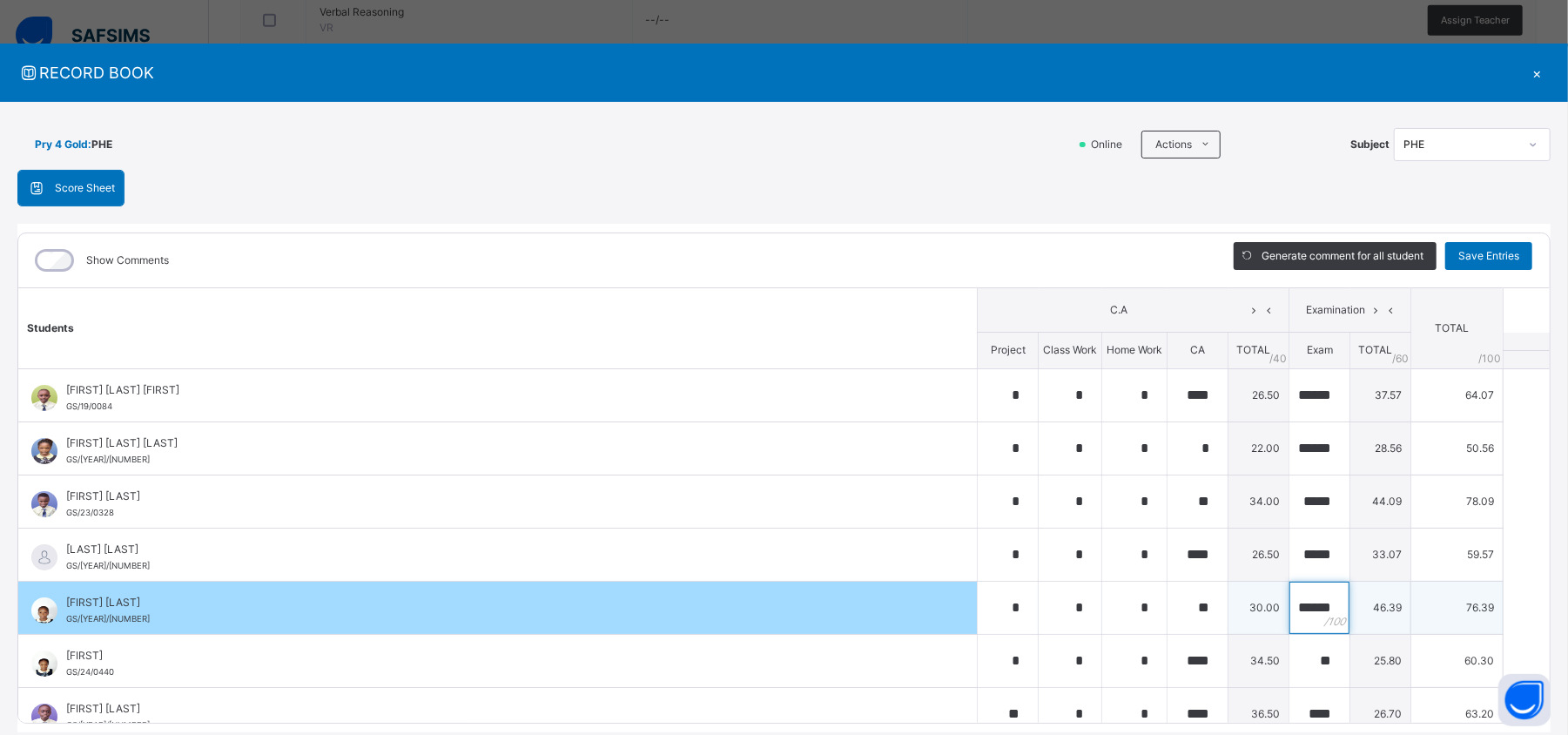 scroll, scrollTop: 0, scrollLeft: 8, axis: horizontal 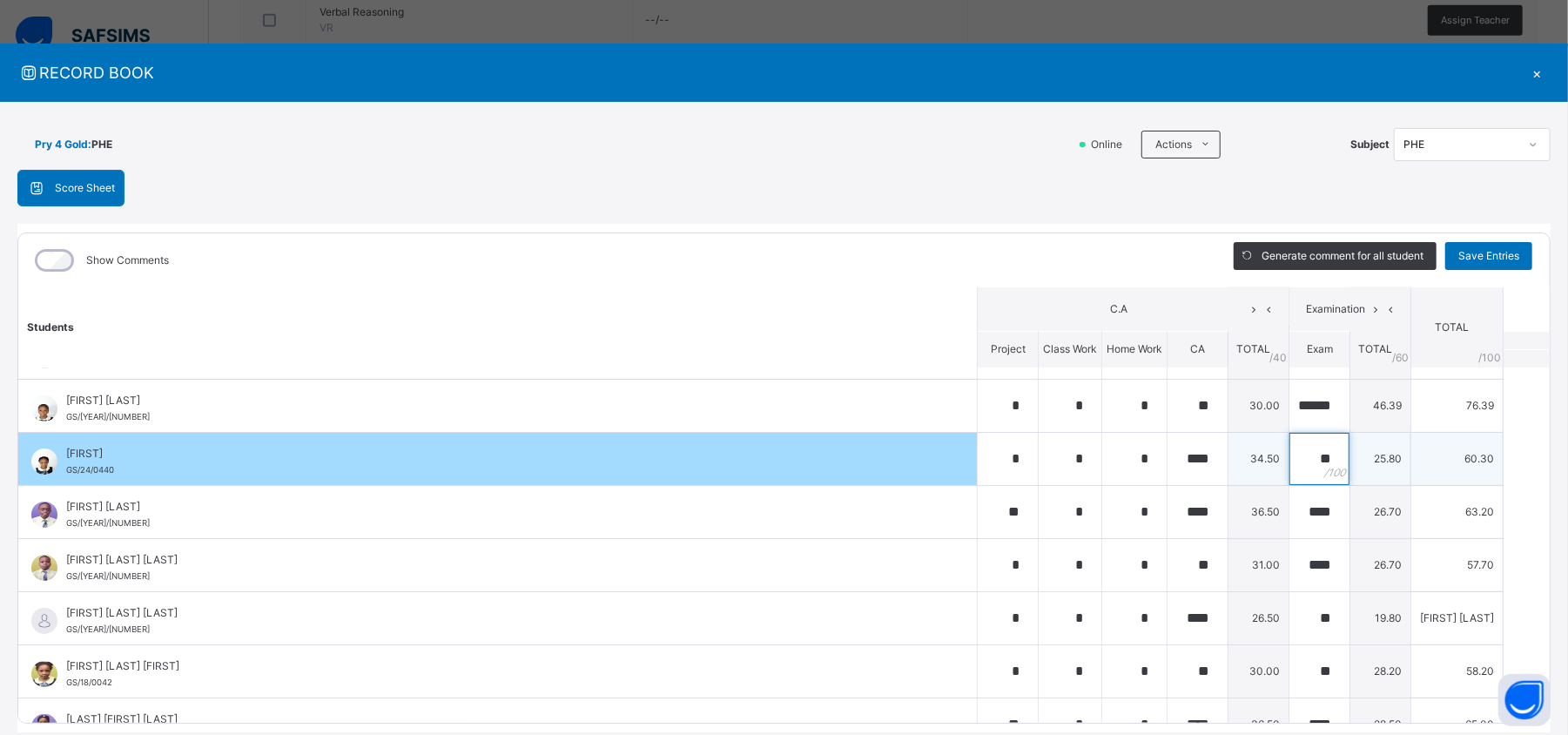 click on "**" at bounding box center [1319, 459] 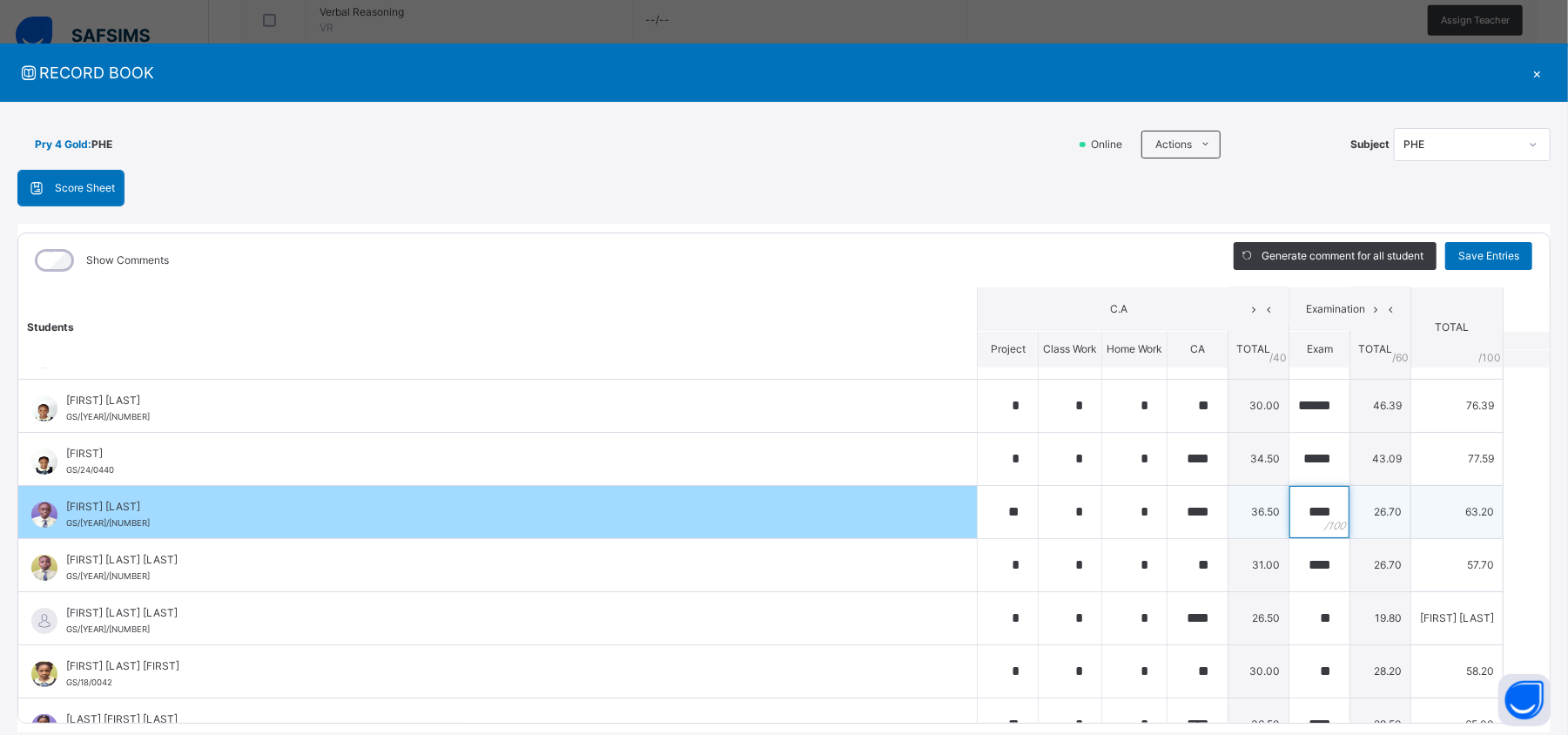 click on "****" at bounding box center [1319, 512] 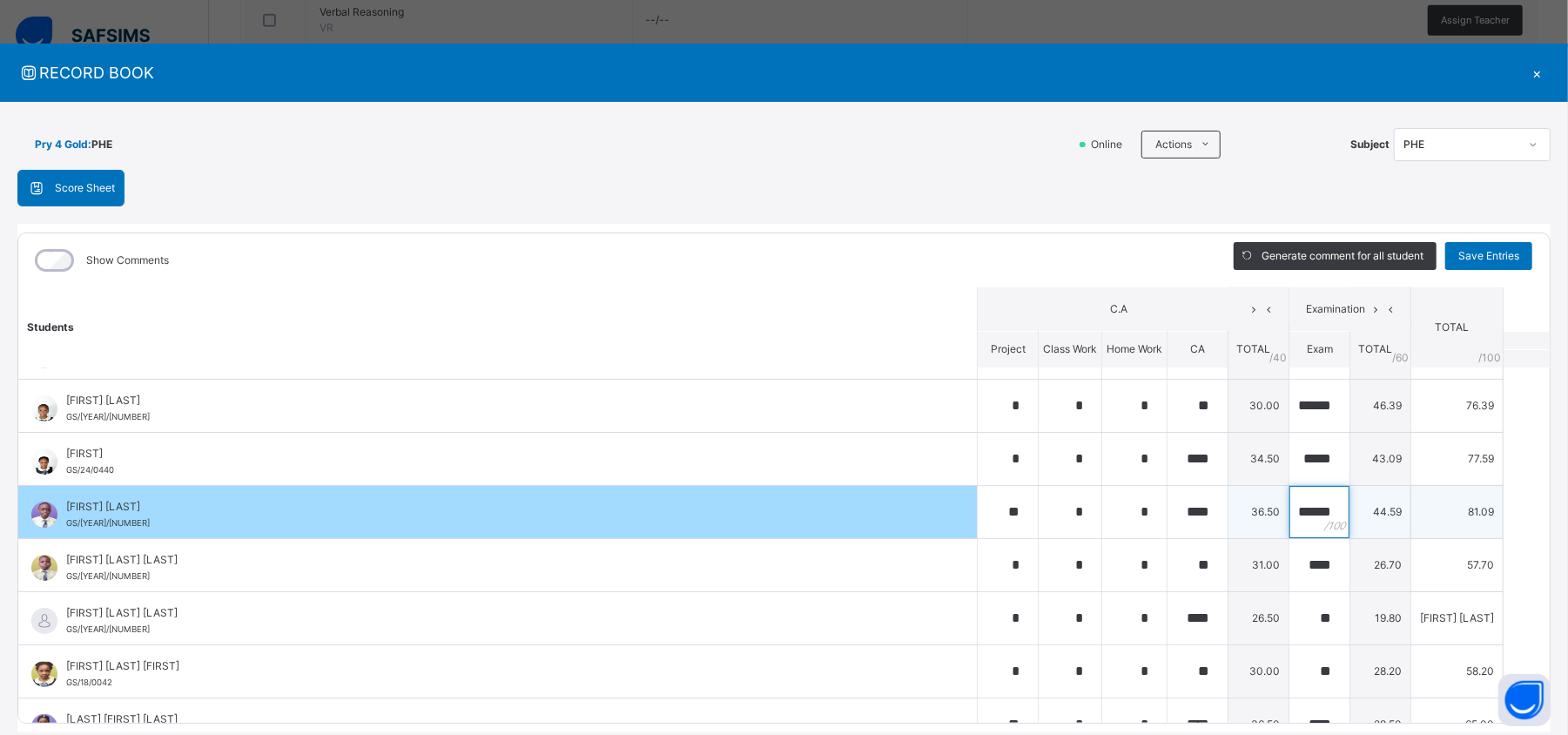 scroll, scrollTop: 0, scrollLeft: 9, axis: horizontal 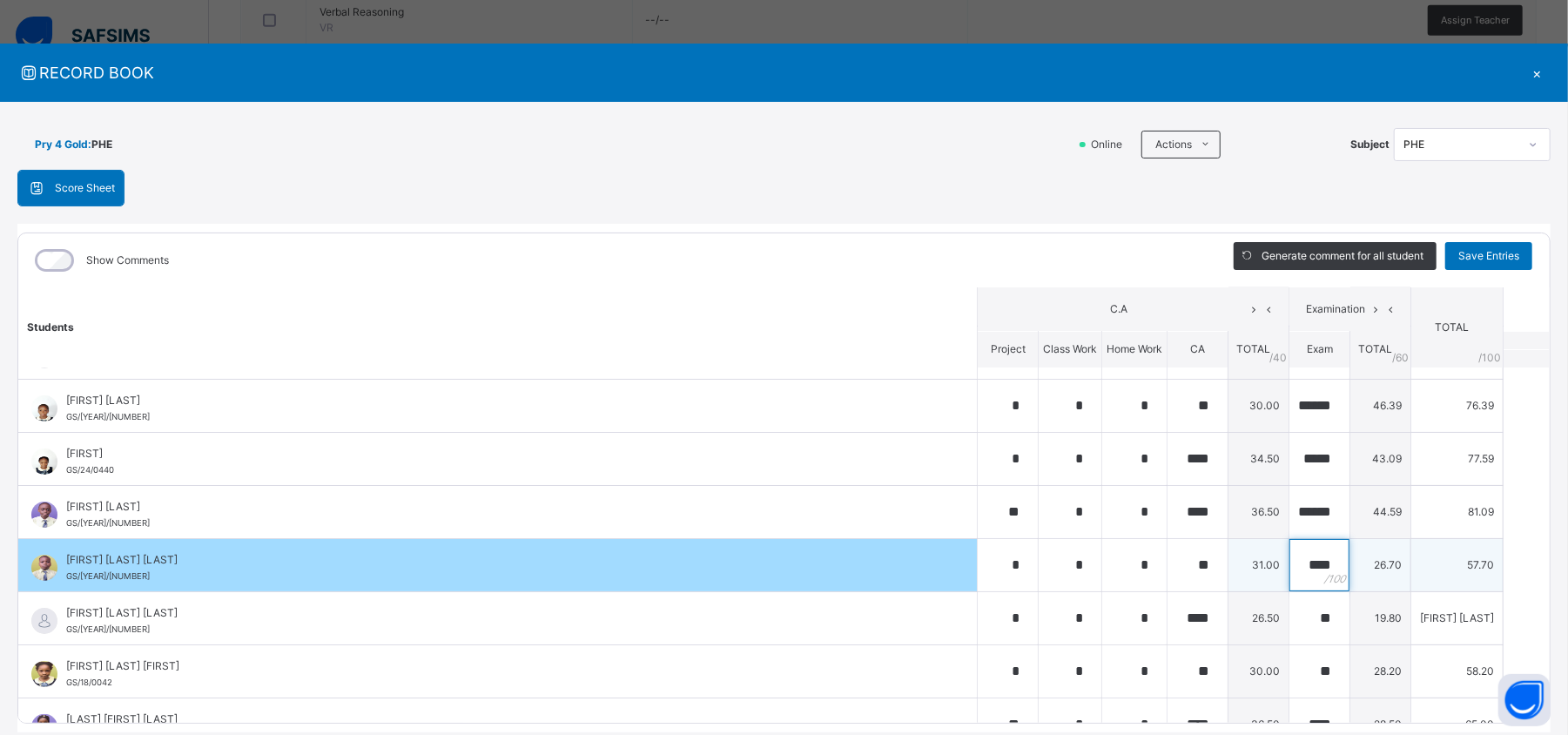 click on "****" at bounding box center (1319, 565) 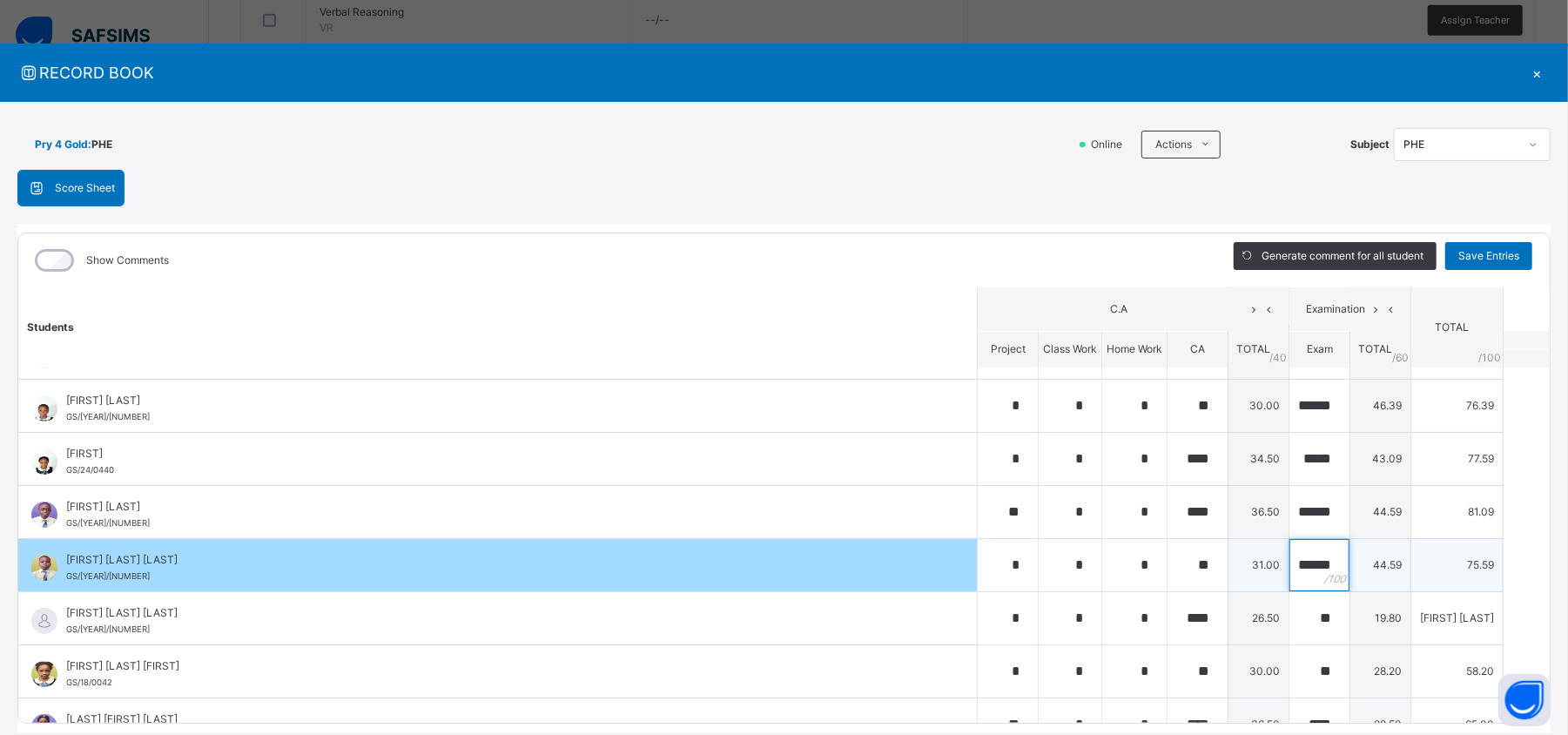 scroll, scrollTop: 0, scrollLeft: 9, axis: horizontal 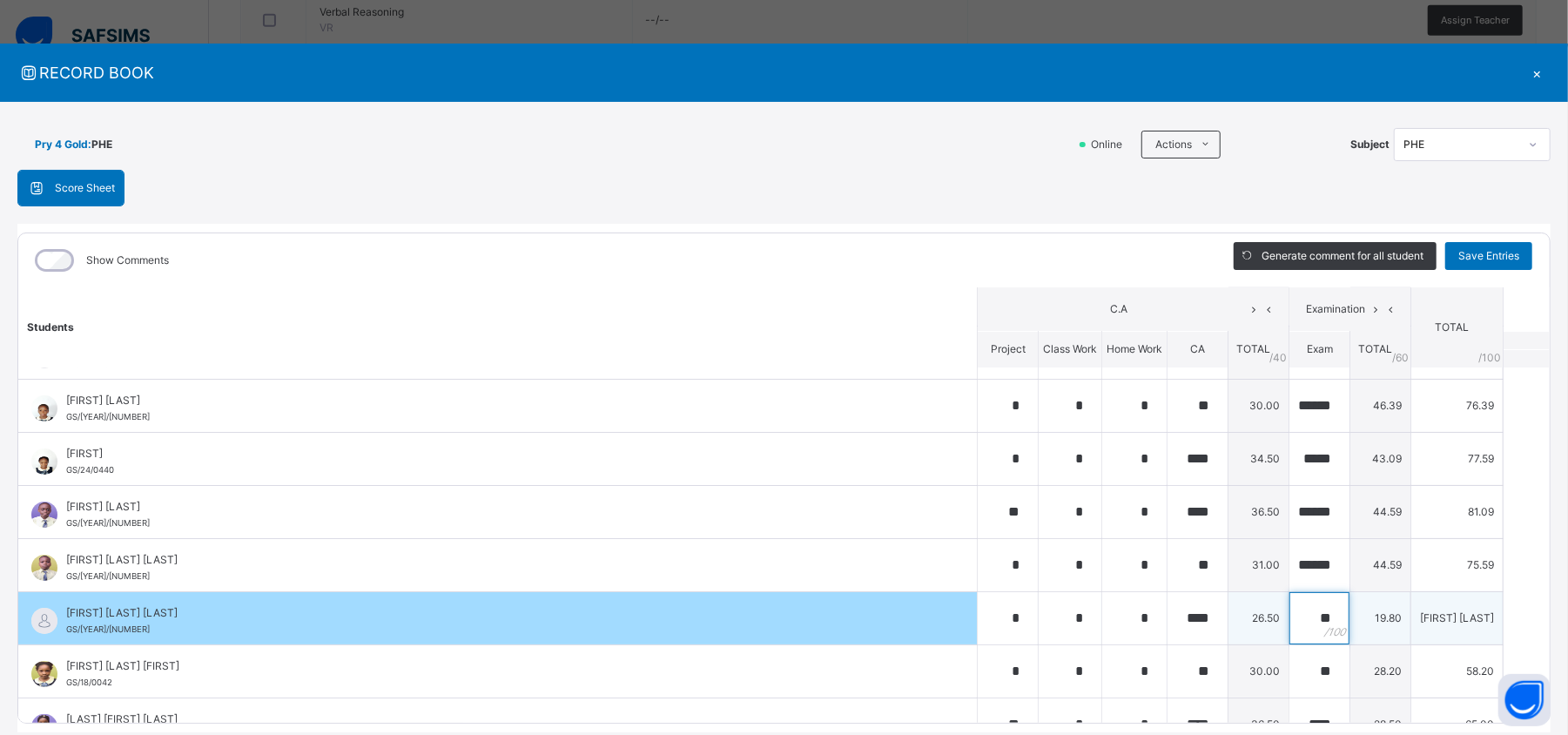 click on "**" at bounding box center [1319, 618] 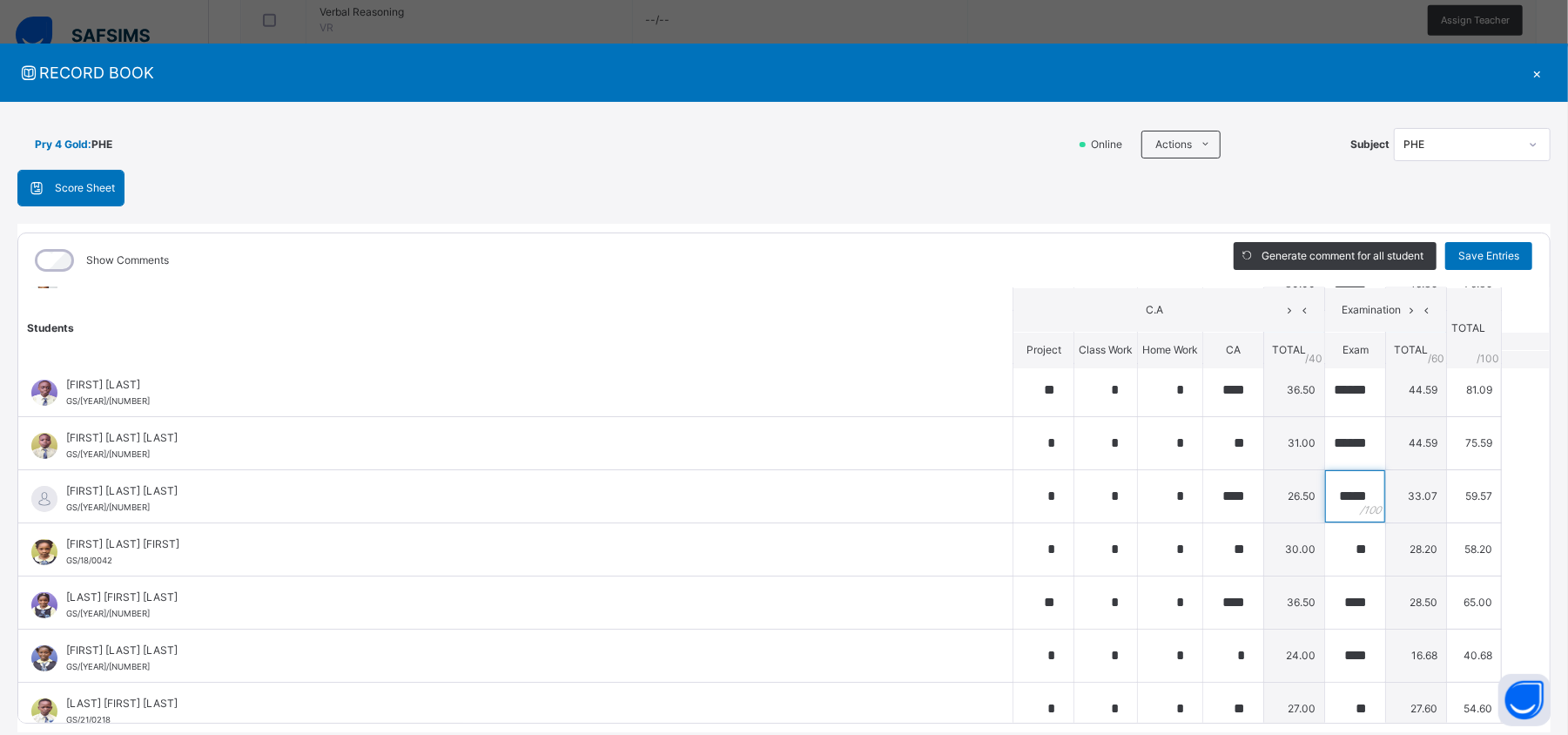 scroll, scrollTop: 341, scrollLeft: 0, axis: vertical 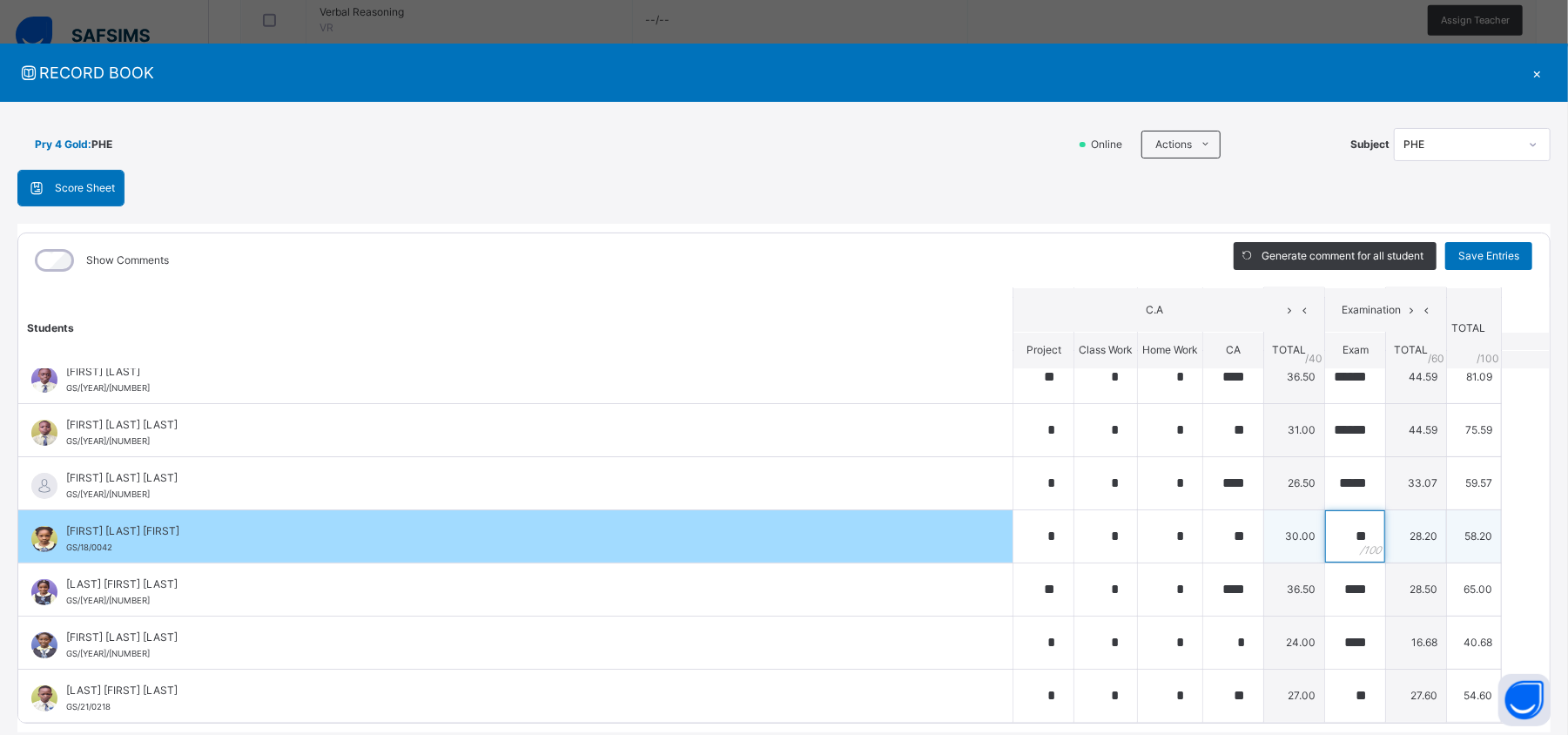 click on "**" at bounding box center (1355, 536) 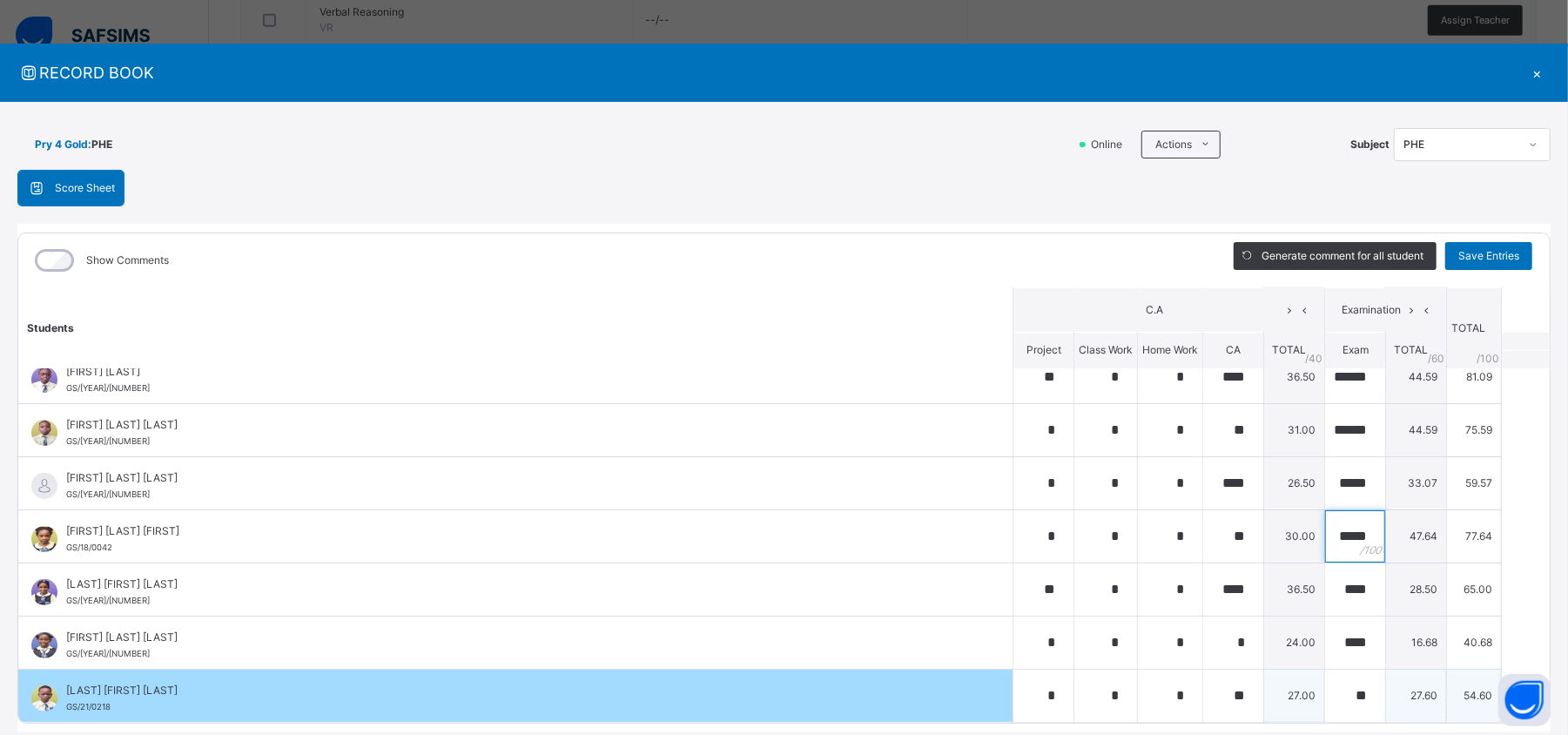 scroll, scrollTop: 0, scrollLeft: 4, axis: horizontal 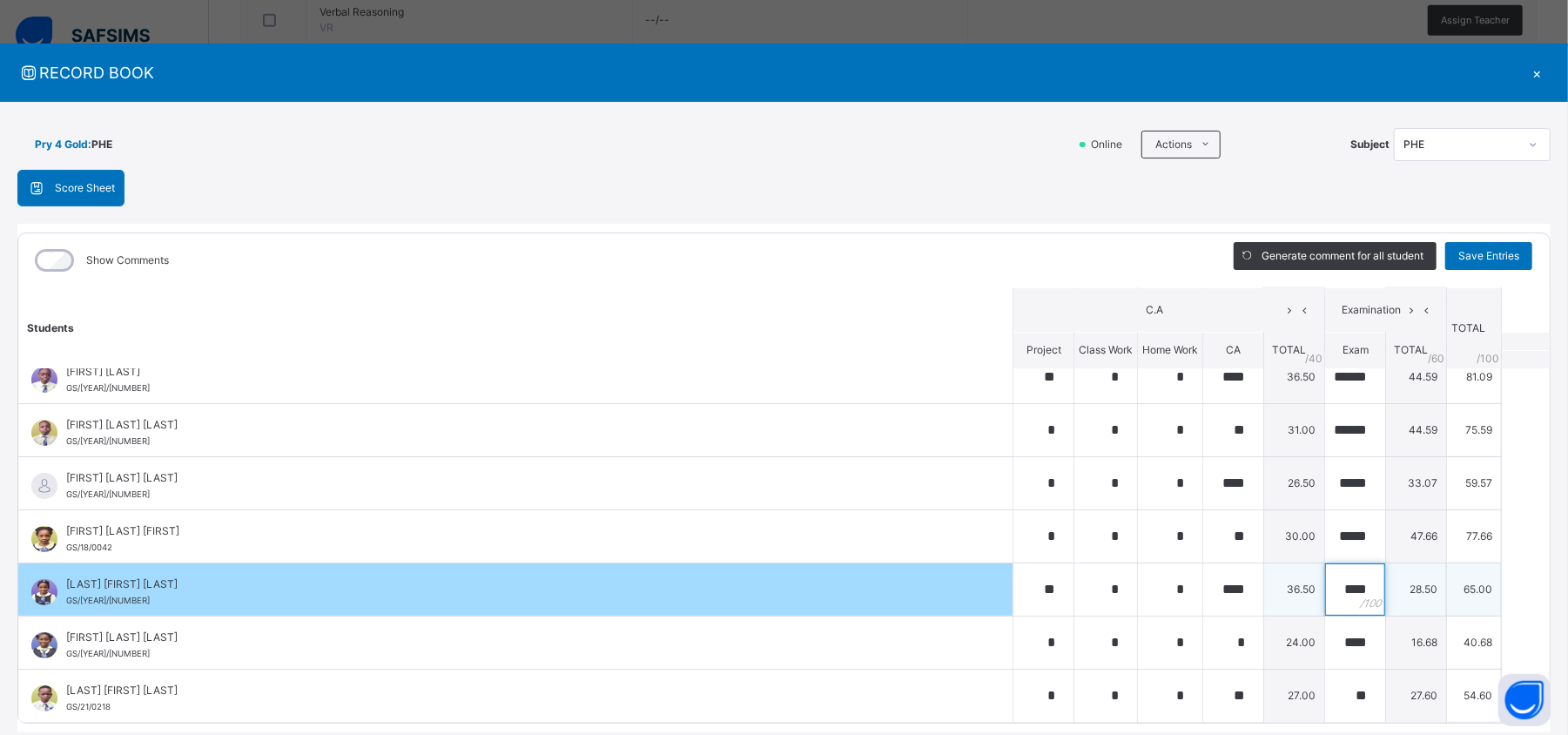 click on "****" at bounding box center (1355, 590) 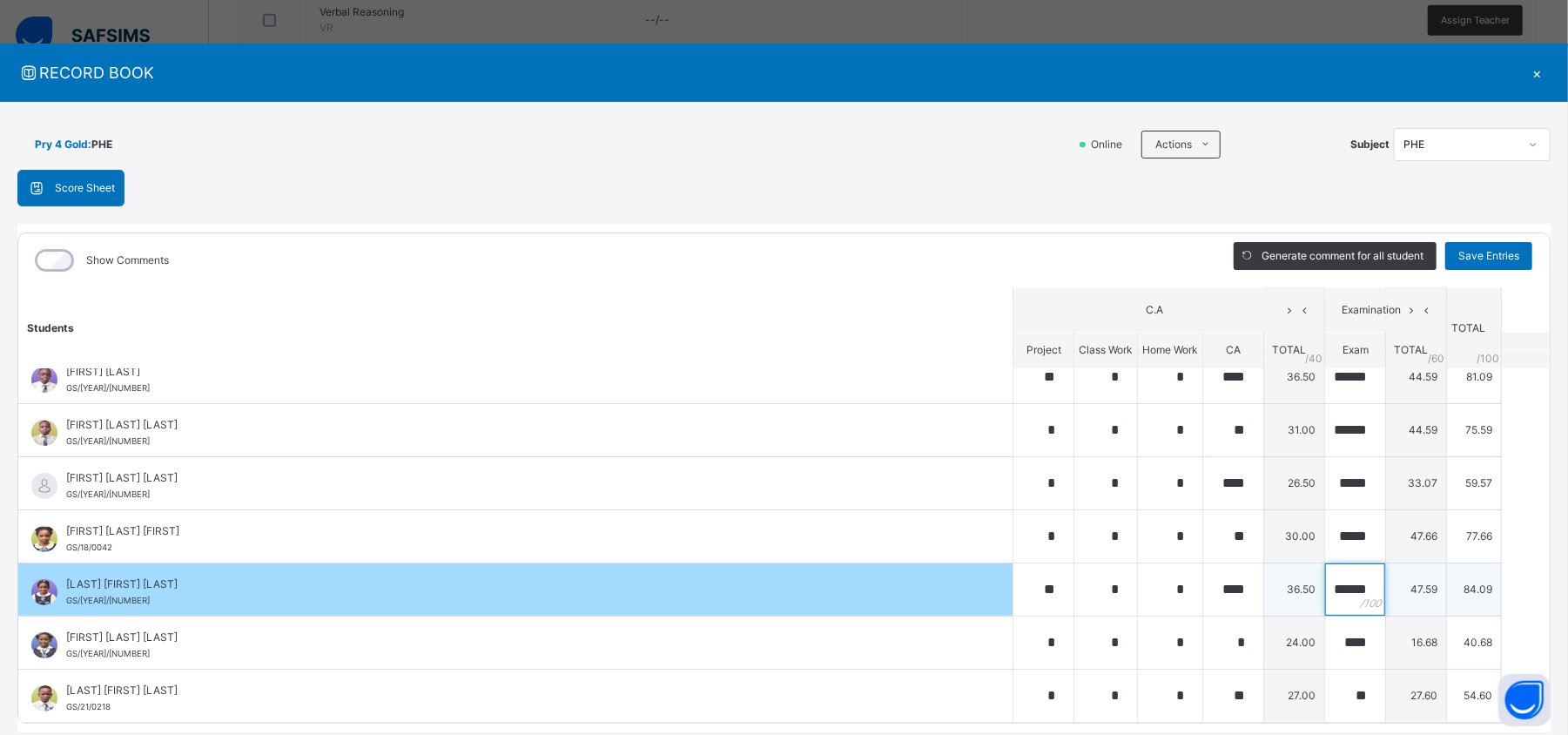 scroll, scrollTop: 0, scrollLeft: 11, axis: horizontal 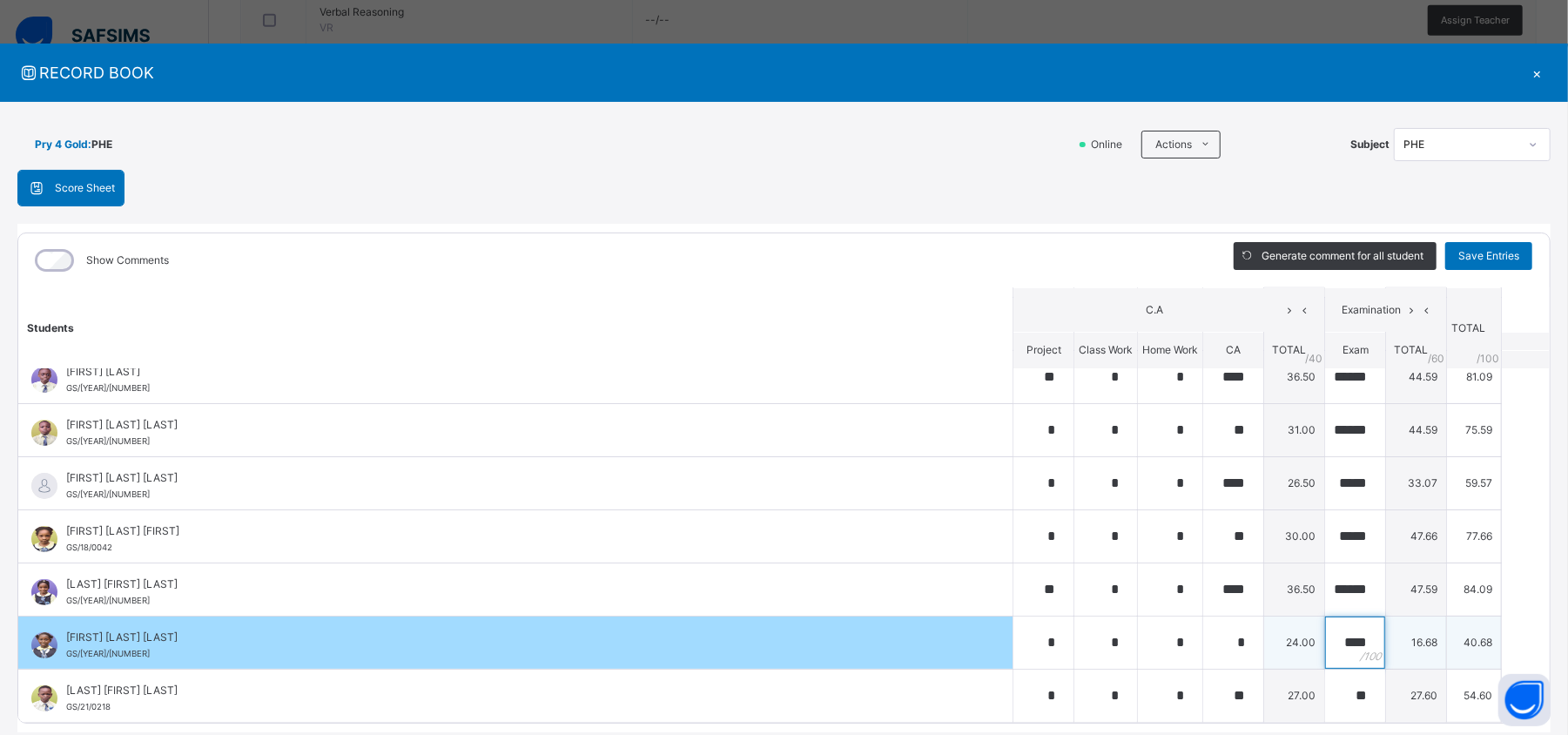 click on "****" at bounding box center (1355, 643) 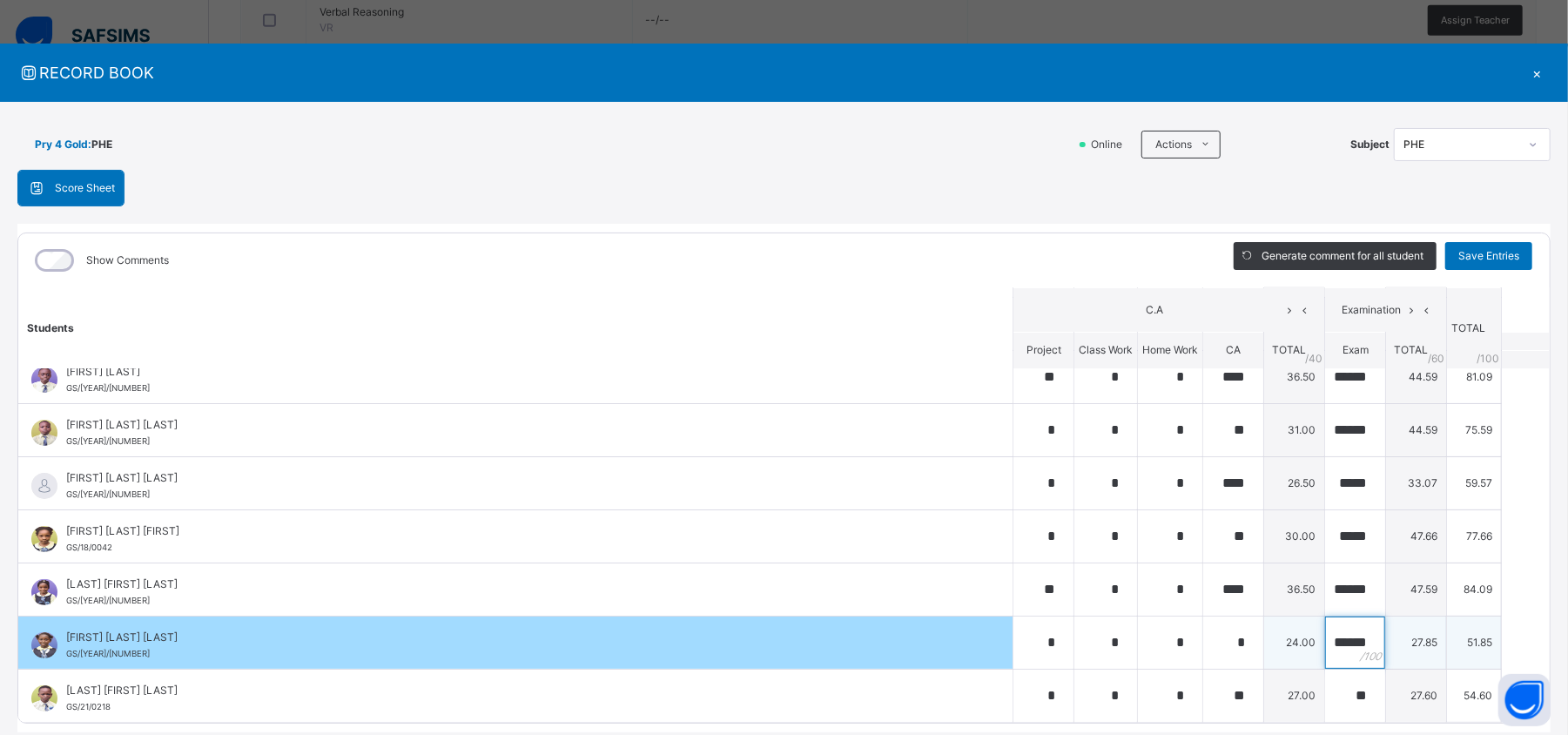 scroll, scrollTop: 0, scrollLeft: 14, axis: horizontal 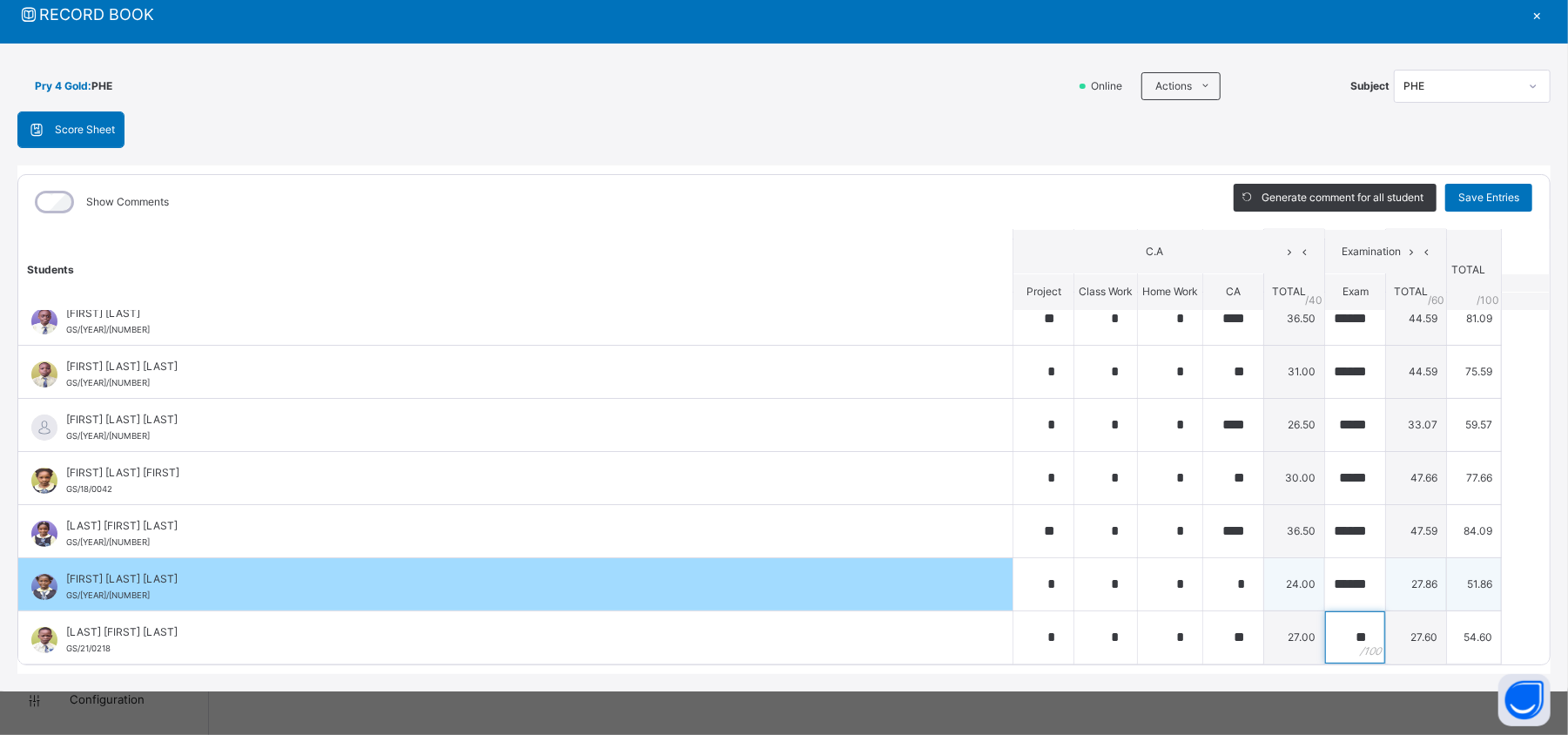 click on "**" at bounding box center [1355, 637] 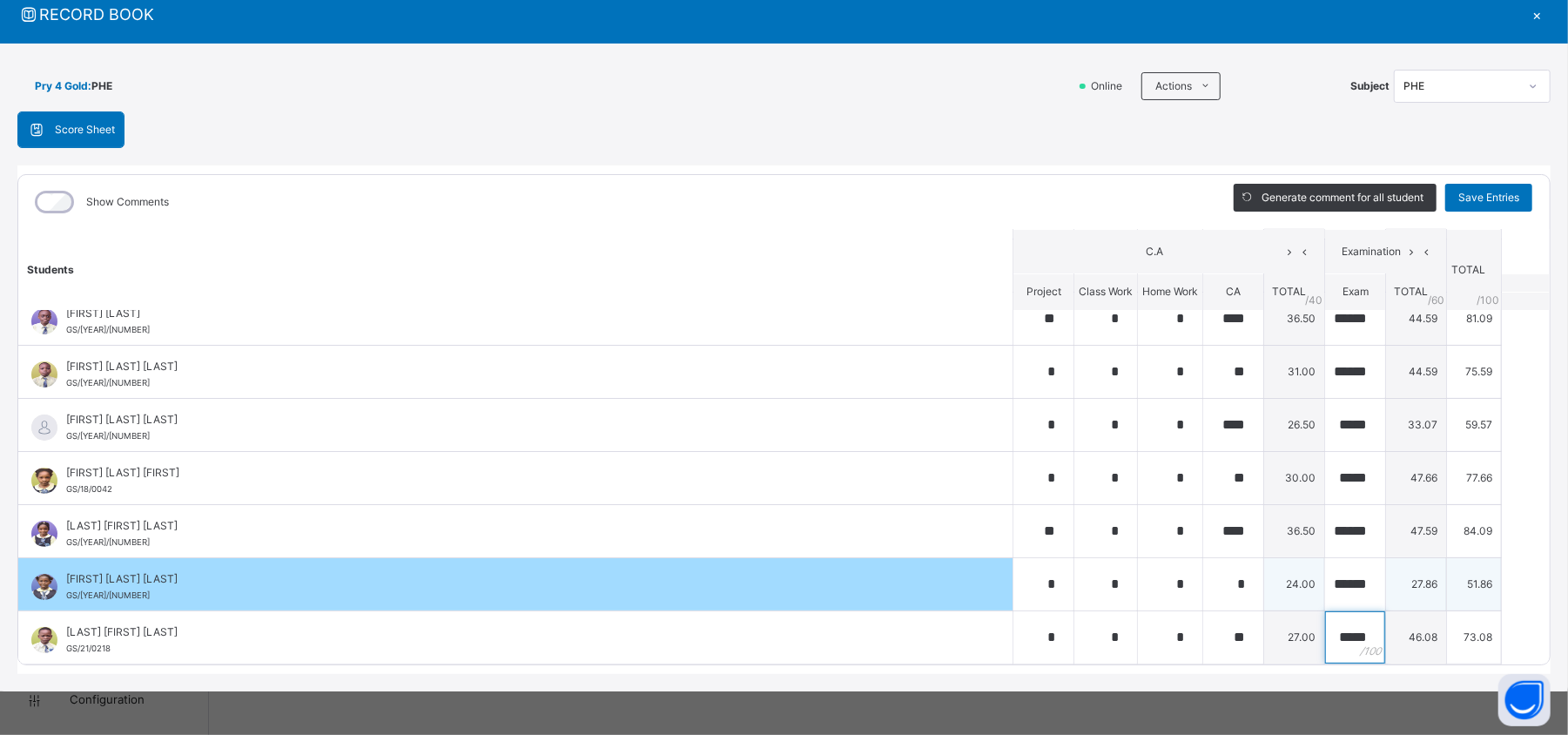 scroll, scrollTop: 0, scrollLeft: 2, axis: horizontal 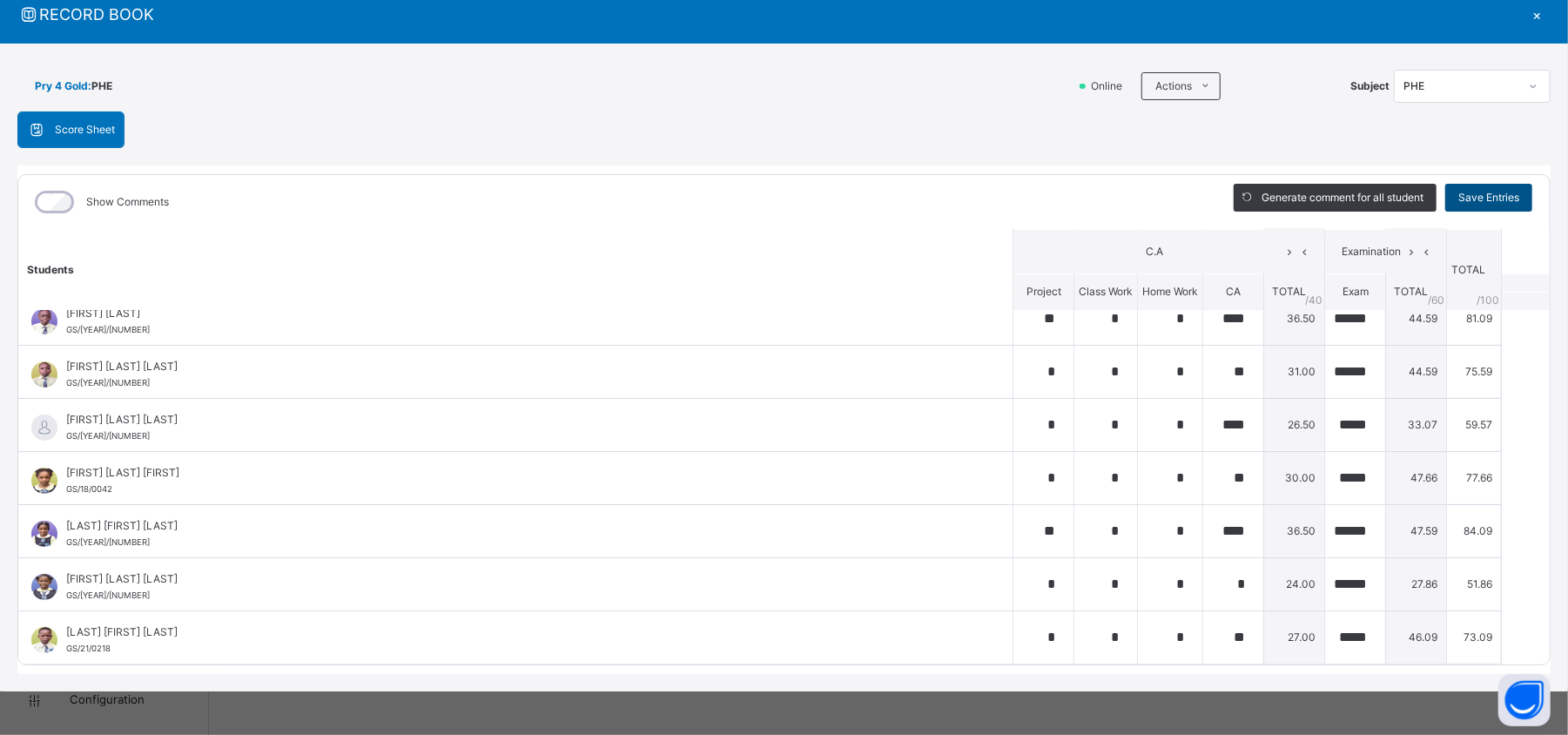 click on "Save Entries" at bounding box center (1489, 198) 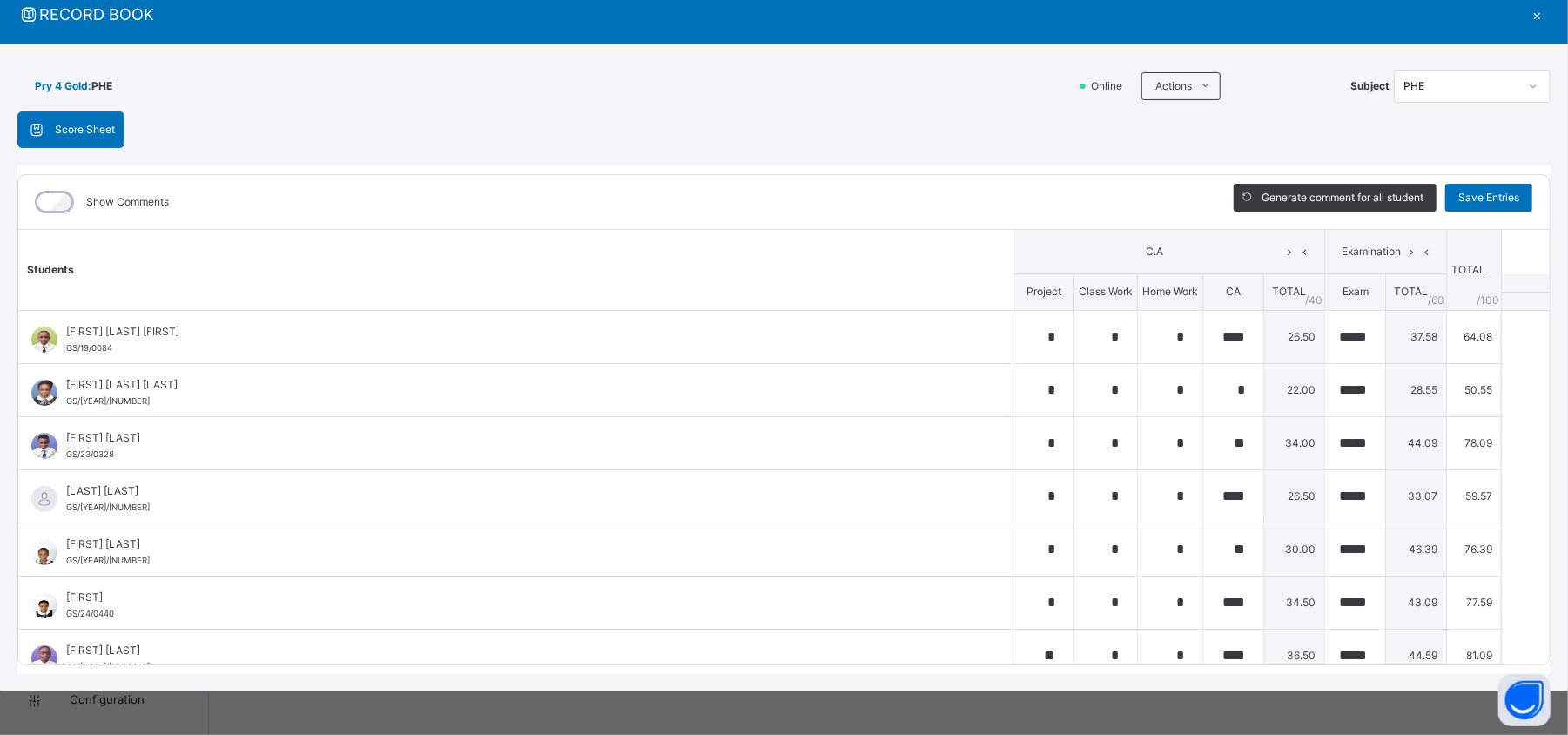 click on "×" at bounding box center [1538, 14] 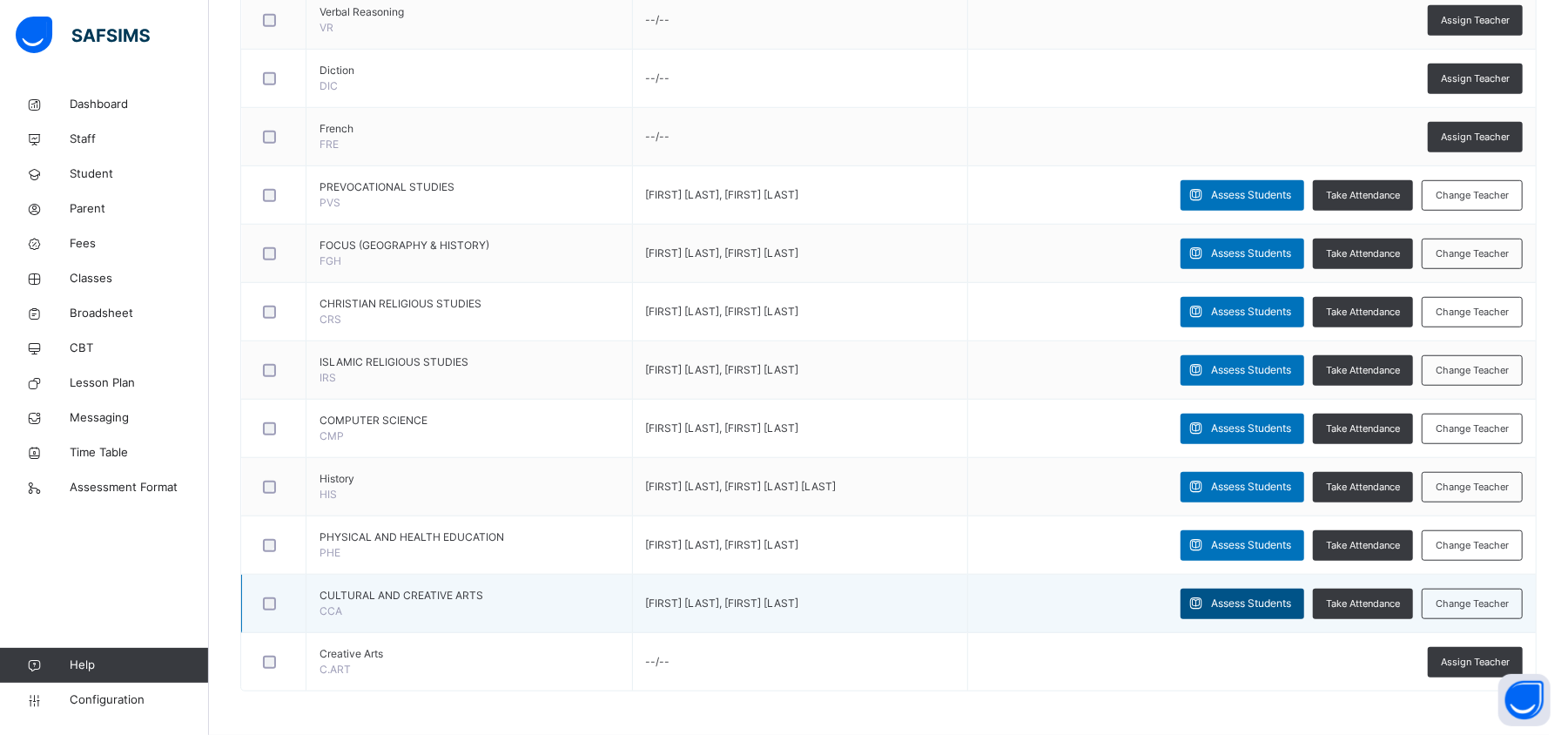 click on "Assess Students" at bounding box center [1251, 604] 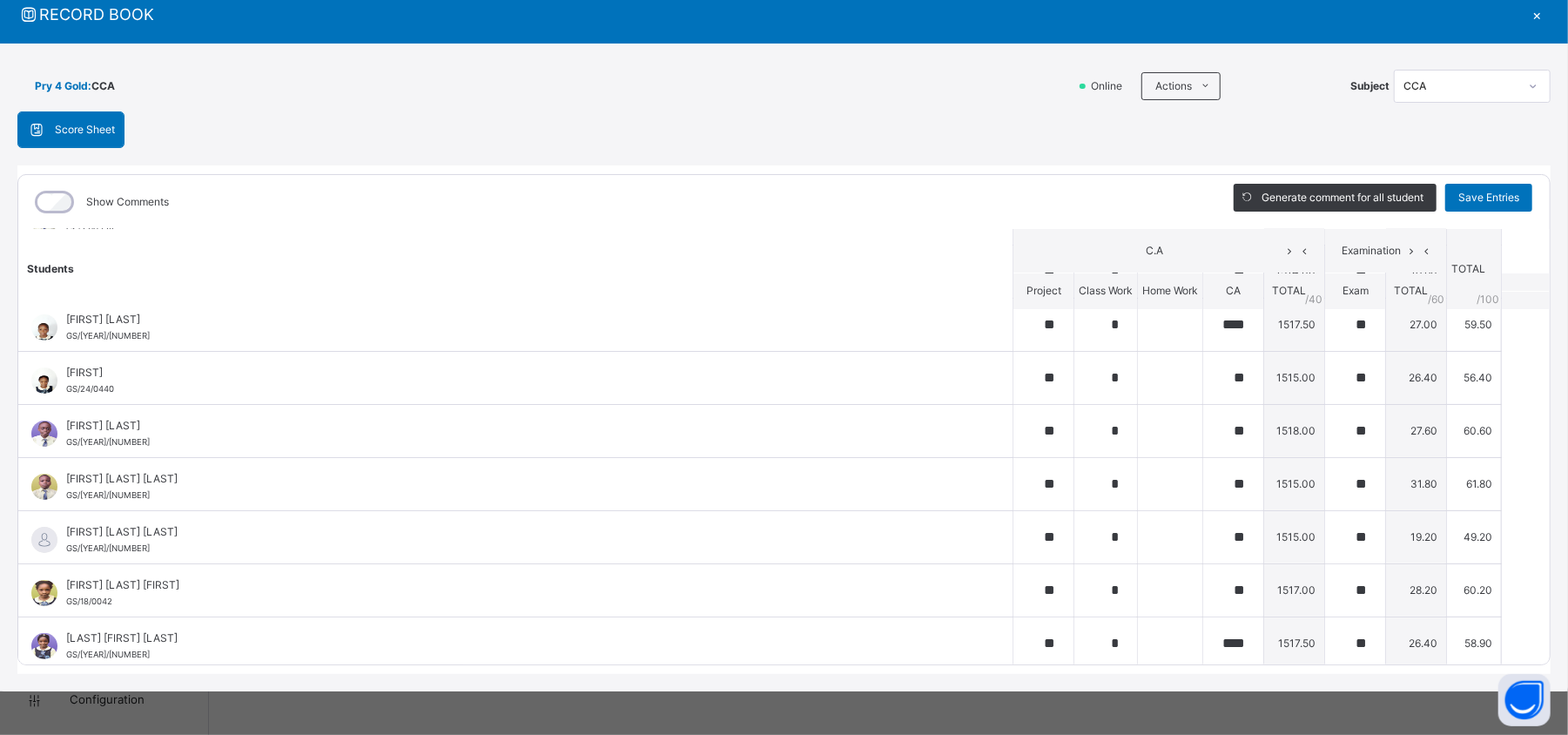 scroll, scrollTop: 341, scrollLeft: 0, axis: vertical 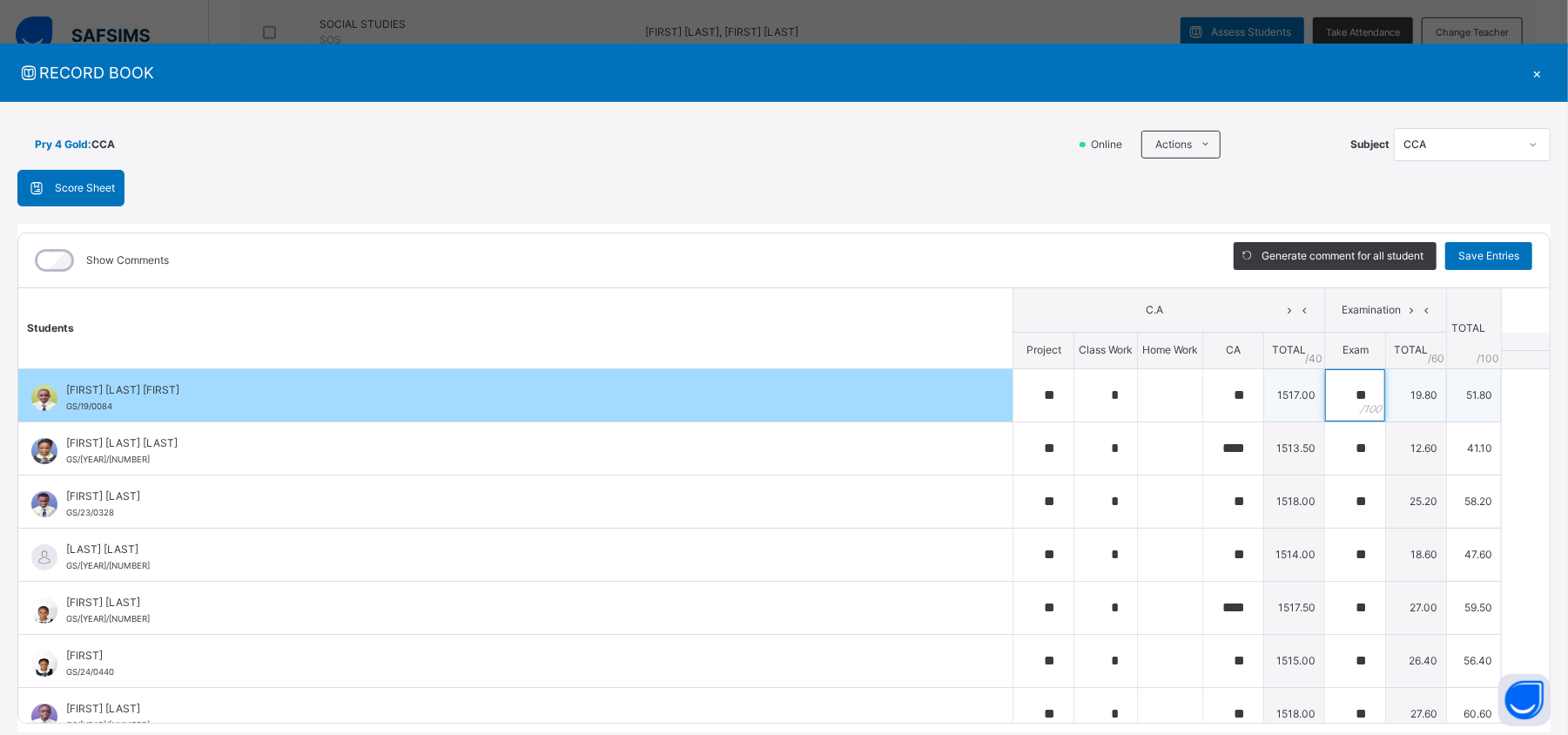 click on "**" at bounding box center (1355, 395) 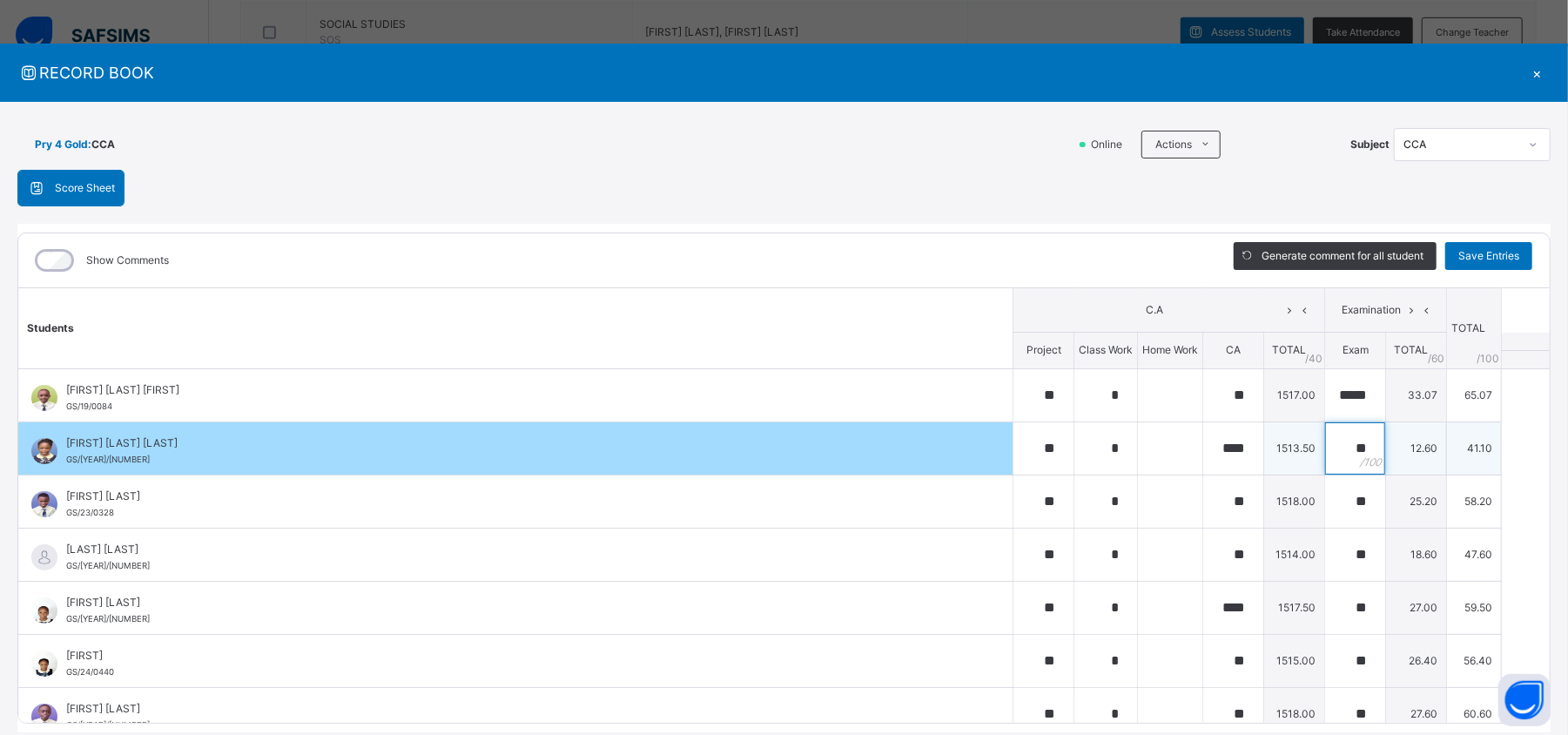 click on "**" at bounding box center [1355, 448] 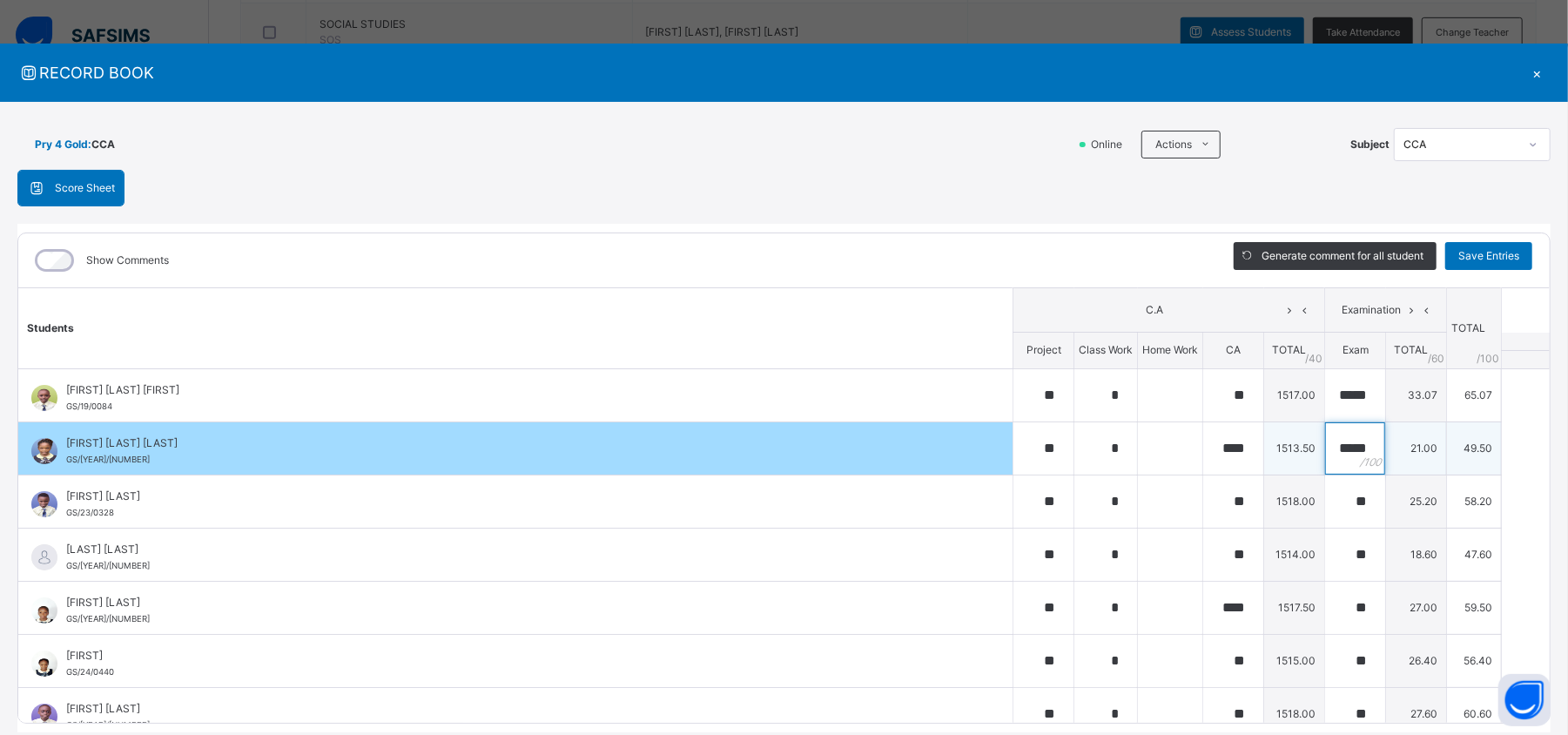 scroll, scrollTop: 0, scrollLeft: 3, axis: horizontal 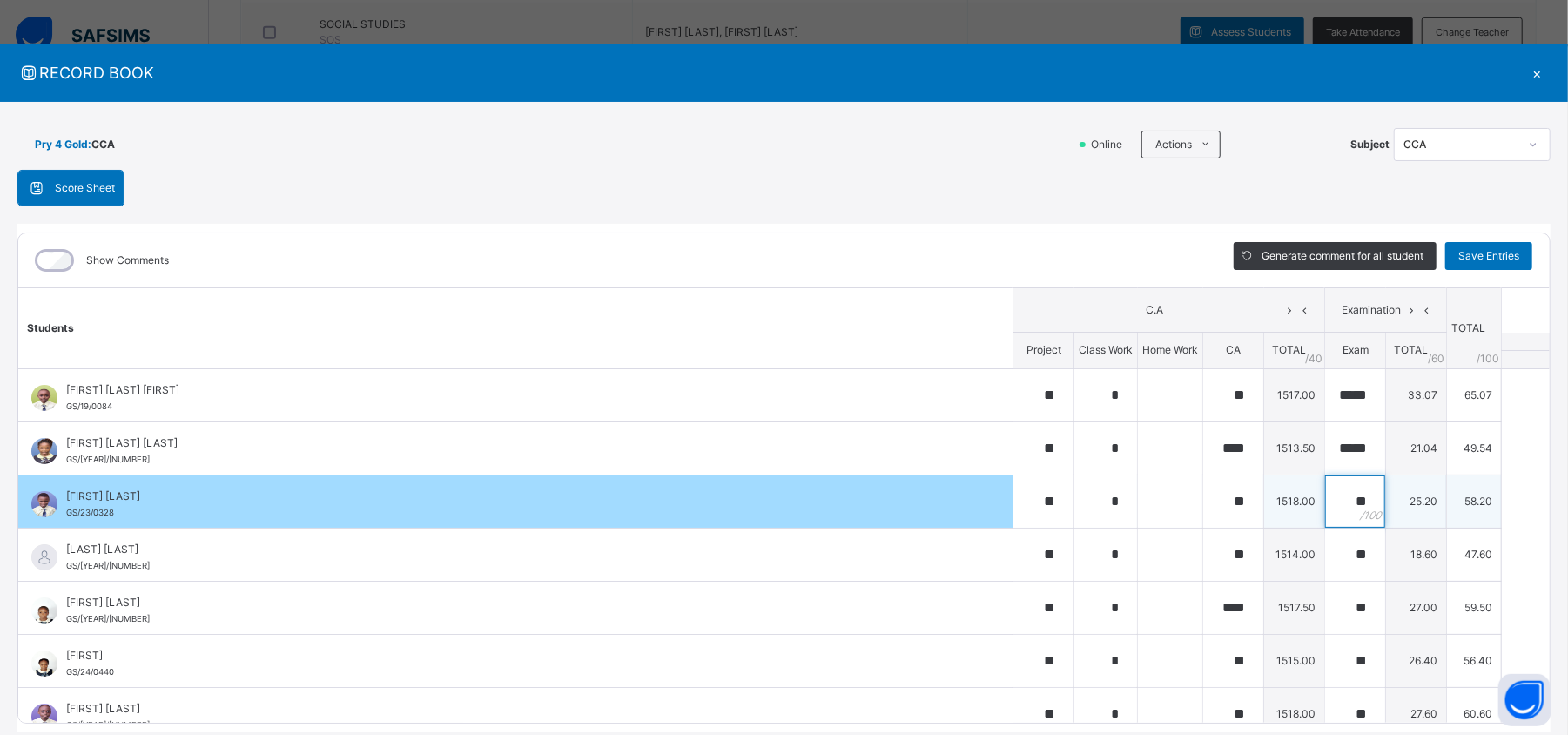 click on "**" at bounding box center [1355, 502] 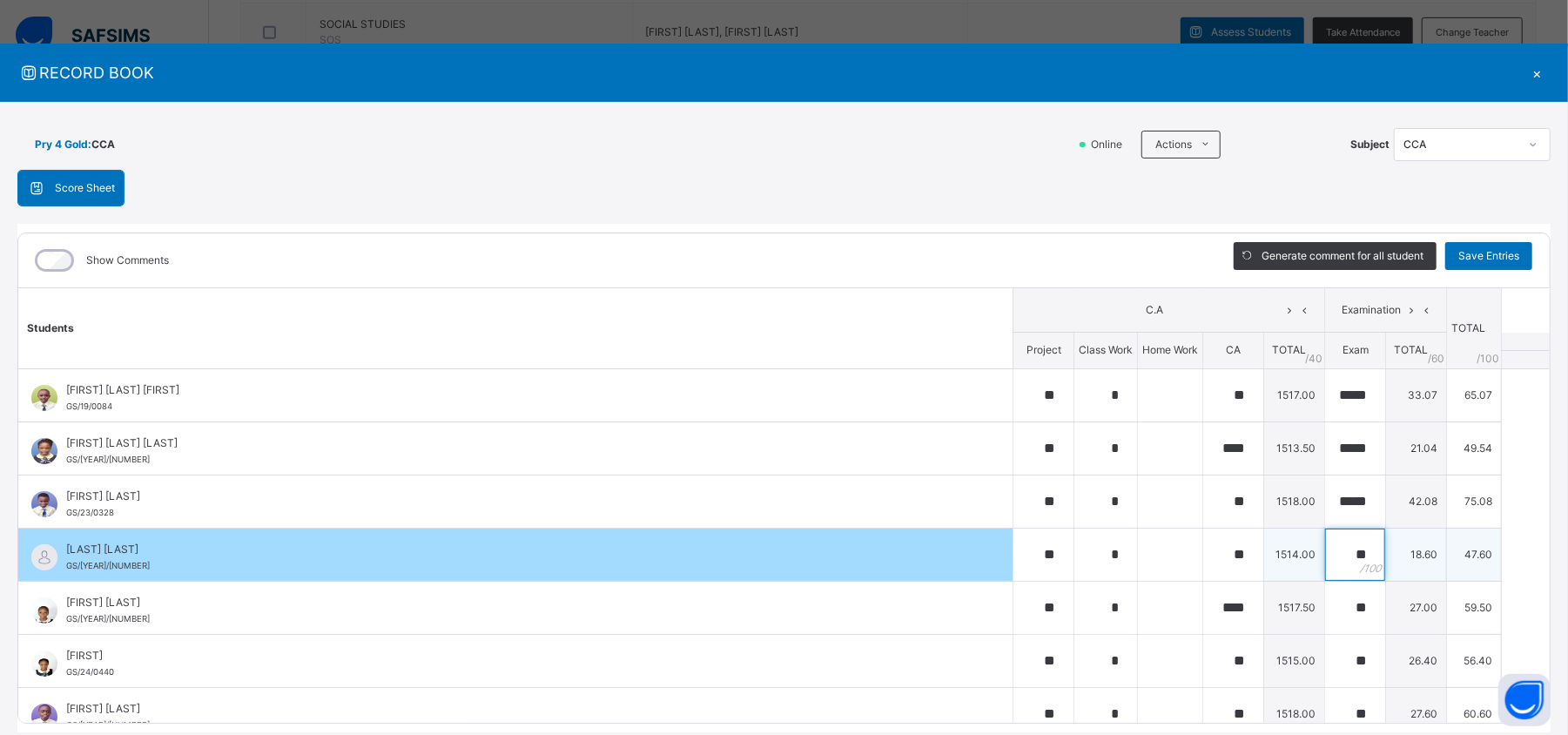 click on "**" at bounding box center [1355, 555] 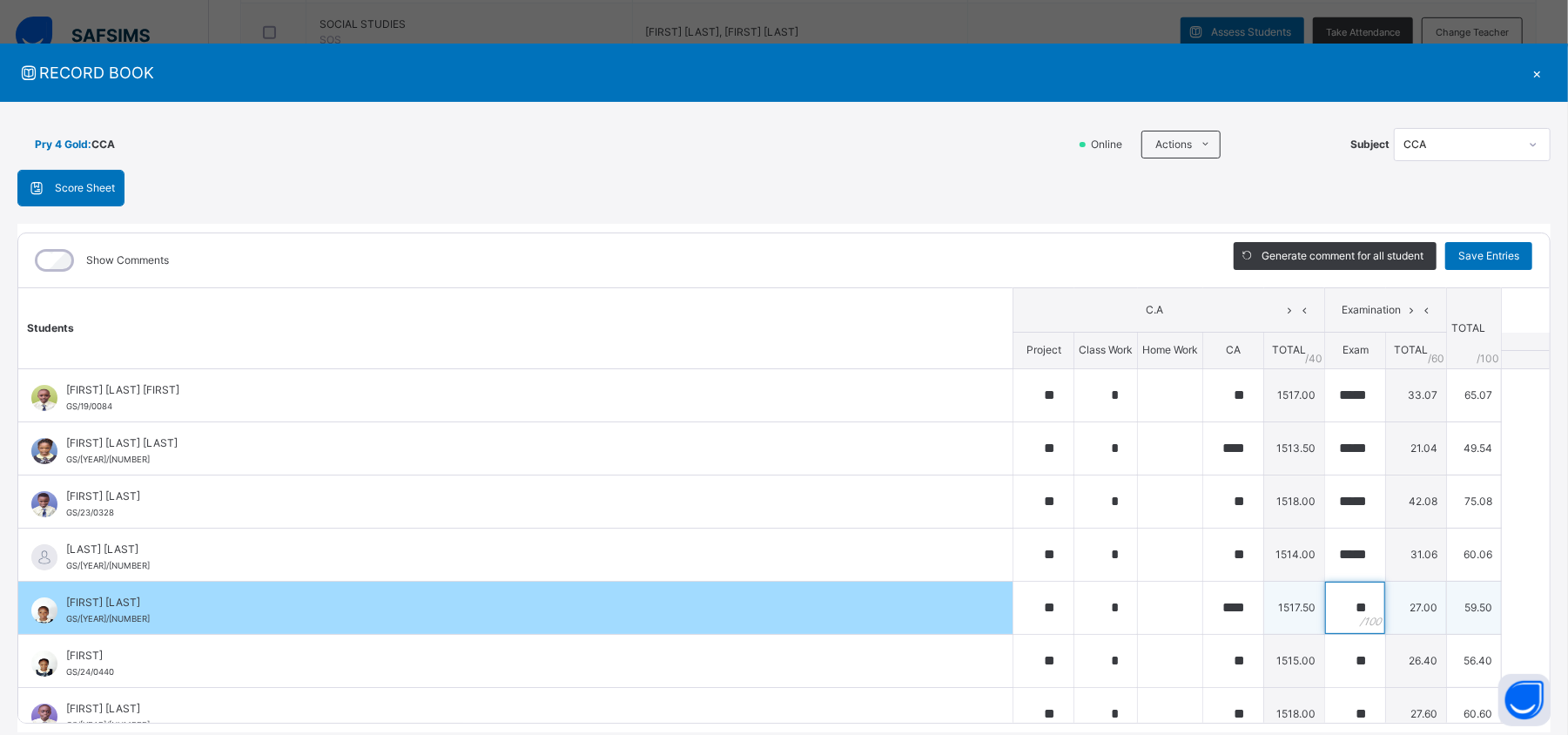 click on "**" at bounding box center [1355, 608] 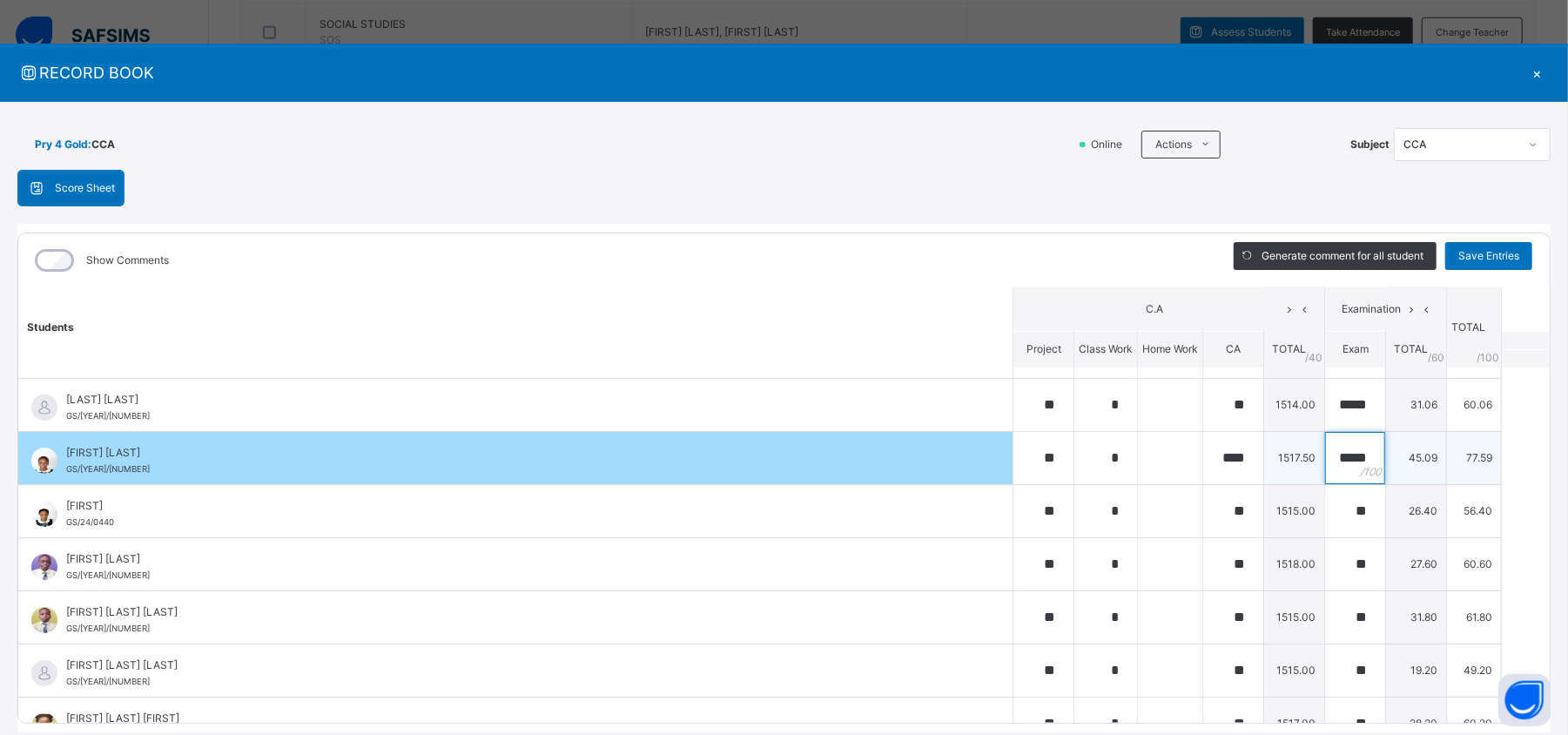 scroll, scrollTop: 155, scrollLeft: 0, axis: vertical 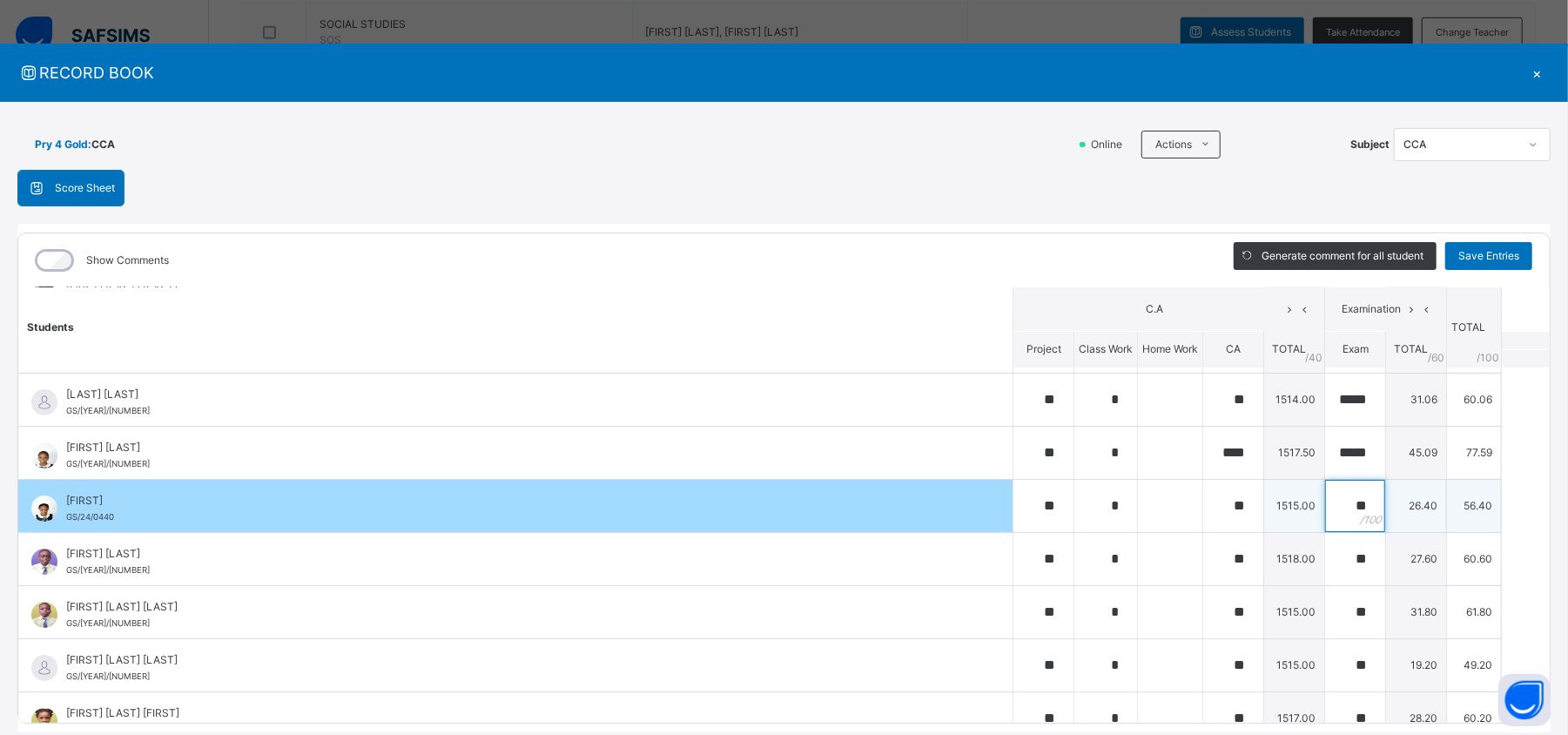 click on "**" at bounding box center [1355, 506] 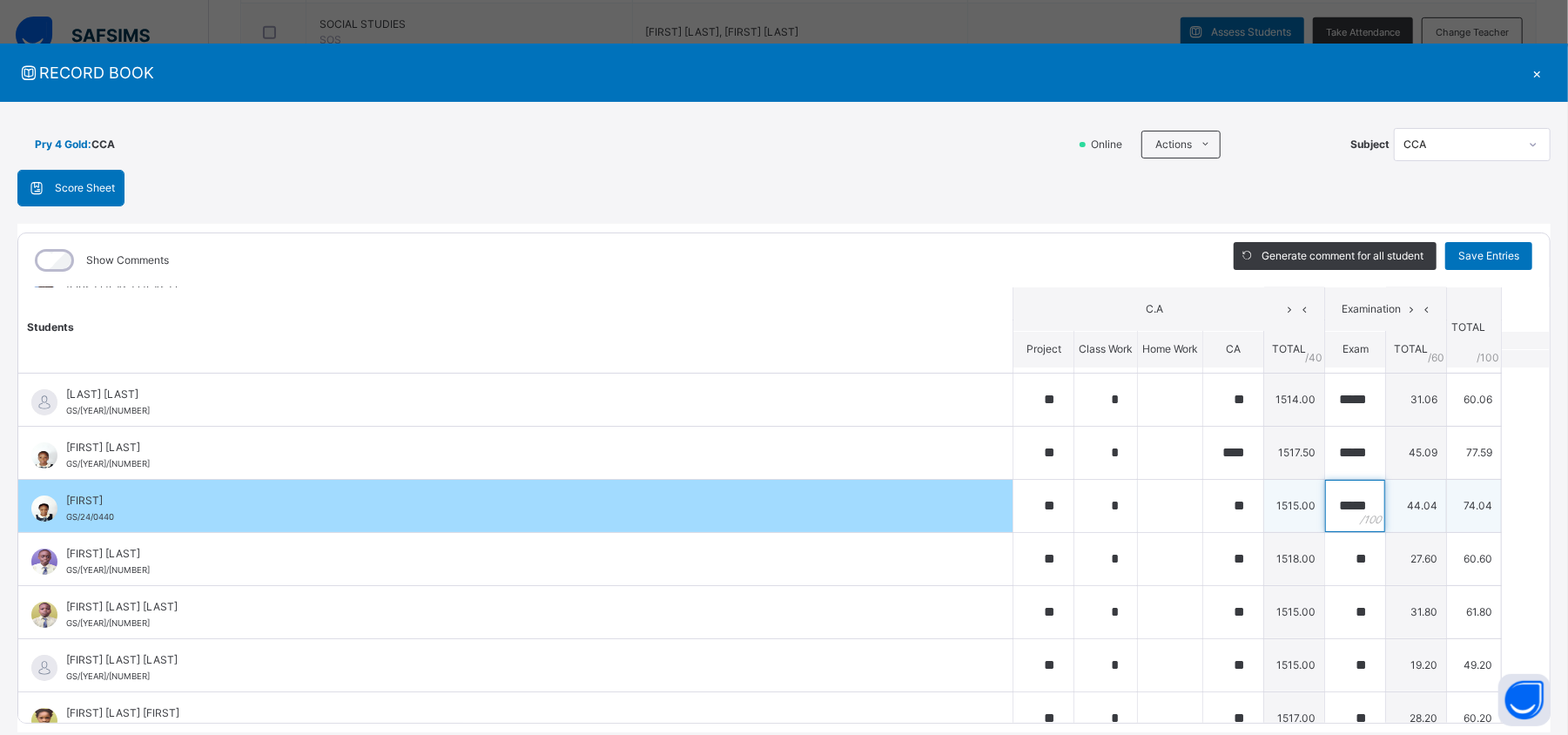 scroll, scrollTop: 0, scrollLeft: 3, axis: horizontal 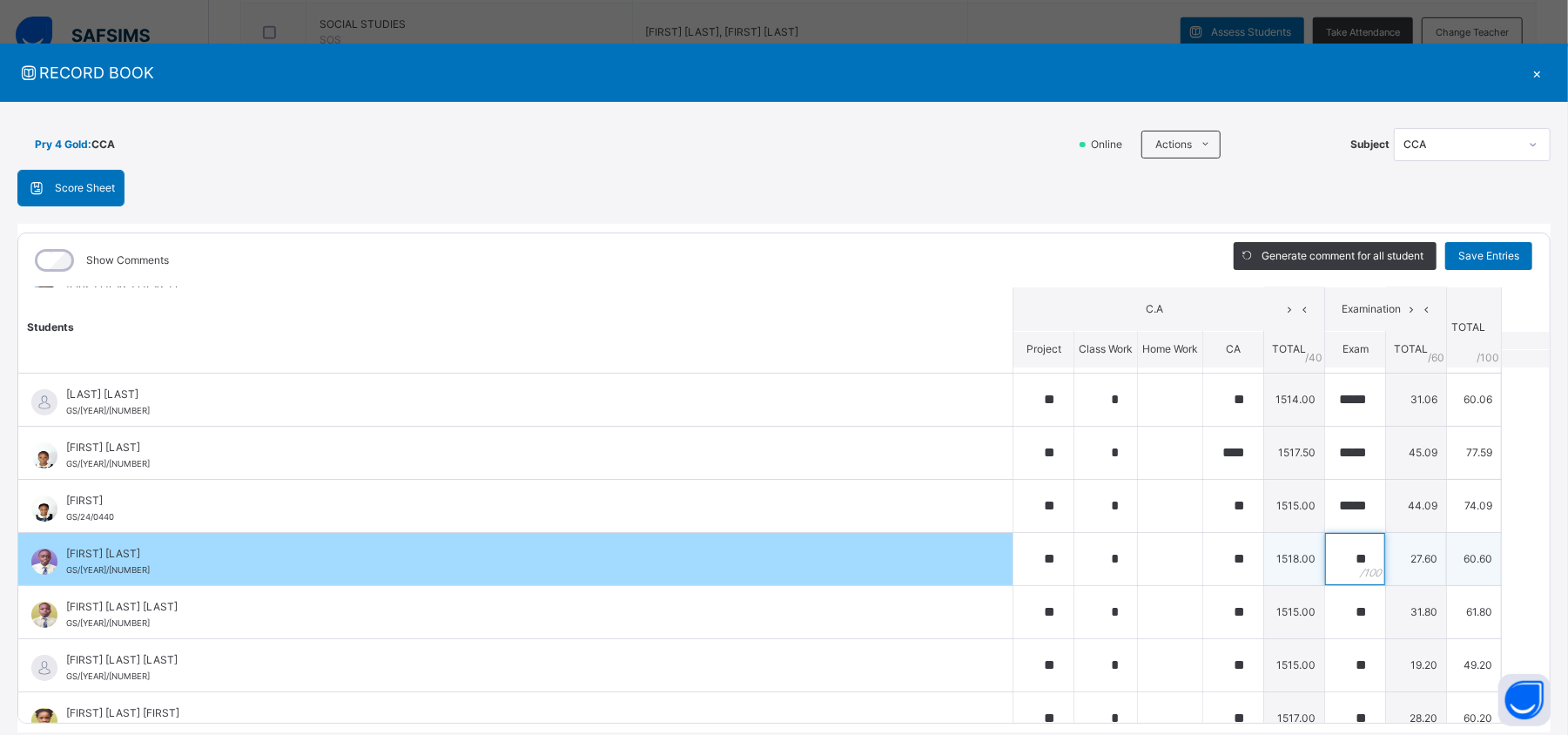 click on "**" at bounding box center [1355, 559] 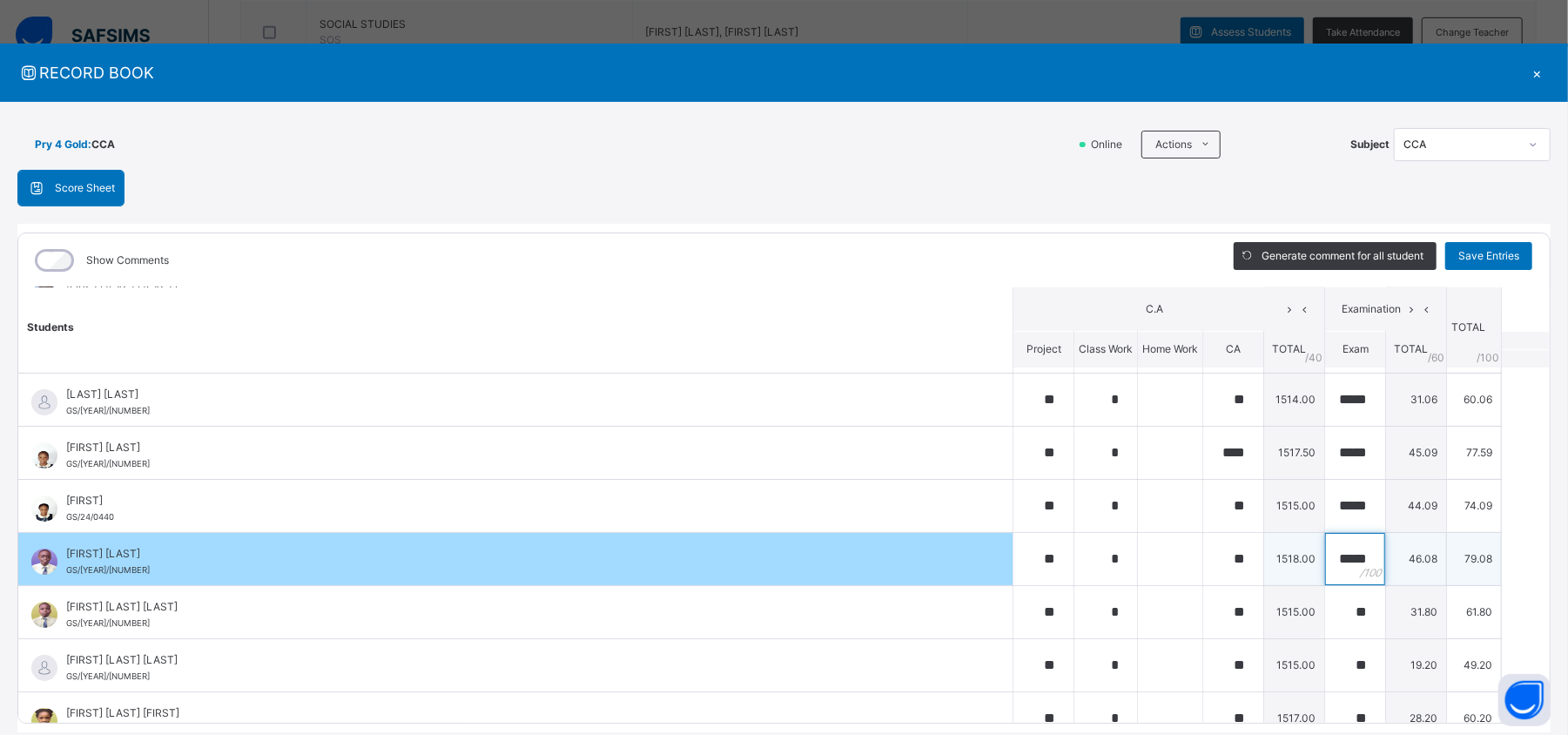 scroll, scrollTop: 0, scrollLeft: 2, axis: horizontal 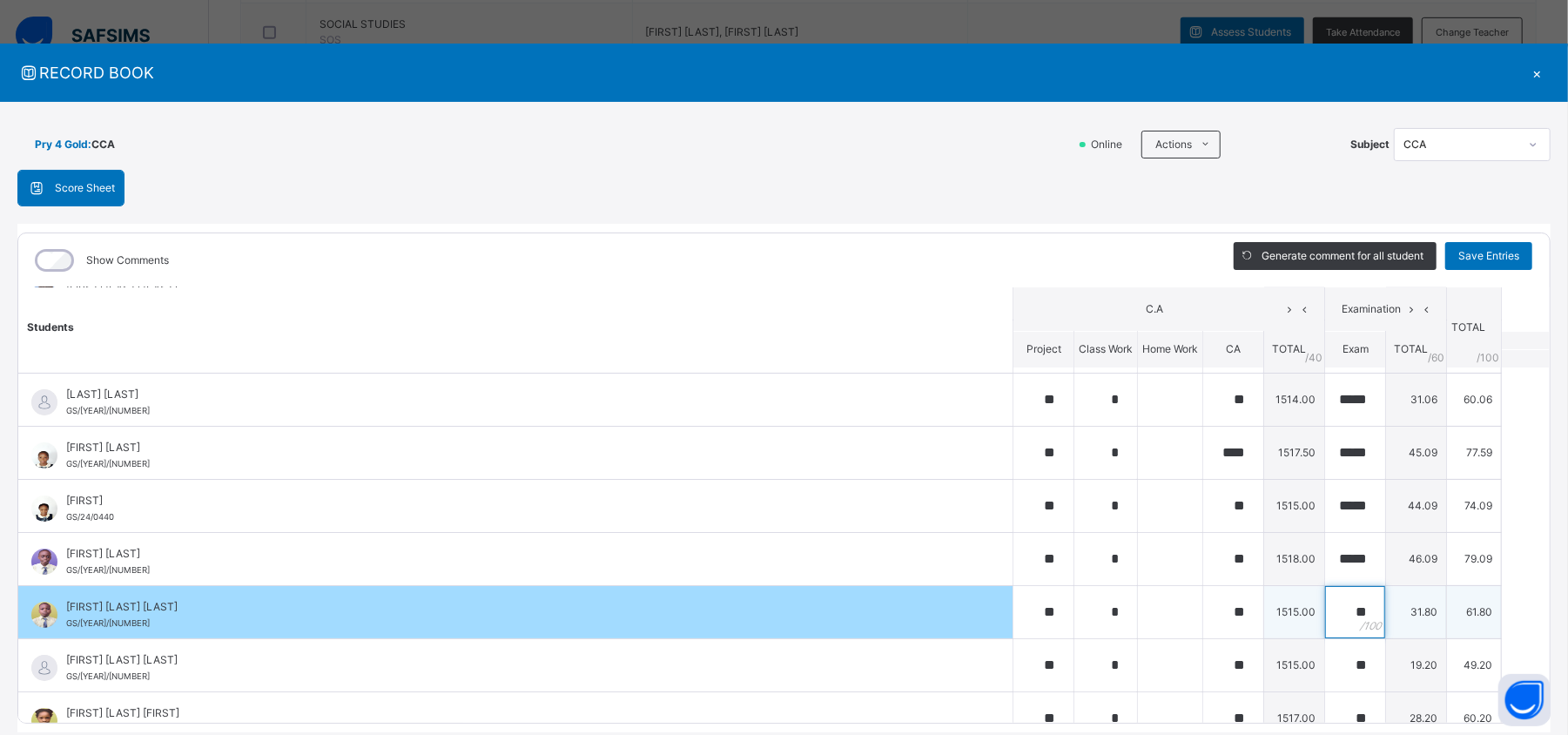 click on "**" at bounding box center (1355, 612) 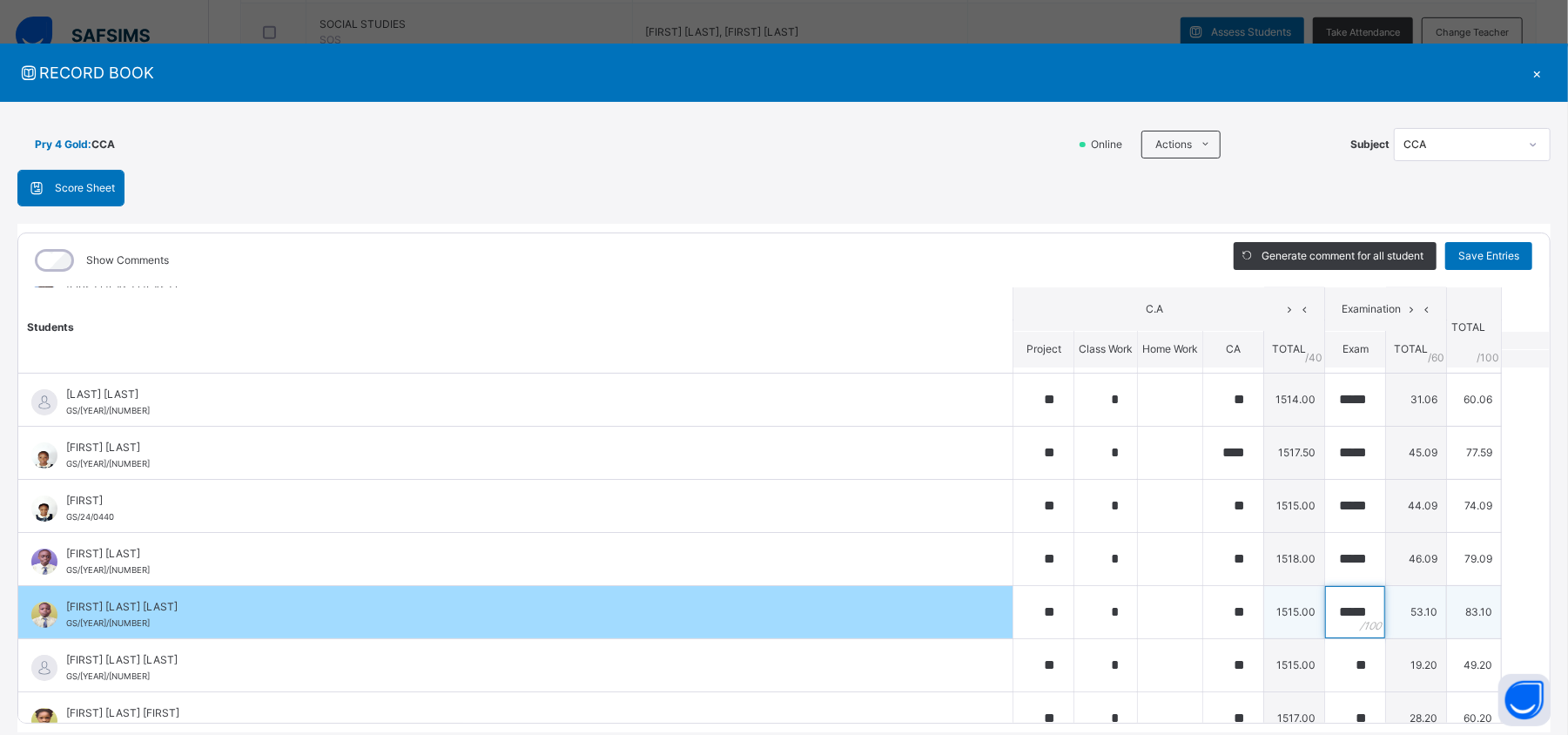 scroll, scrollTop: 0, scrollLeft: 2, axis: horizontal 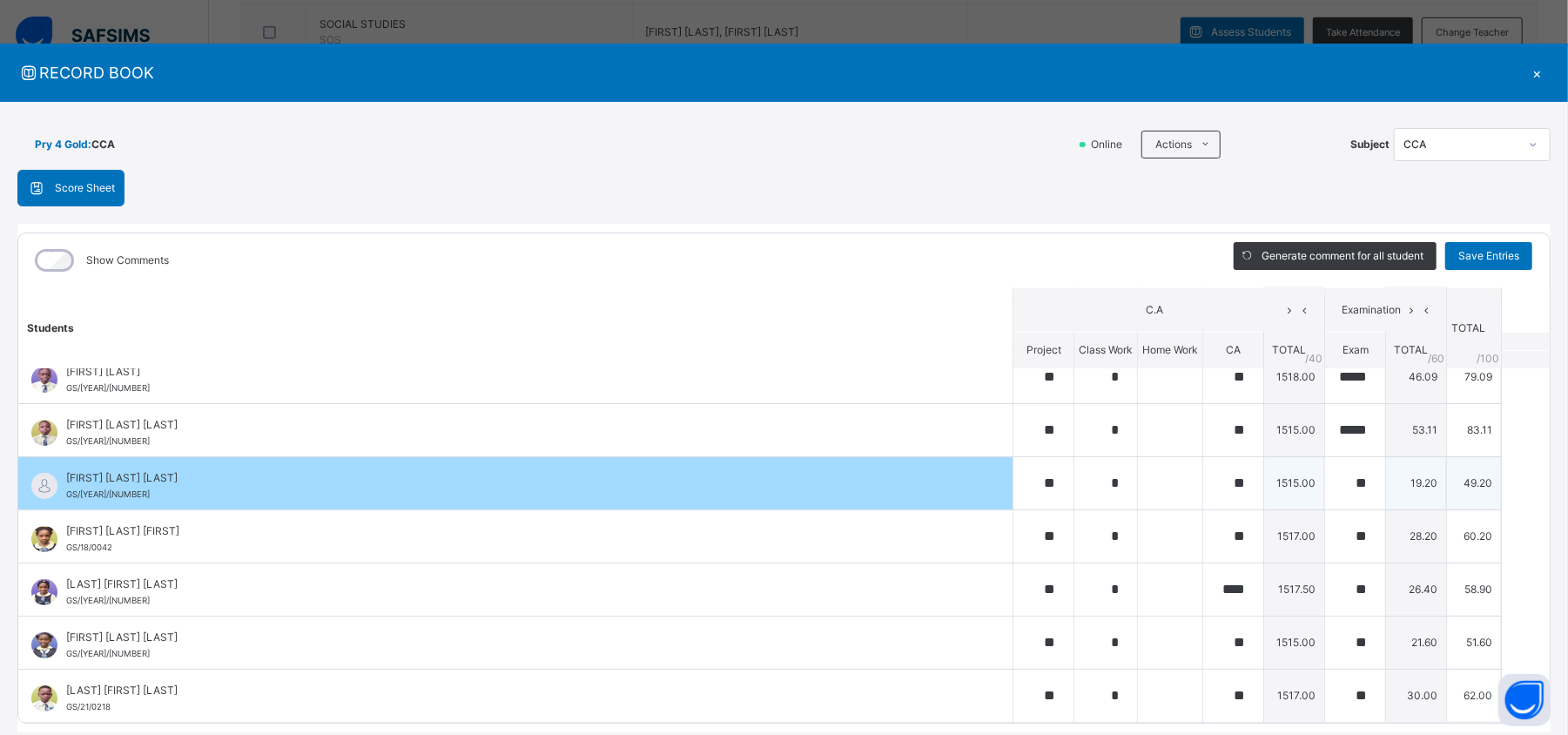 click on "19.20" at bounding box center (1417, 482) 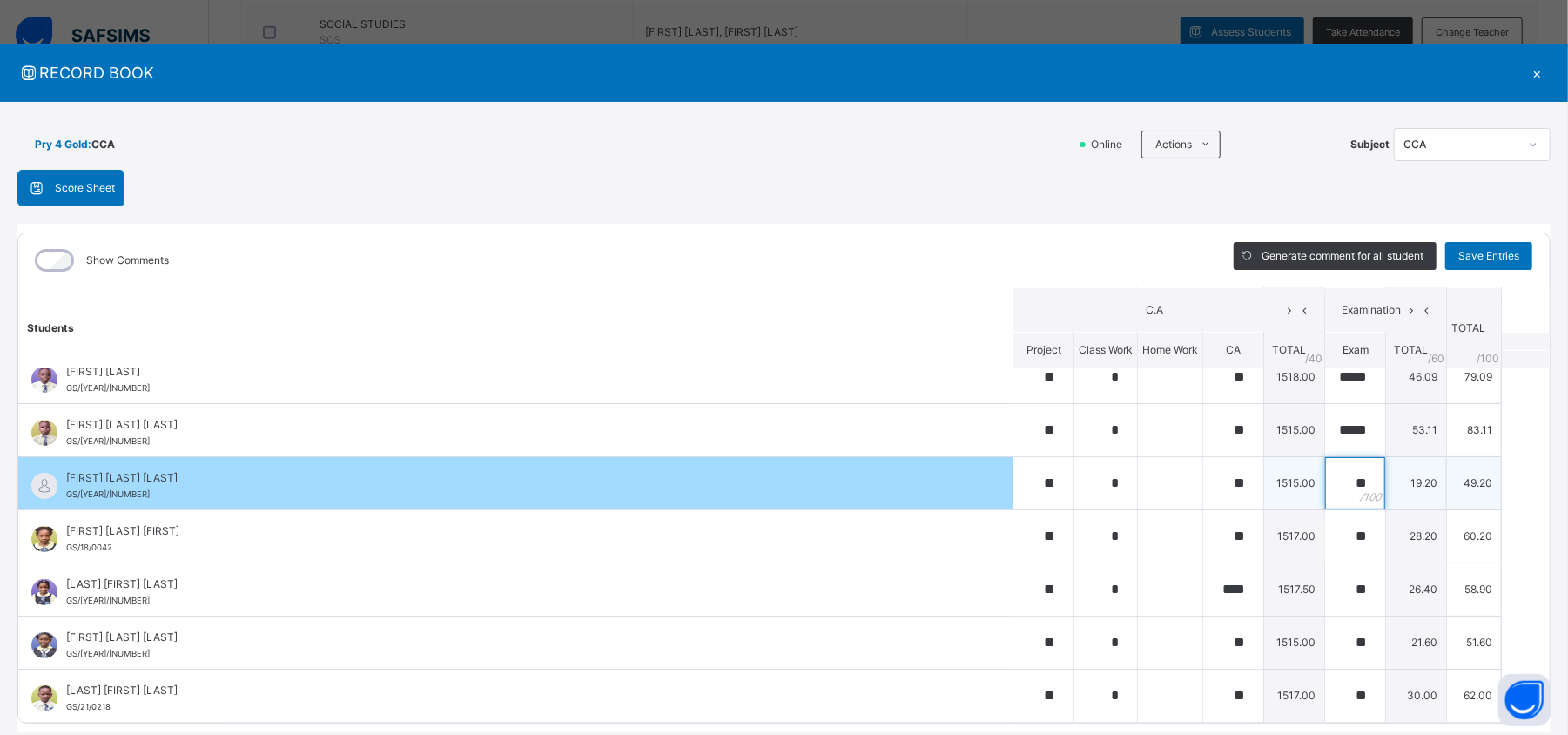 click on "**" at bounding box center (1355, 483) 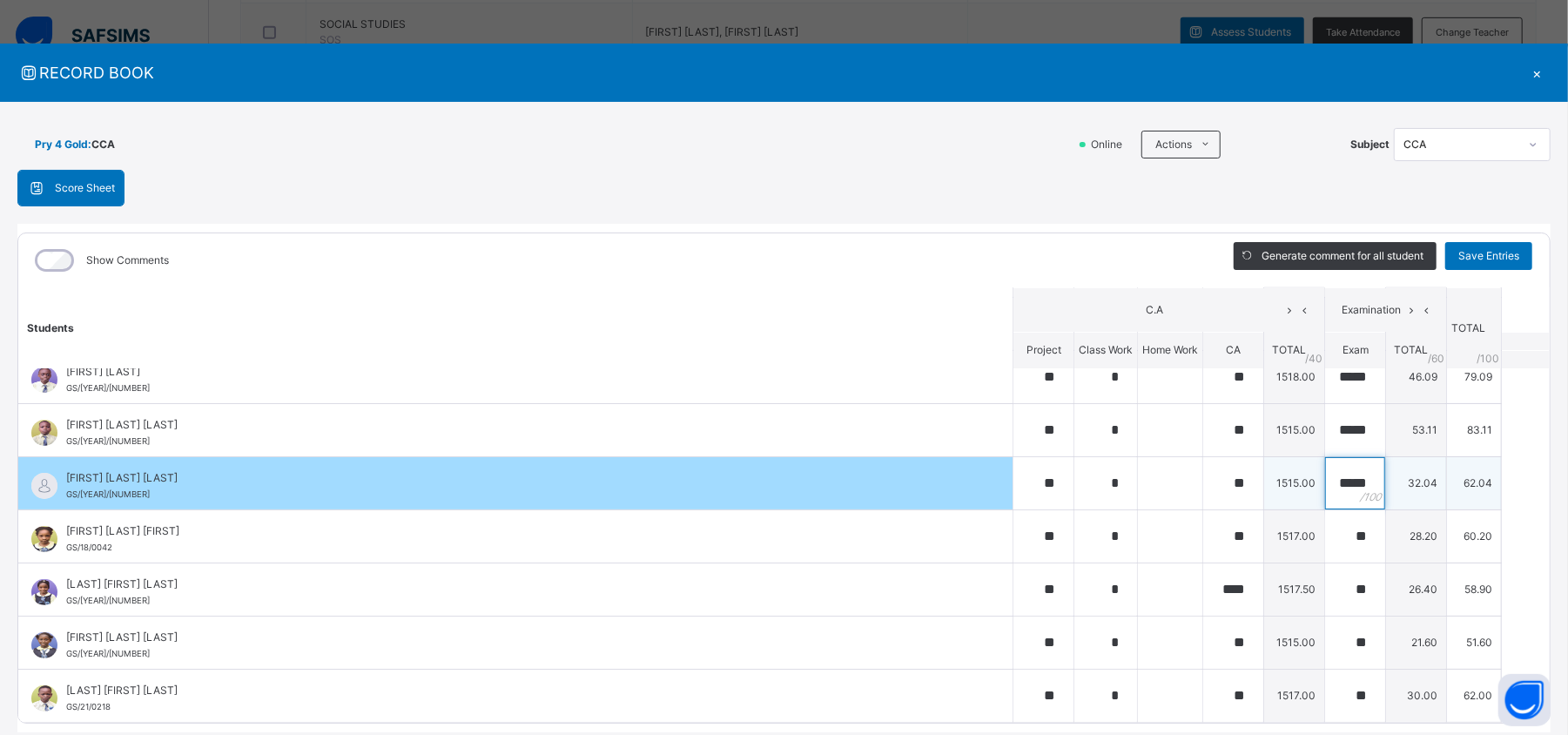scroll, scrollTop: 0, scrollLeft: 4, axis: horizontal 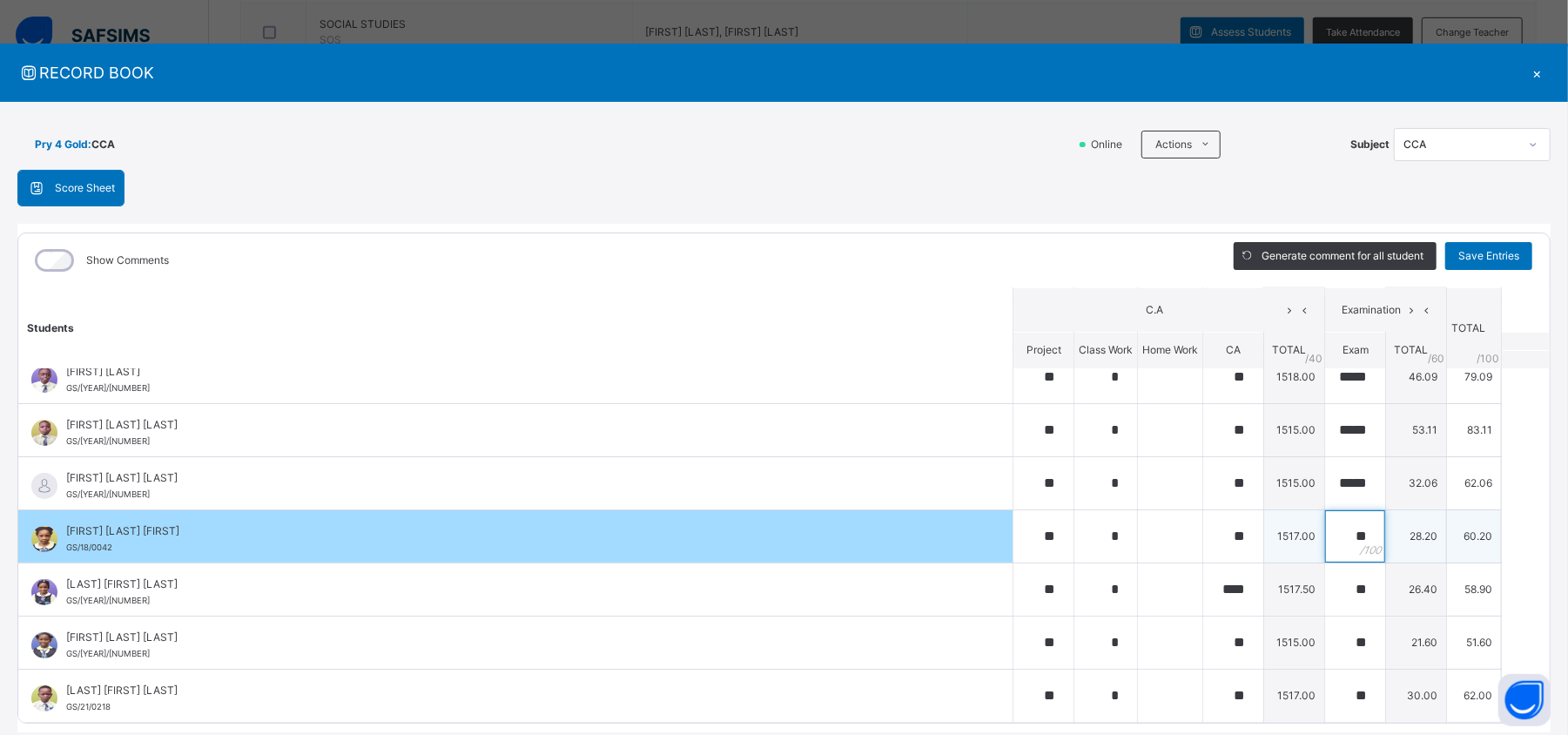 click on "**" at bounding box center (1355, 536) 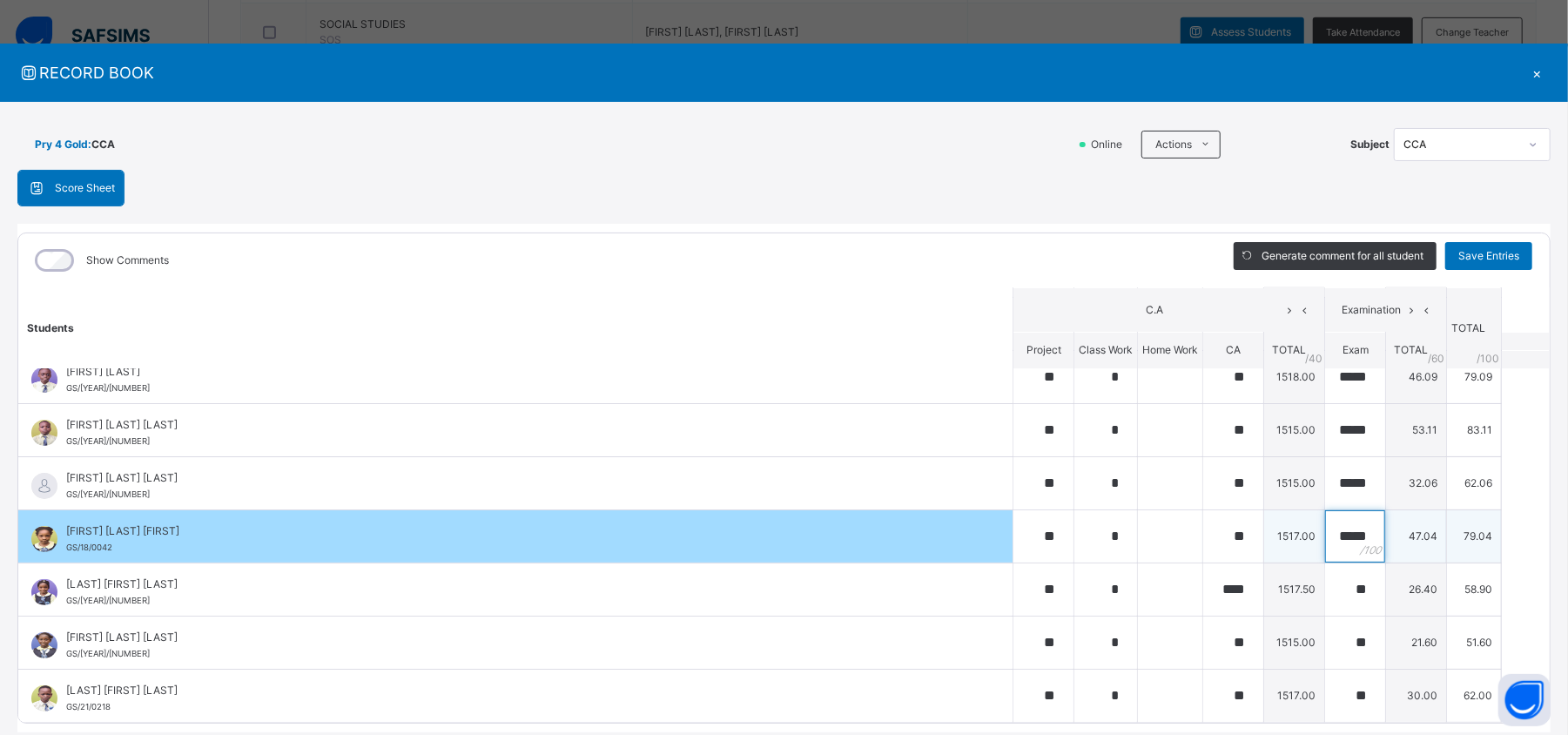 scroll, scrollTop: 0, scrollLeft: 3, axis: horizontal 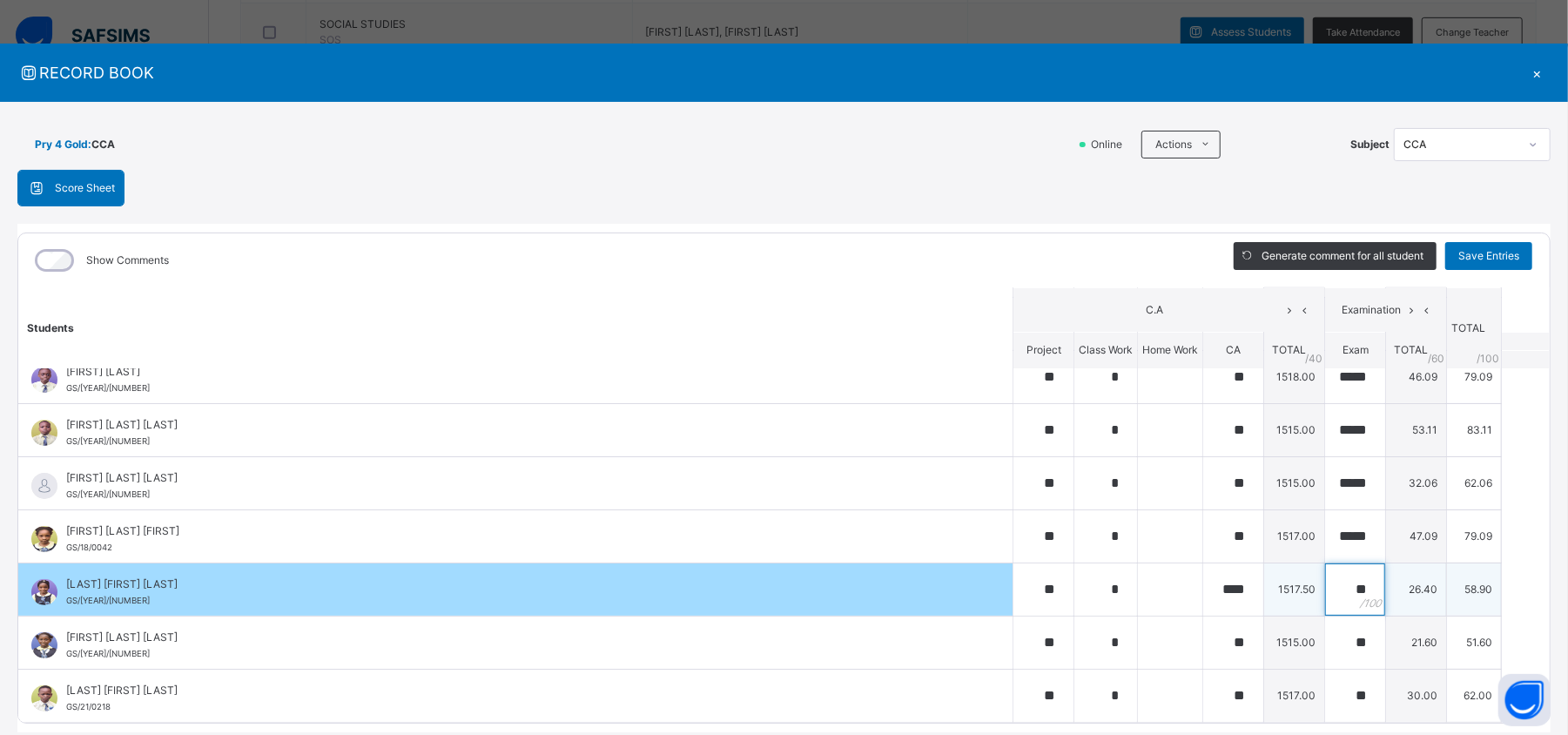 click on "**" at bounding box center (1355, 590) 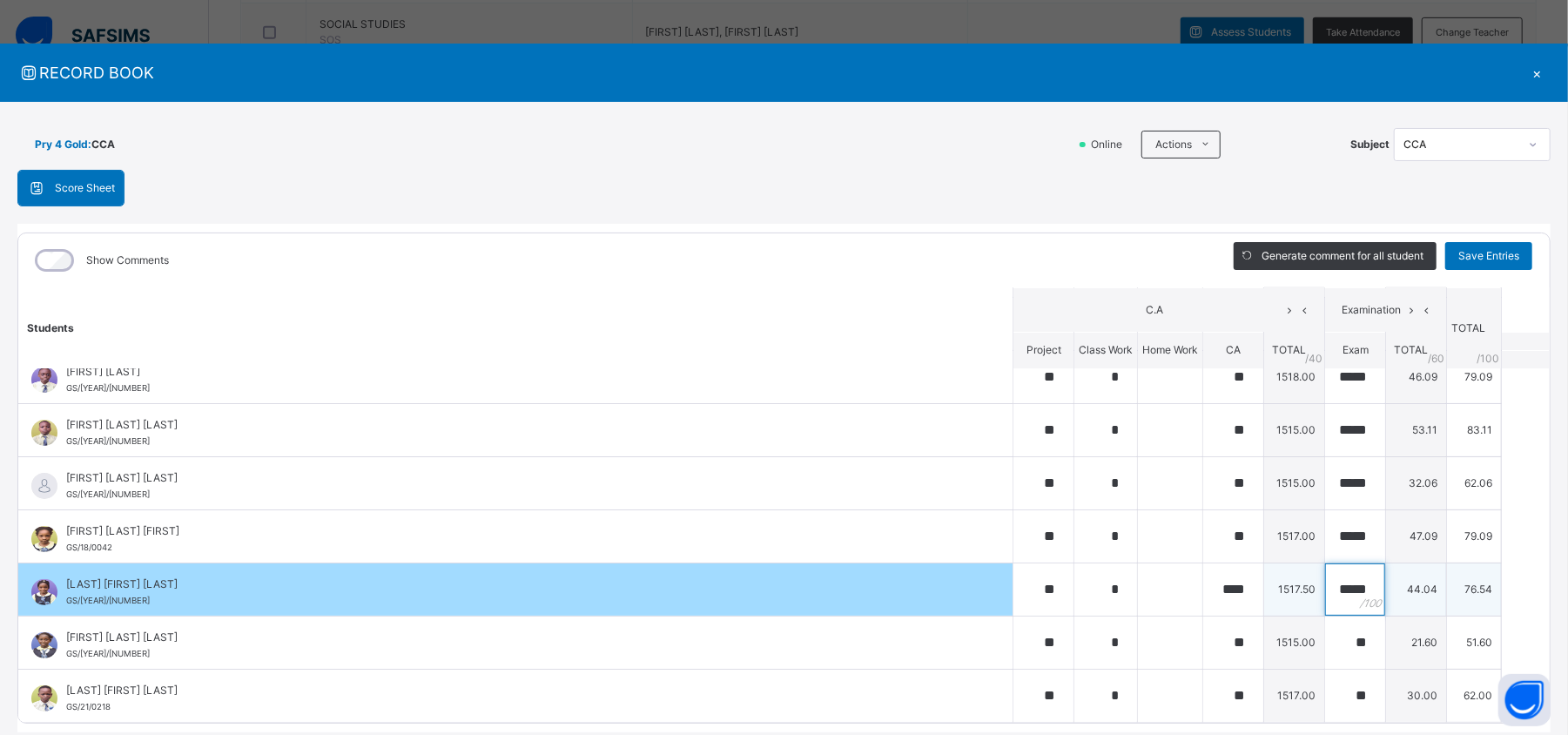 scroll, scrollTop: 0, scrollLeft: 3, axis: horizontal 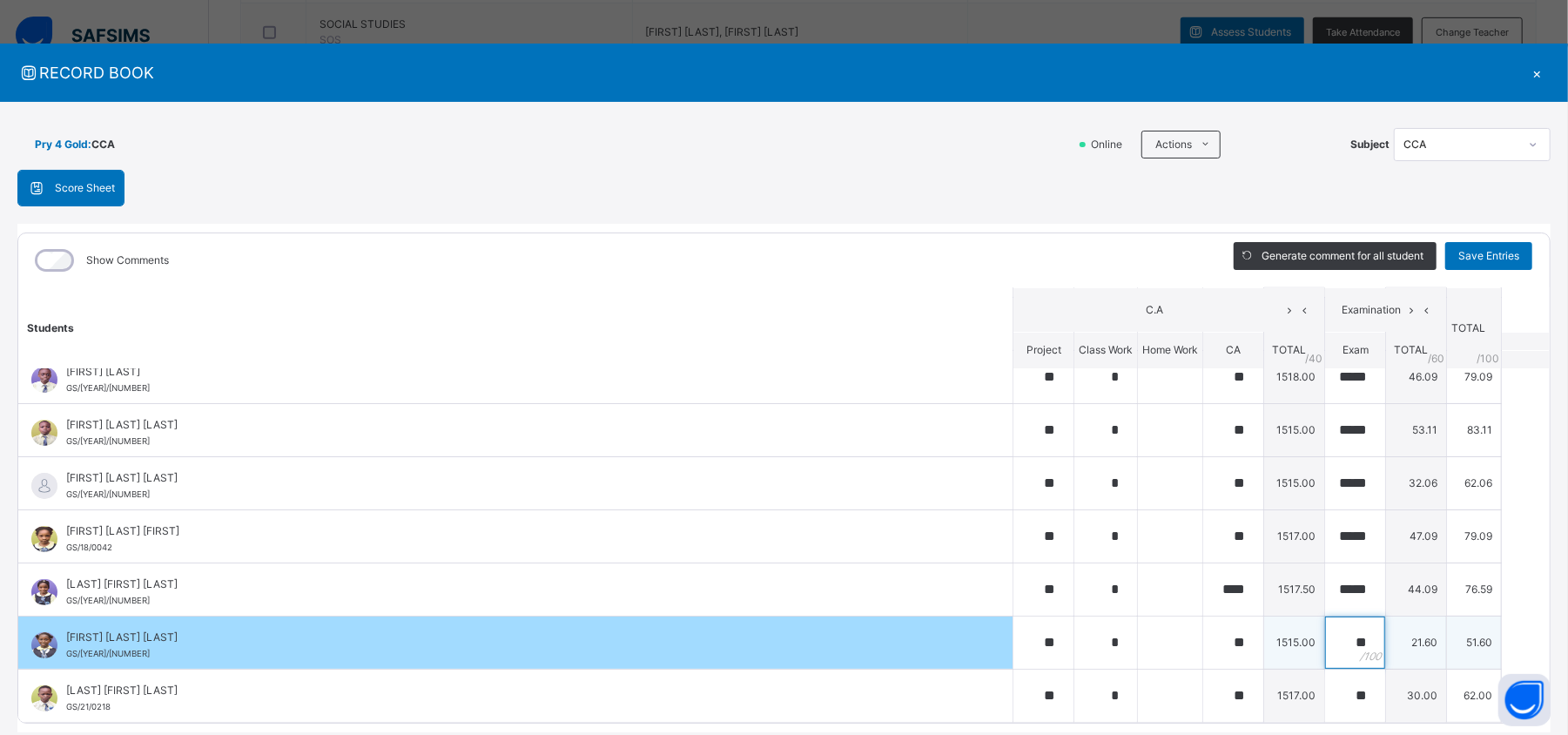 click on "**" at bounding box center (1355, 643) 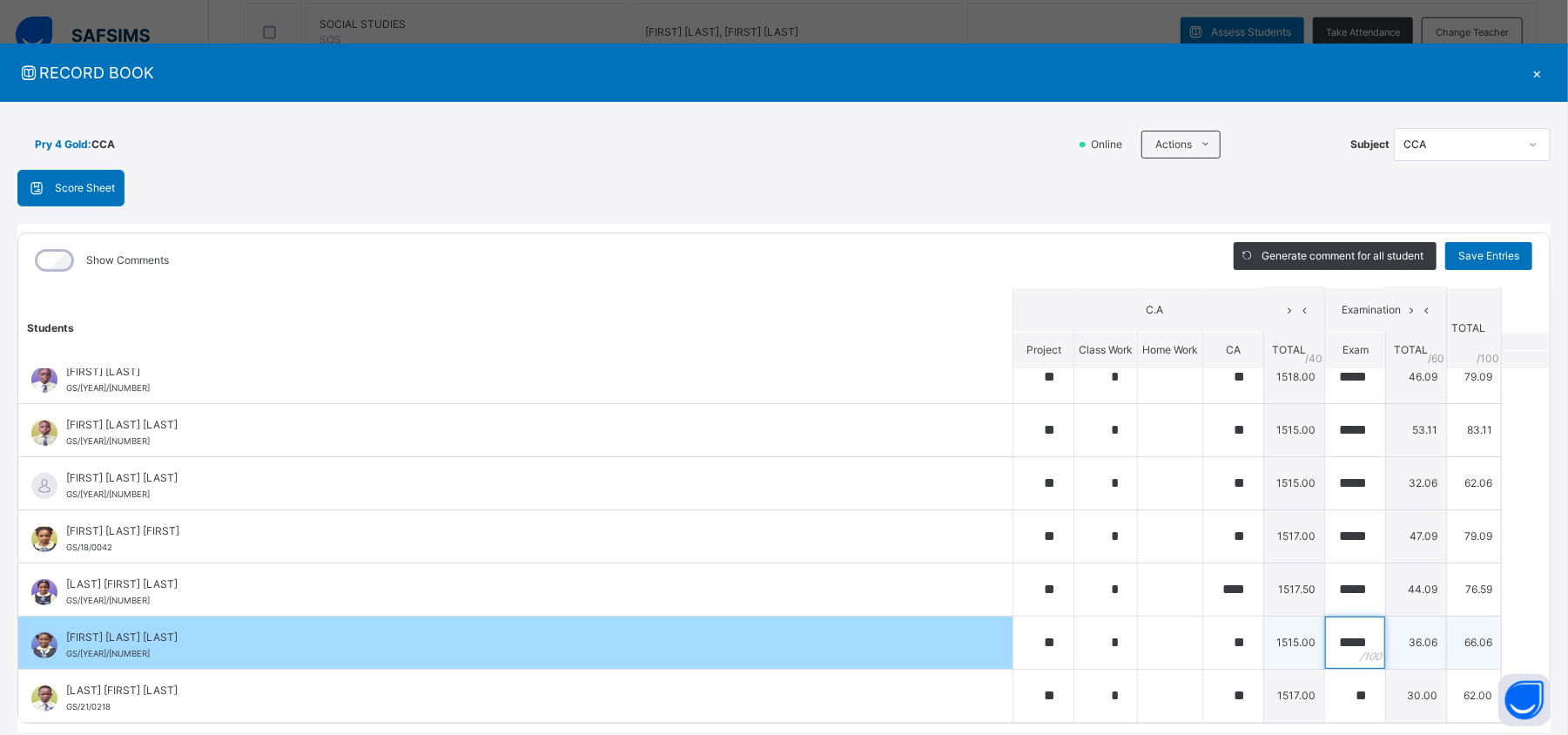 scroll, scrollTop: 0, scrollLeft: 1, axis: horizontal 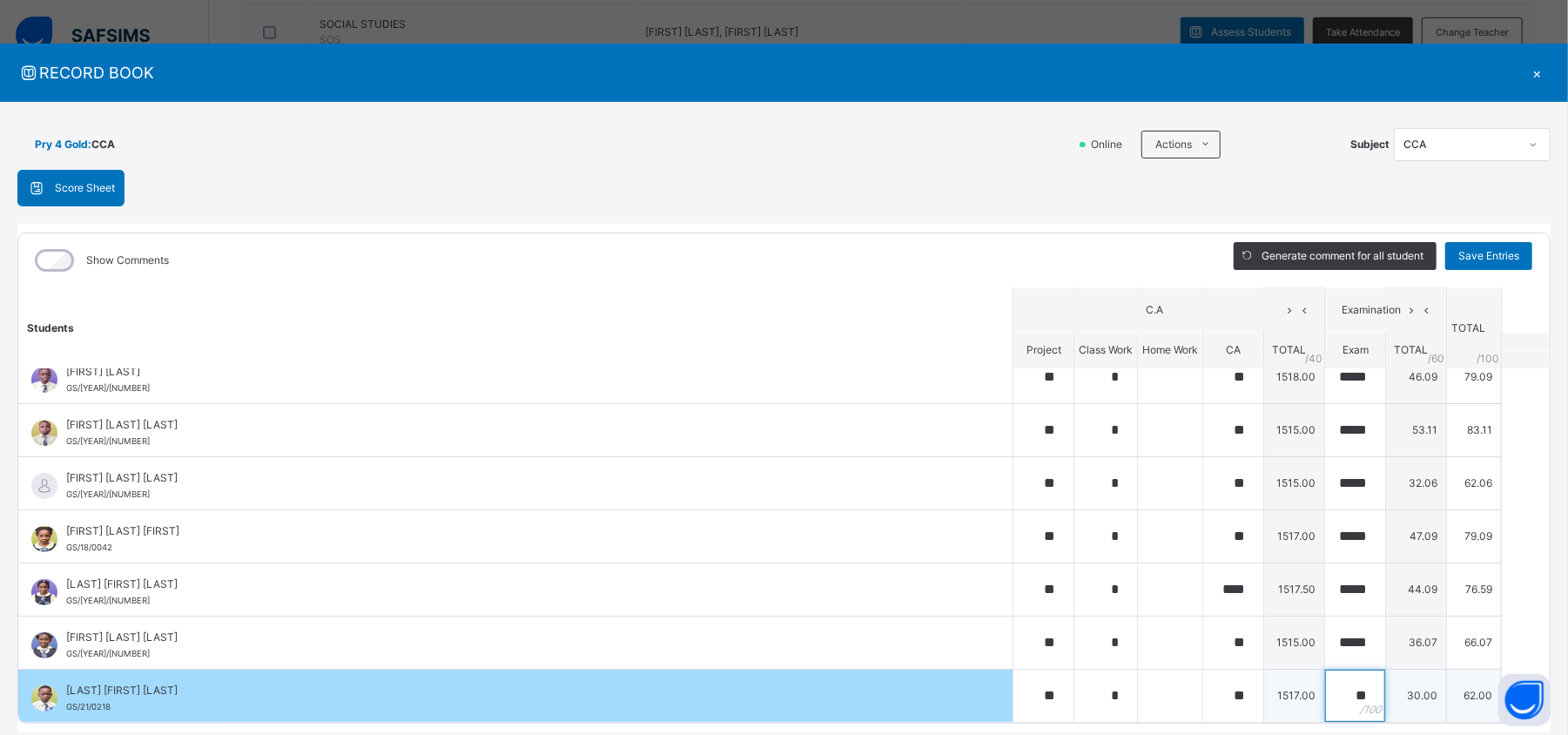 click on "**" at bounding box center [1355, 696] 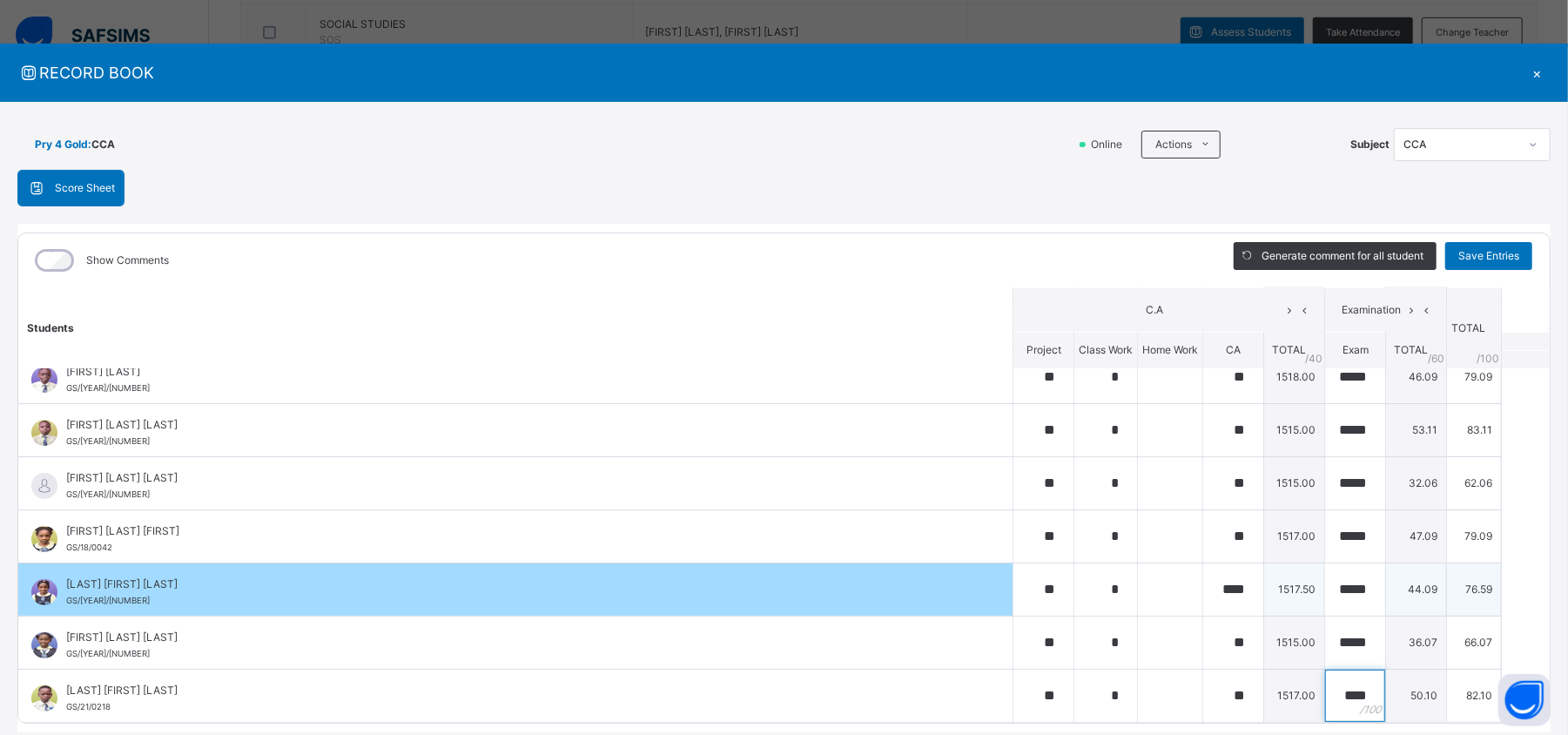 scroll, scrollTop: 59, scrollLeft: 0, axis: vertical 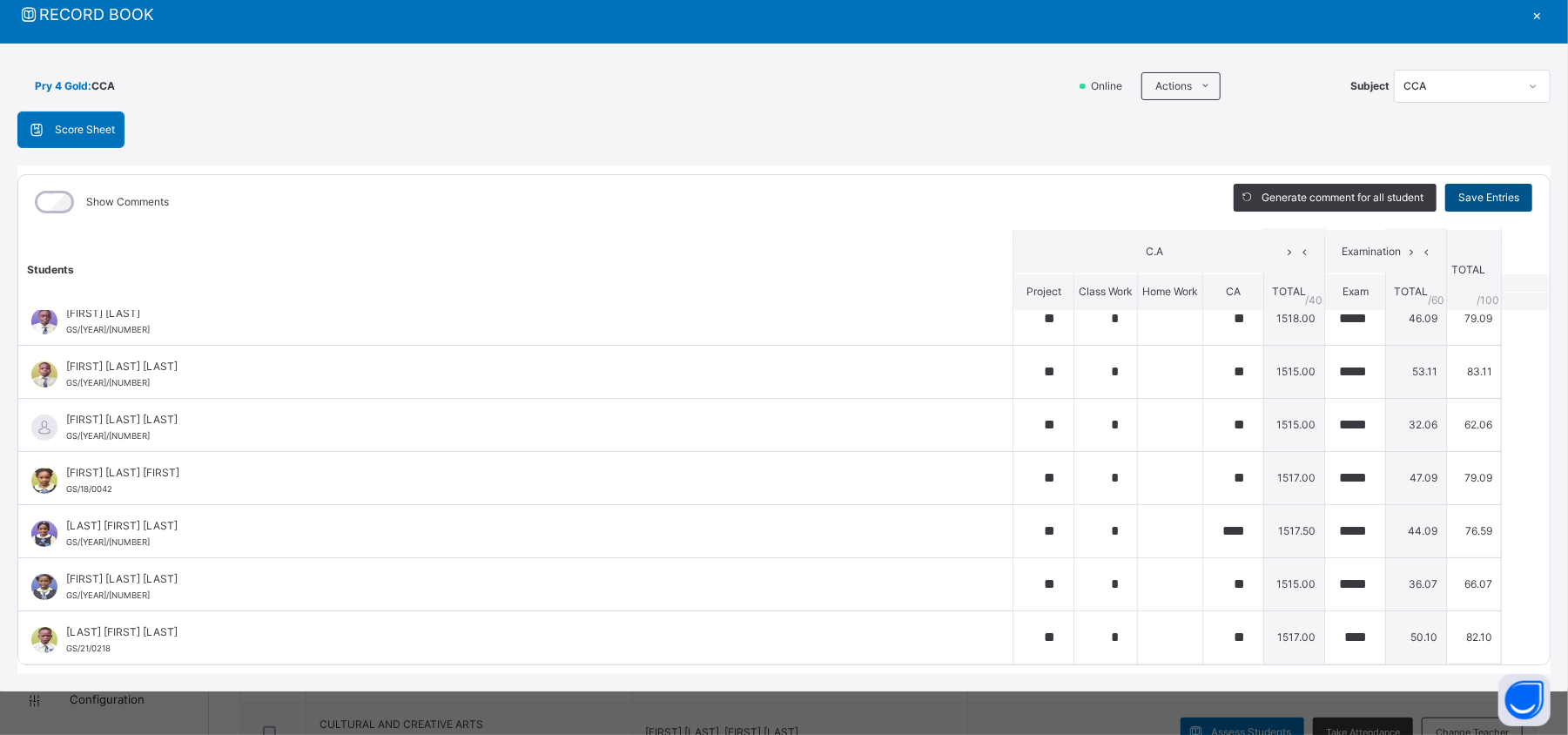 click on "Save Entries" at bounding box center (1489, 198) 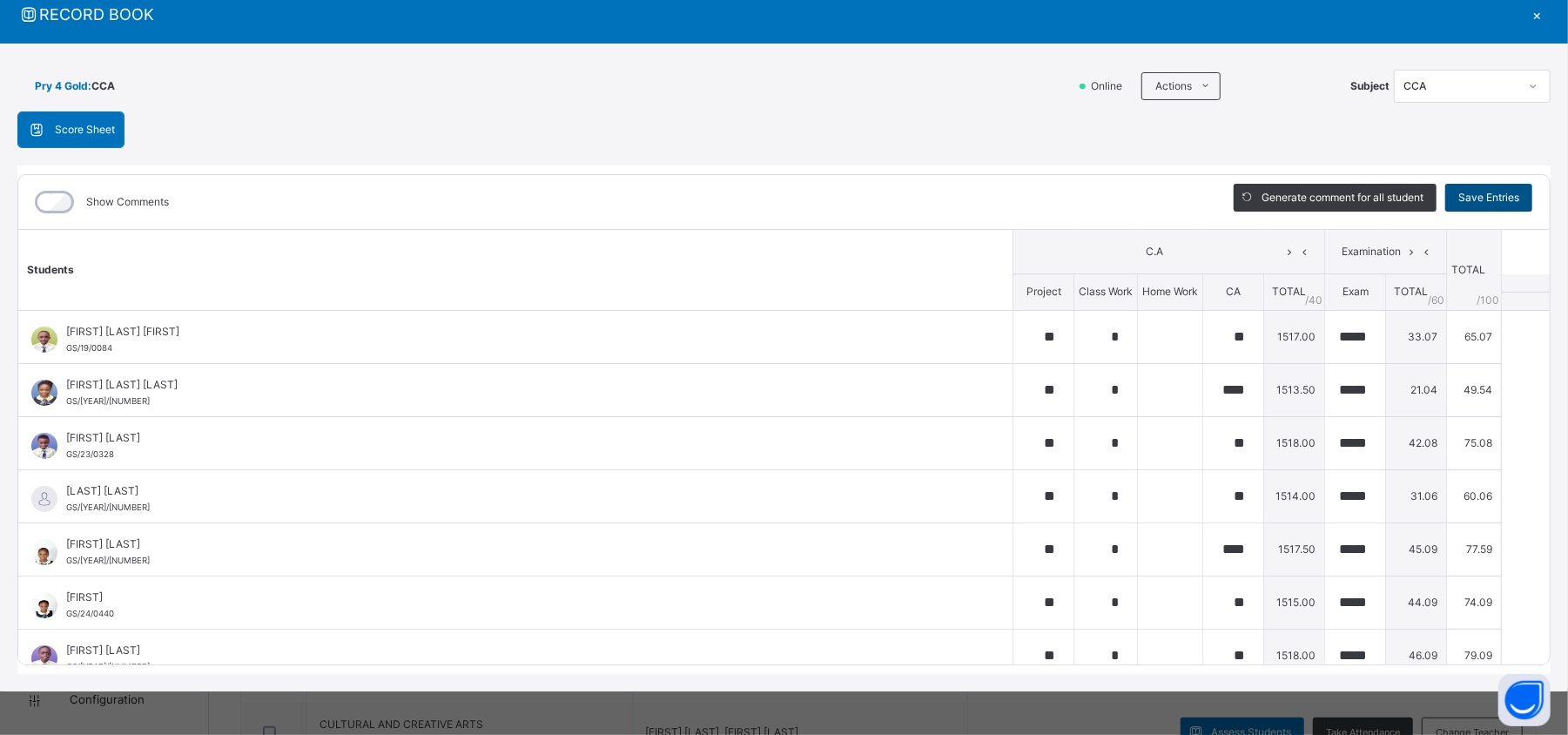 scroll, scrollTop: 0, scrollLeft: 0, axis: both 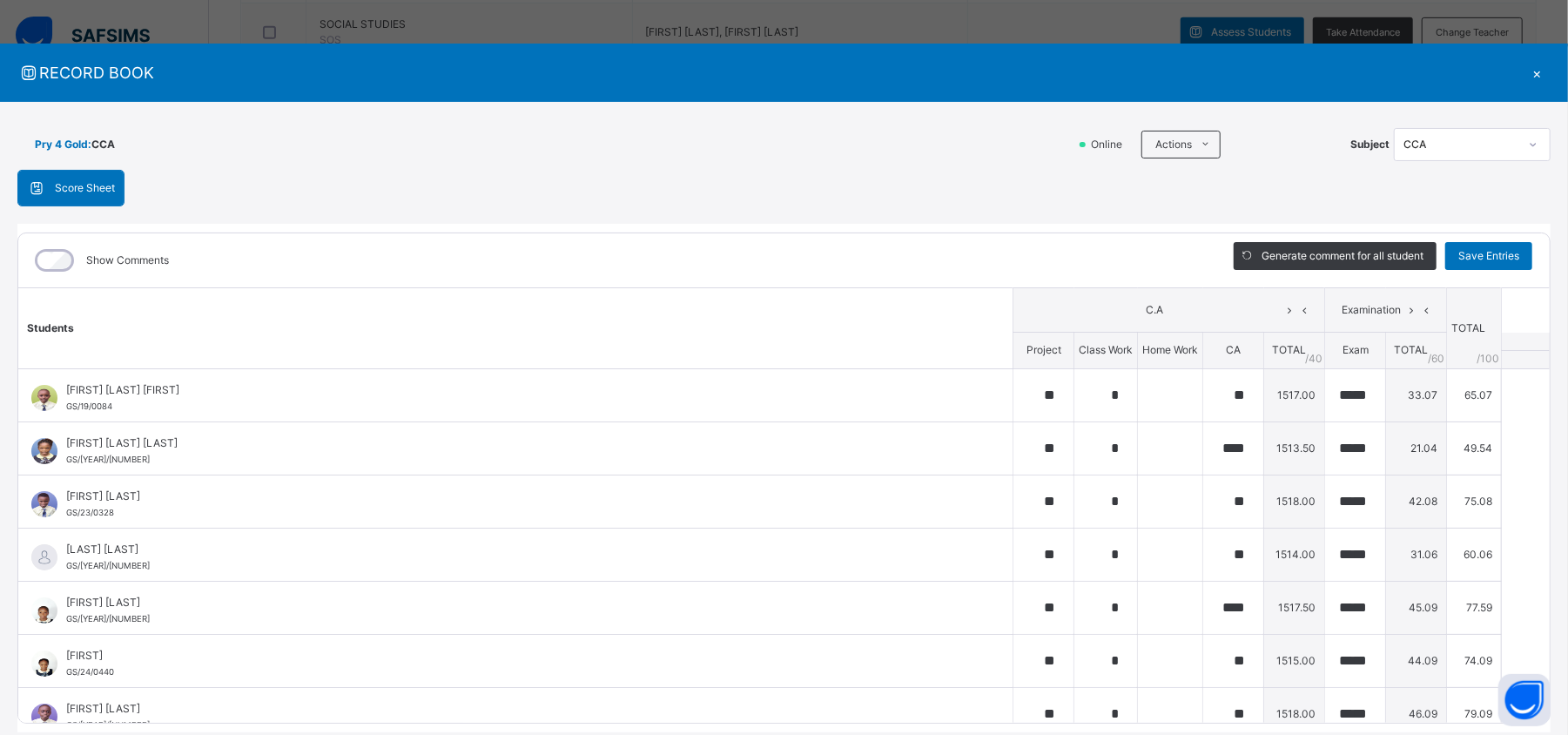 click on "×" at bounding box center [1538, 72] 